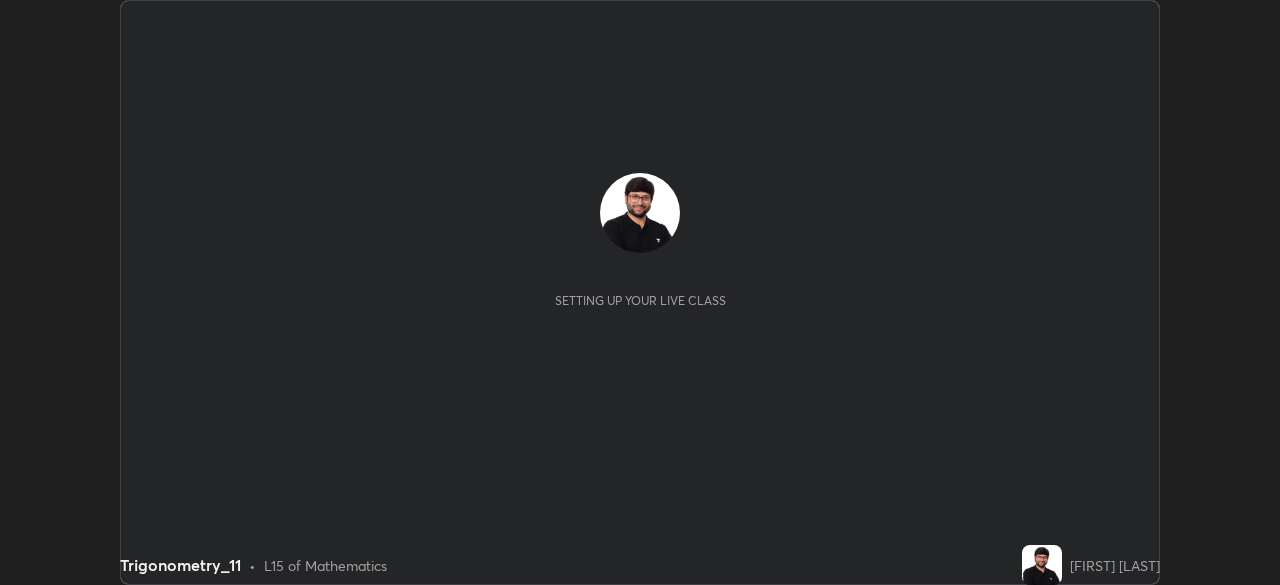 scroll, scrollTop: 0, scrollLeft: 0, axis: both 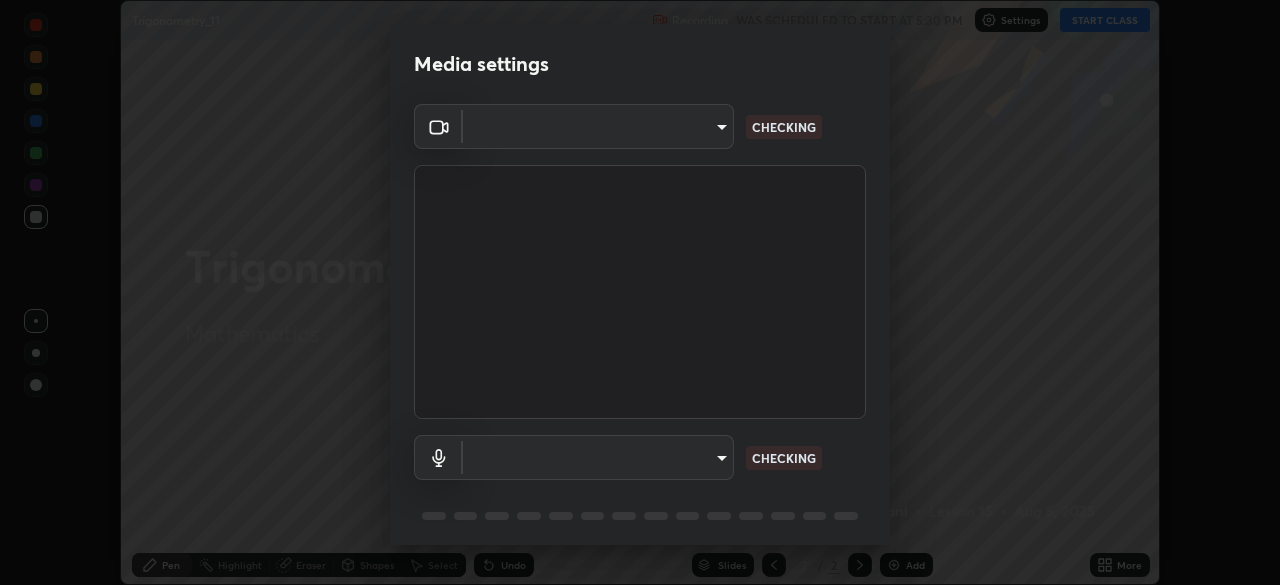 type on "f5ae6119dc4fab334a8cf66c369197aa9d1a3f6993b34b3aeb85a59339566d19" 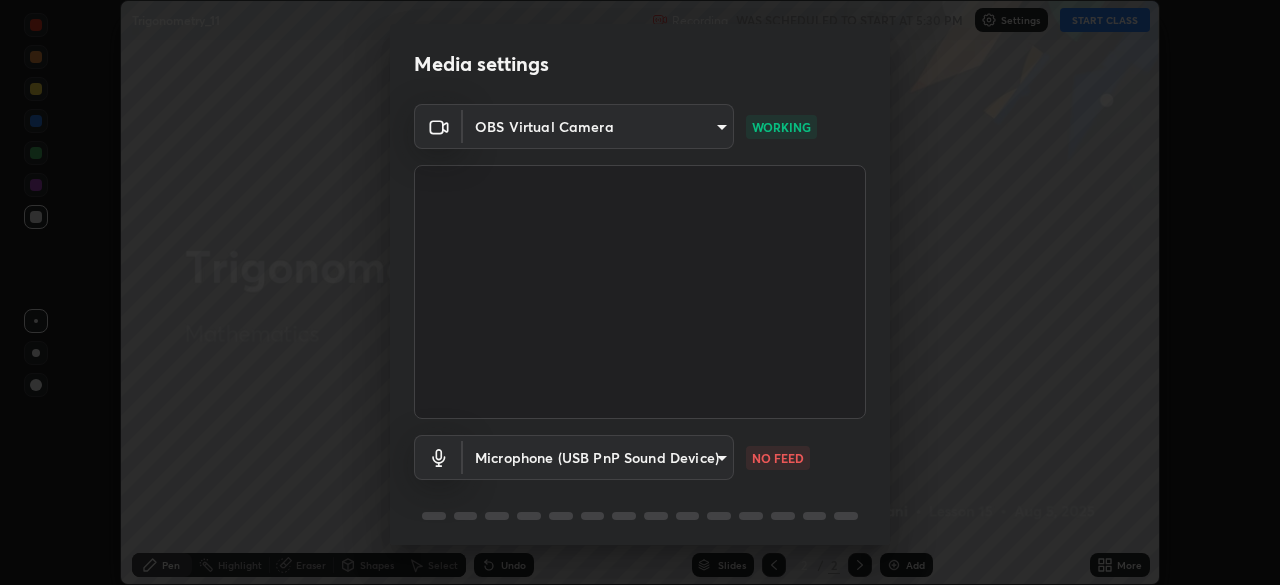 click on "Erase all Trigonometry_11 Recording WAS SCHEDULED TO START AT  5:30 PM Settings START CLASS Setting up your live class Trigonometry_11 • L15 of Mathematics [FIRST] [LAST] Pen Highlight Eraser Shapes Select Undo Slides 2 / 2 Add More No doubts shared Encourage your learners to ask a doubt for better clarity Report an issue Reason for reporting Buffering Chat not working Audio - Video sync issue Educator video quality low ​ Attach an image Report Media settings OBS Virtual Camera [HASH] WORKING Microphone (USB PnP Sound Device) [HASH] NO FEED 1 / 5 Next" at bounding box center [640, 292] 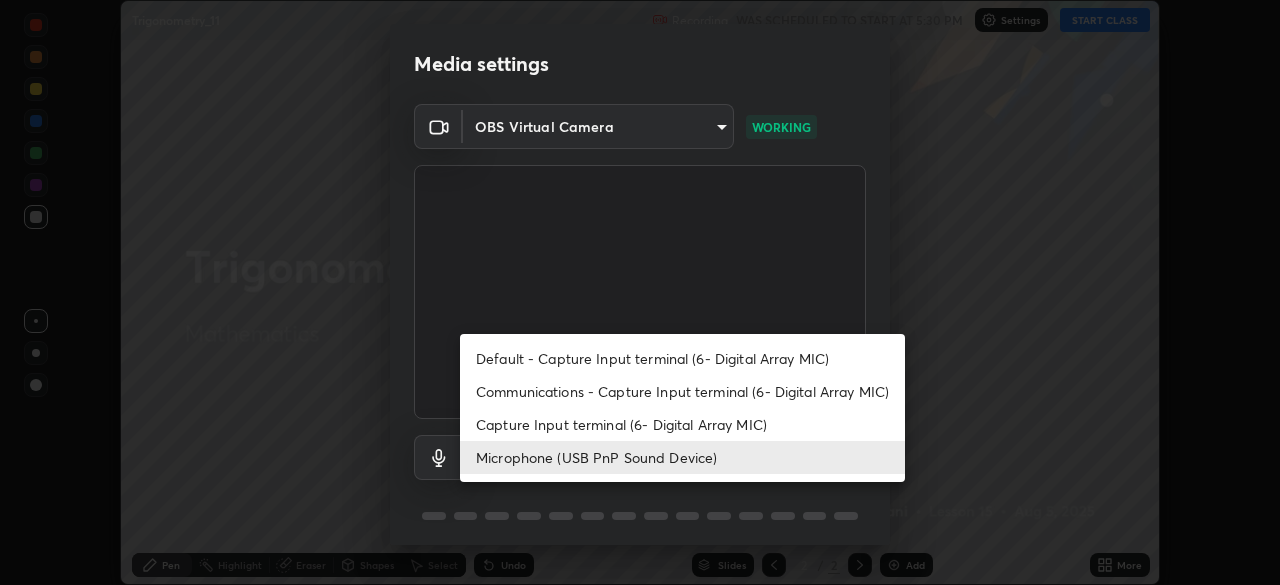 click on "Default - Capture Input terminal (6- Digital Array MIC)" at bounding box center [682, 358] 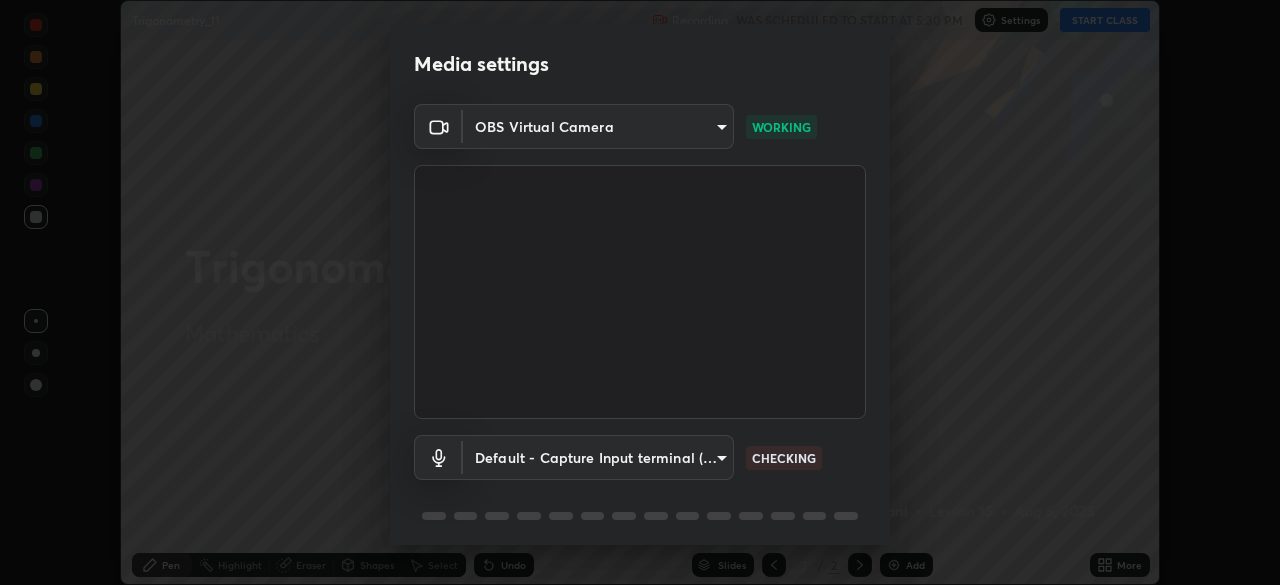 scroll, scrollTop: 71, scrollLeft: 0, axis: vertical 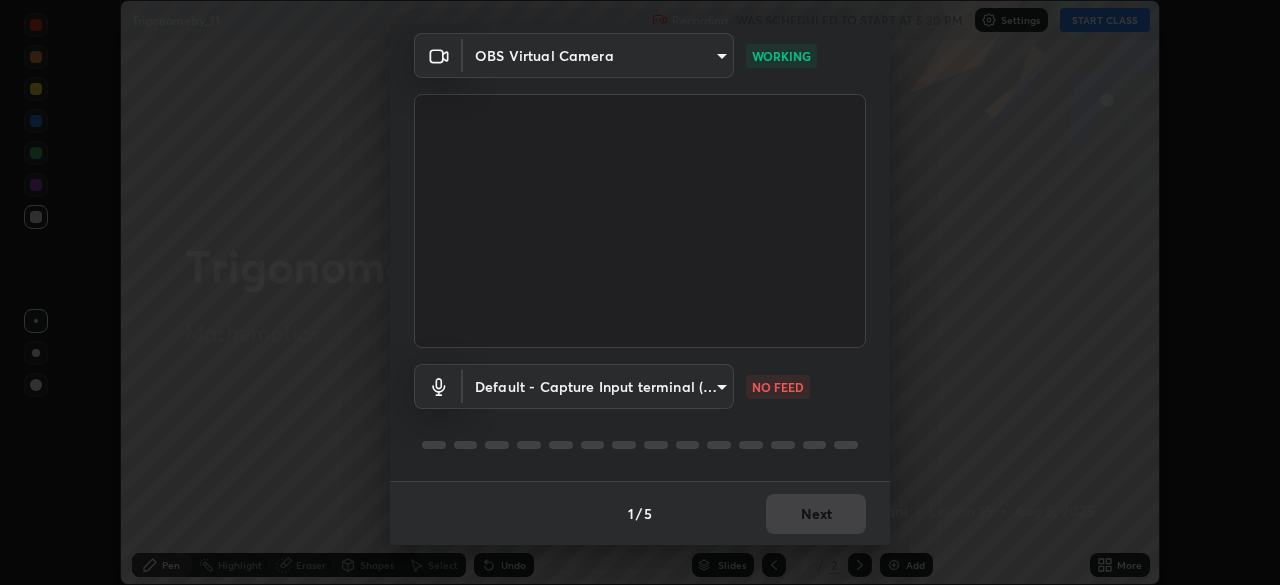 click on "Erase all Trigonometry_11 Recording WAS SCHEDULED TO START AT  5:30 PM Settings START CLASS Setting up your live class Trigonometry_11 • L15 of Mathematics [FIRST] [LAST] Pen Highlight Eraser Shapes Select Undo Slides 2 / 2 Add More No doubts shared Encourage your learners to ask a doubt for better clarity Report an issue Reason for reporting Buffering Chat not working Audio - Video sync issue Educator video quality low ​ Attach an image Report Media settings OBS Virtual Camera [HASH] WORKING Default - Capture Input terminal (6- Digital Array MIC) default NO FEED 1 / 5 Next" at bounding box center (640, 292) 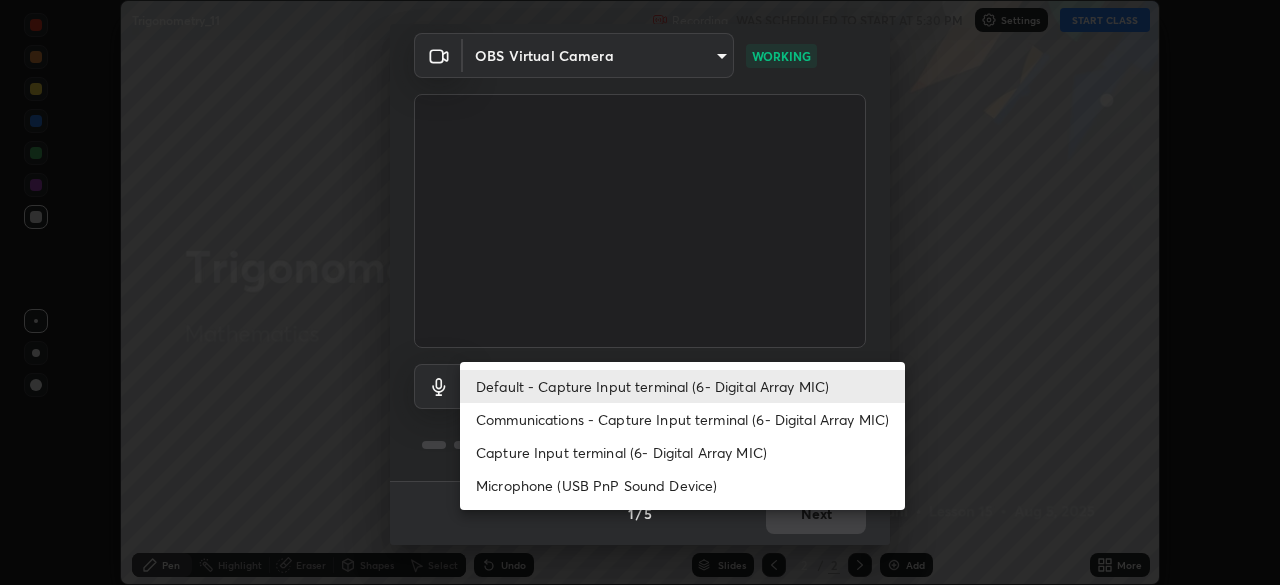 click on "Communications - Capture Input terminal (6- Digital Array MIC)" at bounding box center [682, 419] 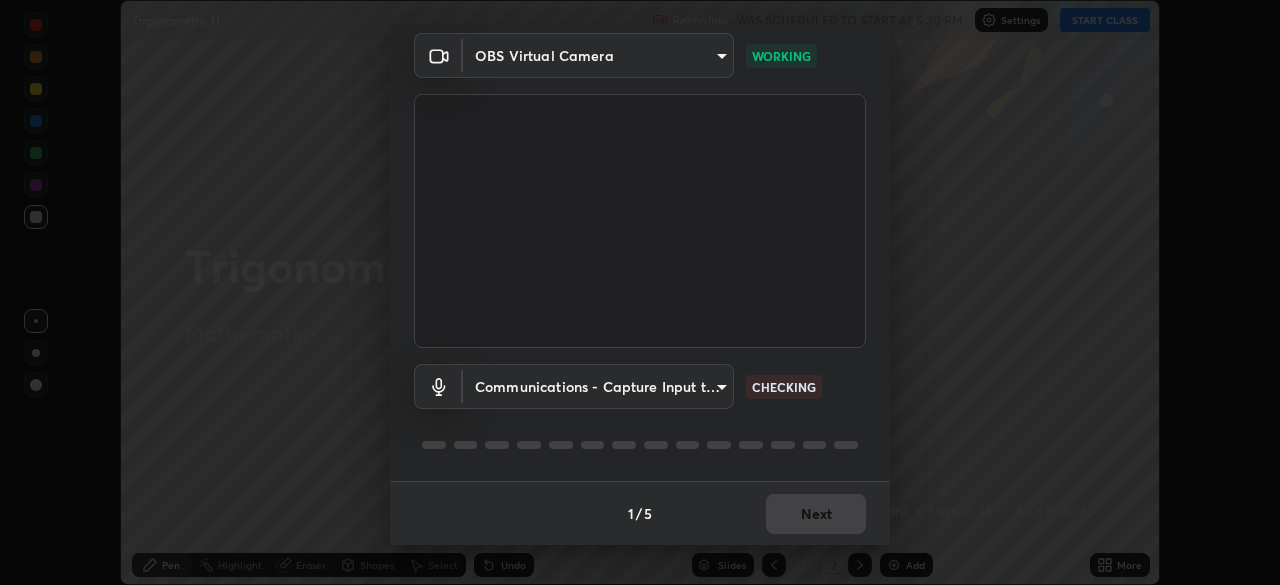 click on "Erase all Trigonometry_11 Recording WAS SCHEDULED TO START AT  5:30 PM Settings START CLASS Setting up your live class Trigonometry_11 • L15 of Mathematics [FIRST] [LAST] Pen Highlight Eraser Shapes Select Undo Slides 2 / 2 Add More No doubts shared Encourage your learners to ask a doubt for better clarity Report an issue Reason for reporting Buffering Chat not working Audio - Video sync issue Educator video quality low ​ Attach an image Report Media settings OBS Virtual Camera [HASH] WORKING Communications - Capture Input terminal (6- Digital Array MIC) communications CHECKING 1 / 5 Next" at bounding box center [640, 292] 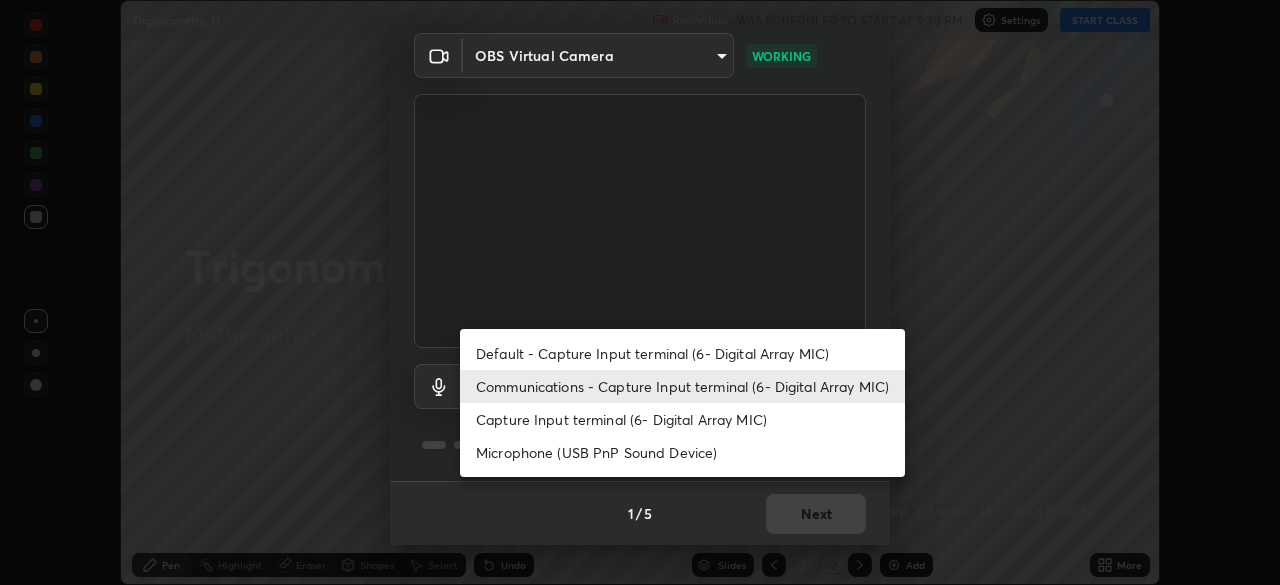 click on "Capture Input terminal (6- Digital Array MIC)" at bounding box center (682, 419) 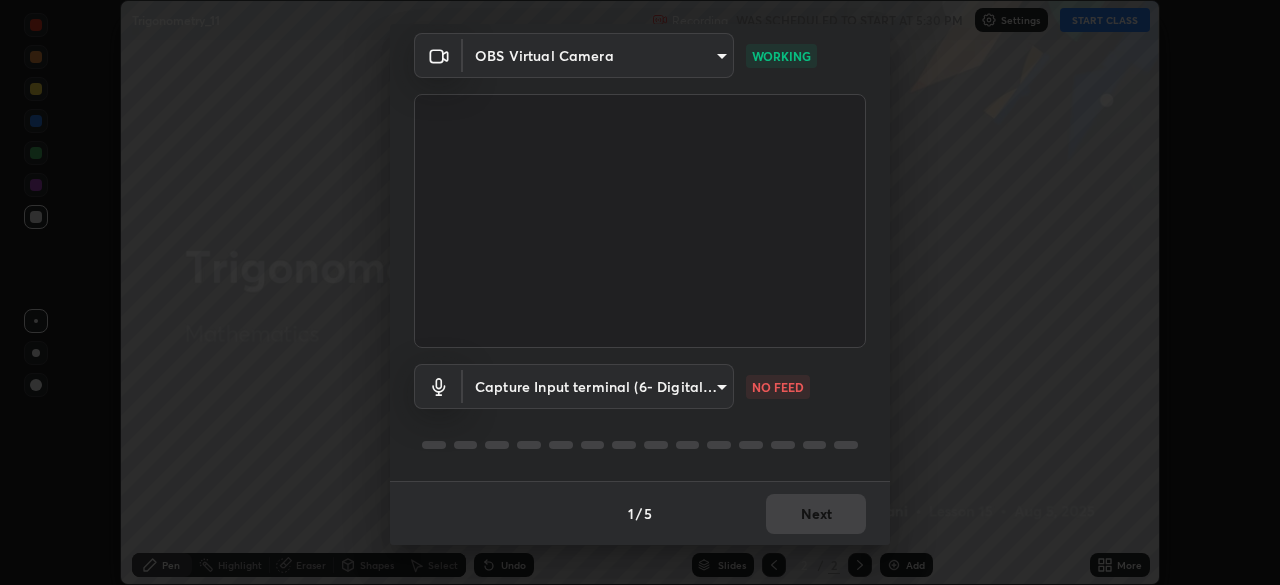 click on "Erase all Trigonometry_11 Recording WAS SCHEDULED TO START AT  5:30 PM Settings START CLASS Setting up your live class Trigonometry_11 • L15 of Mathematics [FIRST] [LAST] Pen Highlight Eraser Shapes Select Undo Slides 2 / 2 Add More No doubts shared Encourage your learners to ask a doubt for better clarity Report an issue Reason for reporting Buffering Chat not working Audio - Video sync issue Educator video quality low ​ Attach an image Report Media settings OBS Virtual Camera [HASH] WORKING Capture Input terminal (6- Digital Array MIC) [HASH] NO FEED 1 / 5 Next" at bounding box center [640, 292] 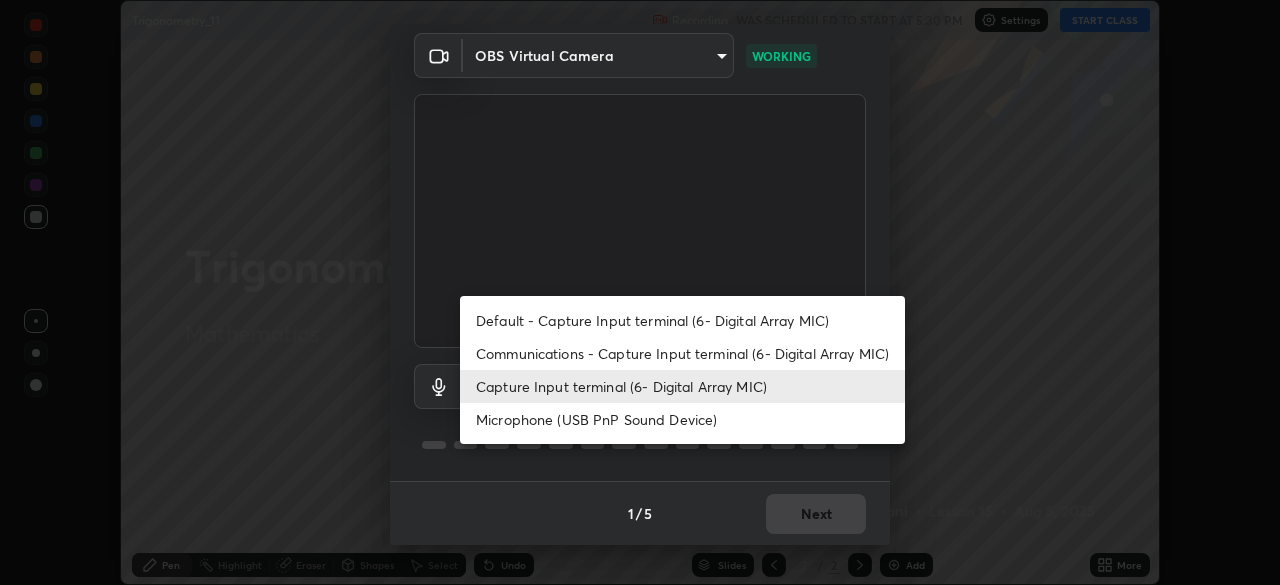 click on "Communications - Capture Input terminal (6- Digital Array MIC)" at bounding box center (682, 353) 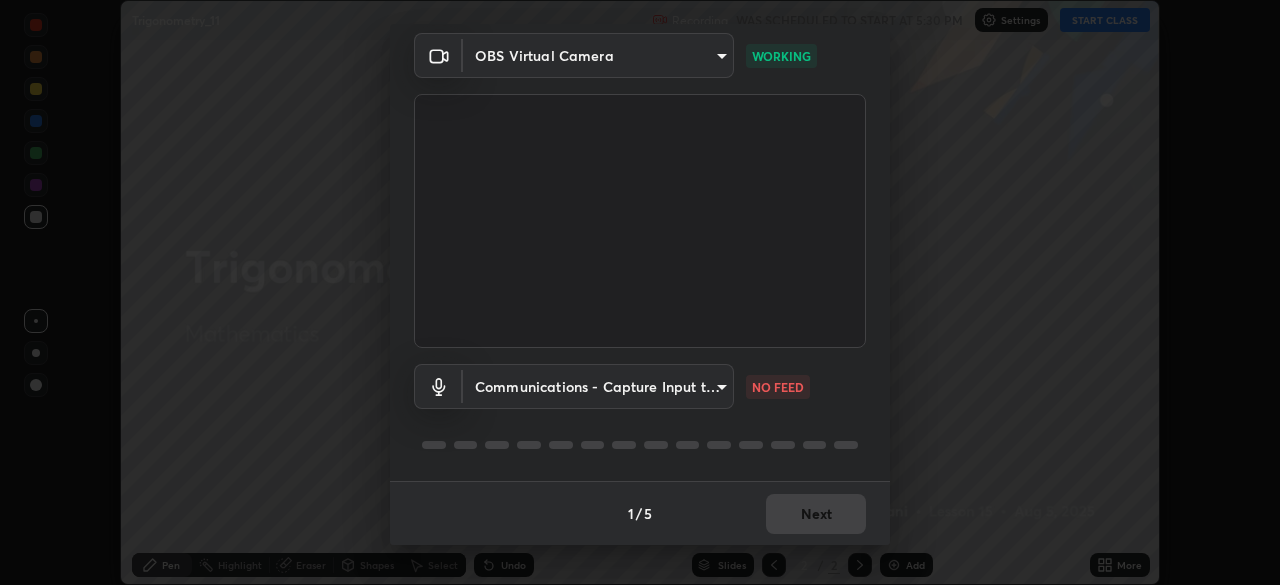 click on "Erase all Trigonometry_11 Recording WAS SCHEDULED TO START AT  5:30 PM Settings START CLASS Setting up your live class Trigonometry_11 • L15 of Mathematics [FIRST] [LAST] Pen Highlight Eraser Shapes Select Undo Slides 2 / 2 Add More No doubts shared Encourage your learners to ask a doubt for better clarity Report an issue Reason for reporting Buffering Chat not working Audio - Video sync issue Educator video quality low ​ Attach an image Report Media settings OBS Virtual Camera [HASH] WORKING Communications - Capture Input terminal (6- Digital Array MIC) communications NO FEED 1 / 5 Next" at bounding box center (640, 292) 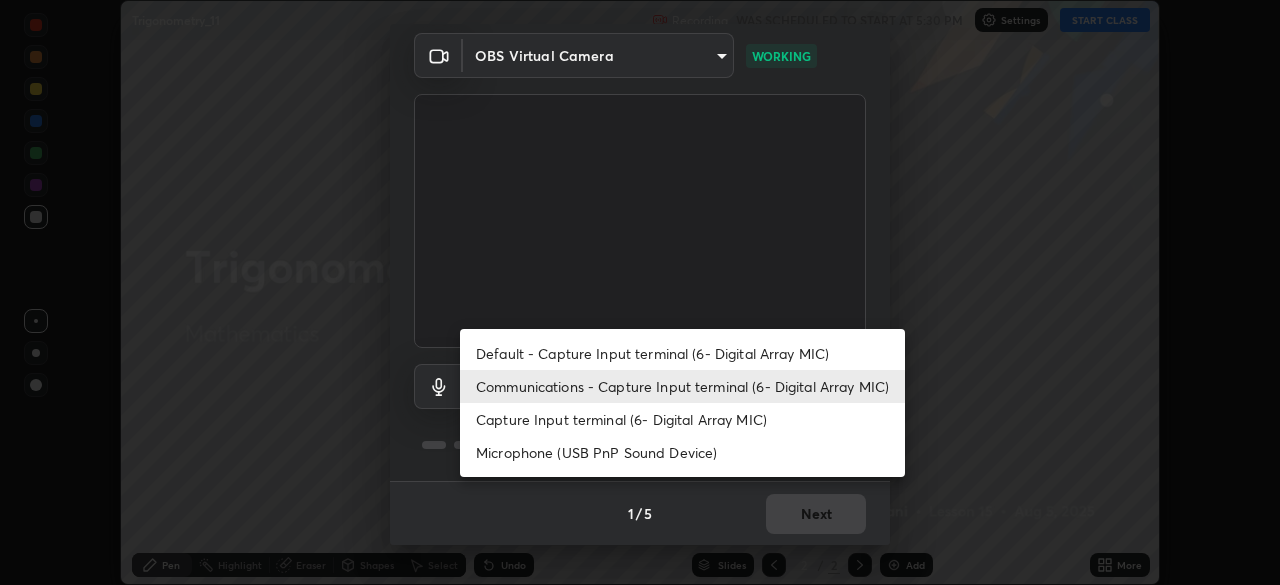 click on "Default - Capture Input terminal (6- Digital Array MIC)" at bounding box center (682, 353) 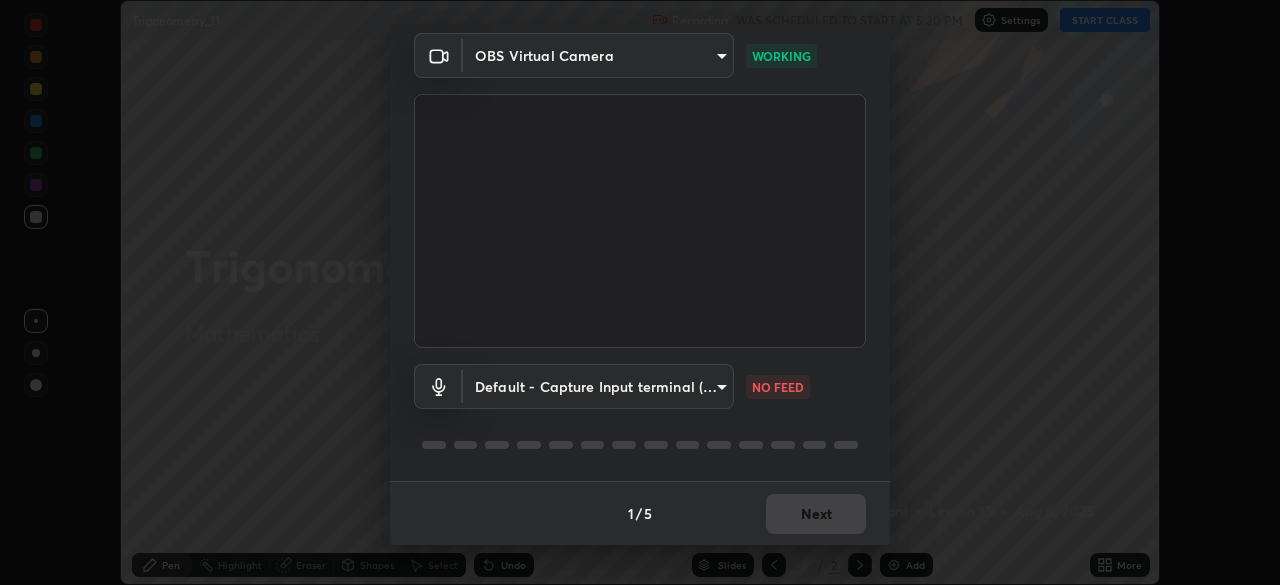 click on "Erase all Trigonometry_11 Recording WAS SCHEDULED TO START AT  5:30 PM Settings START CLASS Setting up your live class Trigonometry_11 • L15 of Mathematics [FIRST] [LAST] Pen Highlight Eraser Shapes Select Undo Slides 2 / 2 Add More No doubts shared Encourage your learners to ask a doubt for better clarity Report an issue Reason for reporting Buffering Chat not working Audio - Video sync issue Educator video quality low ​ Attach an image Report Media settings OBS Virtual Camera [HASH] WORKING Default - Capture Input terminal (6- Digital Array MIC) default NO FEED 1 / 5 Next" at bounding box center (640, 292) 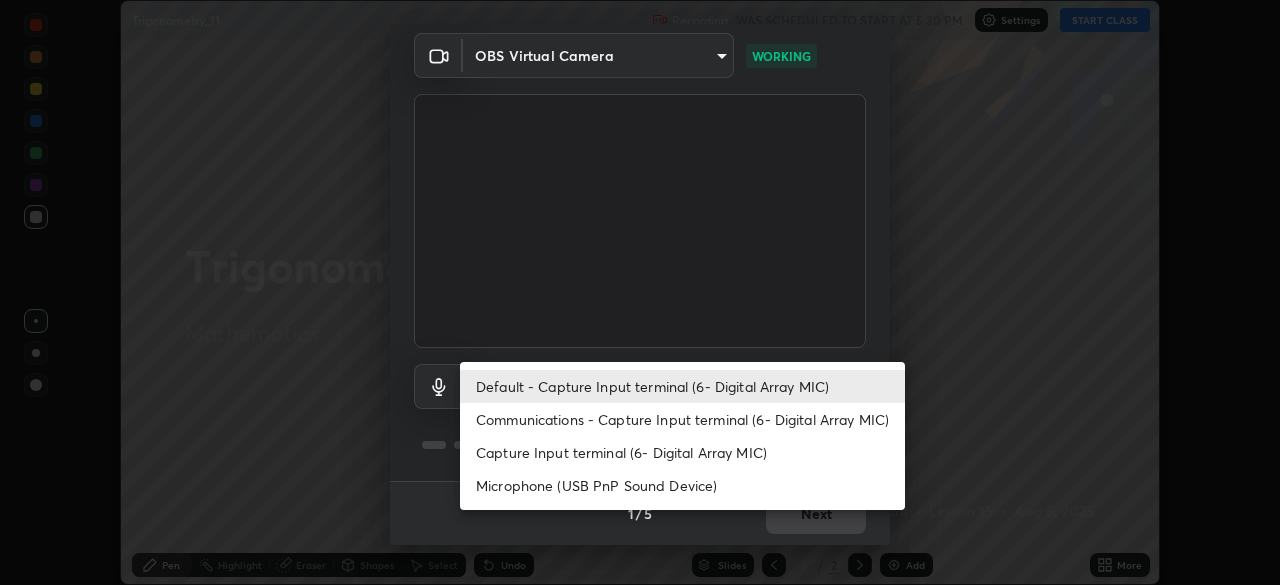 click on "Communications - Capture Input terminal (6- Digital Array MIC)" at bounding box center [682, 419] 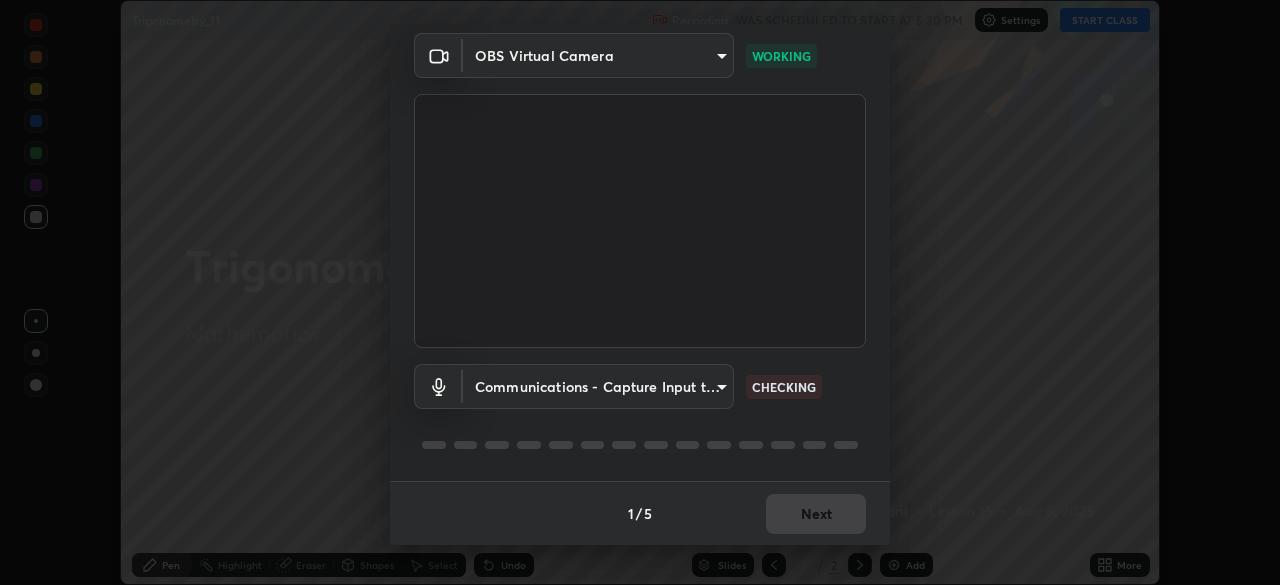 click on "Erase all Trigonometry_11 Recording WAS SCHEDULED TO START AT  5:30 PM Settings START CLASS Setting up your live class Trigonometry_11 • L15 of Mathematics [FIRST] [LAST] Pen Highlight Eraser Shapes Select Undo Slides 2 / 2 Add More No doubts shared Encourage your learners to ask a doubt for better clarity Report an issue Reason for reporting Buffering Chat not working Audio - Video sync issue Educator video quality low ​ Attach an image Report Media settings OBS Virtual Camera [HASH] WORKING Communications - Capture Input terminal (6- Digital Array MIC) communications CHECKING 1 / 5 Next" at bounding box center [640, 292] 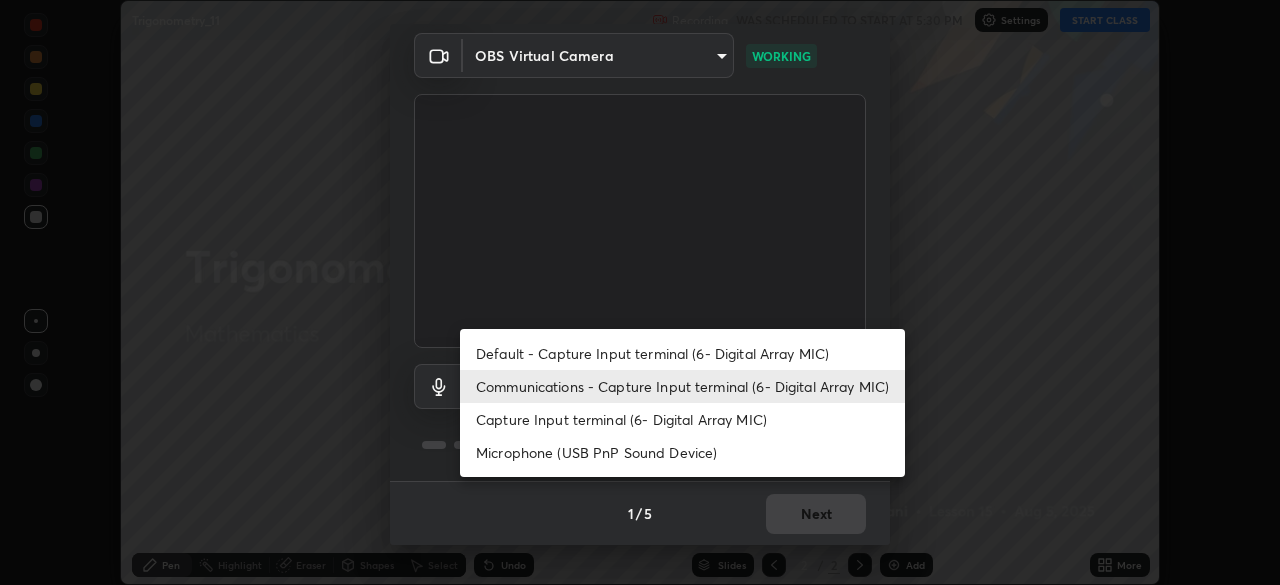 click on "Communications - Capture Input terminal (6- Digital Array MIC)" at bounding box center [682, 386] 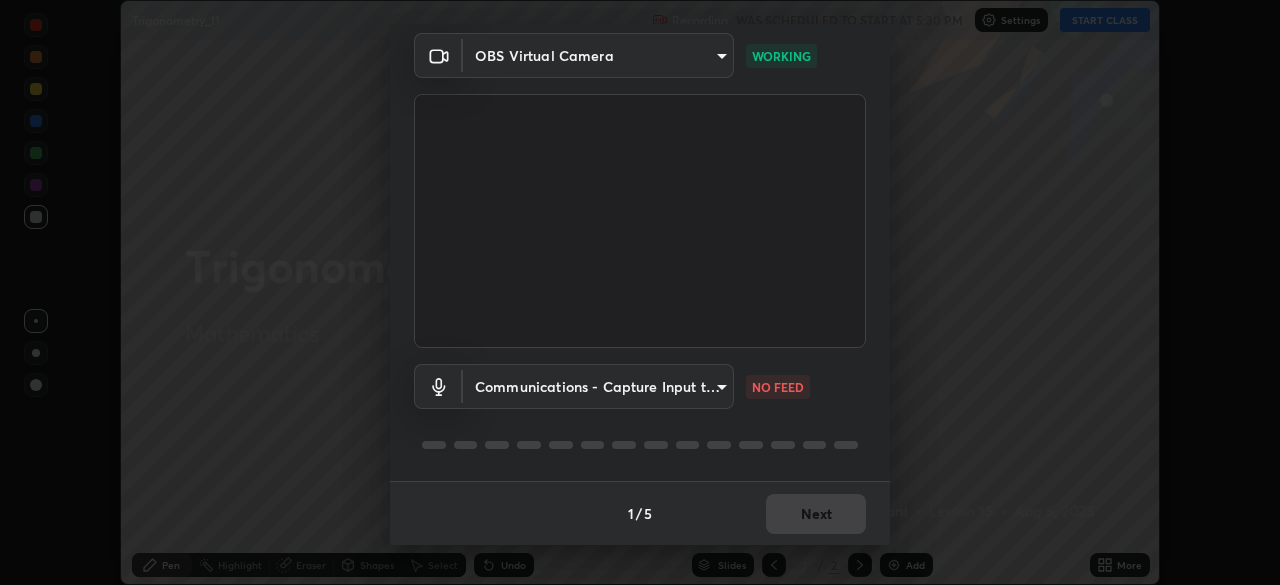 click on "Erase all Trigonometry_11 Recording WAS SCHEDULED TO START AT  5:30 PM Settings START CLASS Setting up your live class Trigonometry_11 • L15 of Mathematics [FIRST] [LAST] Pen Highlight Eraser Shapes Select Undo Slides 2 / 2 Add More No doubts shared Encourage your learners to ask a doubt for better clarity Report an issue Reason for reporting Buffering Chat not working Audio - Video sync issue Educator video quality low ​ Attach an image Report Media settings OBS Virtual Camera [HASH] WORKING Communications - Capture Input terminal (6- Digital Array MIC) communications NO FEED 1 / 5 Next" at bounding box center (640, 292) 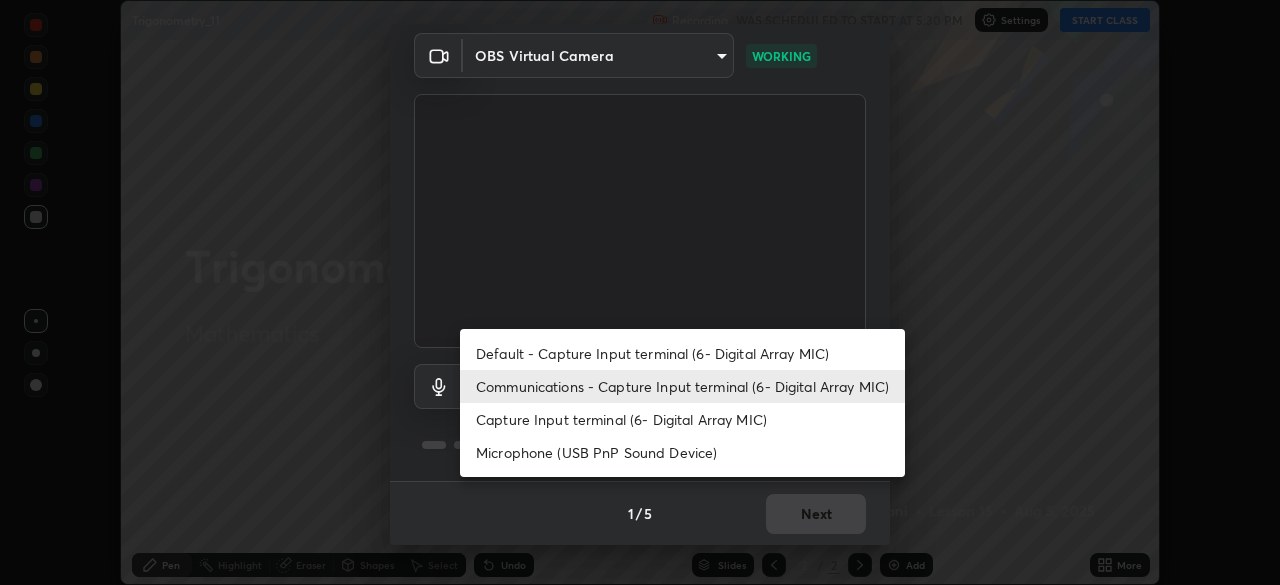 click on "Capture Input terminal (6- Digital Array MIC)" at bounding box center (682, 419) 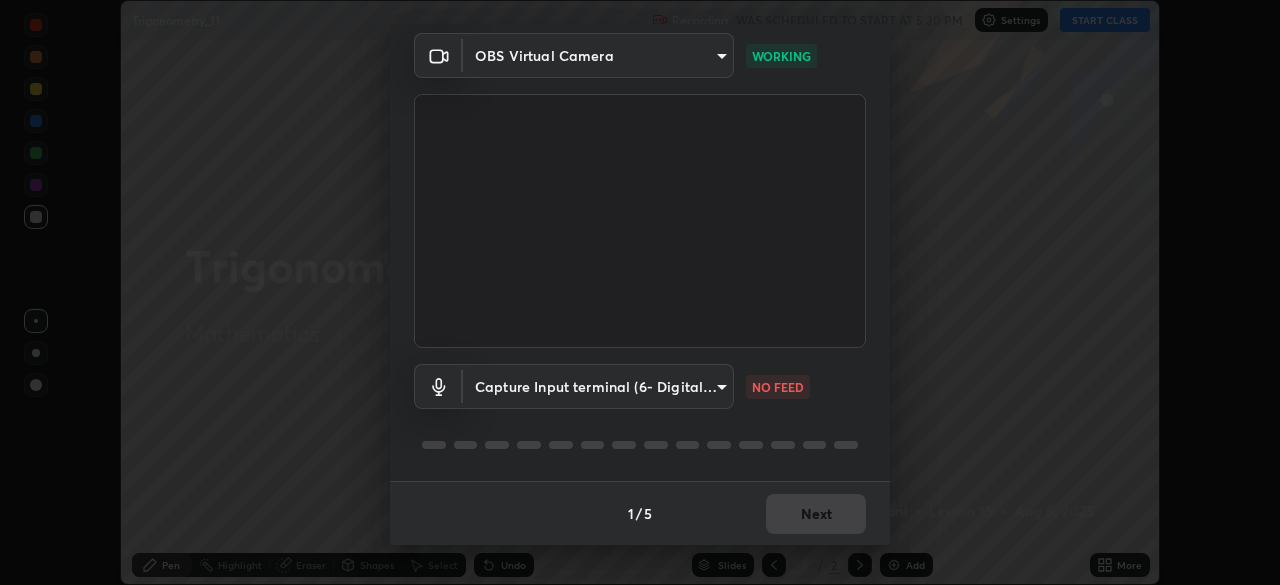 click on "Erase all Trigonometry_11 Recording WAS SCHEDULED TO START AT  5:30 PM Settings START CLASS Setting up your live class Trigonometry_11 • L15 of Mathematics [FIRST] [LAST] Pen Highlight Eraser Shapes Select Undo Slides 2 / 2 Add More No doubts shared Encourage your learners to ask a doubt for better clarity Report an issue Reason for reporting Buffering Chat not working Audio - Video sync issue Educator video quality low ​ Attach an image Report Media settings OBS Virtual Camera [HASH] WORKING Capture Input terminal (6- Digital Array MIC) [HASH] NO FEED 1 / 5 Next" at bounding box center [640, 292] 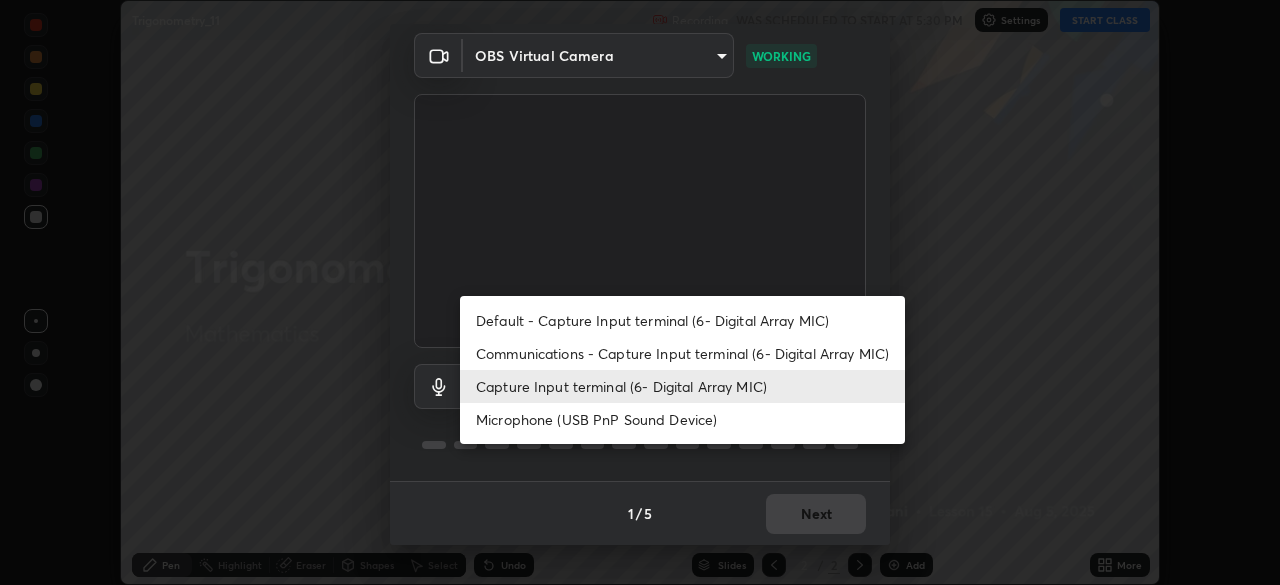 click on "Microphone (USB PnP Sound Device)" at bounding box center [682, 419] 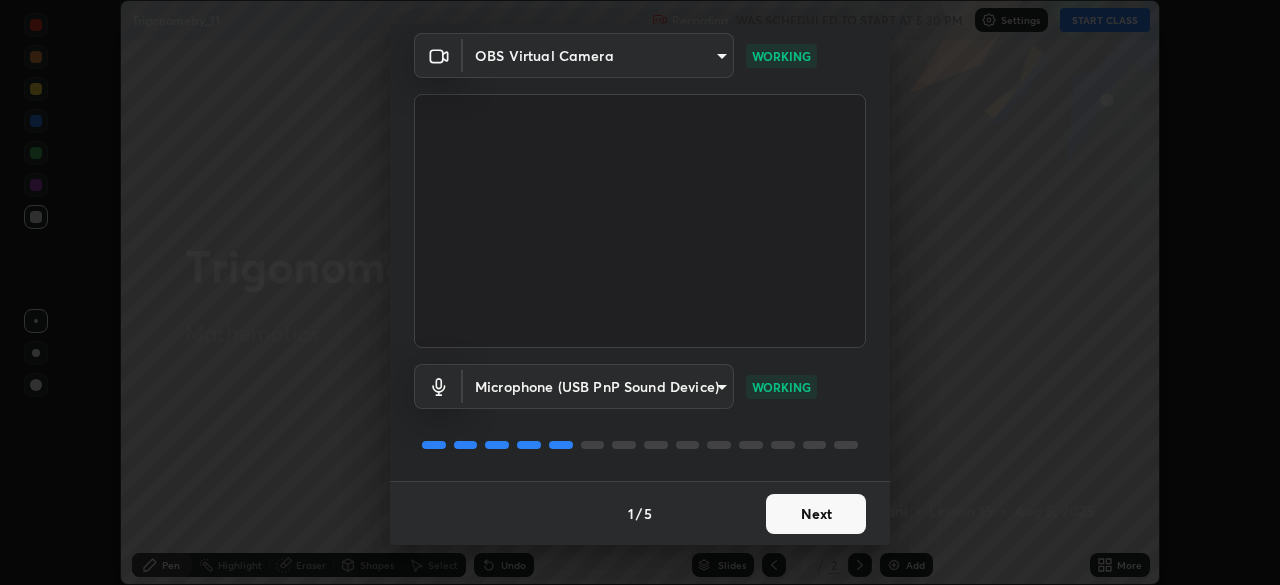 click on "Next" at bounding box center (816, 514) 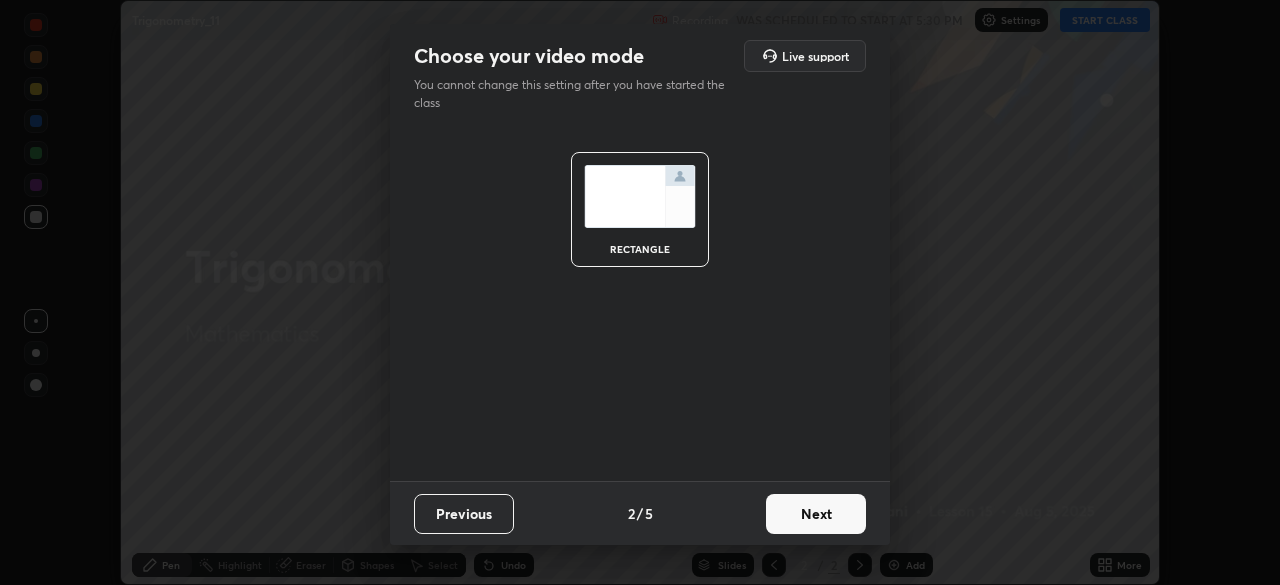 scroll, scrollTop: 0, scrollLeft: 0, axis: both 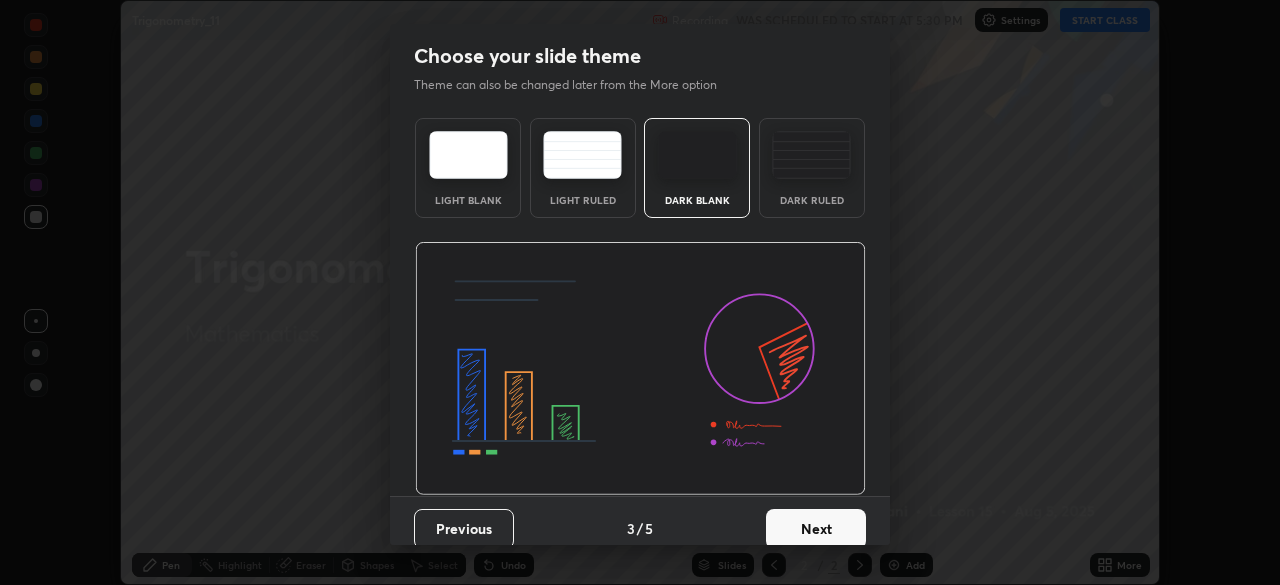 click on "Next" at bounding box center (816, 529) 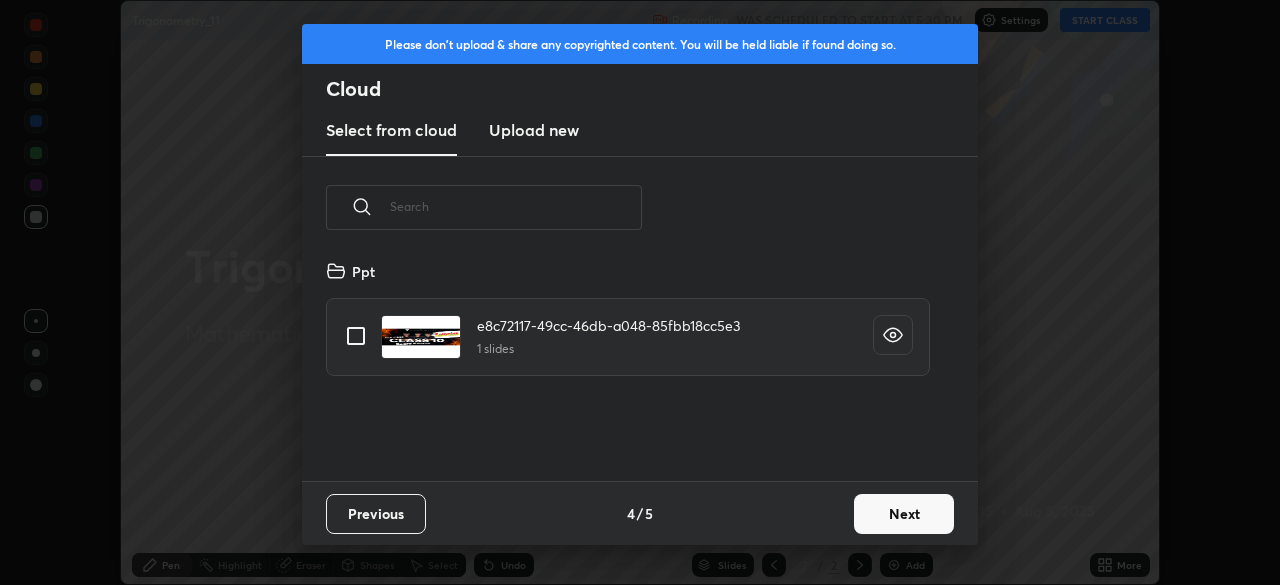scroll, scrollTop: 7, scrollLeft: 11, axis: both 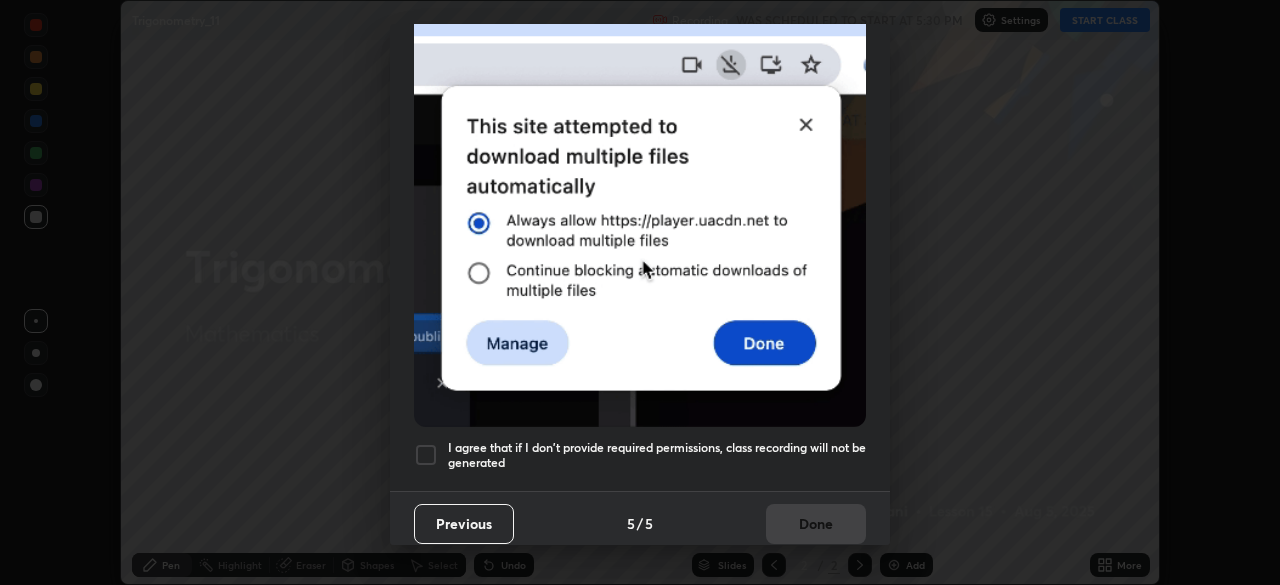 click at bounding box center (426, 455) 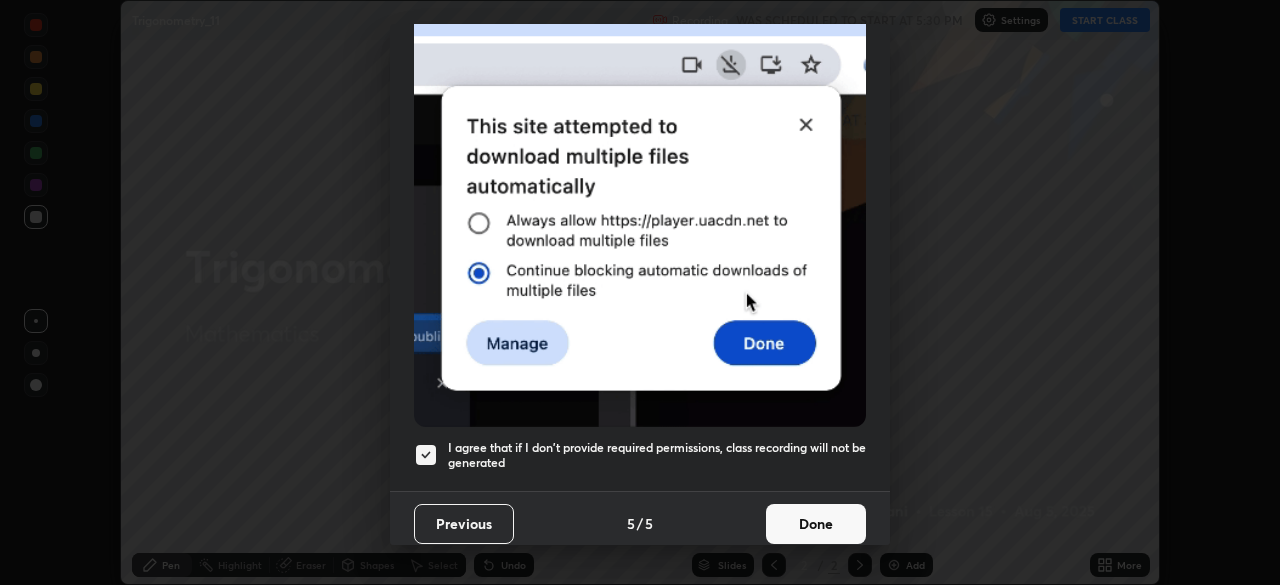 click on "Done" at bounding box center (816, 524) 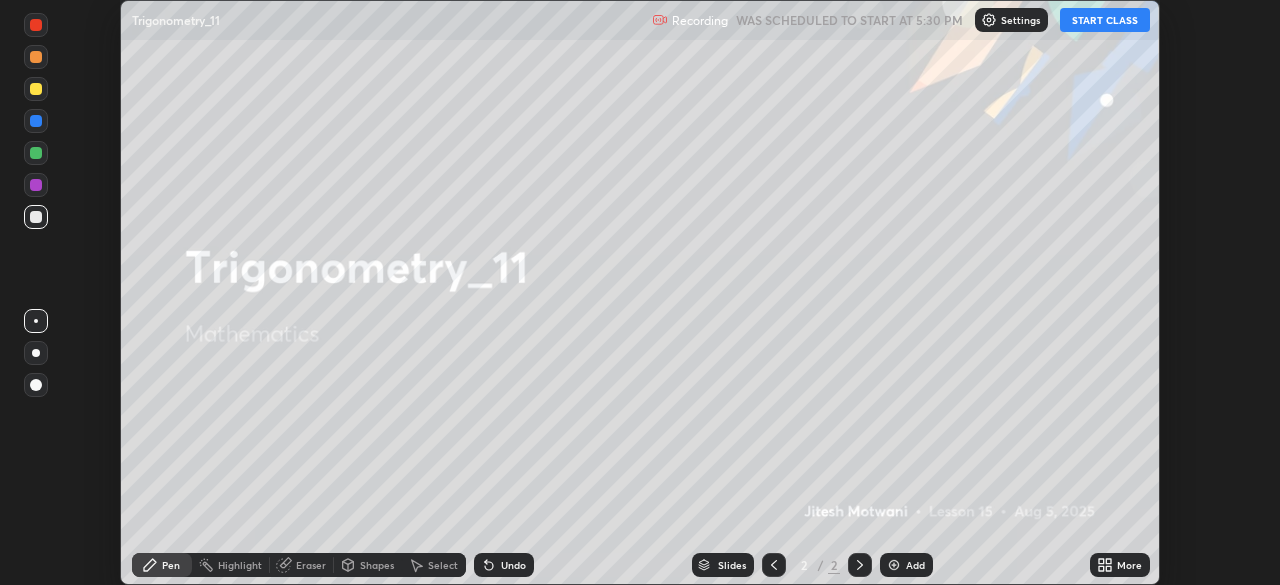 click on "START CLASS" at bounding box center [1105, 20] 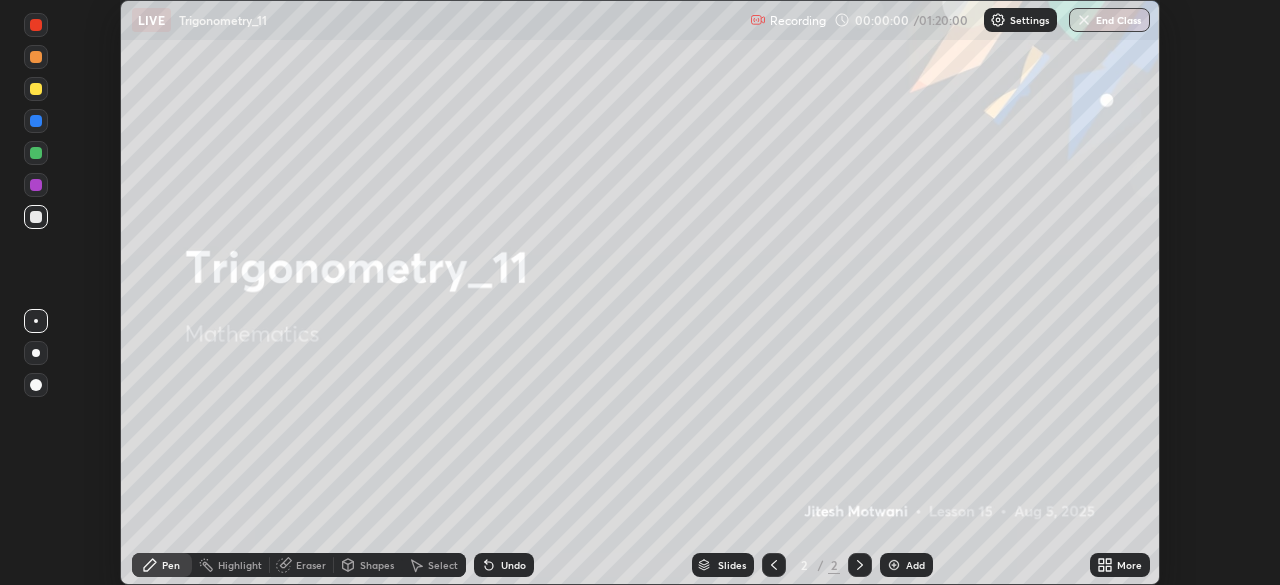 click on "More" at bounding box center (1120, 565) 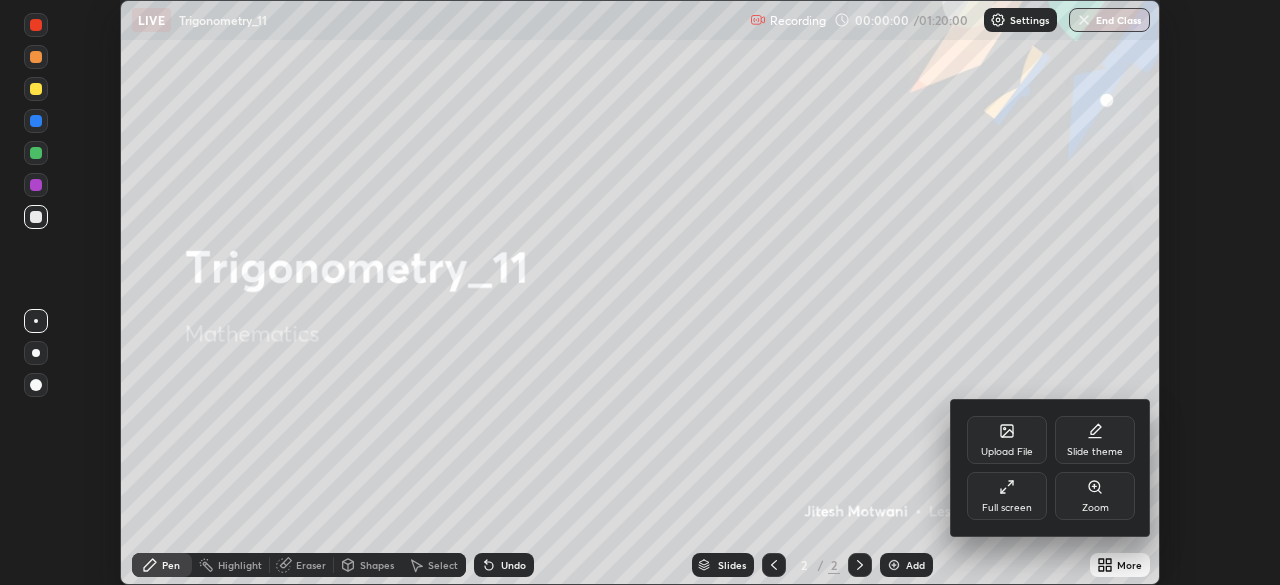 click on "Full screen" at bounding box center [1007, 496] 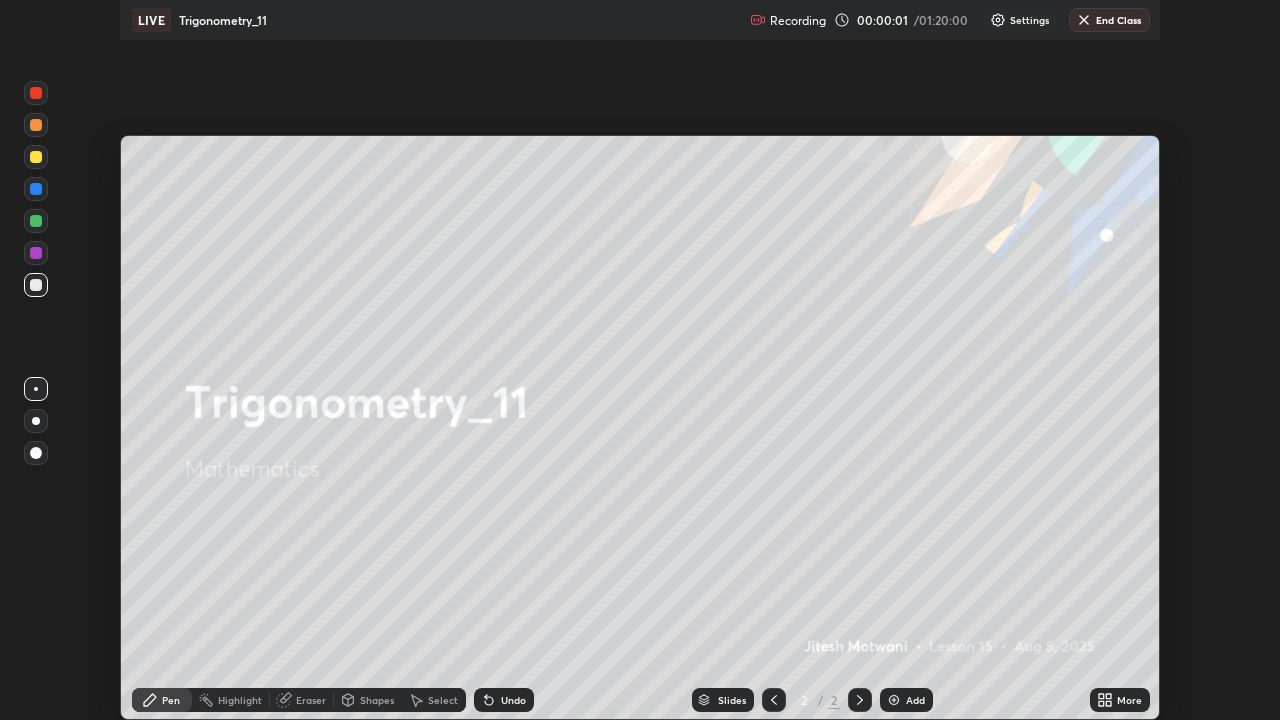 scroll, scrollTop: 99280, scrollLeft: 98720, axis: both 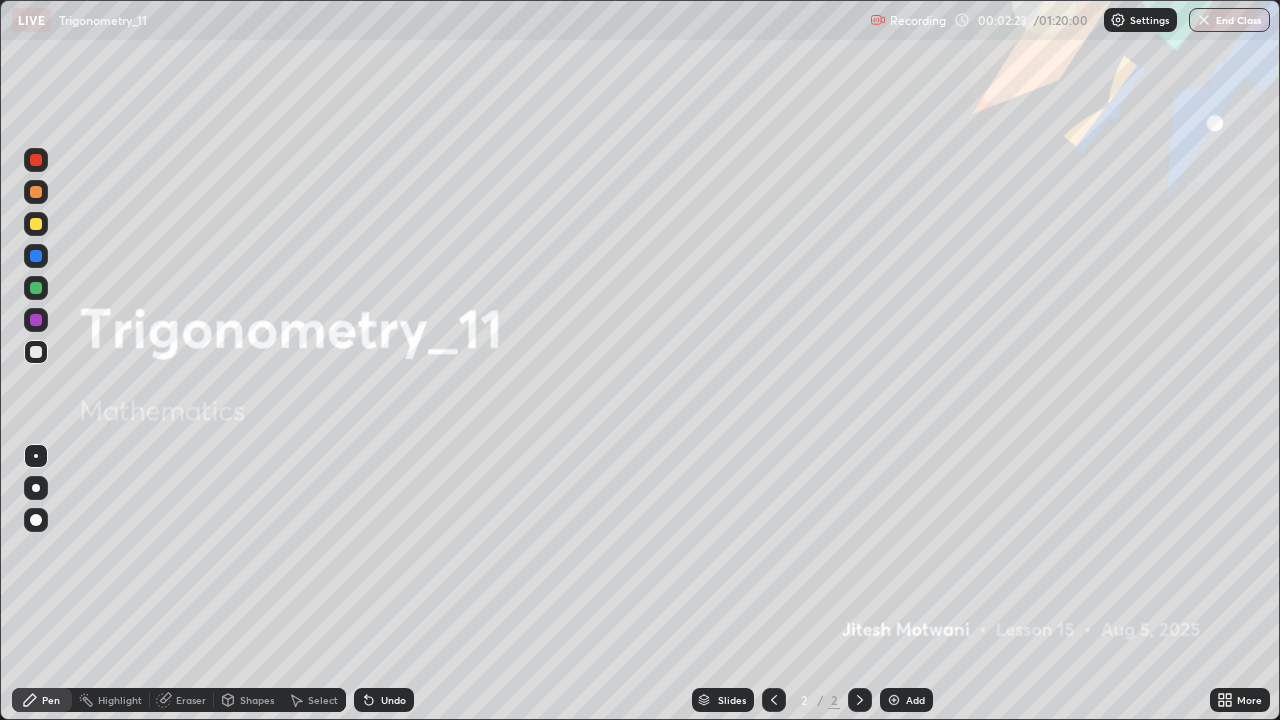 click on "Add" at bounding box center (915, 700) 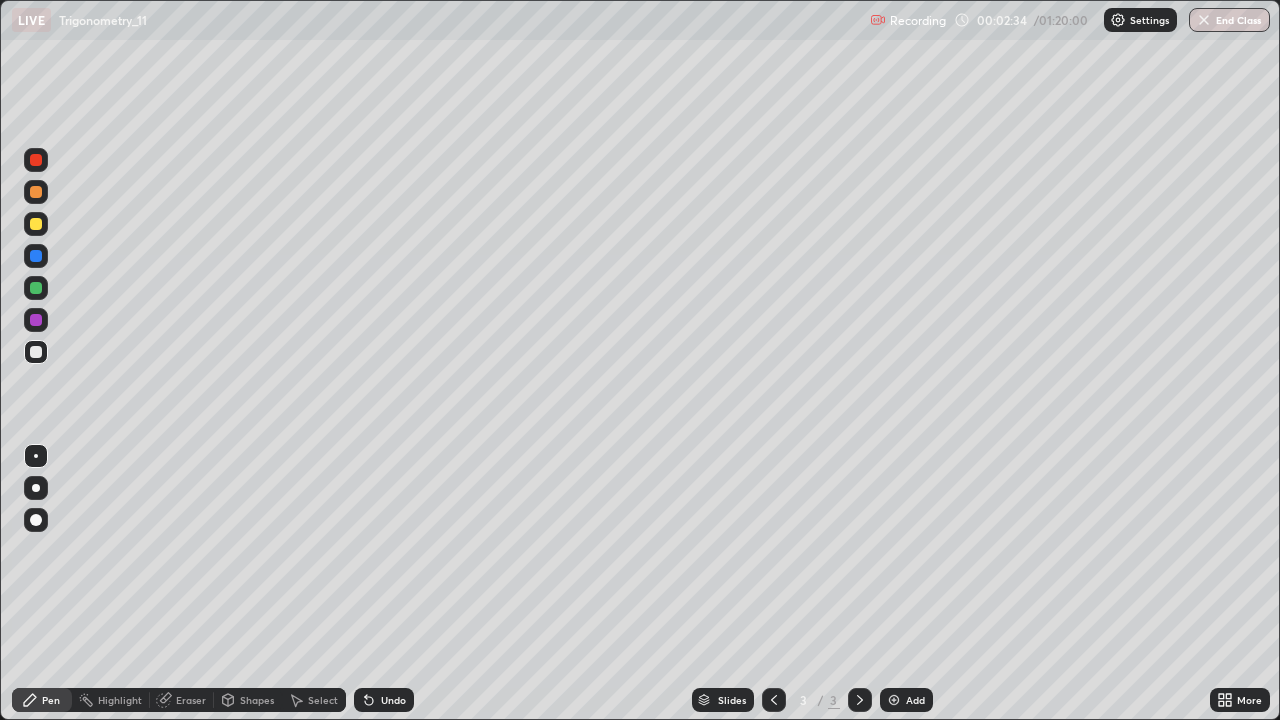 click at bounding box center (36, 224) 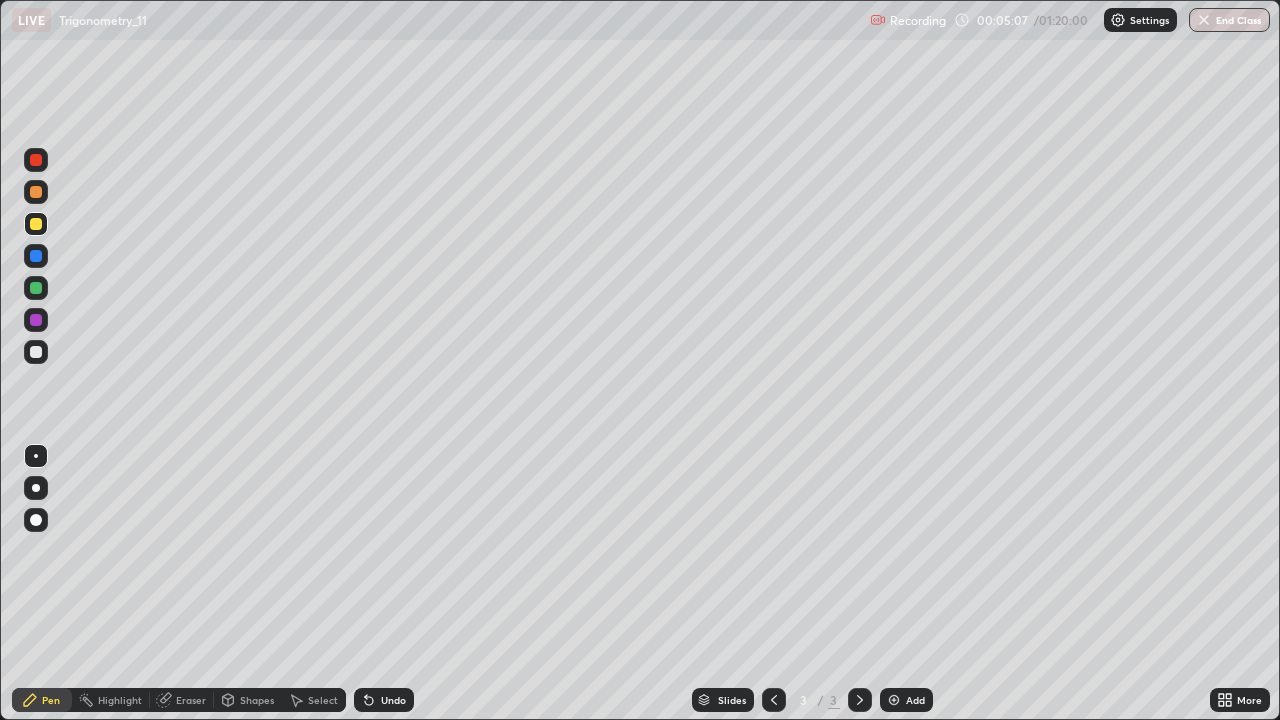 click at bounding box center [36, 352] 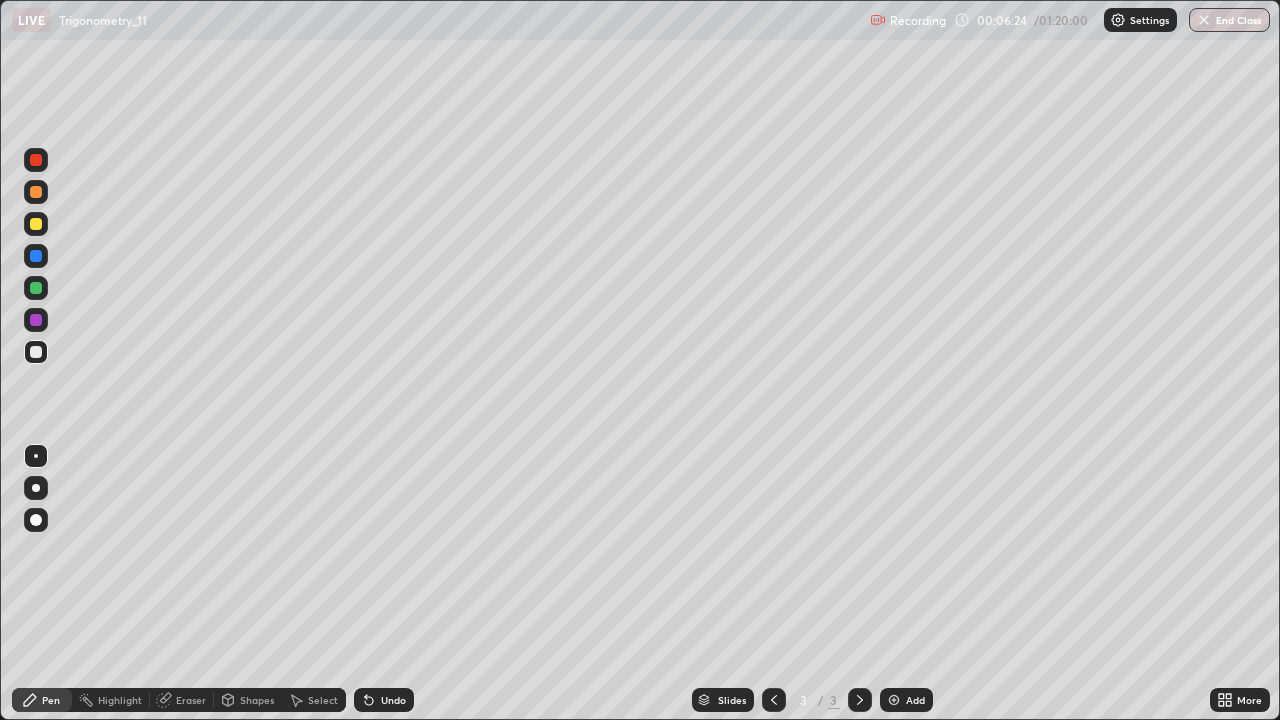 click on "Undo" at bounding box center [393, 700] 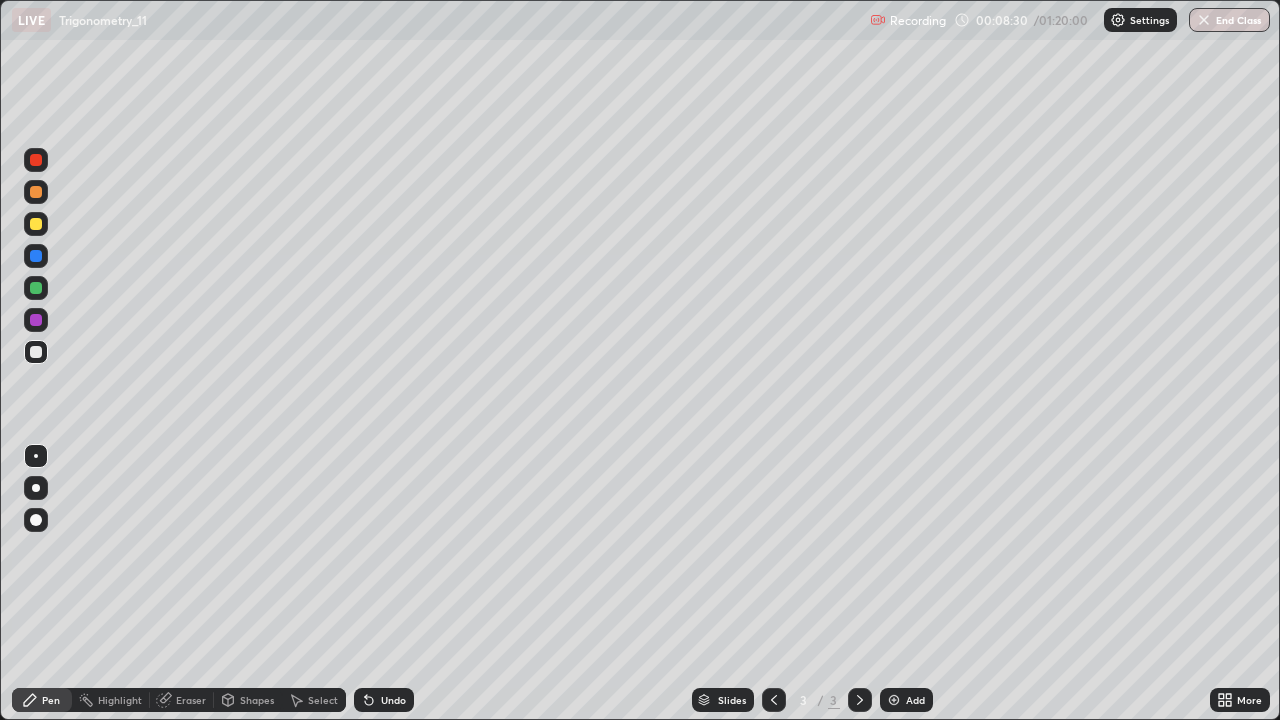 click 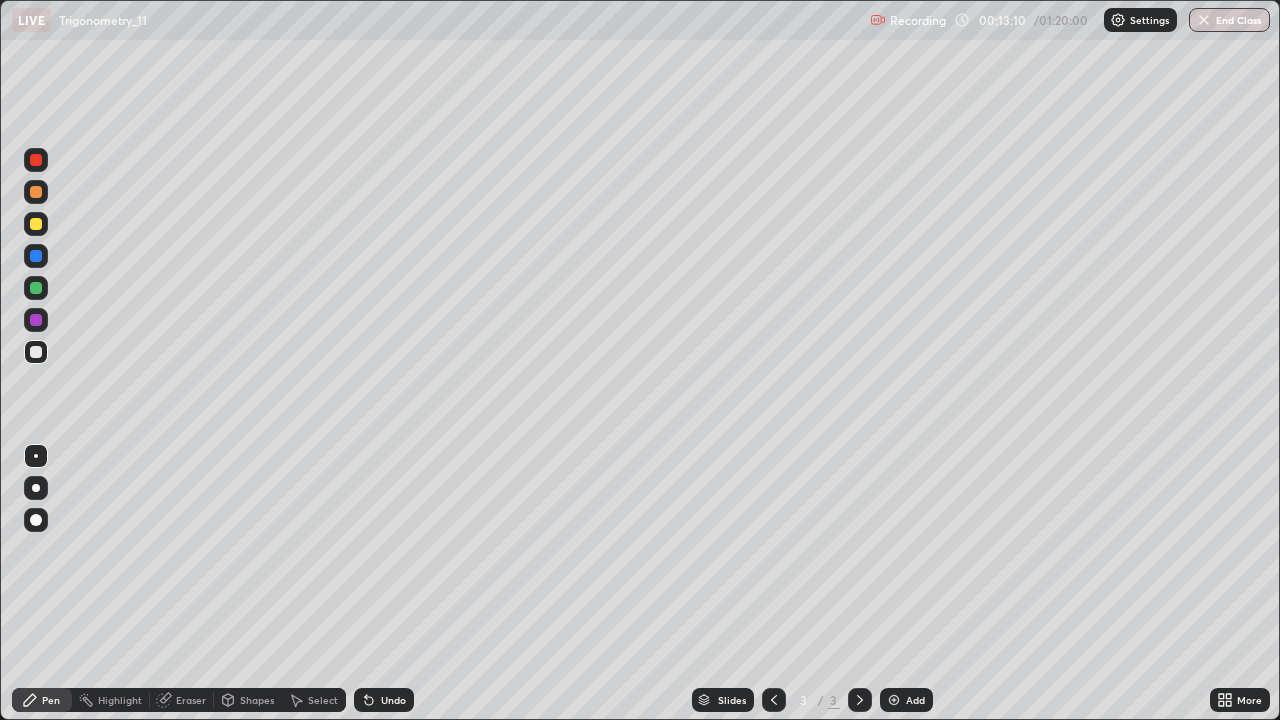 click on "Add" at bounding box center (915, 700) 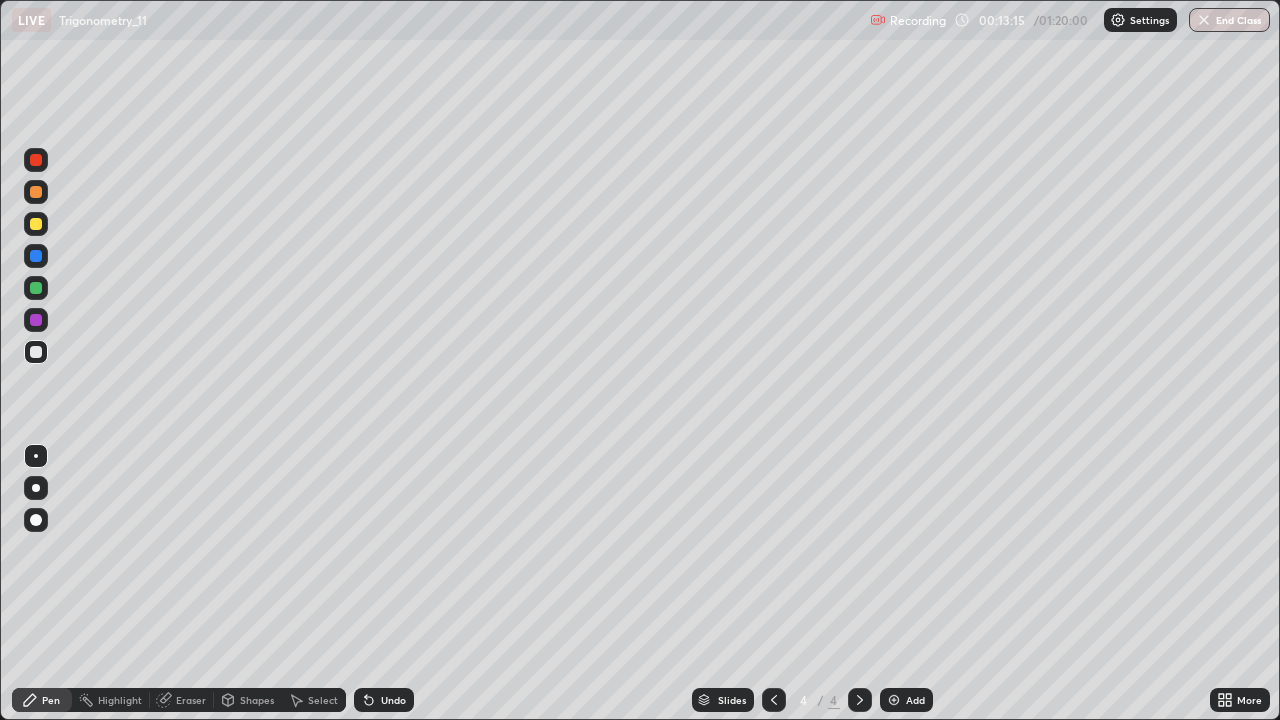 click on "Undo" at bounding box center [393, 700] 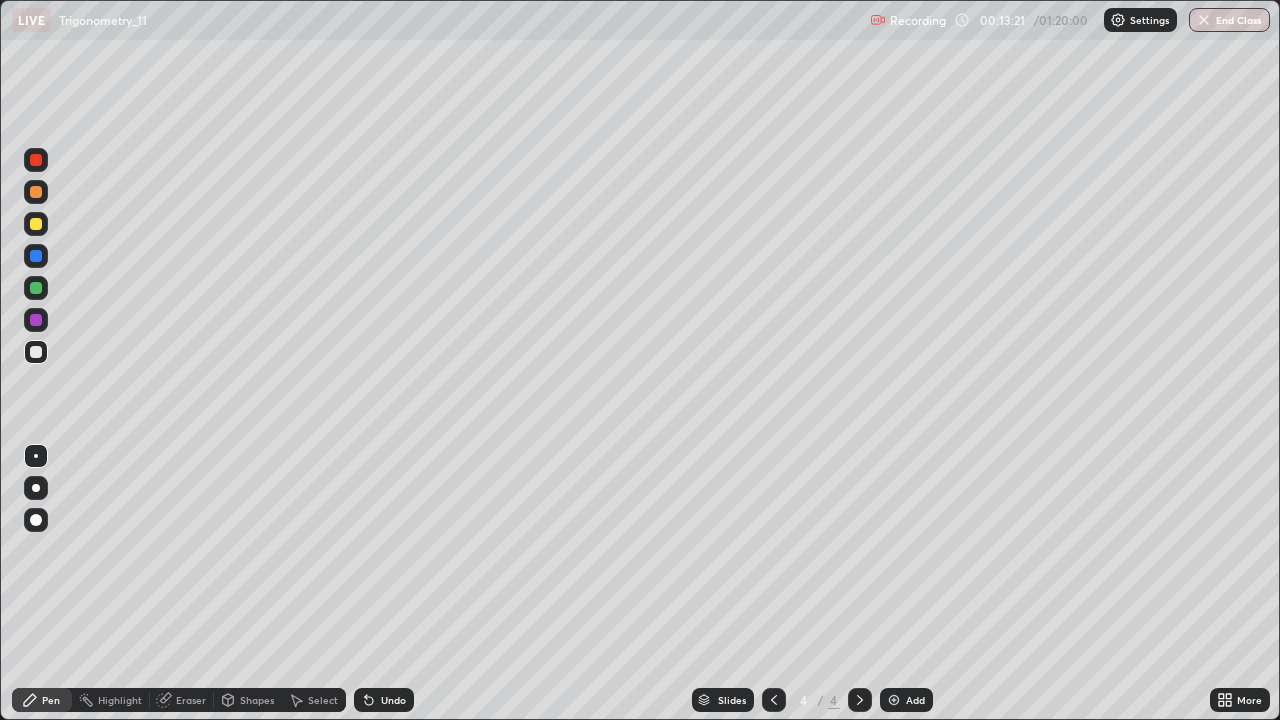 click at bounding box center (774, 700) 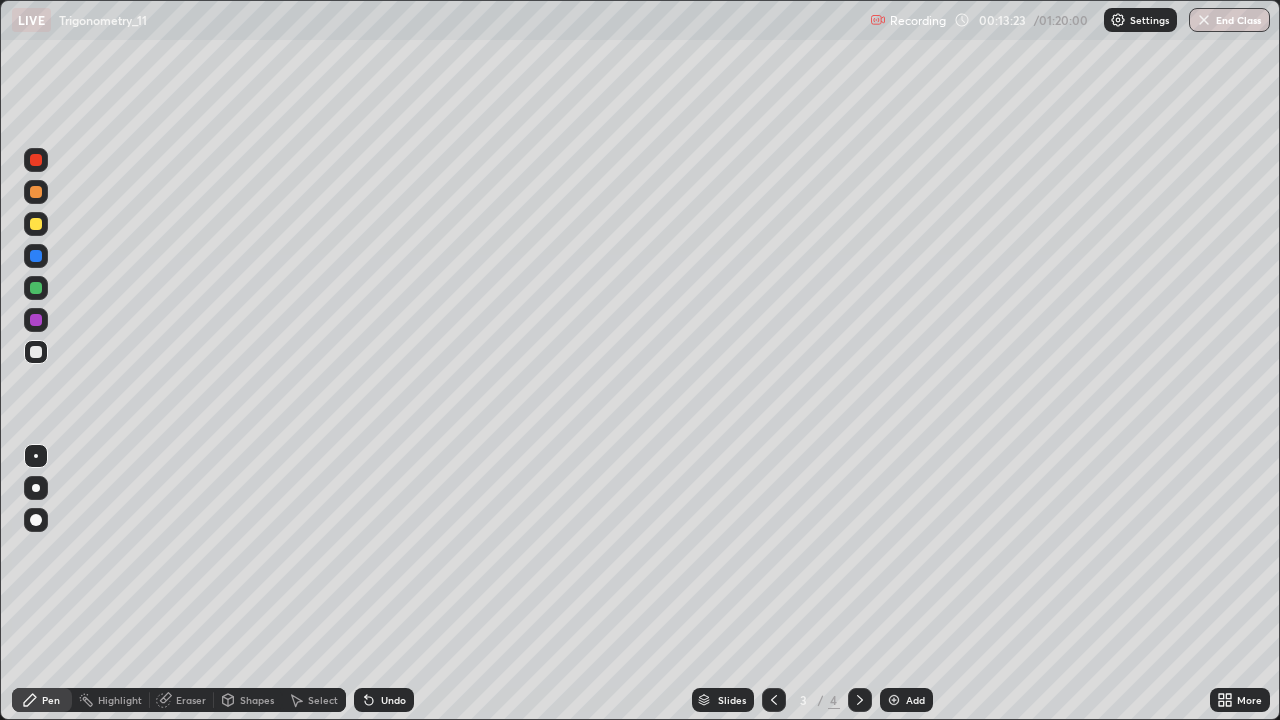 click at bounding box center [860, 700] 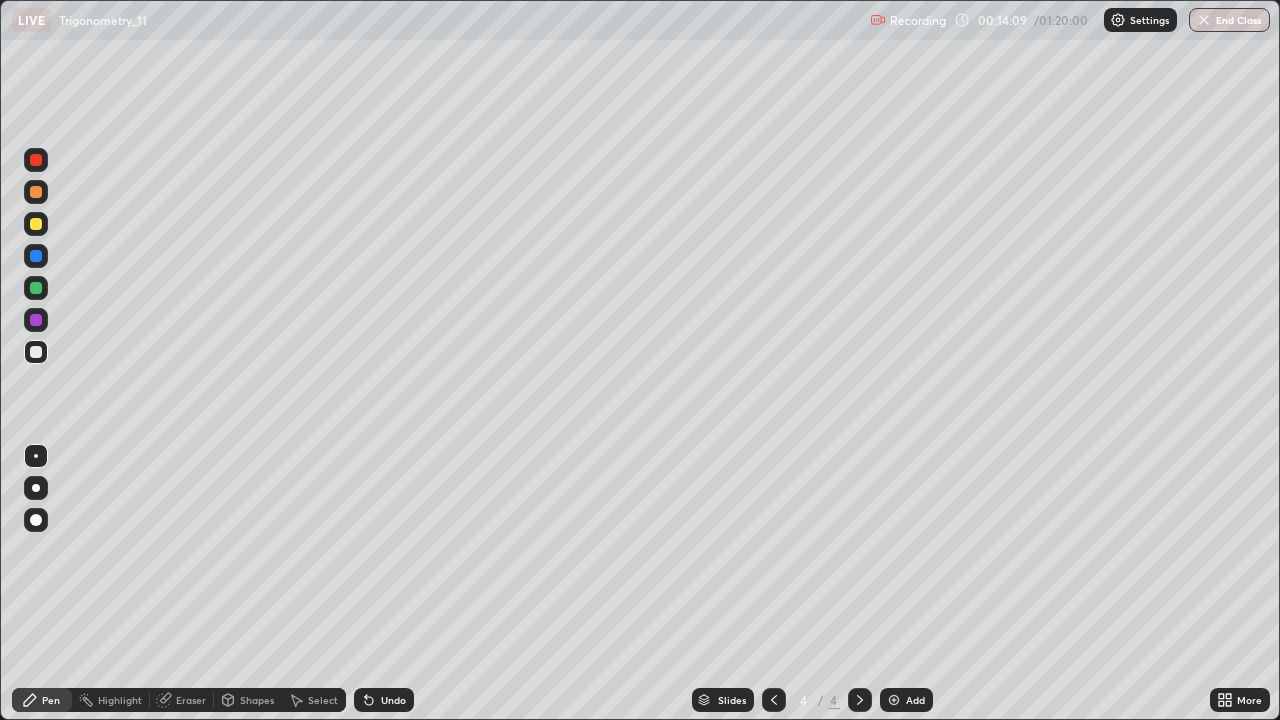 click 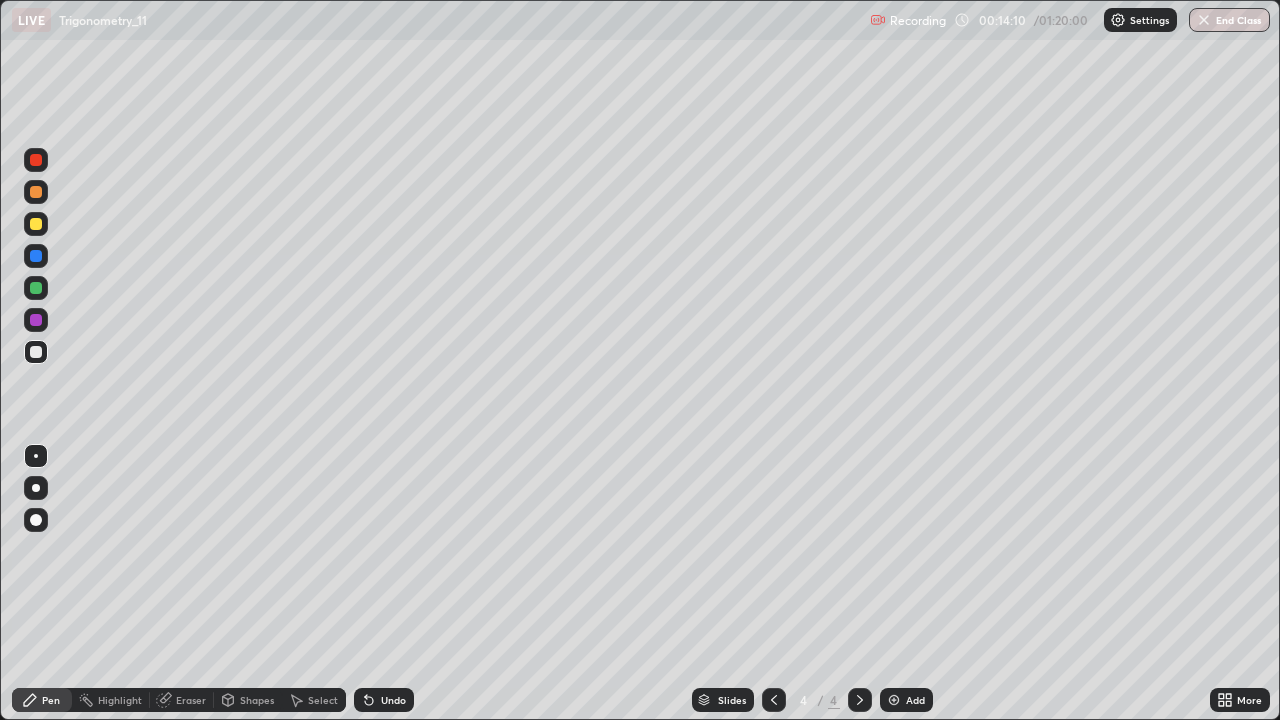 click on "Undo" at bounding box center (380, 700) 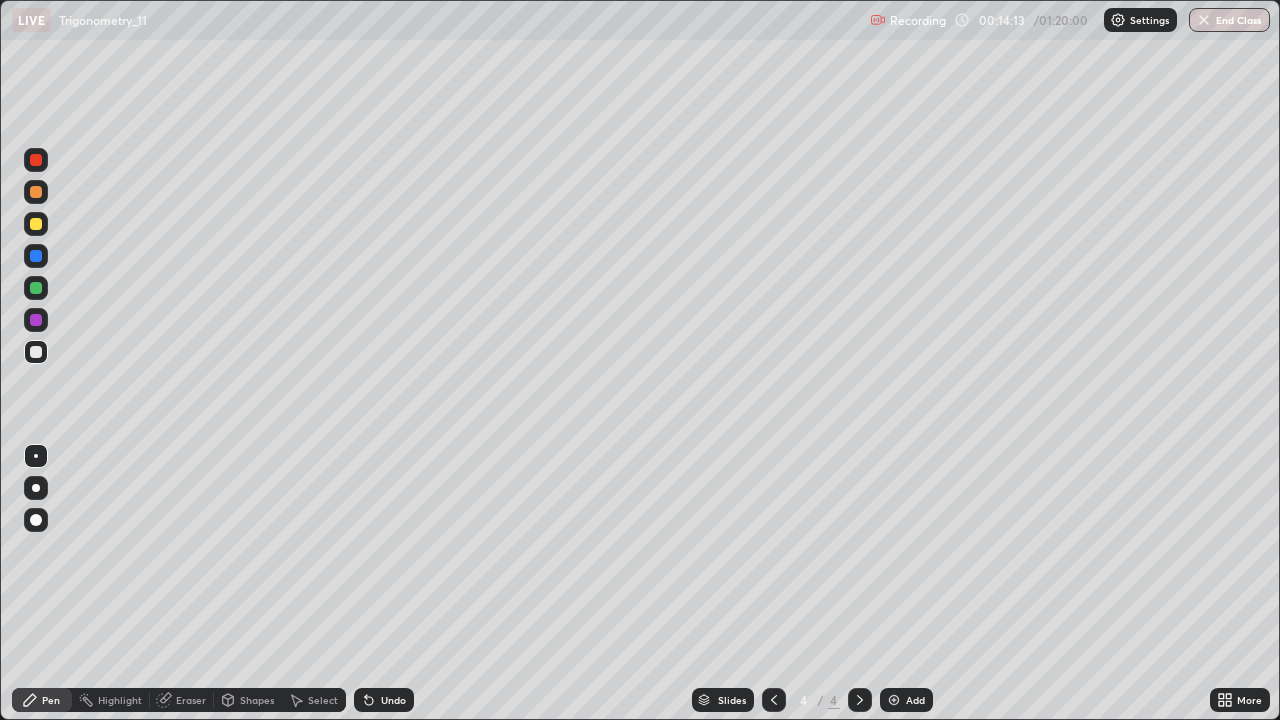 click on "Undo" at bounding box center (384, 700) 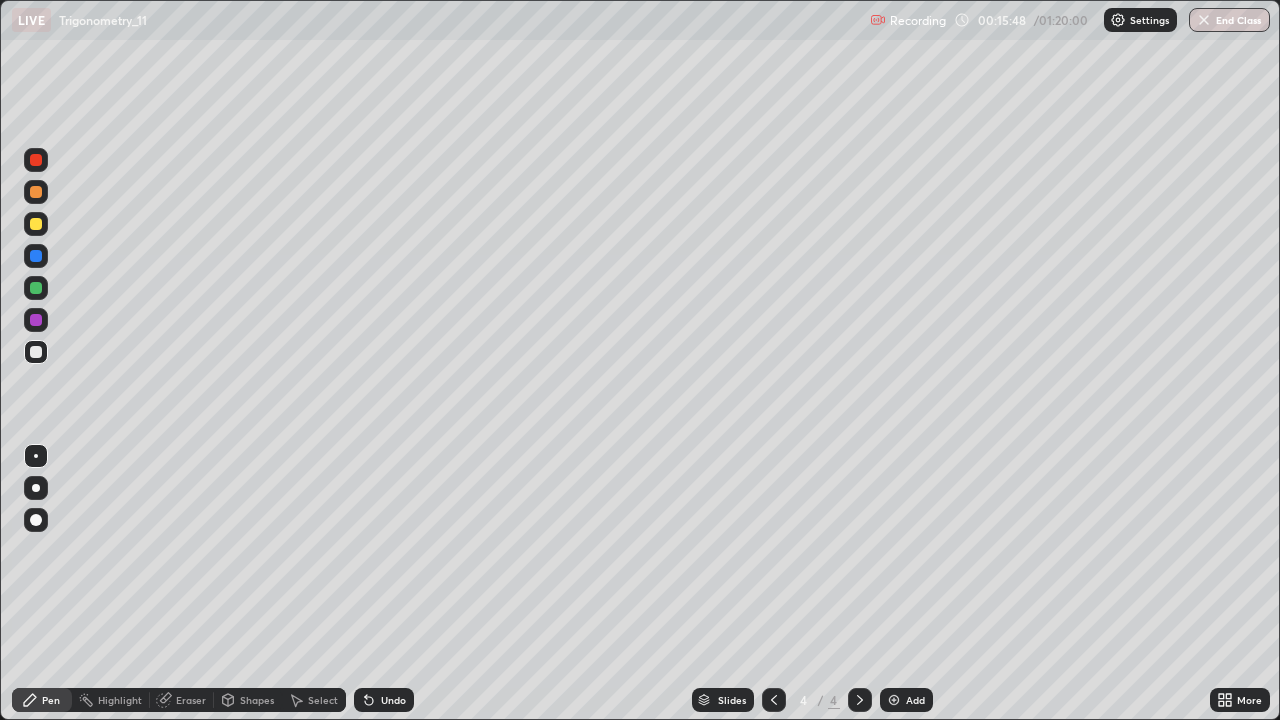 click 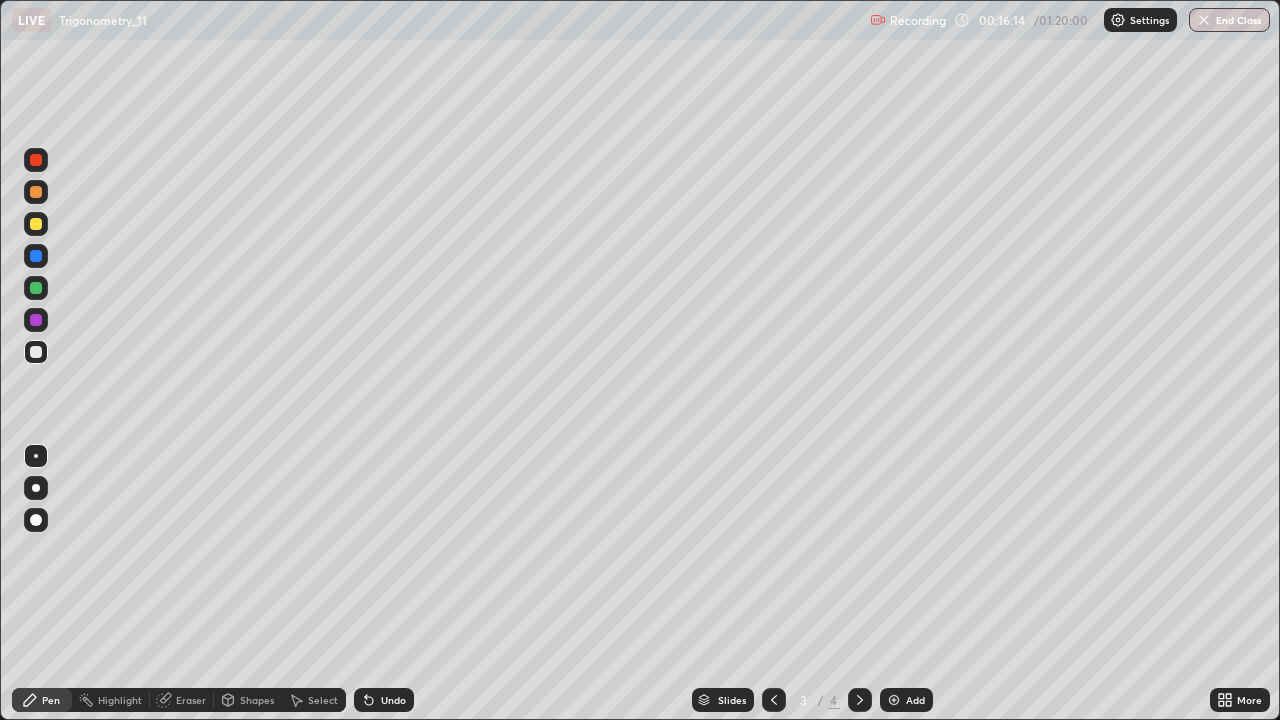 click 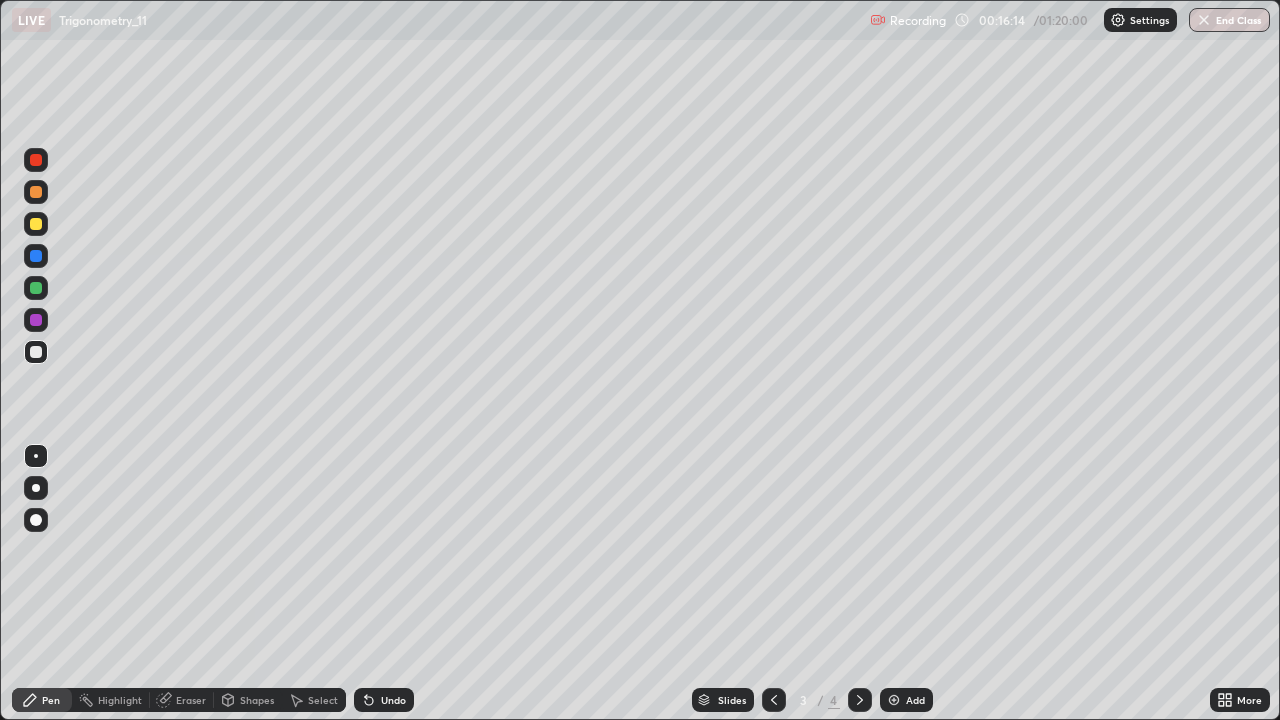 click 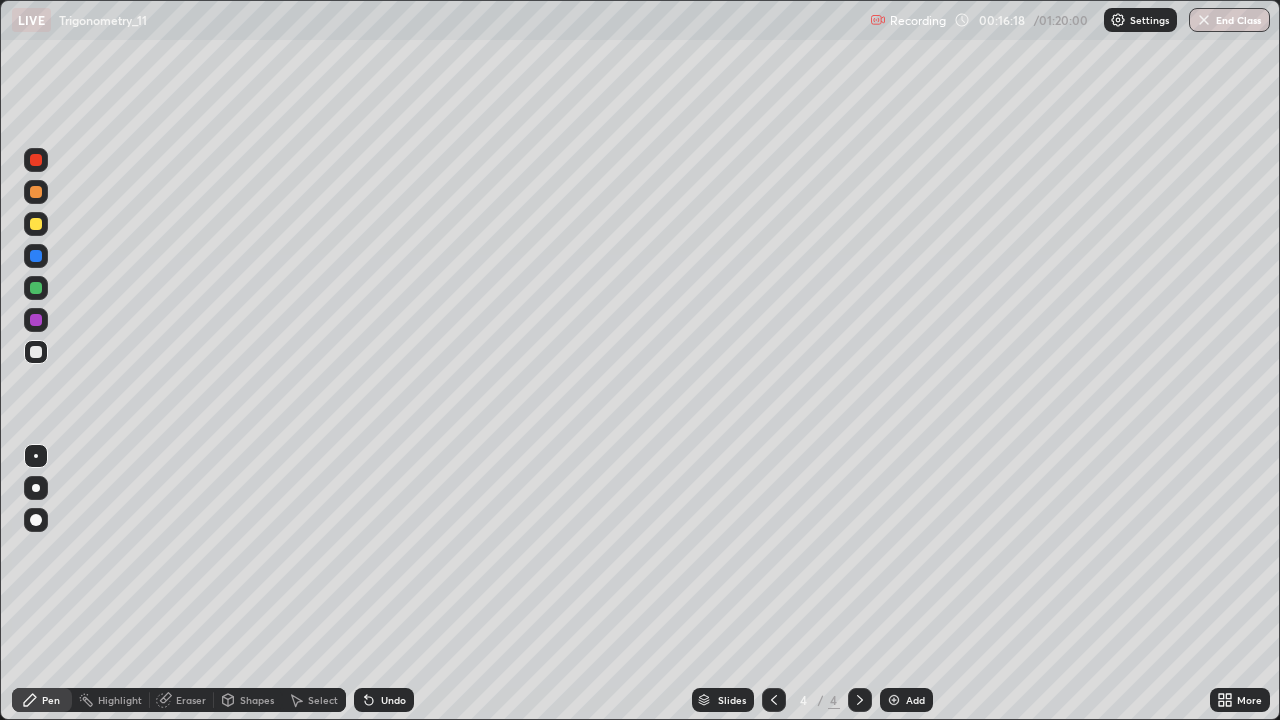 click on "Add" at bounding box center (915, 700) 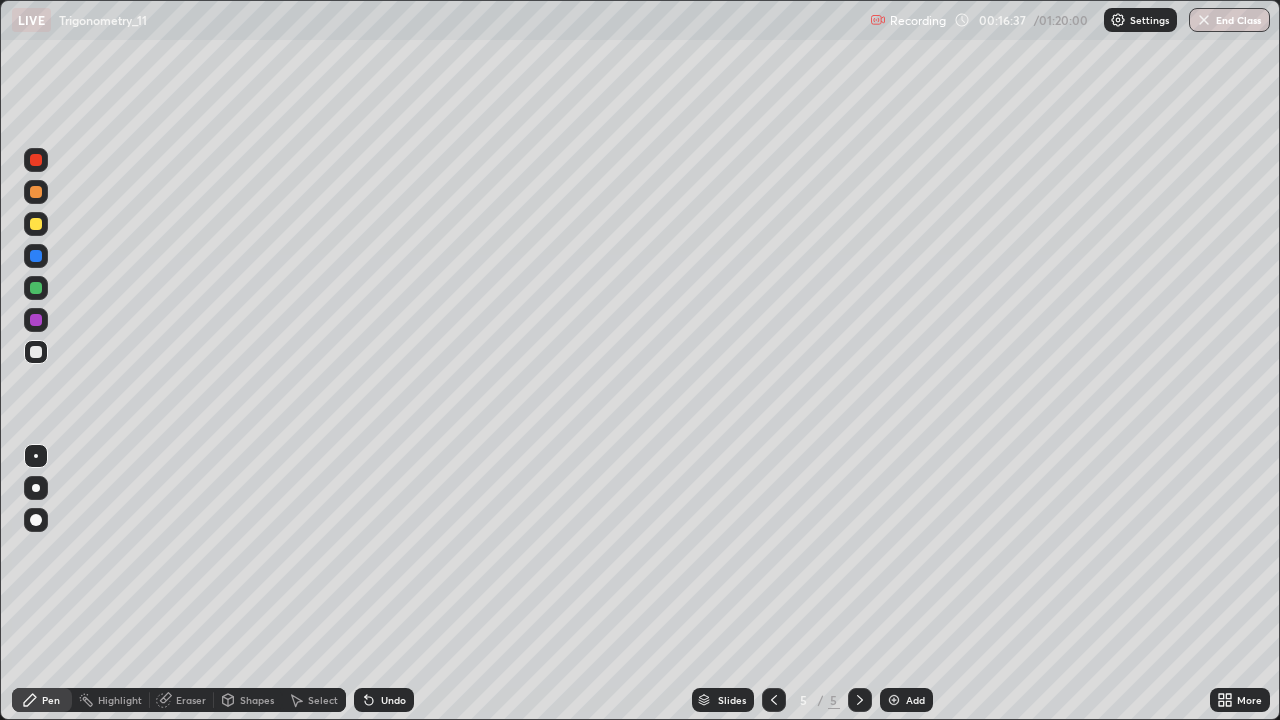 click on "Undo" at bounding box center [393, 700] 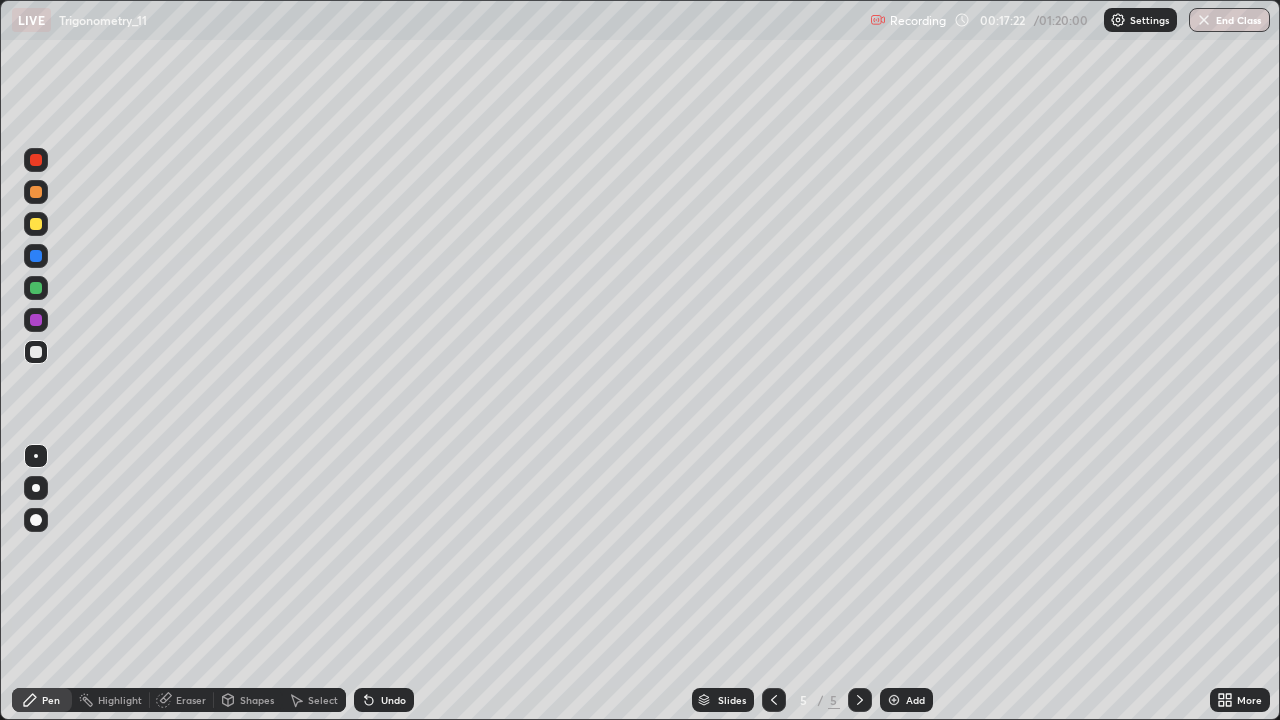 click on "Undo" at bounding box center (384, 700) 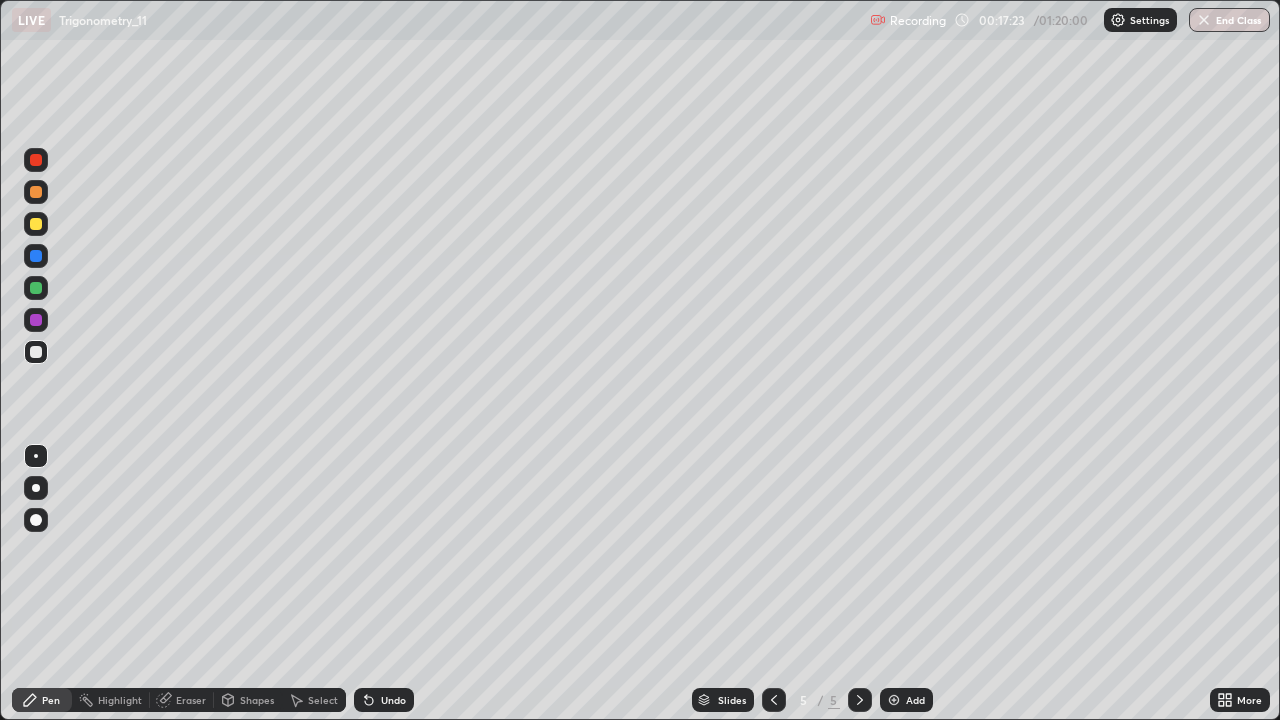 click on "Undo" at bounding box center (384, 700) 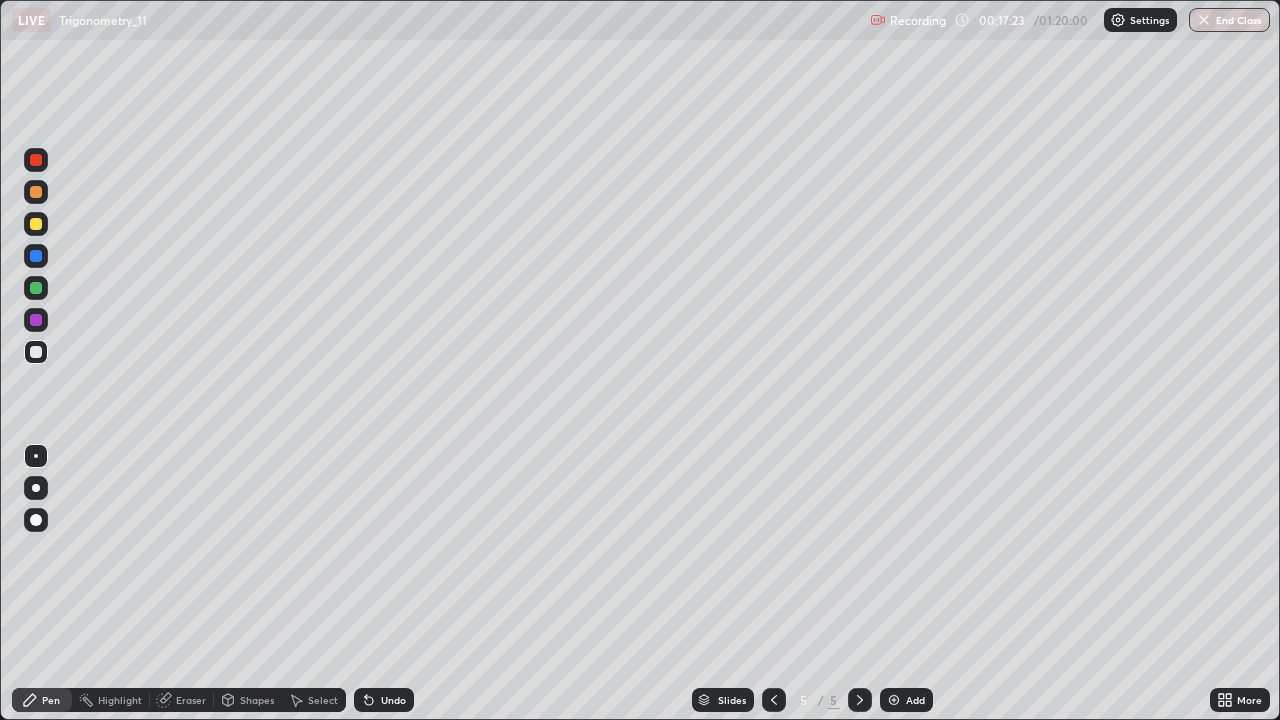 click on "Undo" at bounding box center [393, 700] 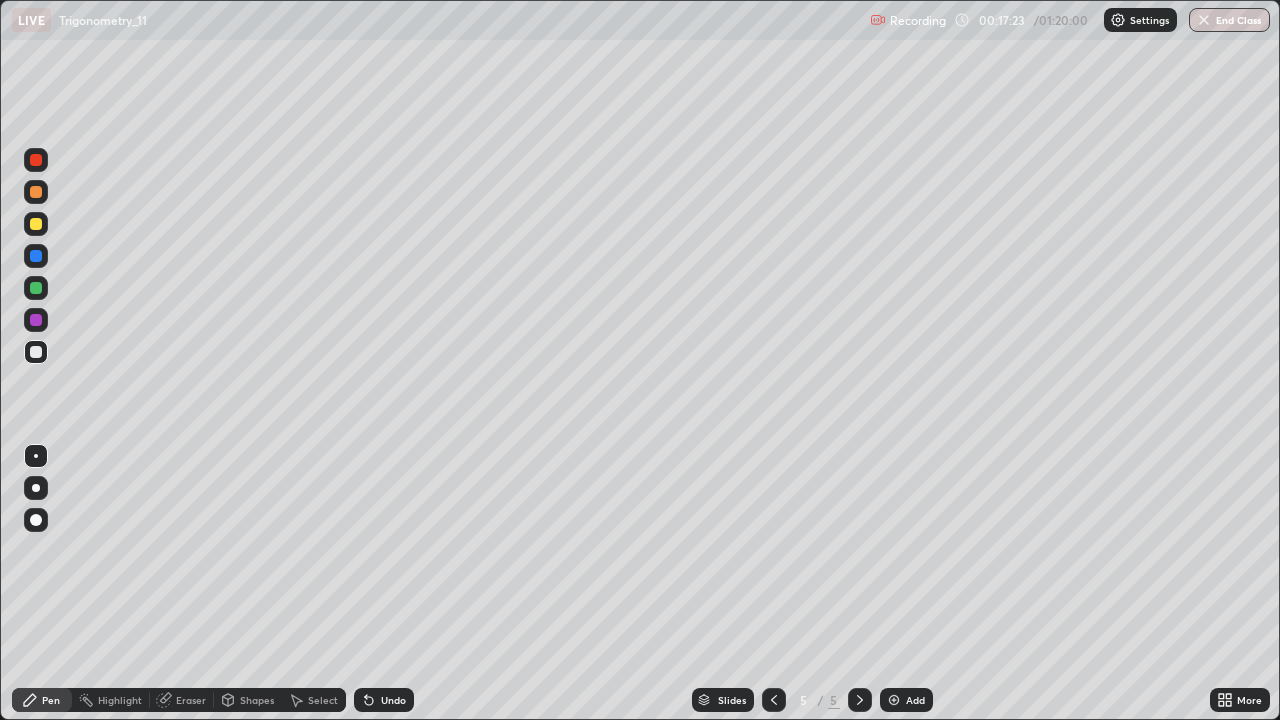 click on "Undo" at bounding box center (393, 700) 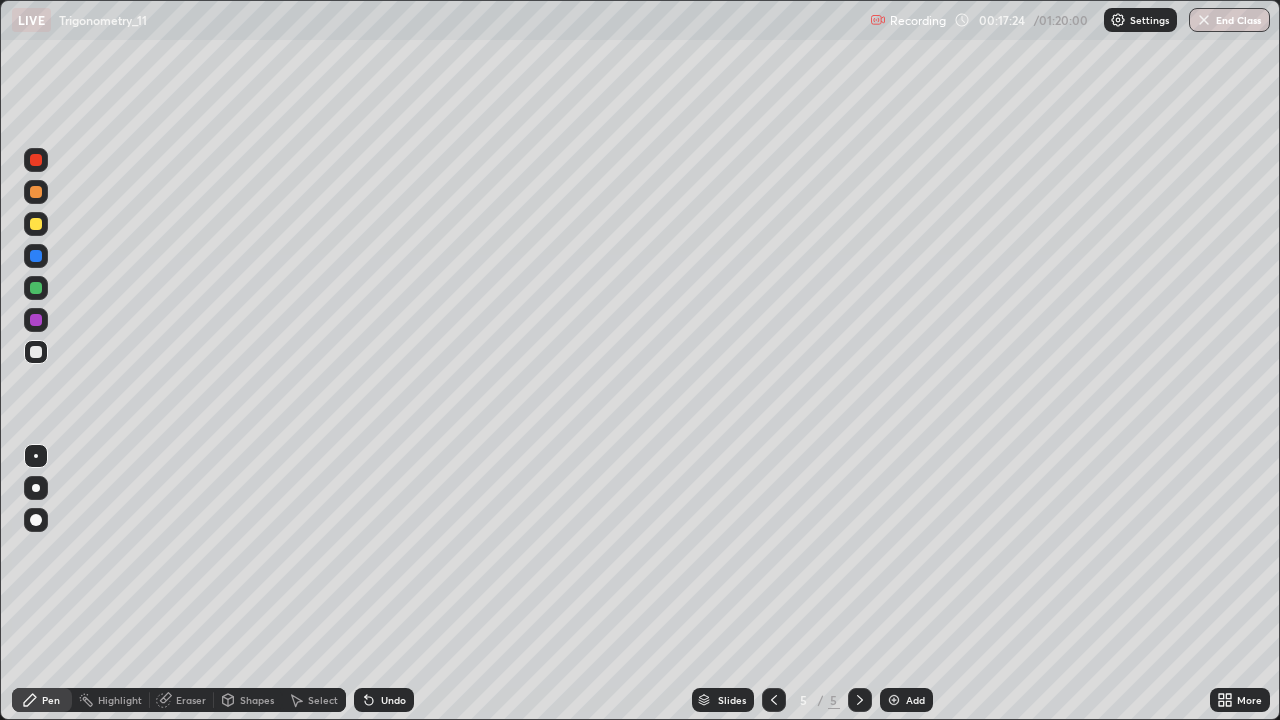 click on "Undo" at bounding box center (393, 700) 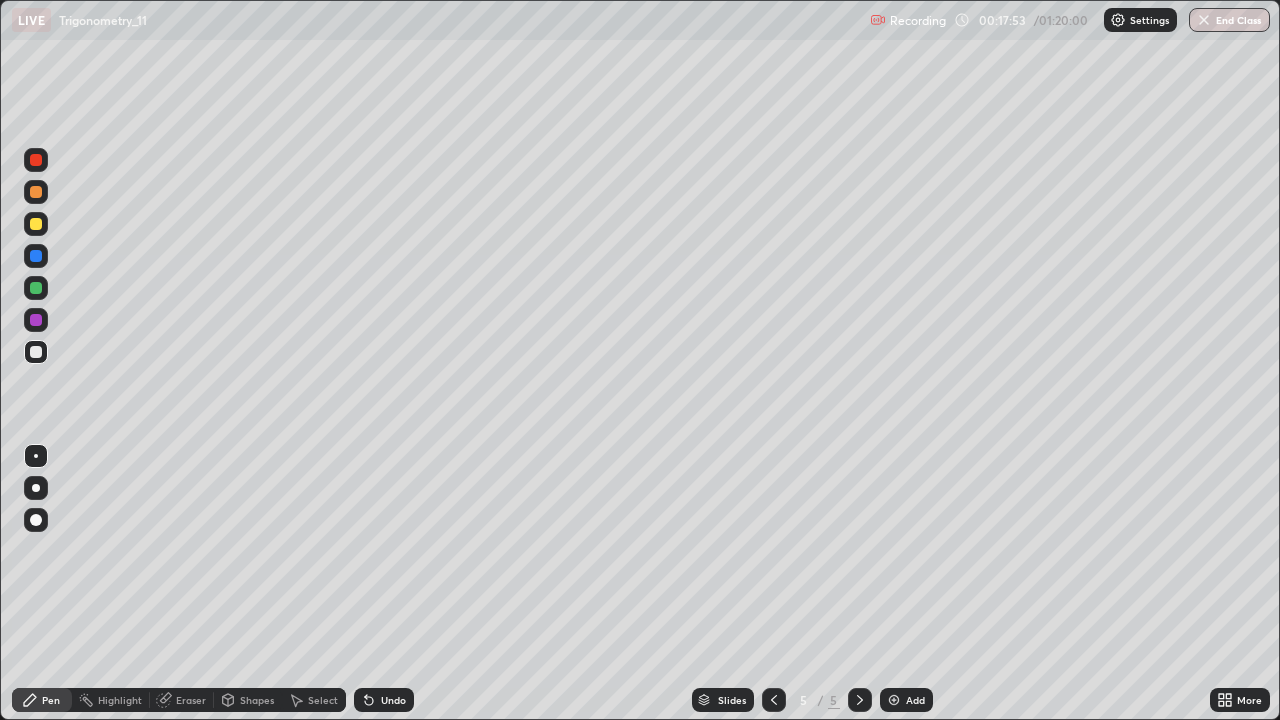 click on "Undo" at bounding box center [393, 700] 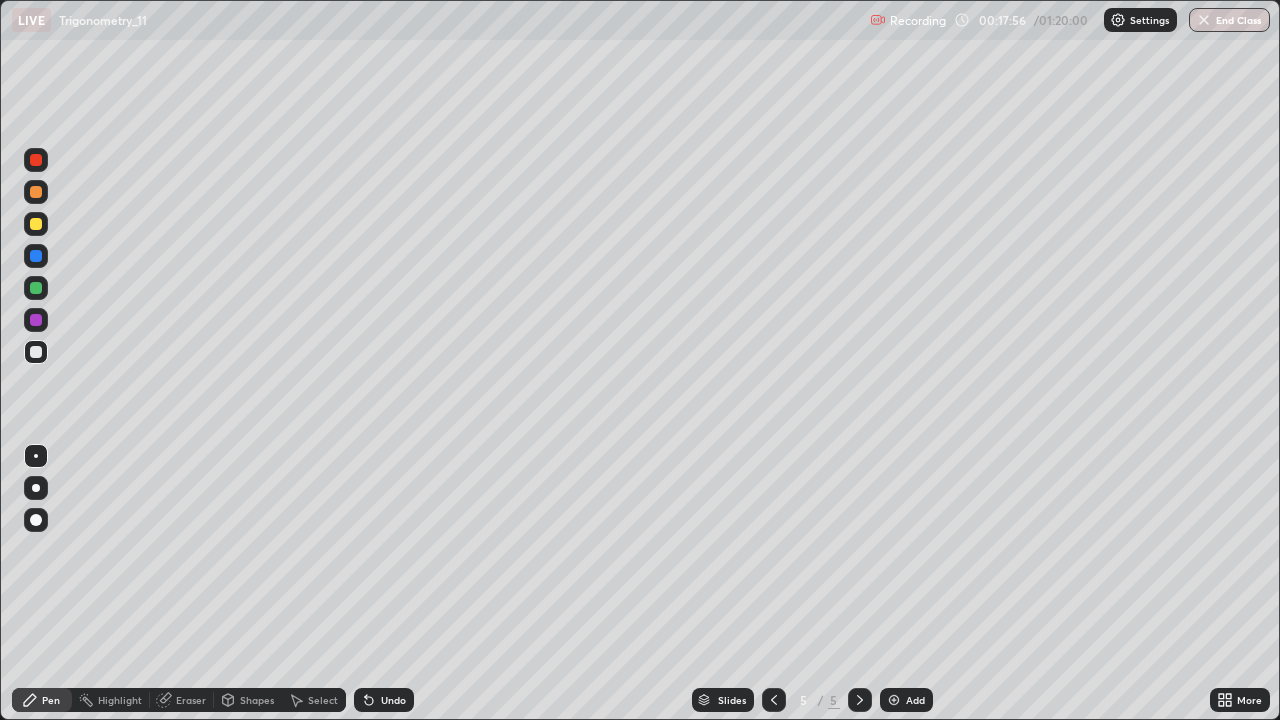 click on "Undo" at bounding box center (384, 700) 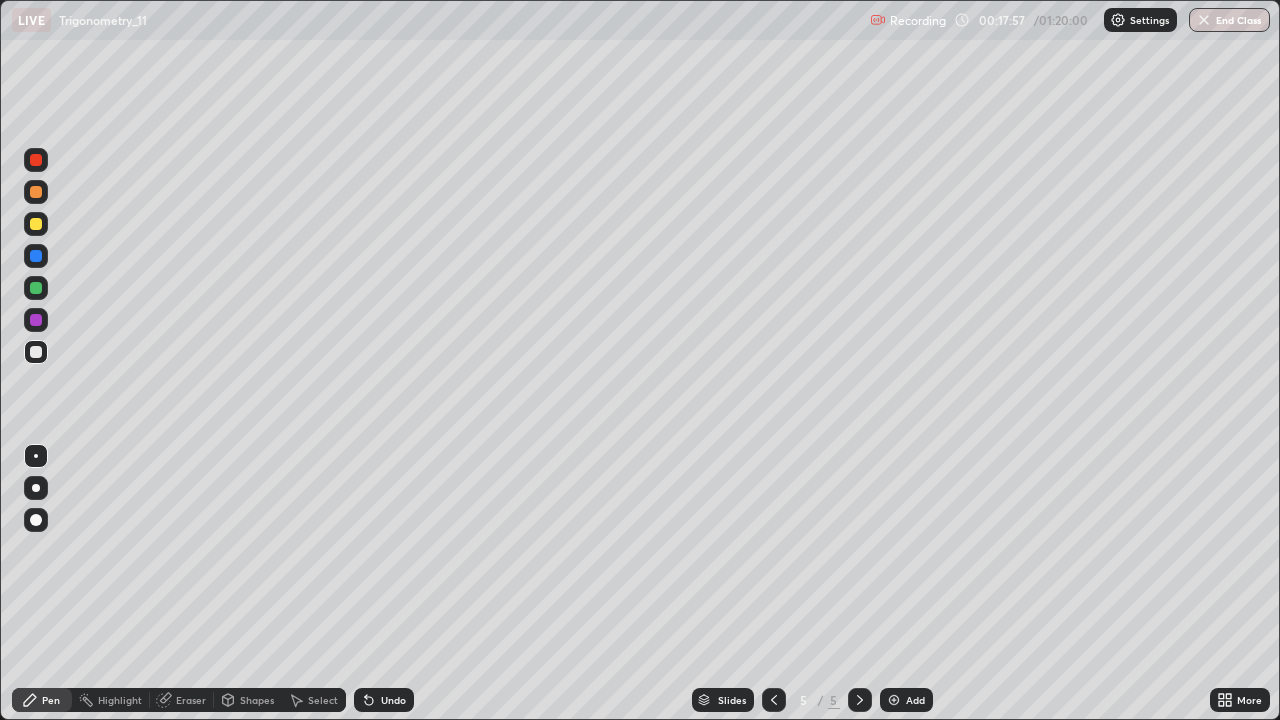 click 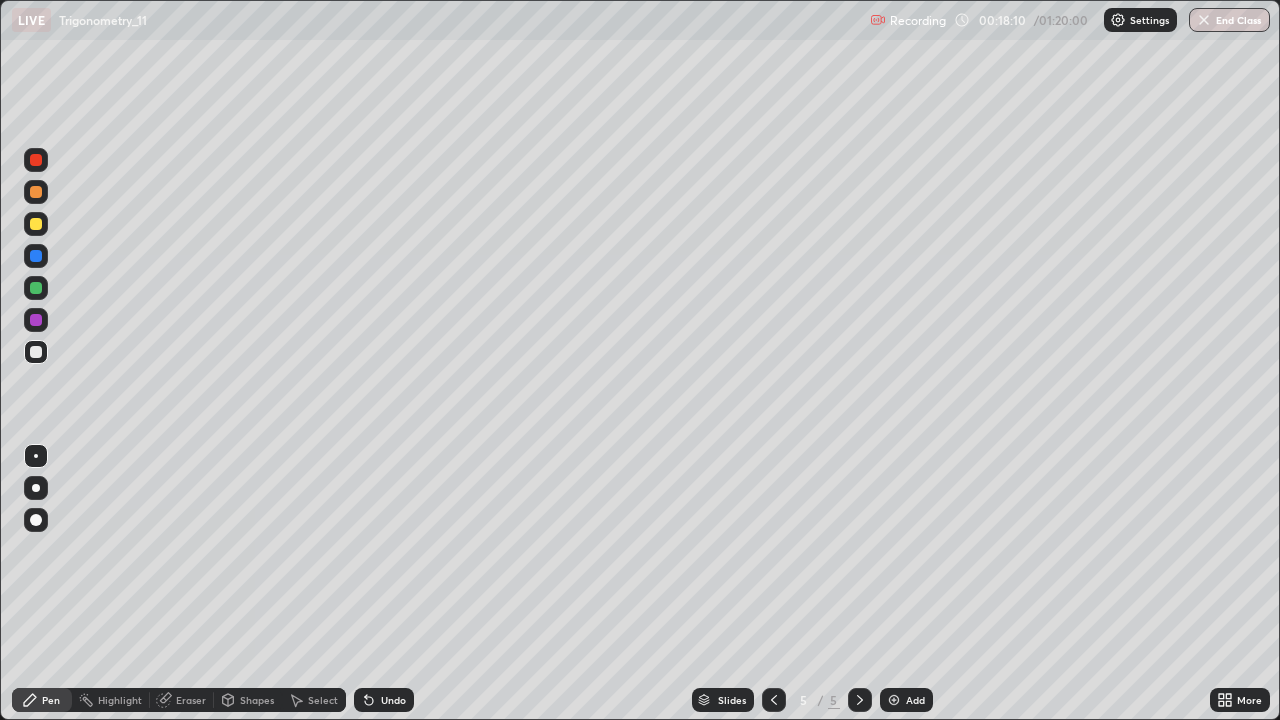 click 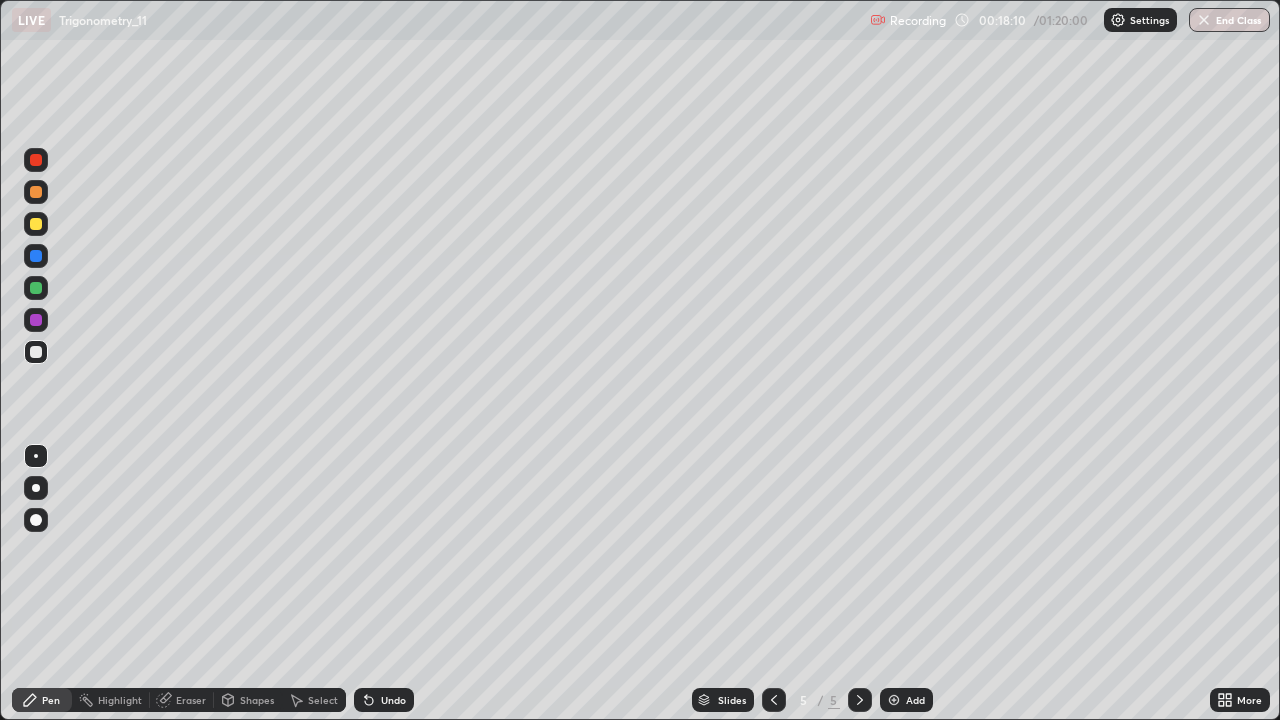 click 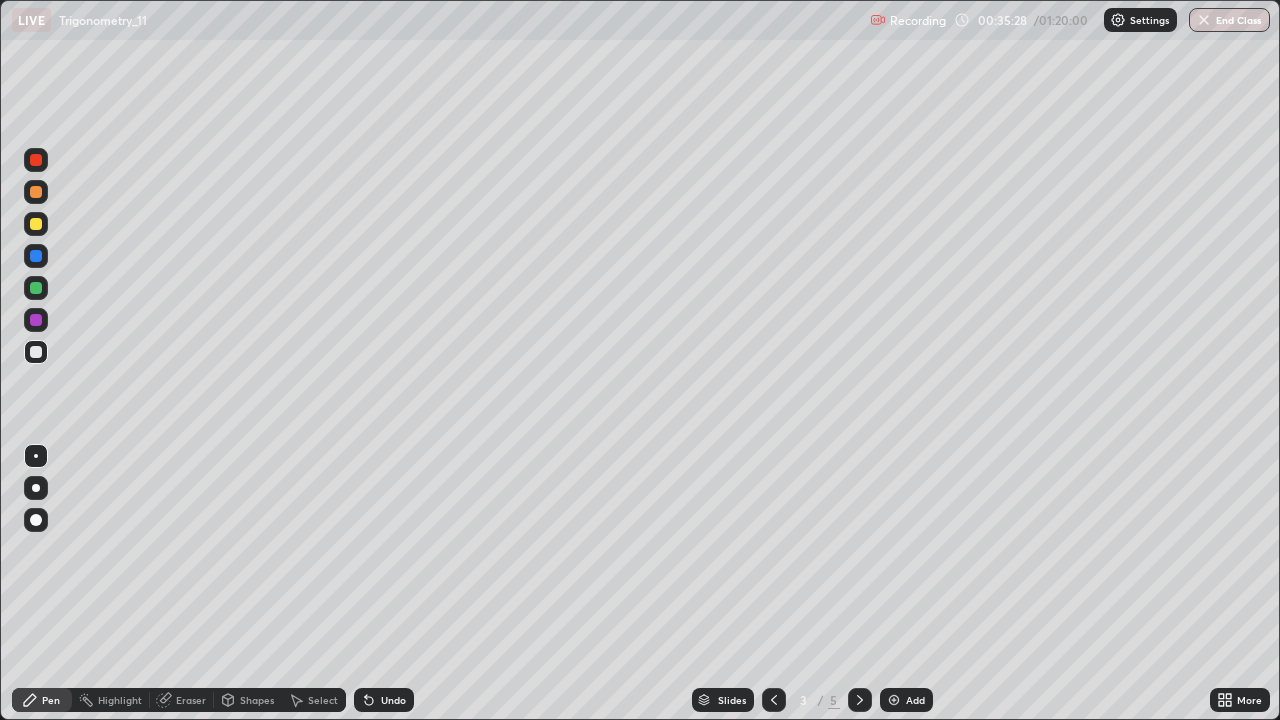 click 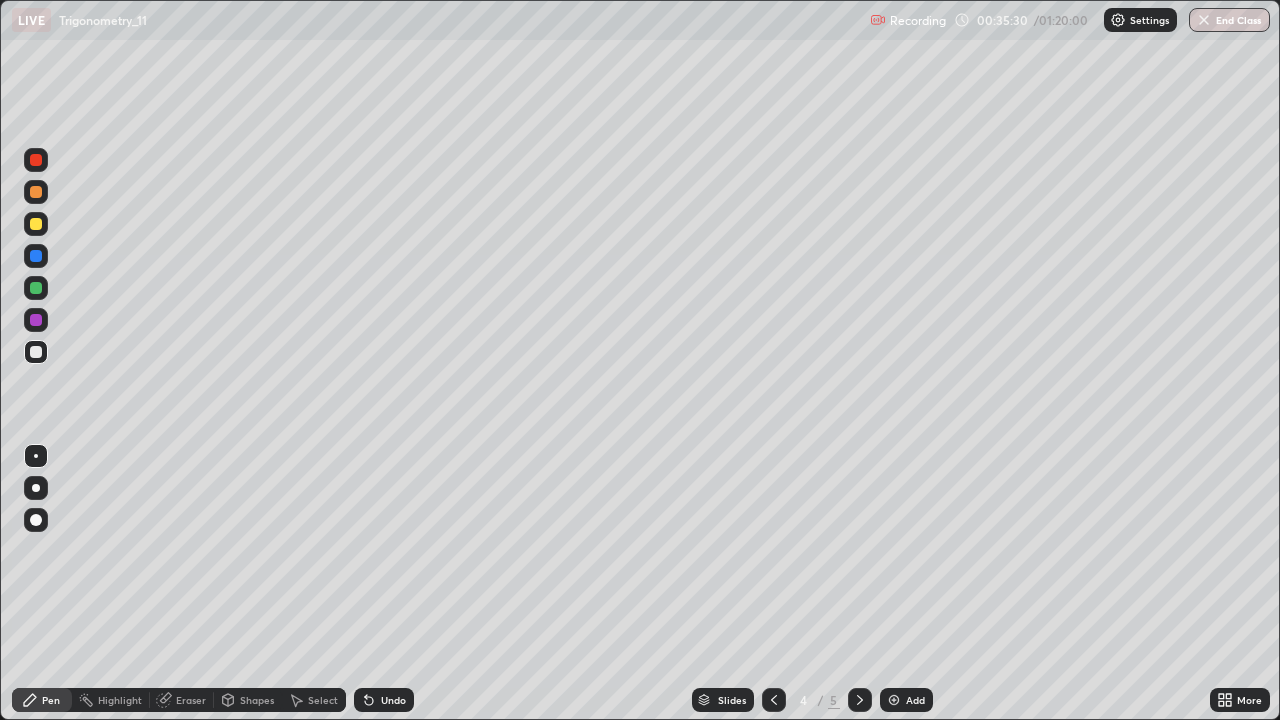 click 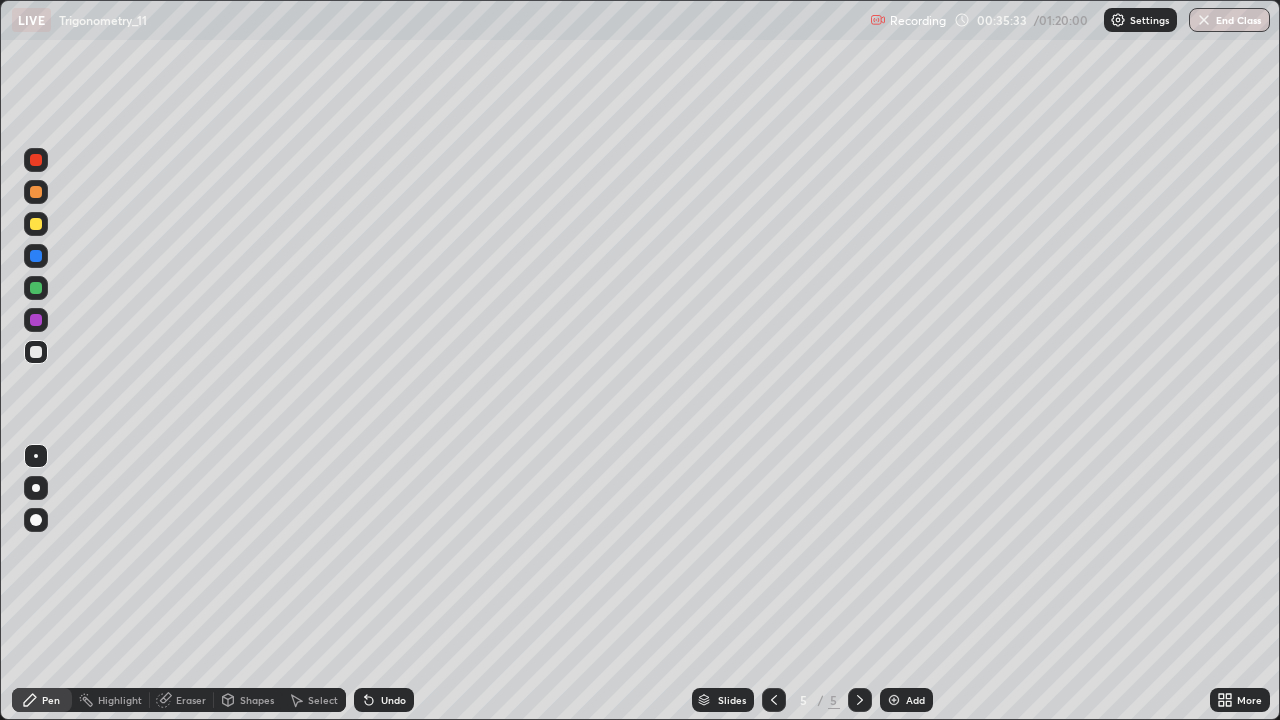 click at bounding box center (774, 700) 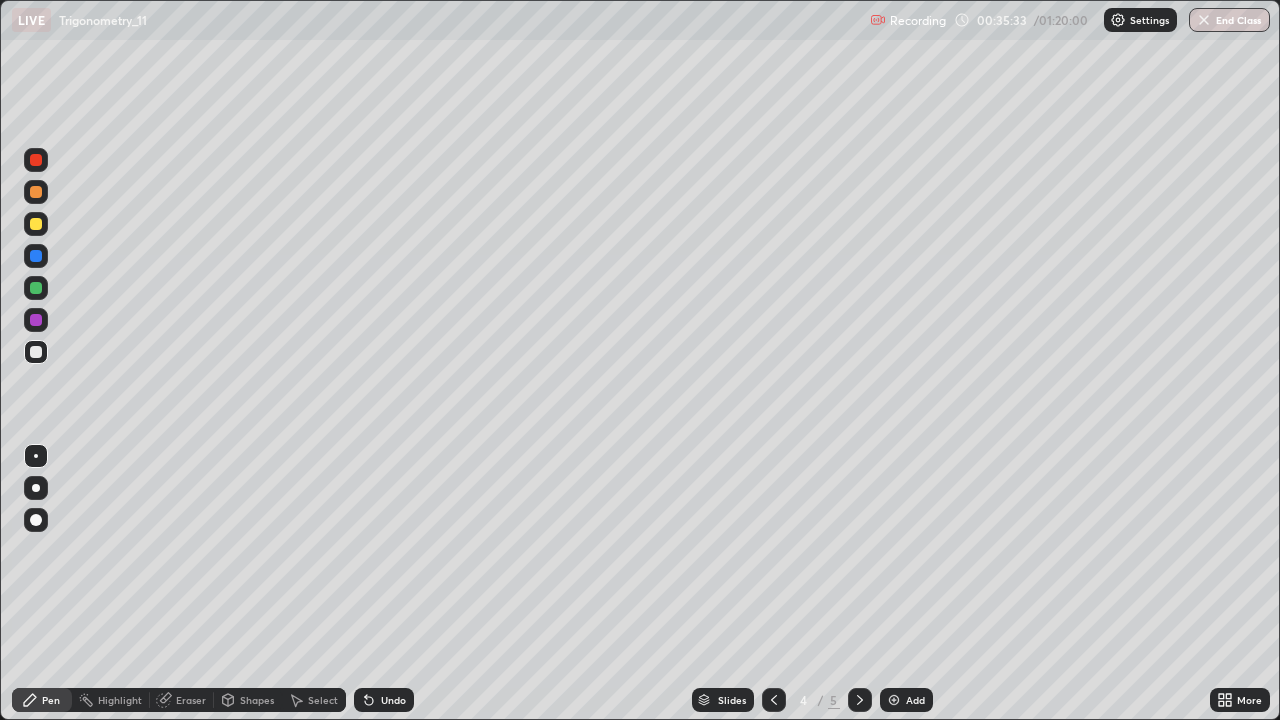 click 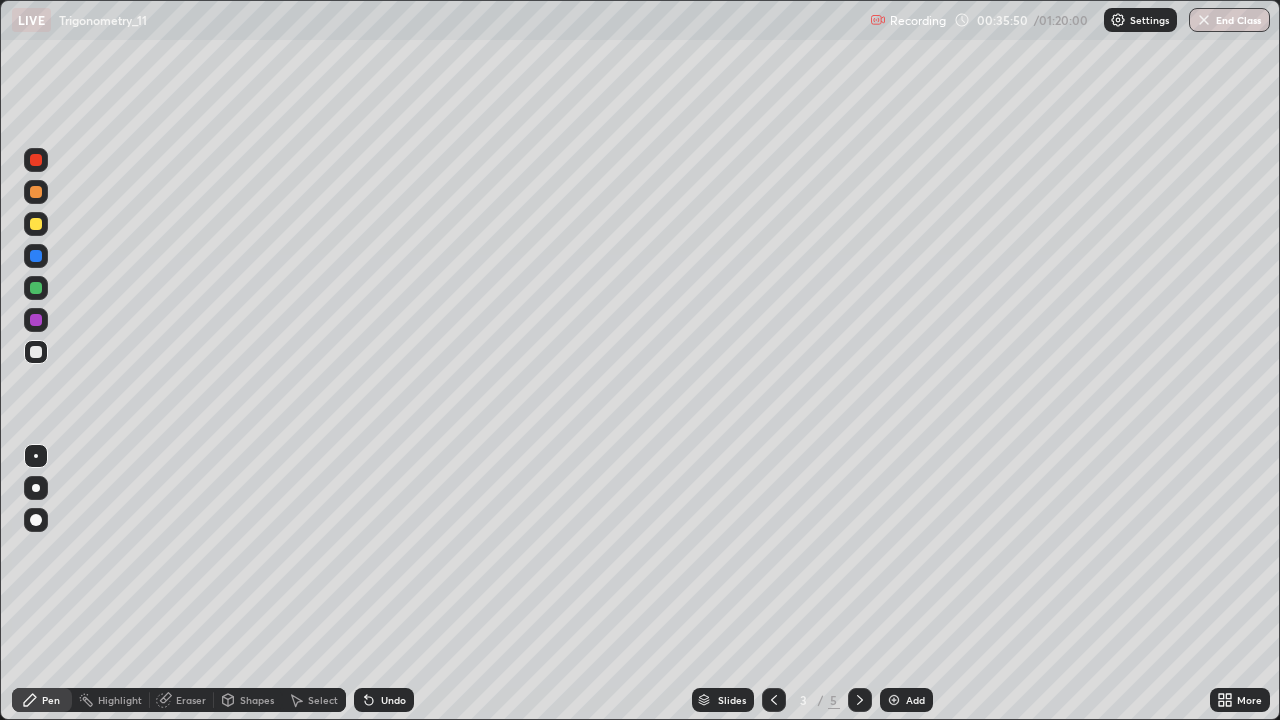 click at bounding box center (860, 700) 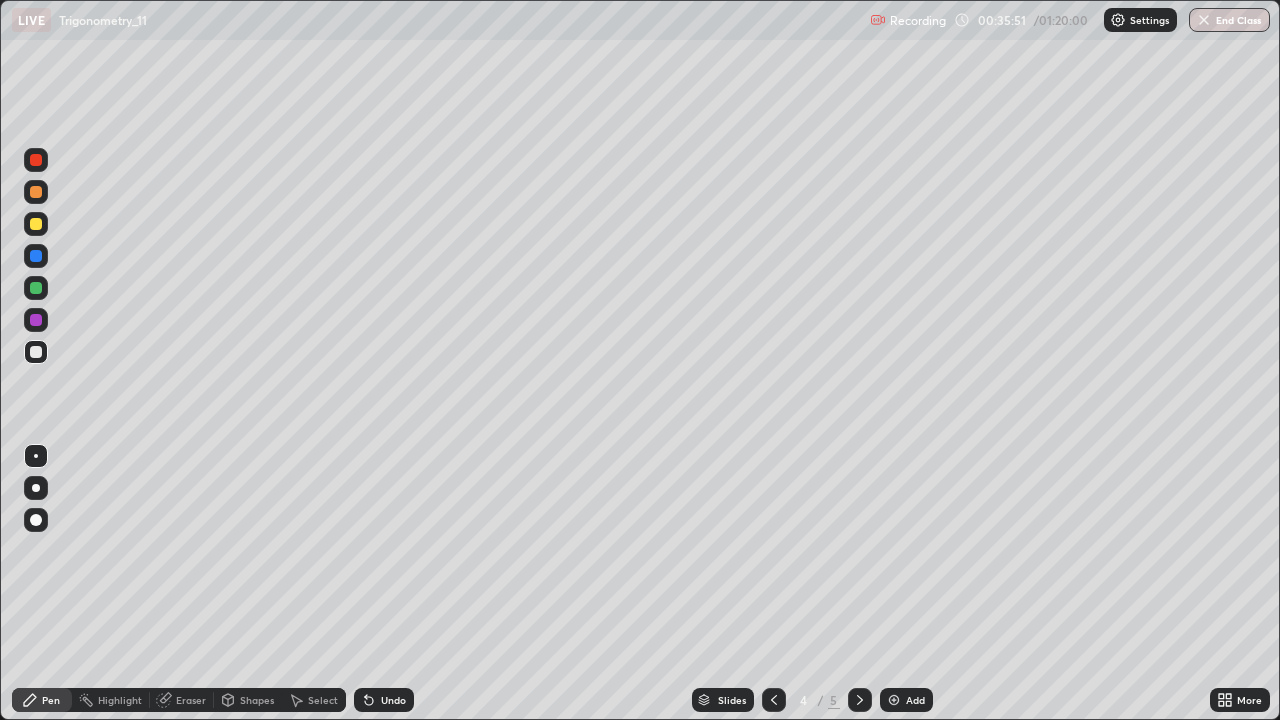 click 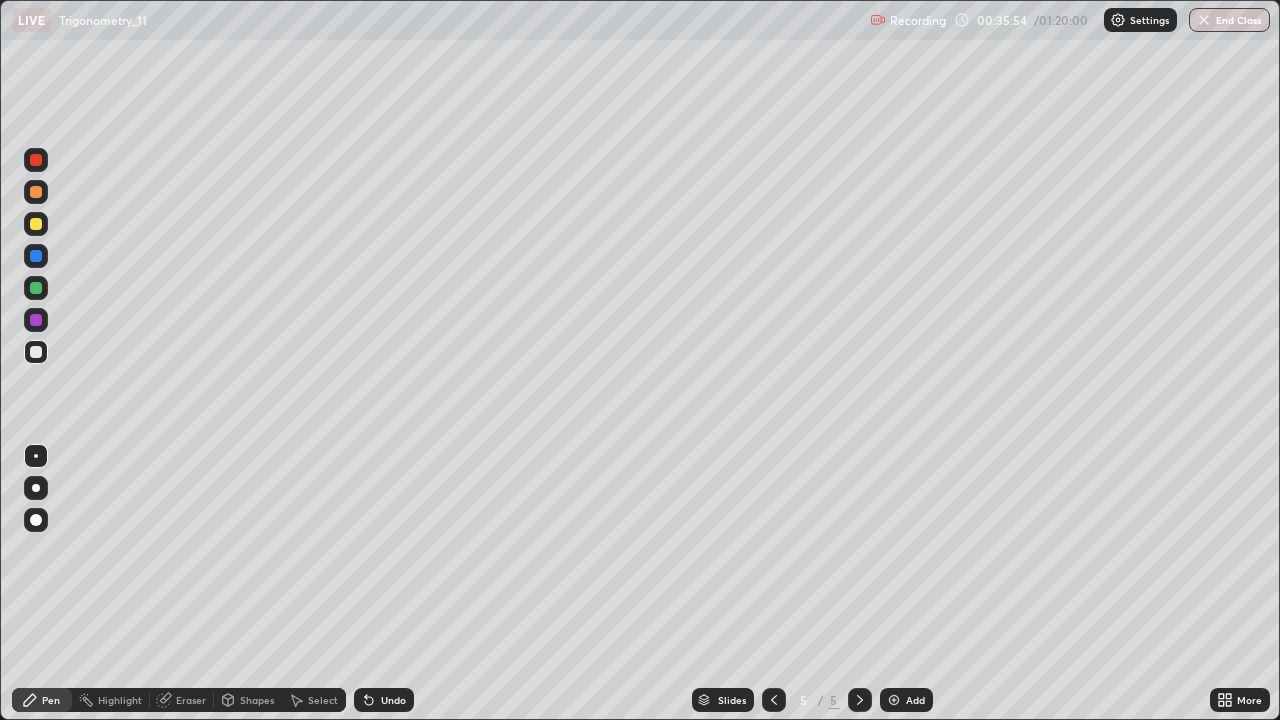 click at bounding box center [36, 352] 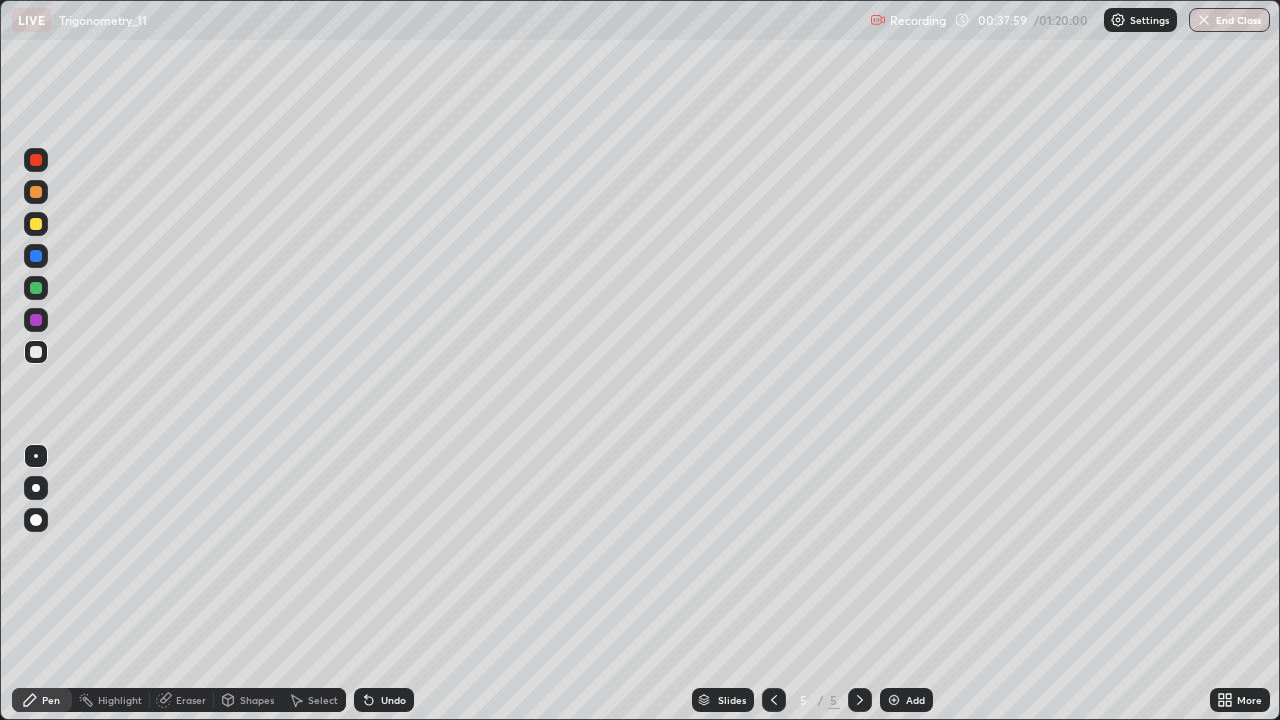 click on "Add" at bounding box center (906, 700) 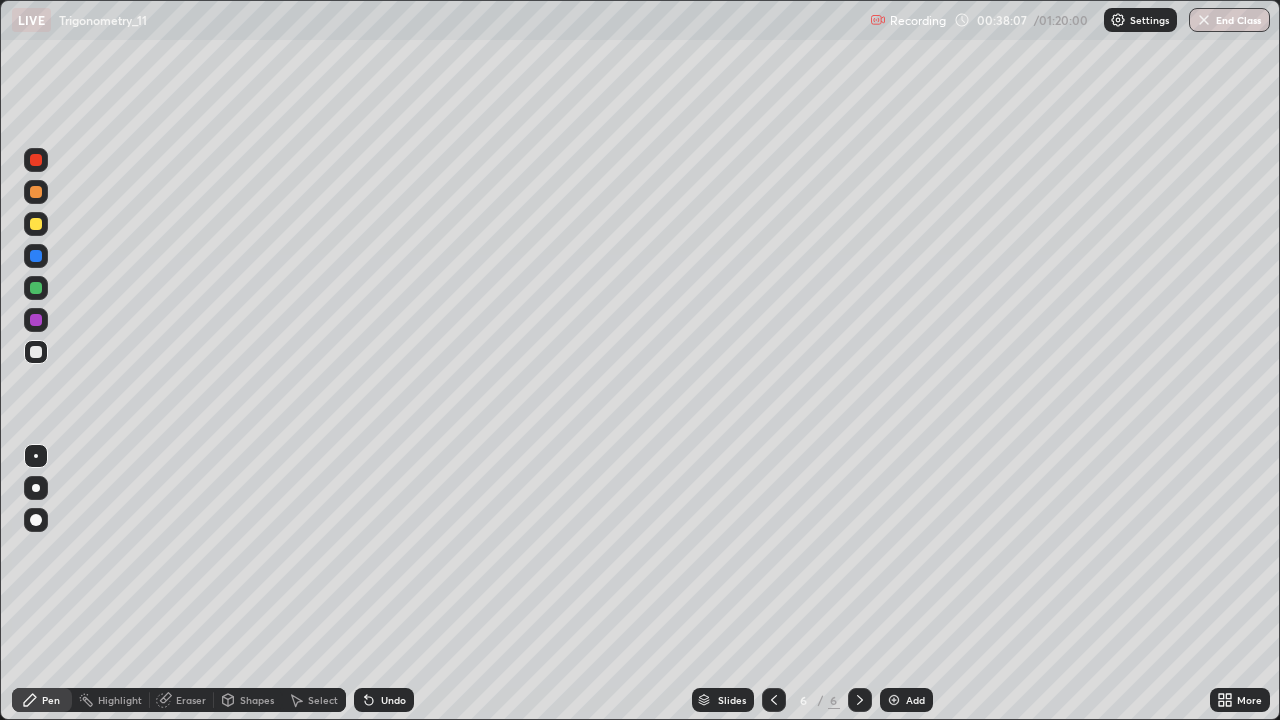 click at bounding box center (774, 700) 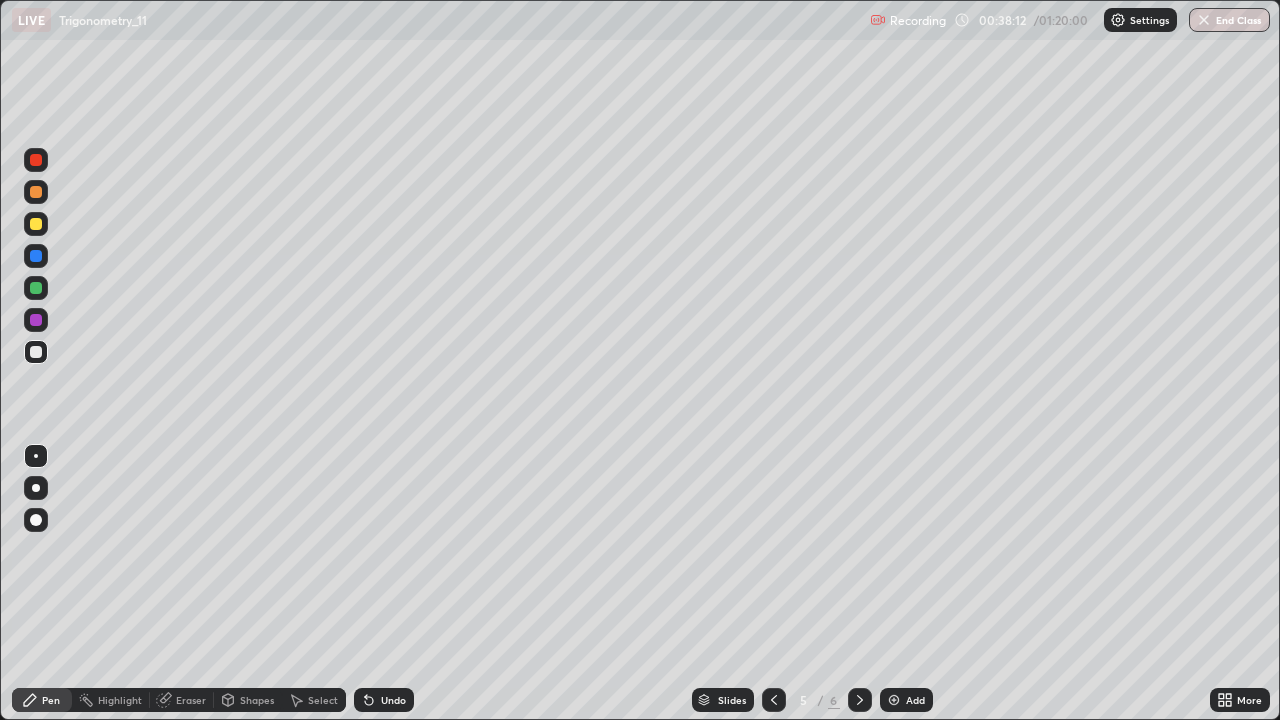 click 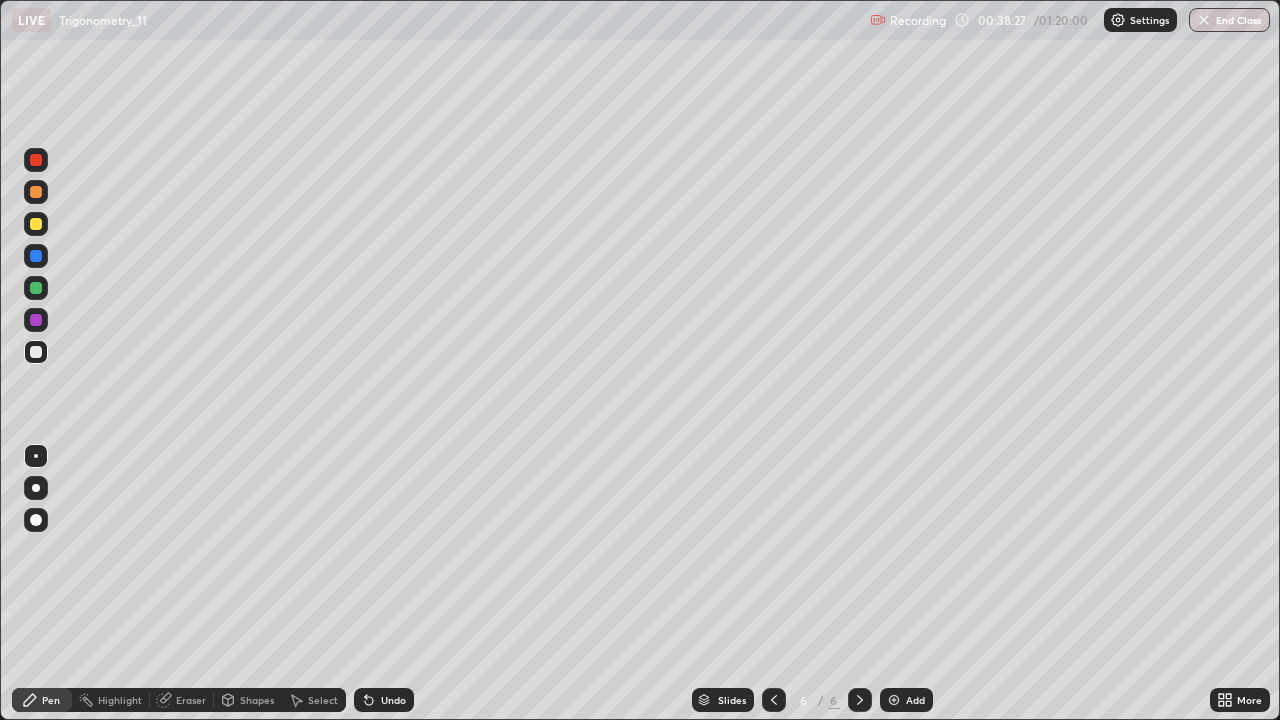click on "Undo" at bounding box center [393, 700] 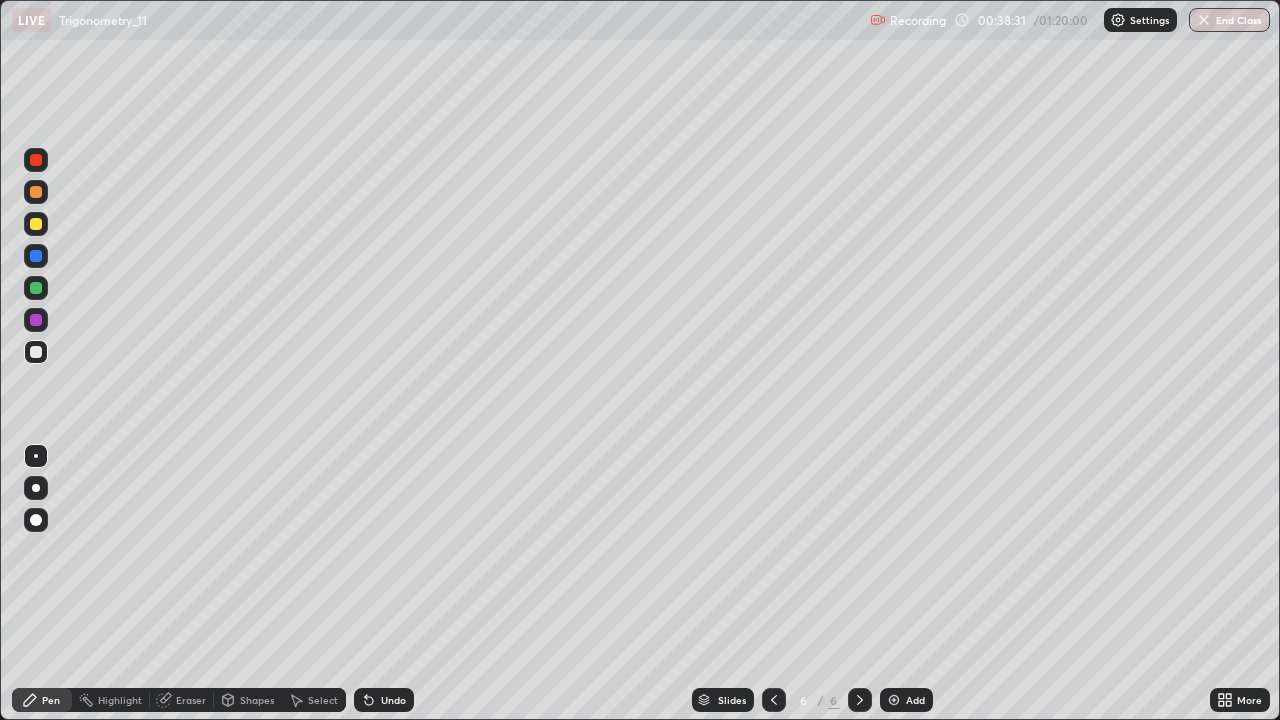 click 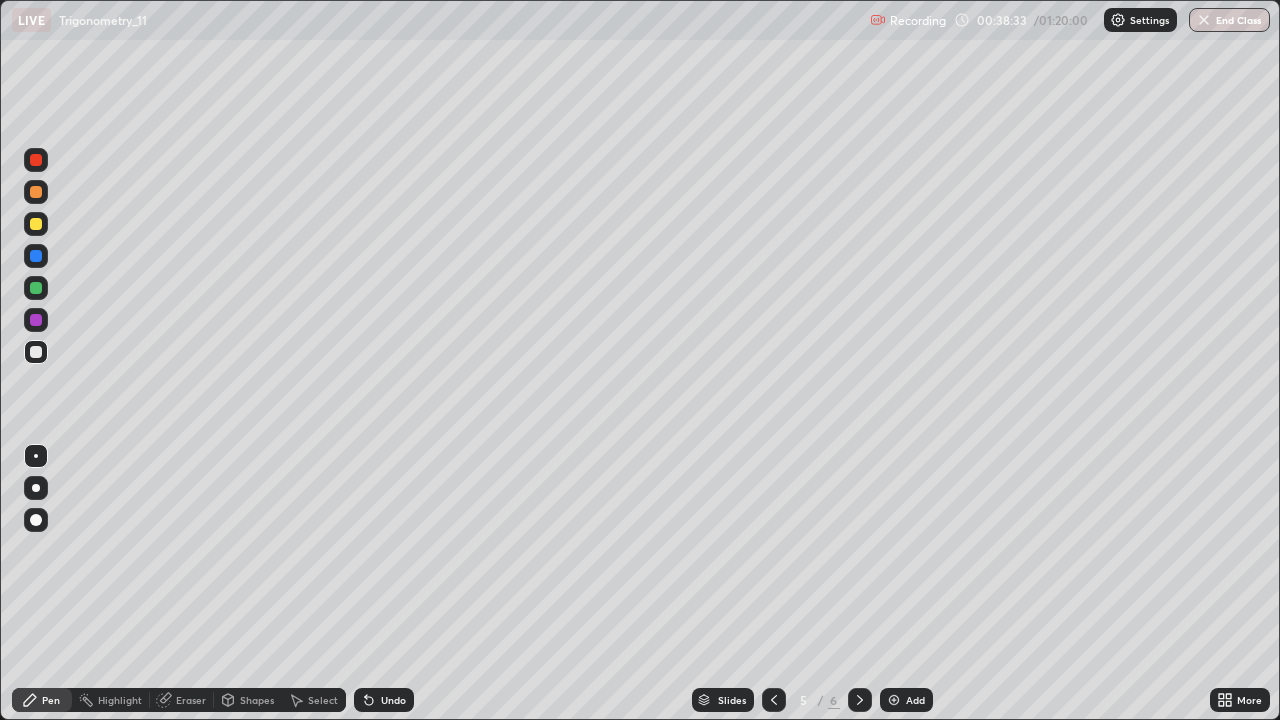 click 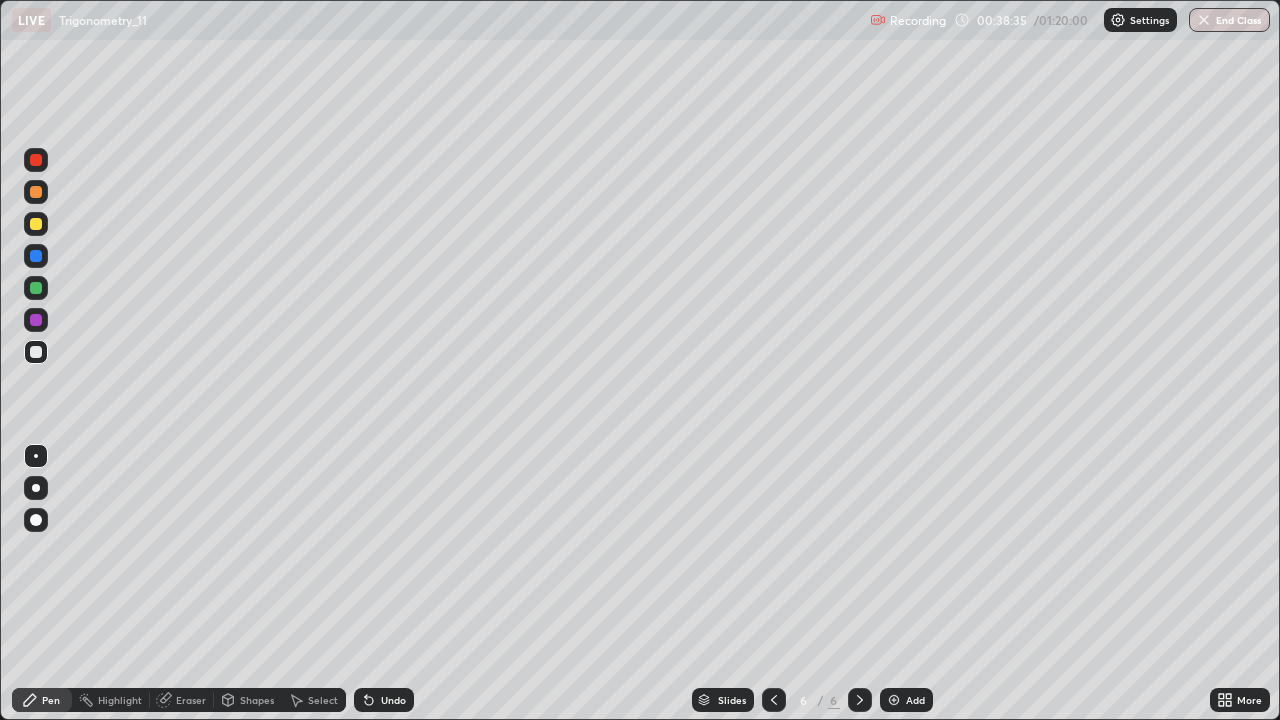 click on "Eraser" at bounding box center [191, 700] 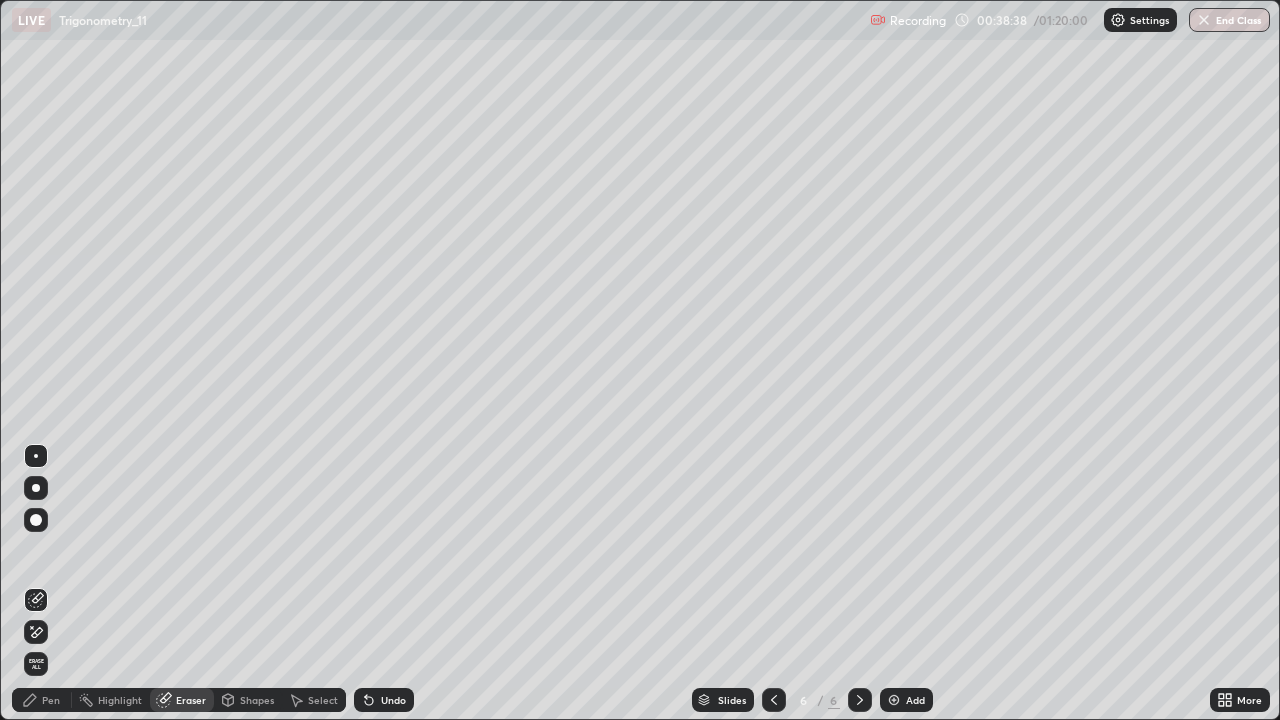 click on "Pen" at bounding box center (51, 700) 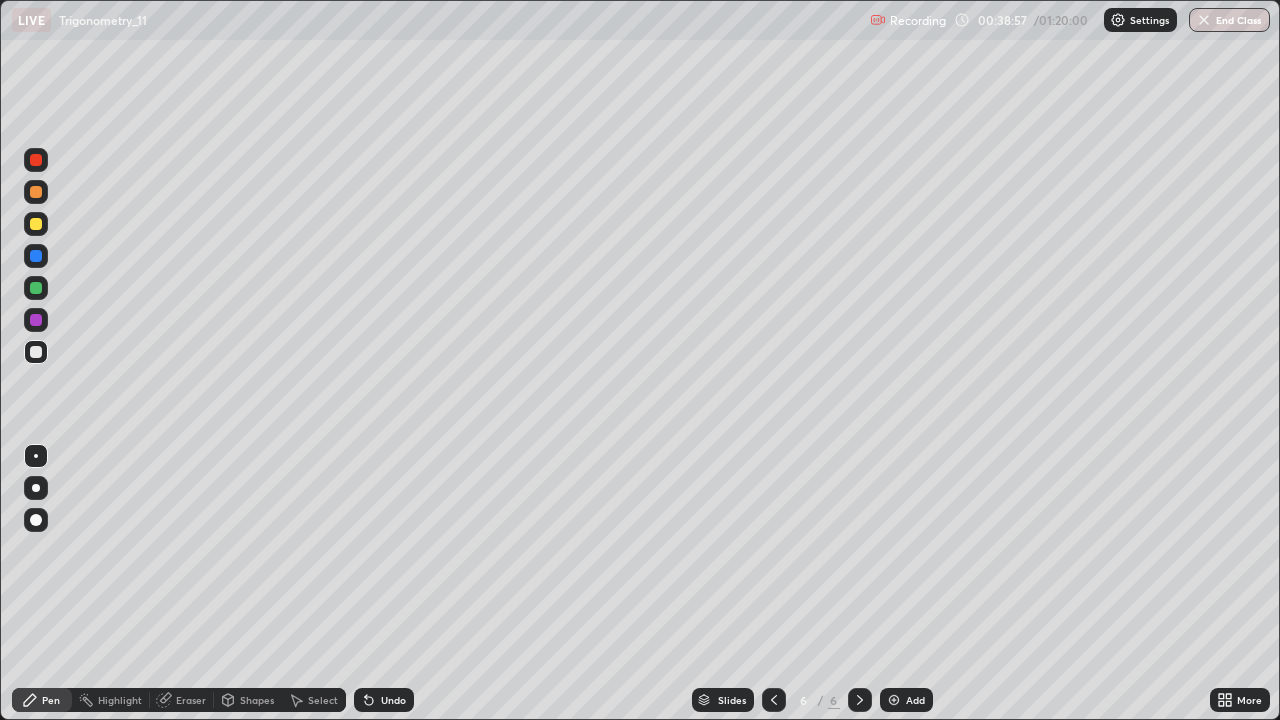 click 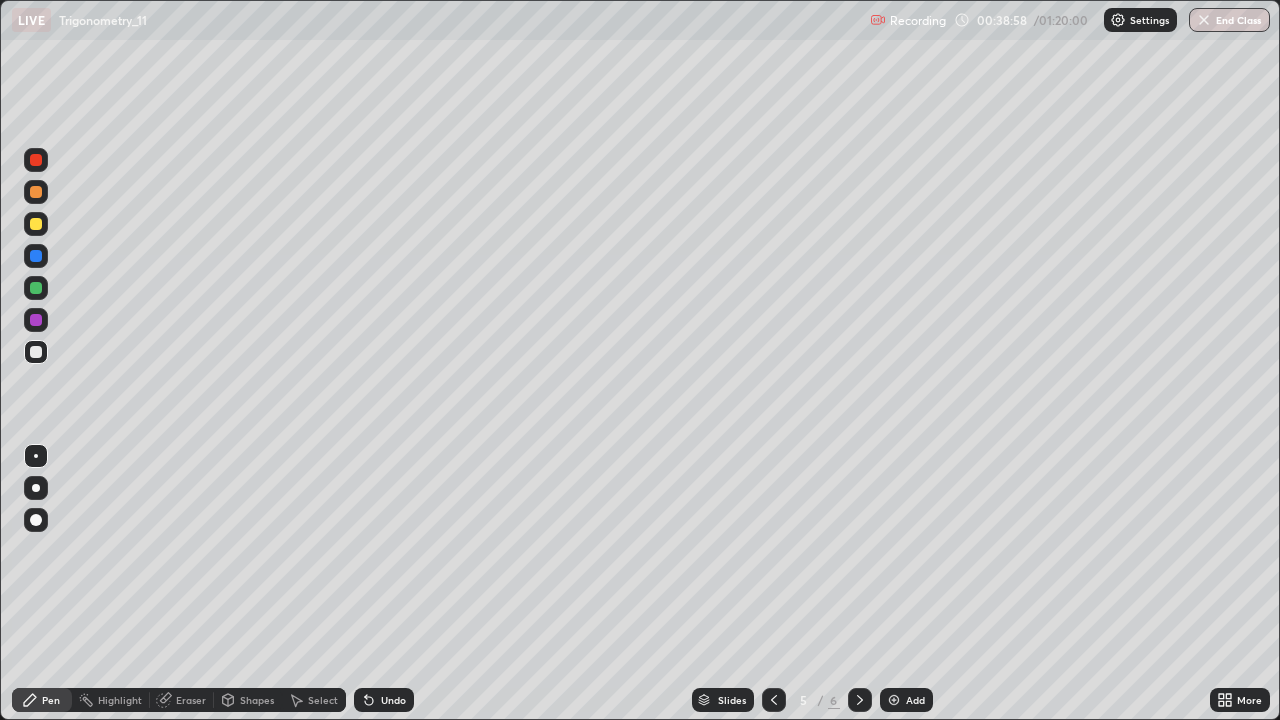 click 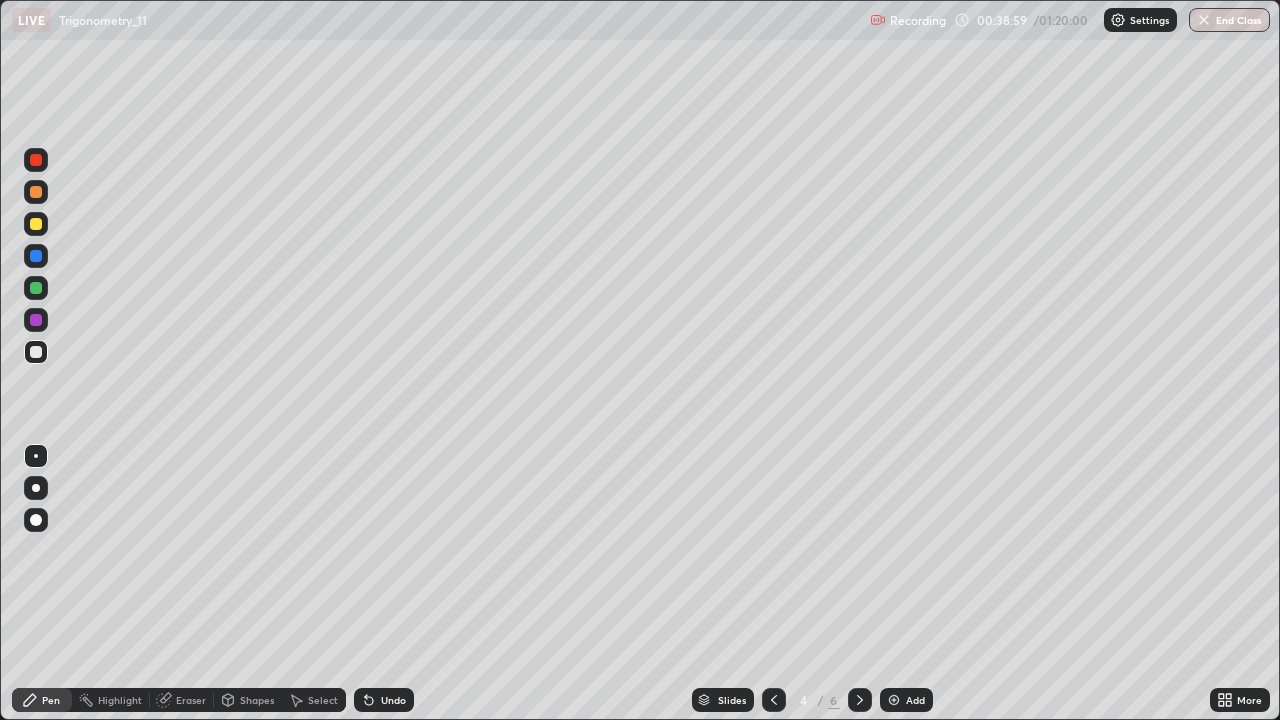 click 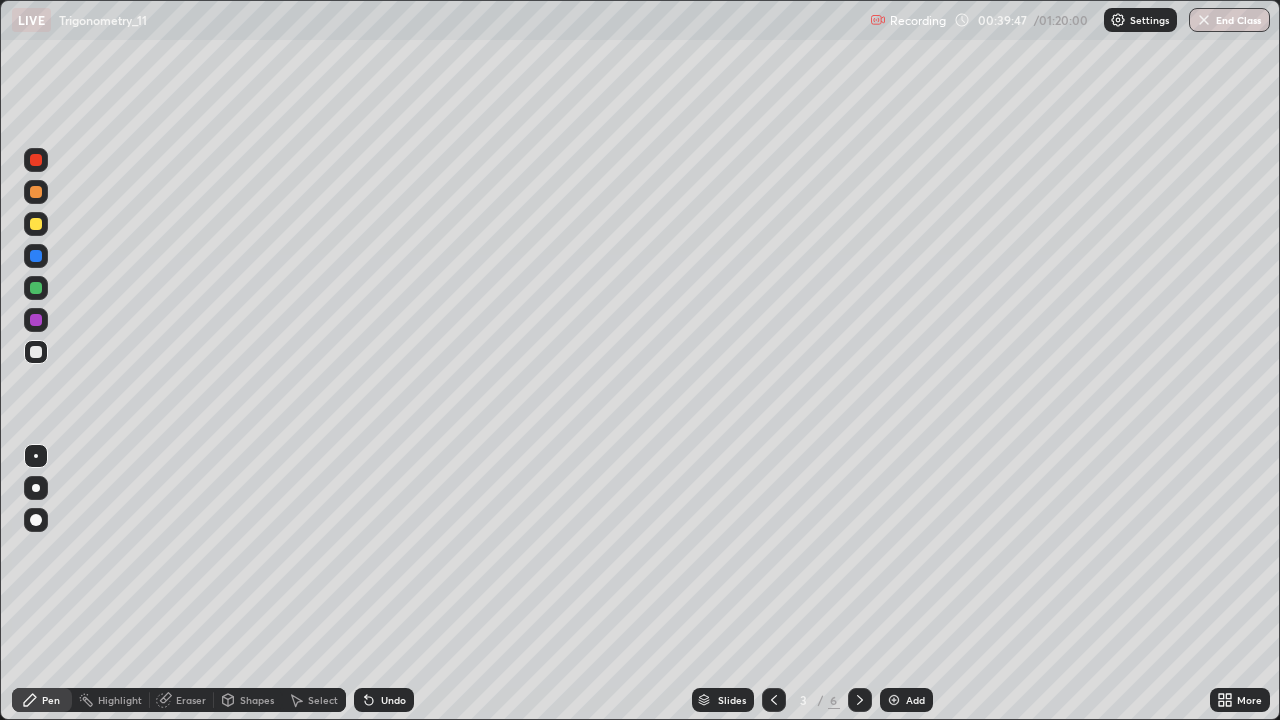 click at bounding box center (36, 288) 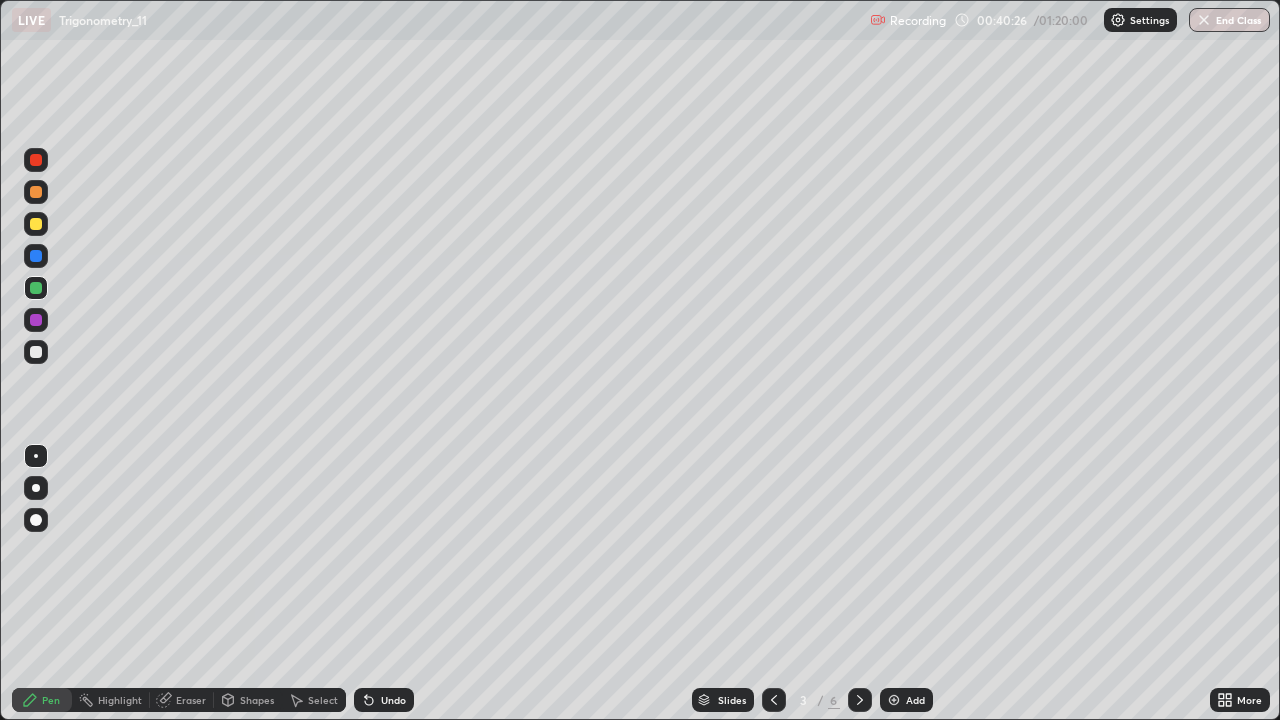 click 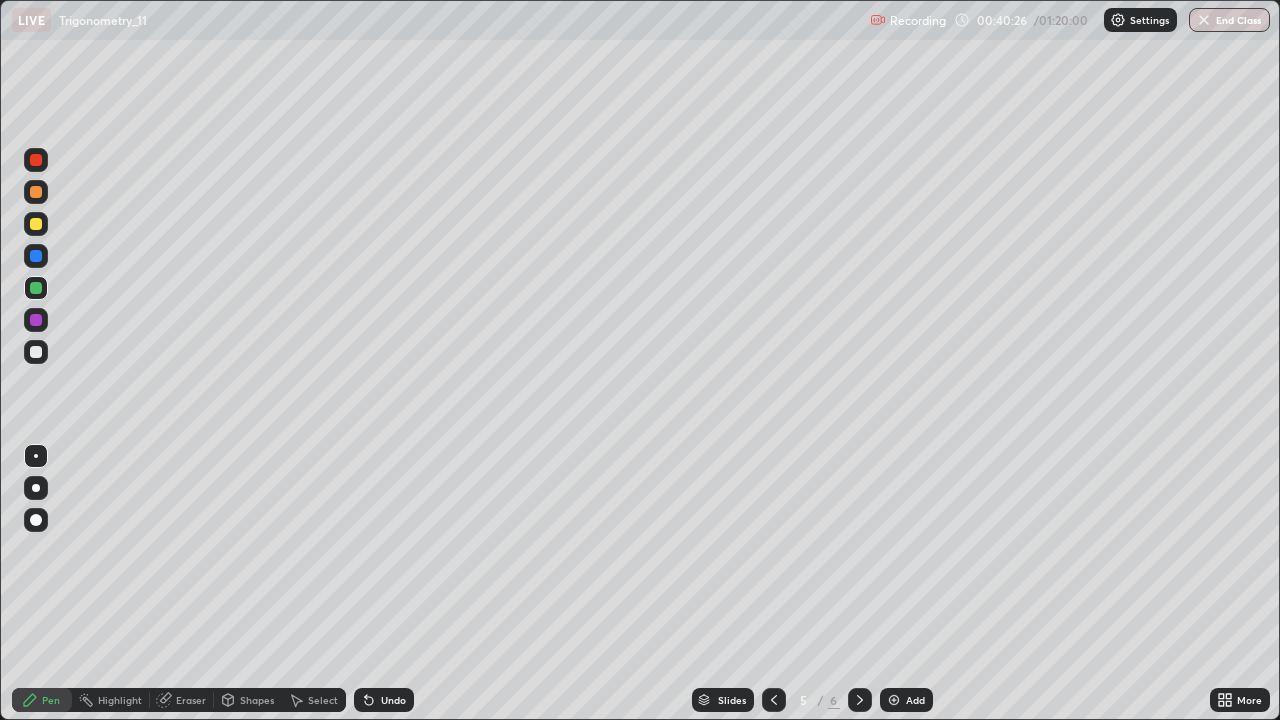 click 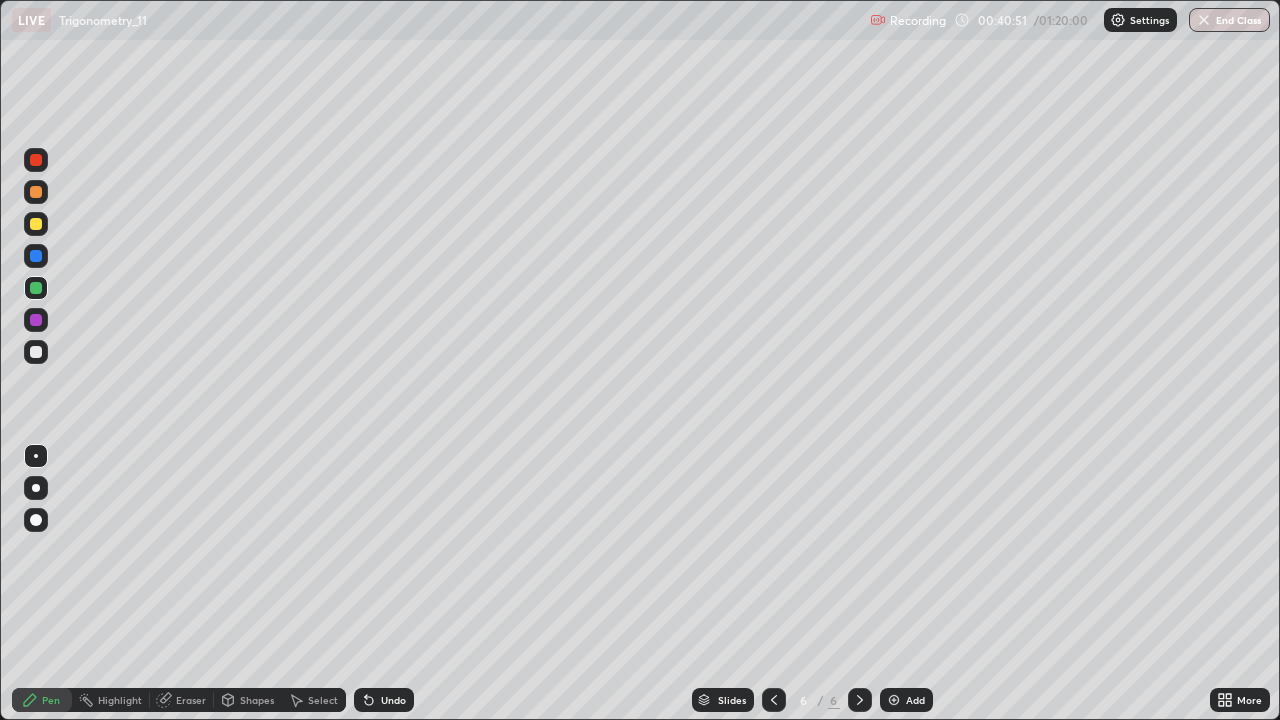 click on "Undo" at bounding box center [393, 700] 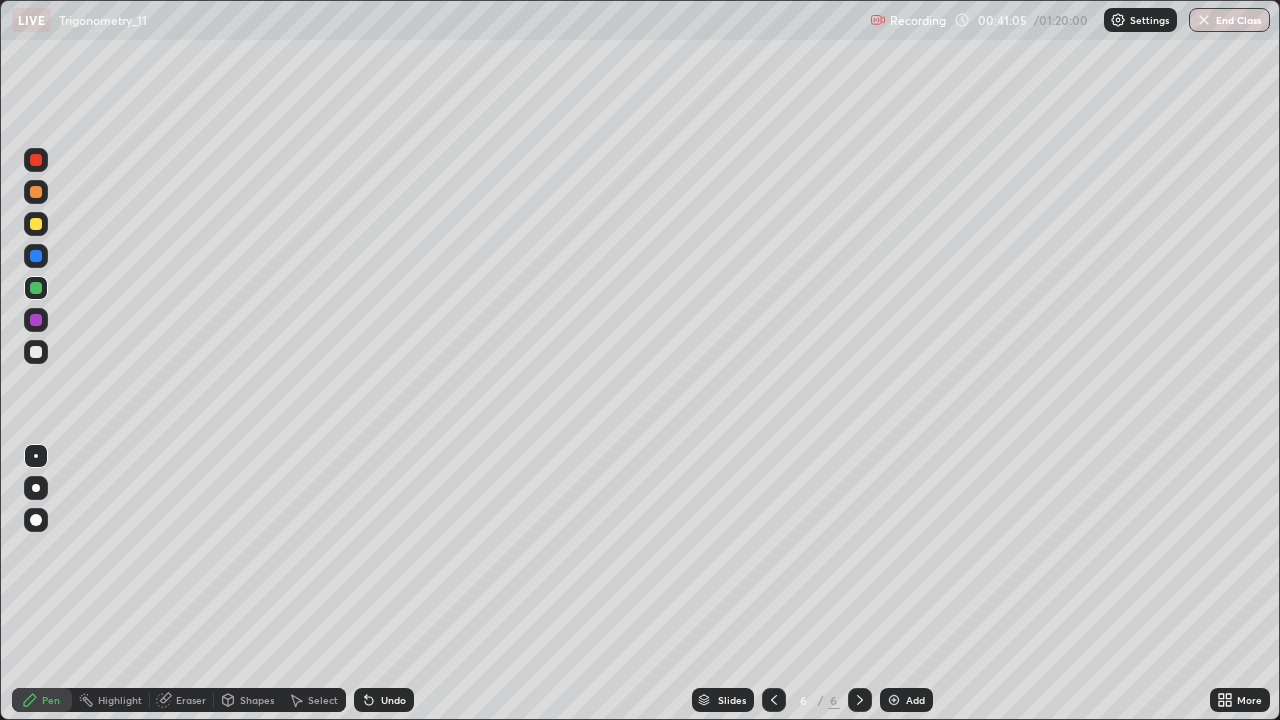 click on "Eraser" at bounding box center (191, 700) 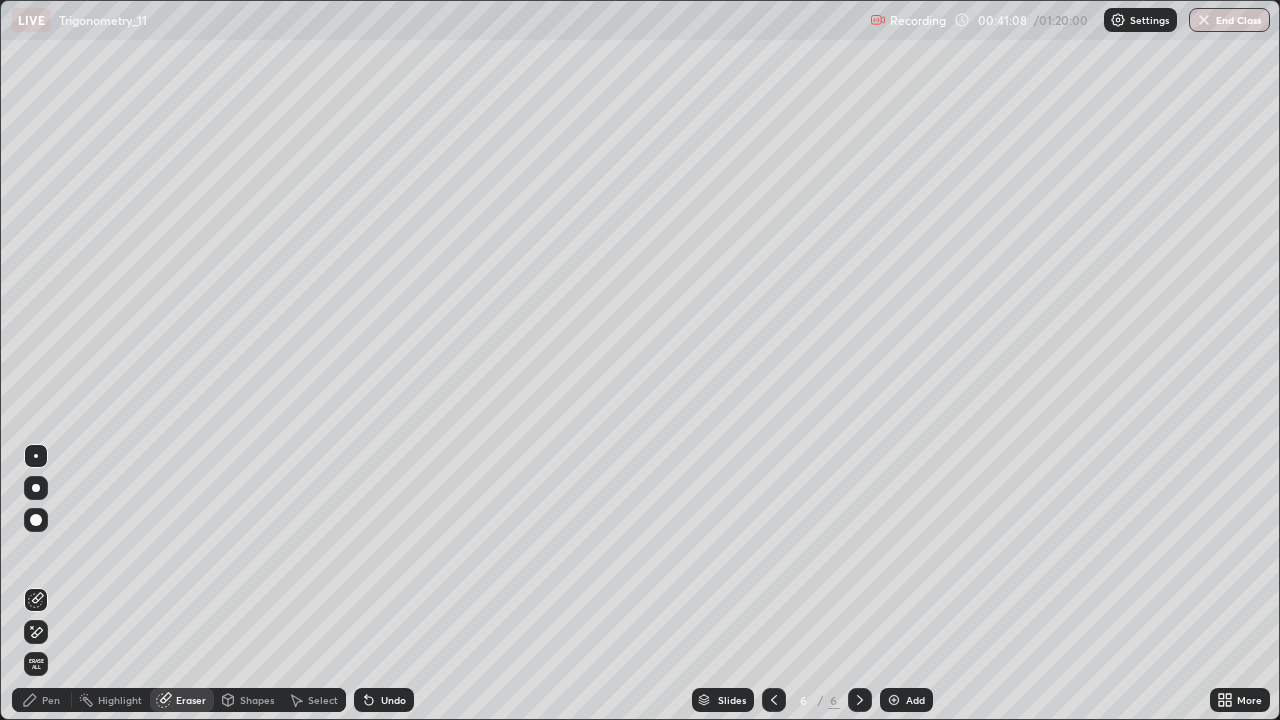 click on "Pen" at bounding box center [42, 700] 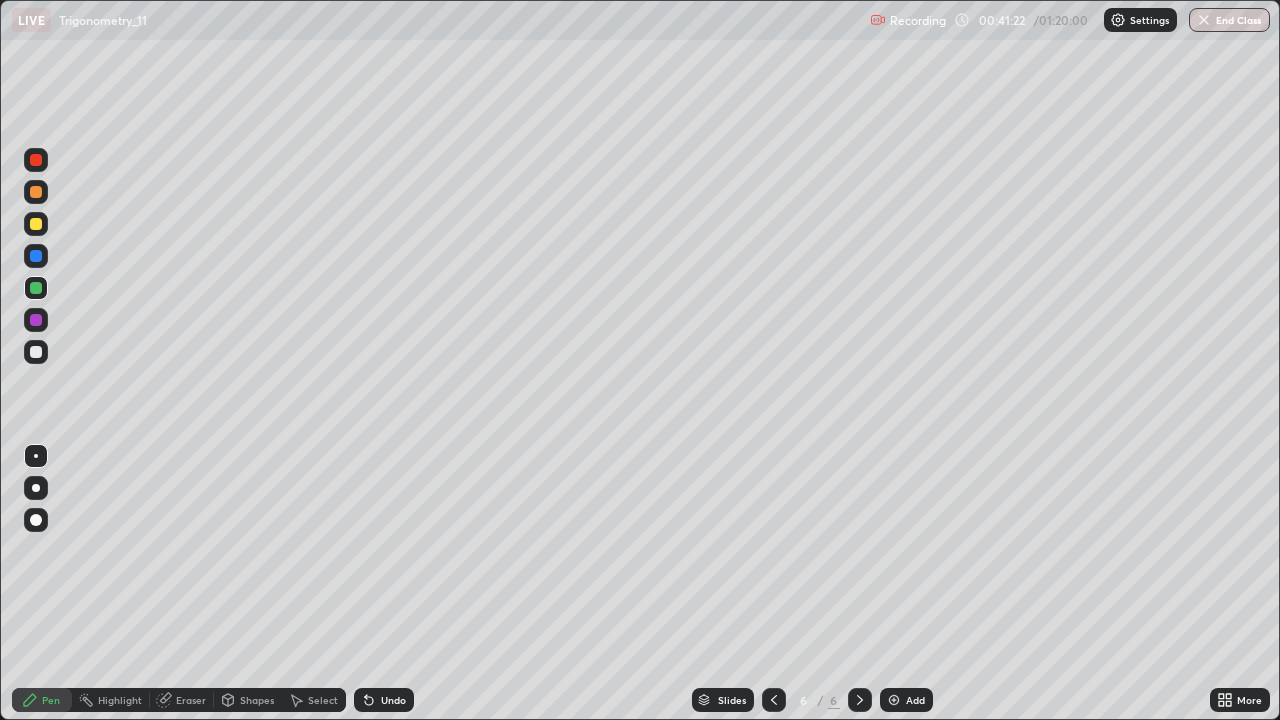 click on "Shapes" at bounding box center [248, 700] 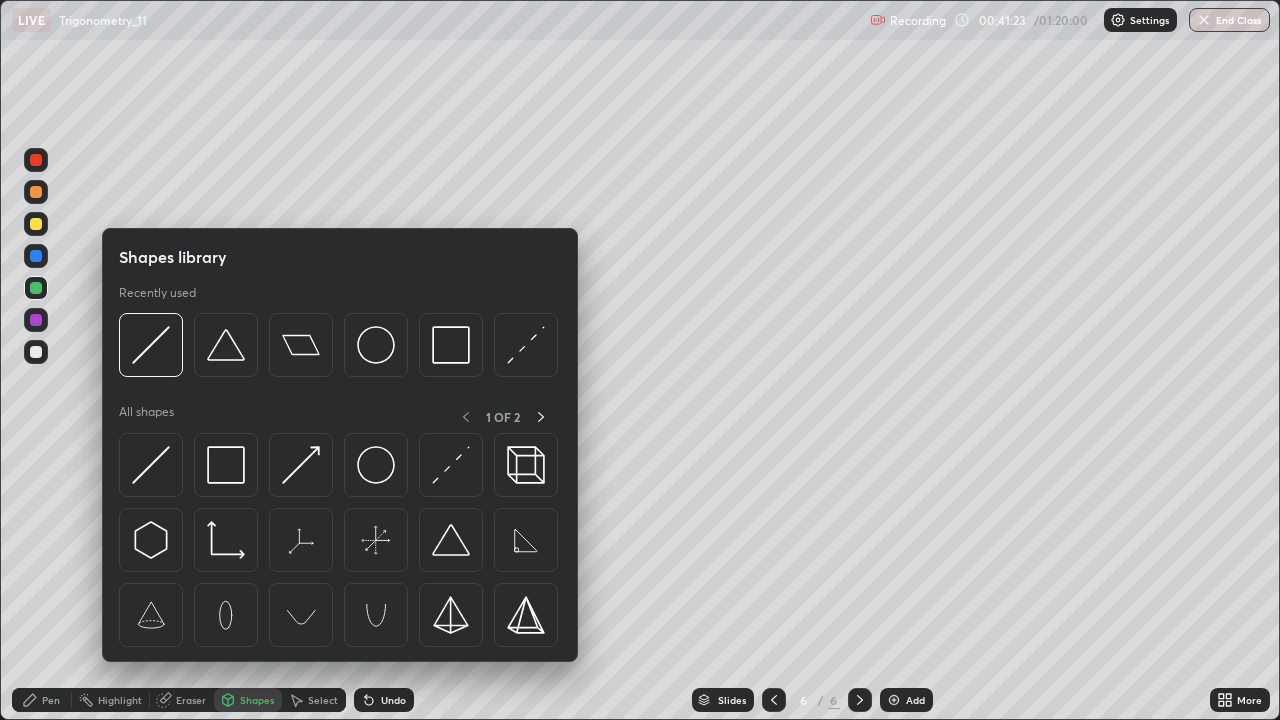 click on "Eraser" at bounding box center [191, 700] 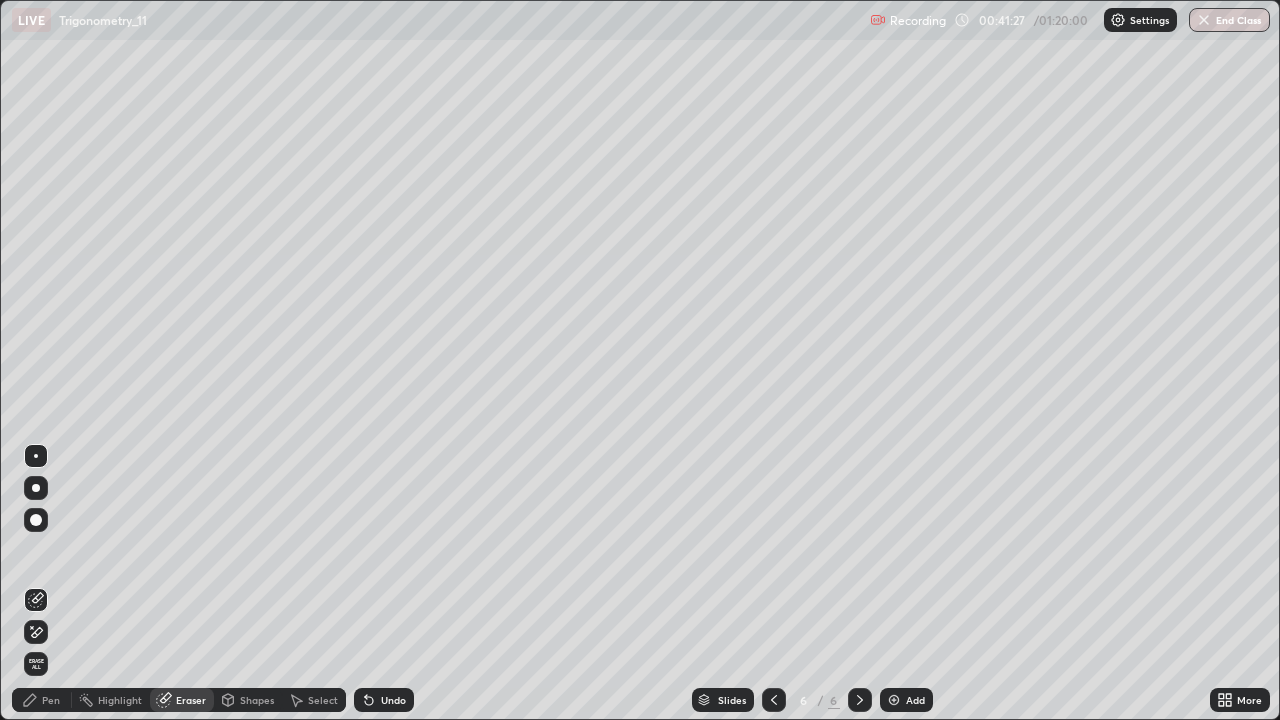 click on "Pen" at bounding box center [51, 700] 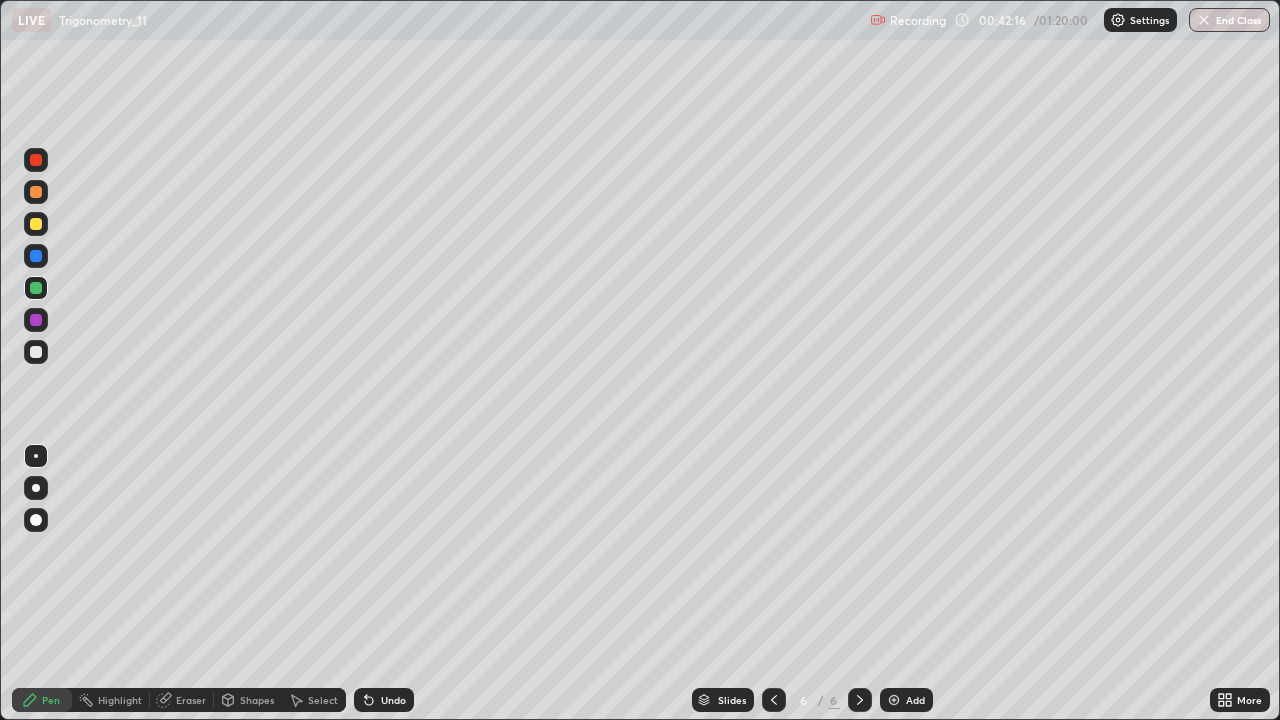 click 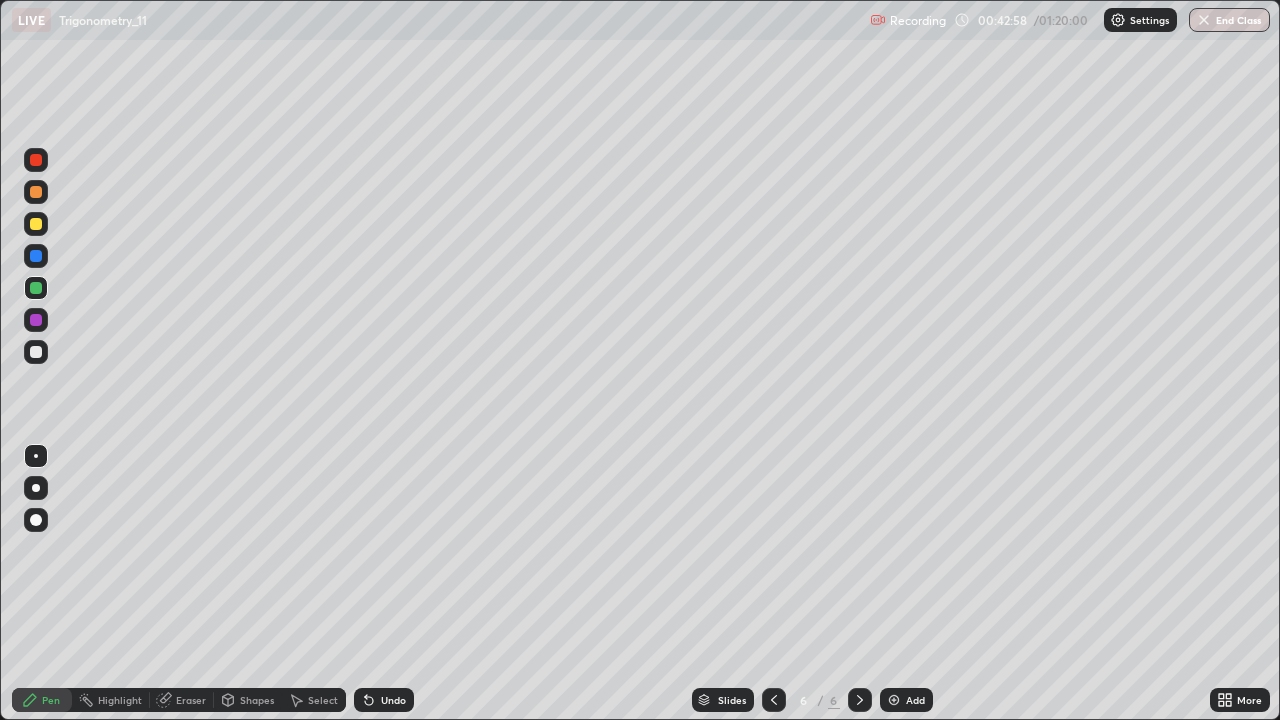 click on "Add" at bounding box center (915, 700) 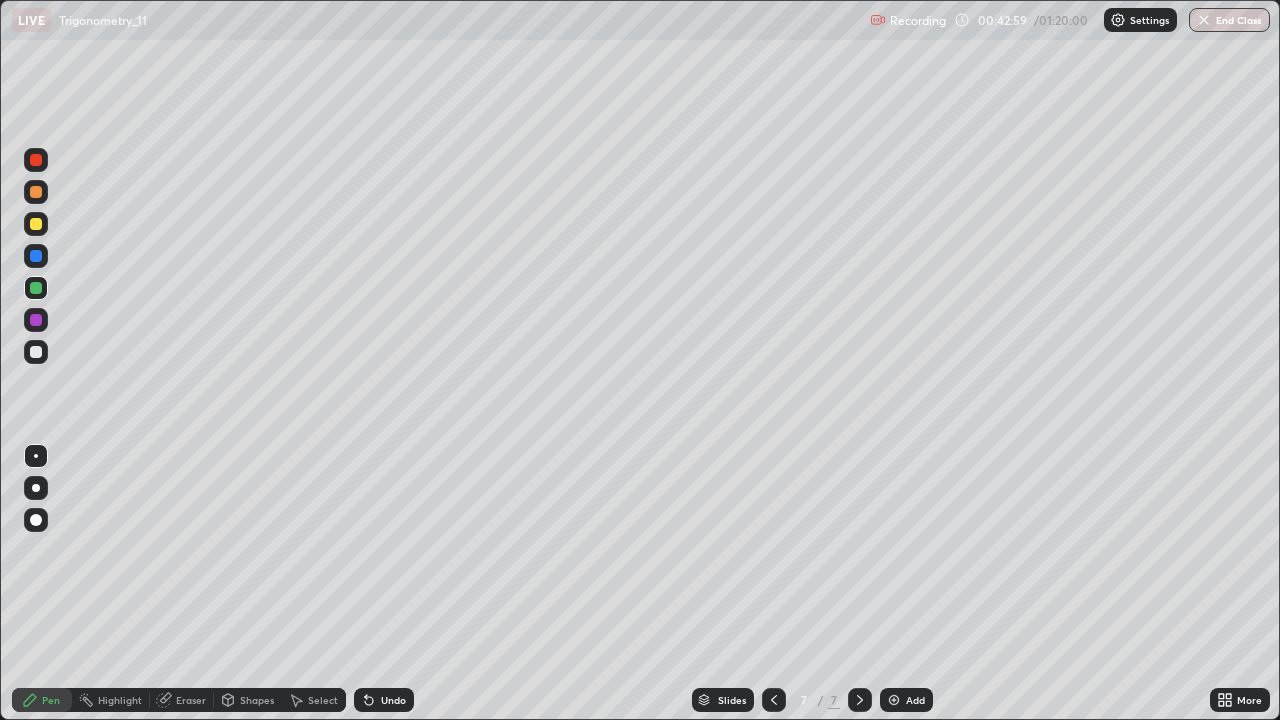click at bounding box center [36, 224] 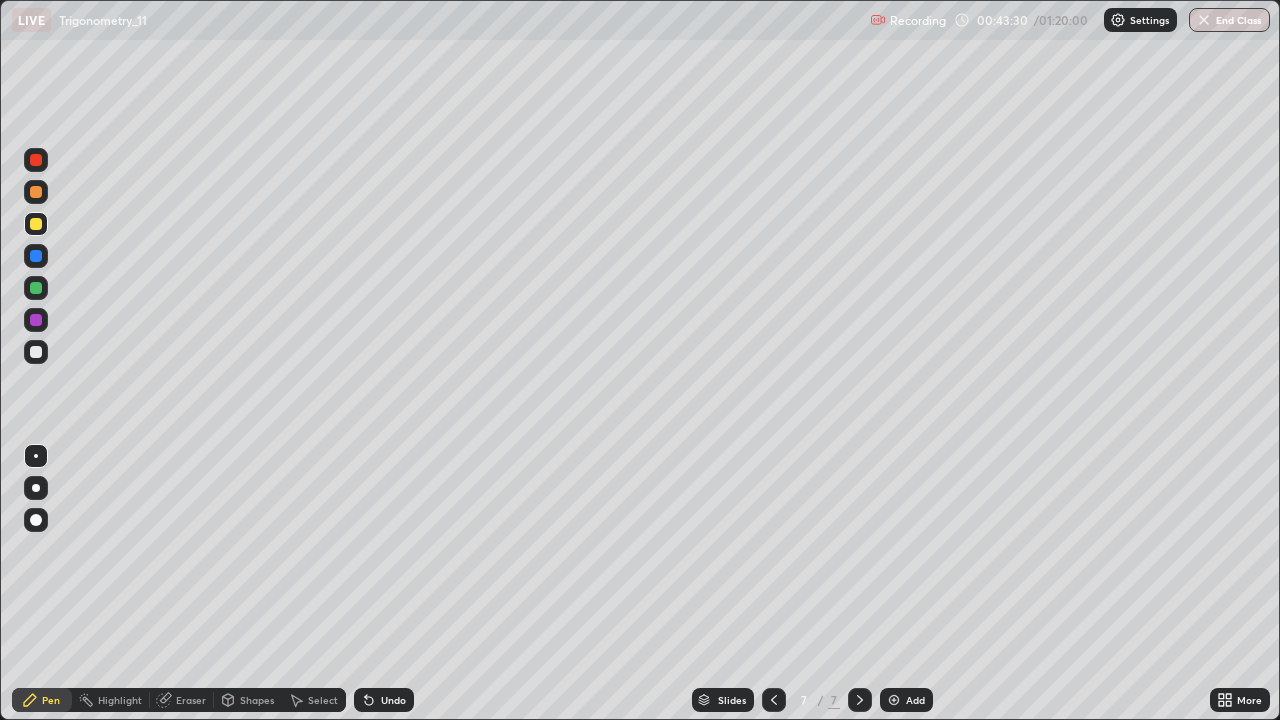 click on "Undo" at bounding box center (384, 700) 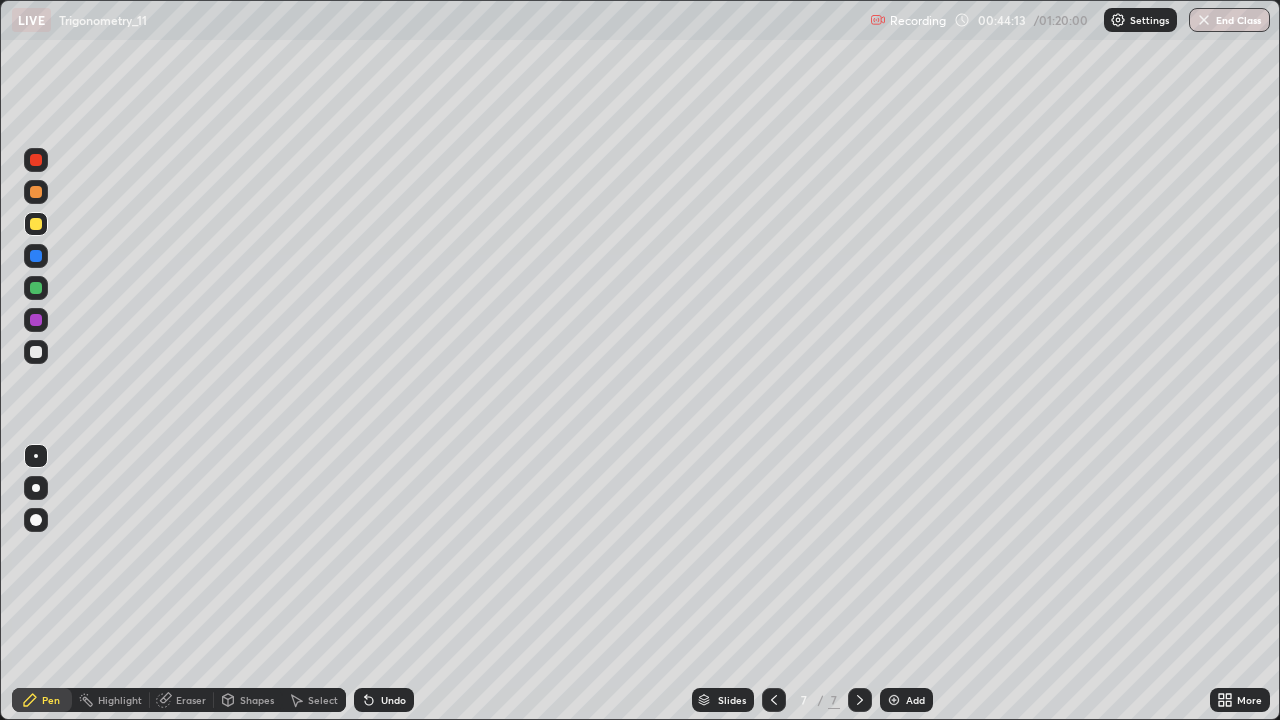 click on "Undo" at bounding box center [393, 700] 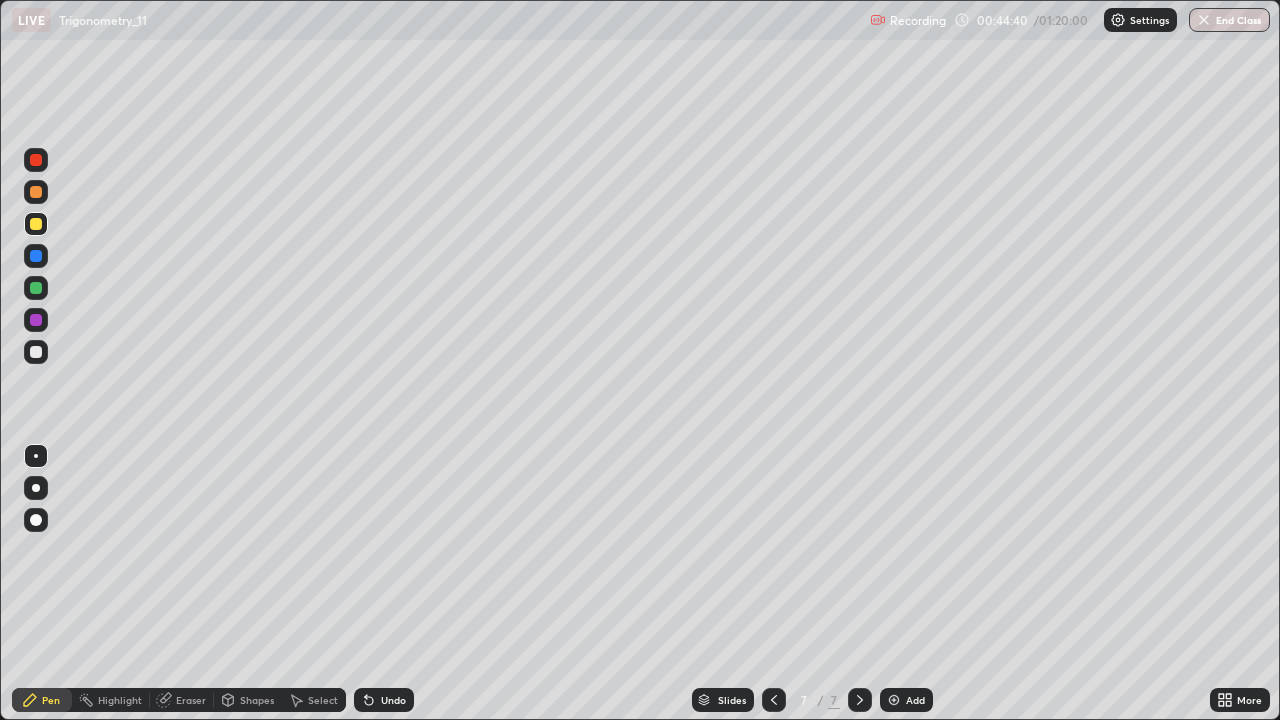 click on "Undo" at bounding box center (384, 700) 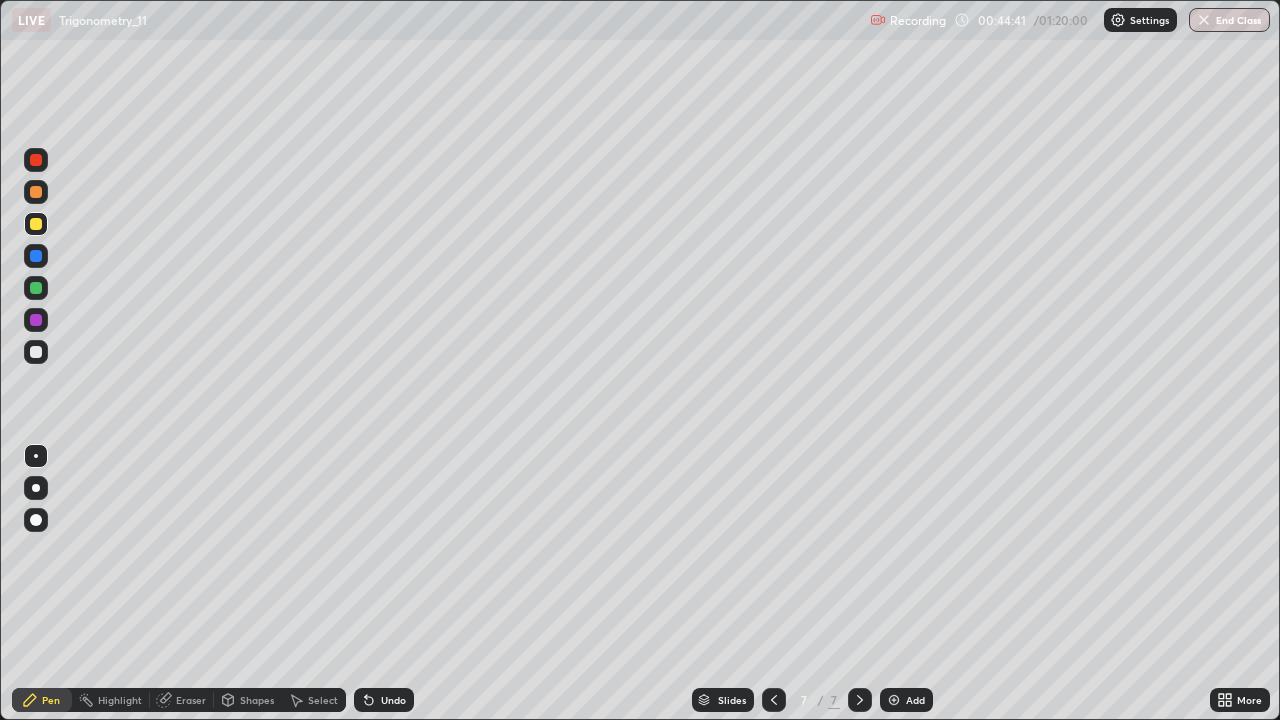 click on "Undo" at bounding box center [393, 700] 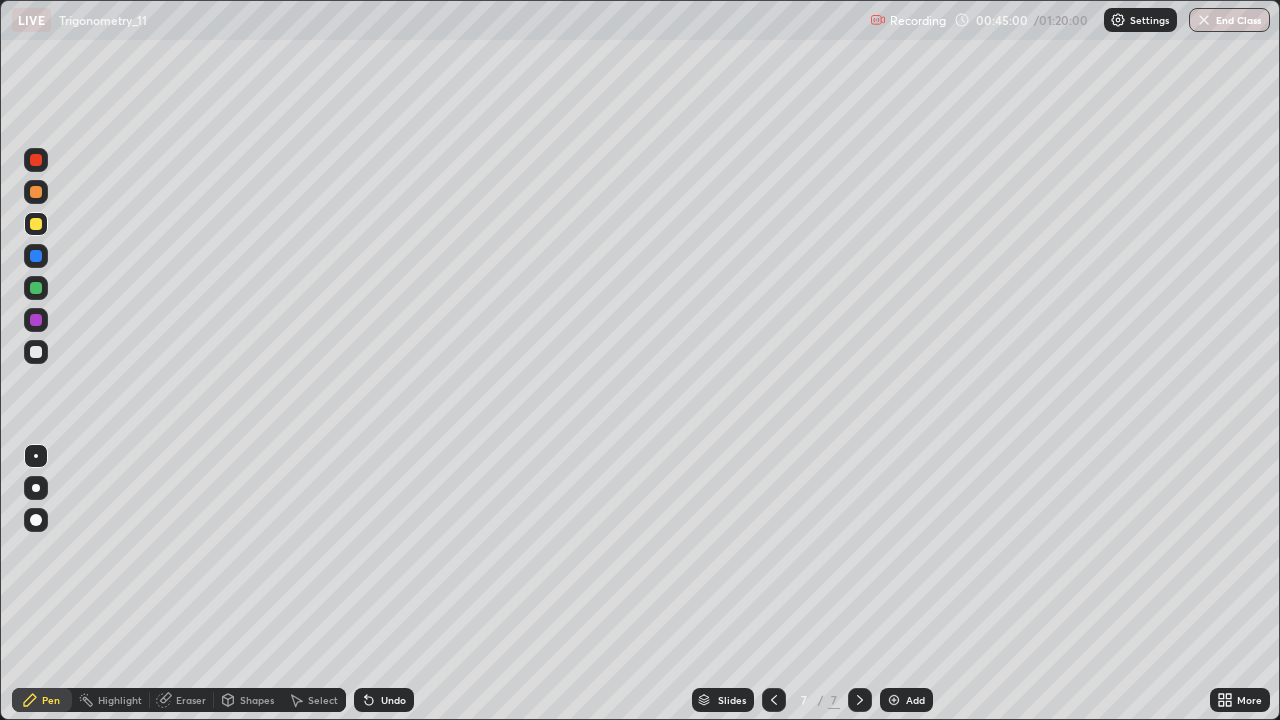 click on "Eraser" at bounding box center (191, 700) 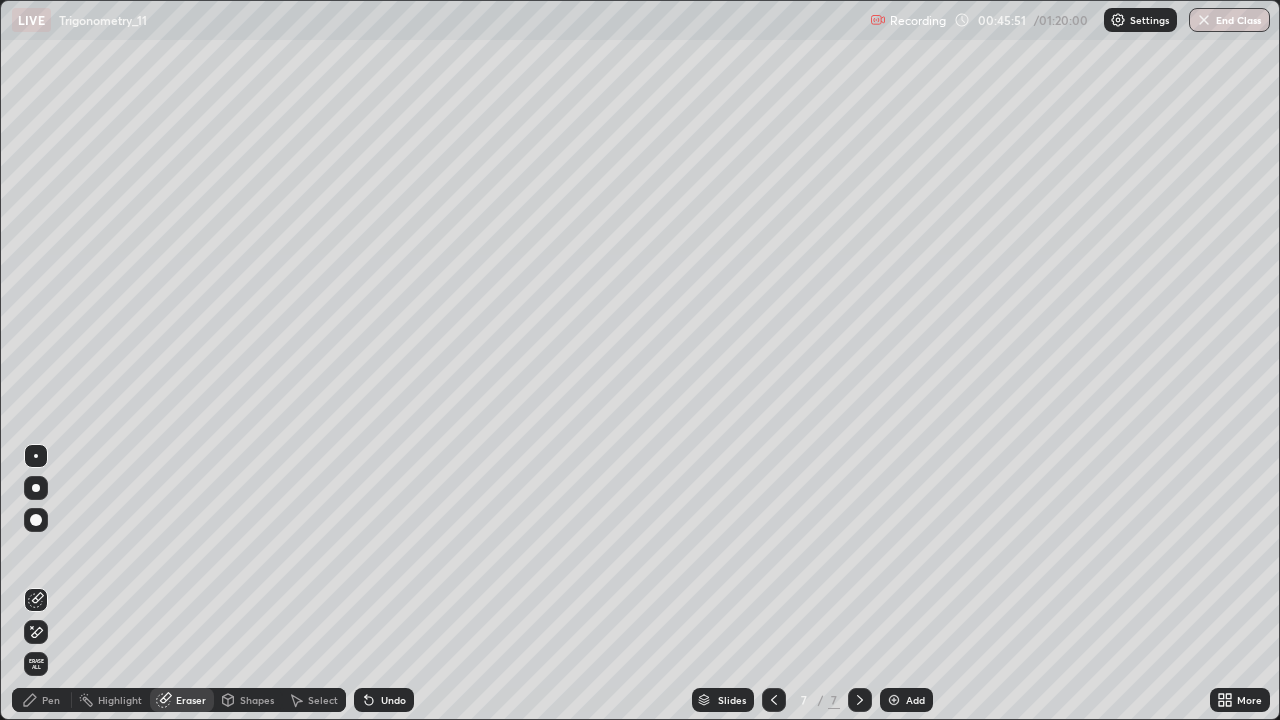 click on "Add" at bounding box center (915, 700) 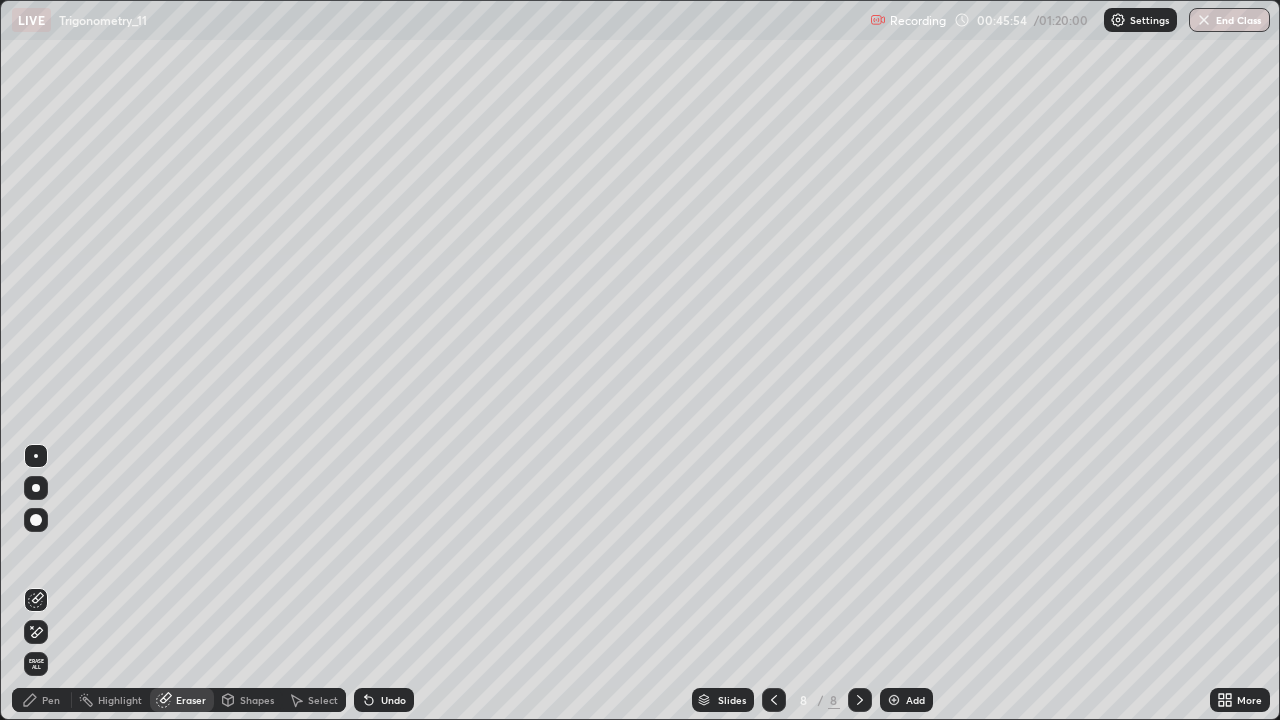 click on "Pen" at bounding box center [42, 700] 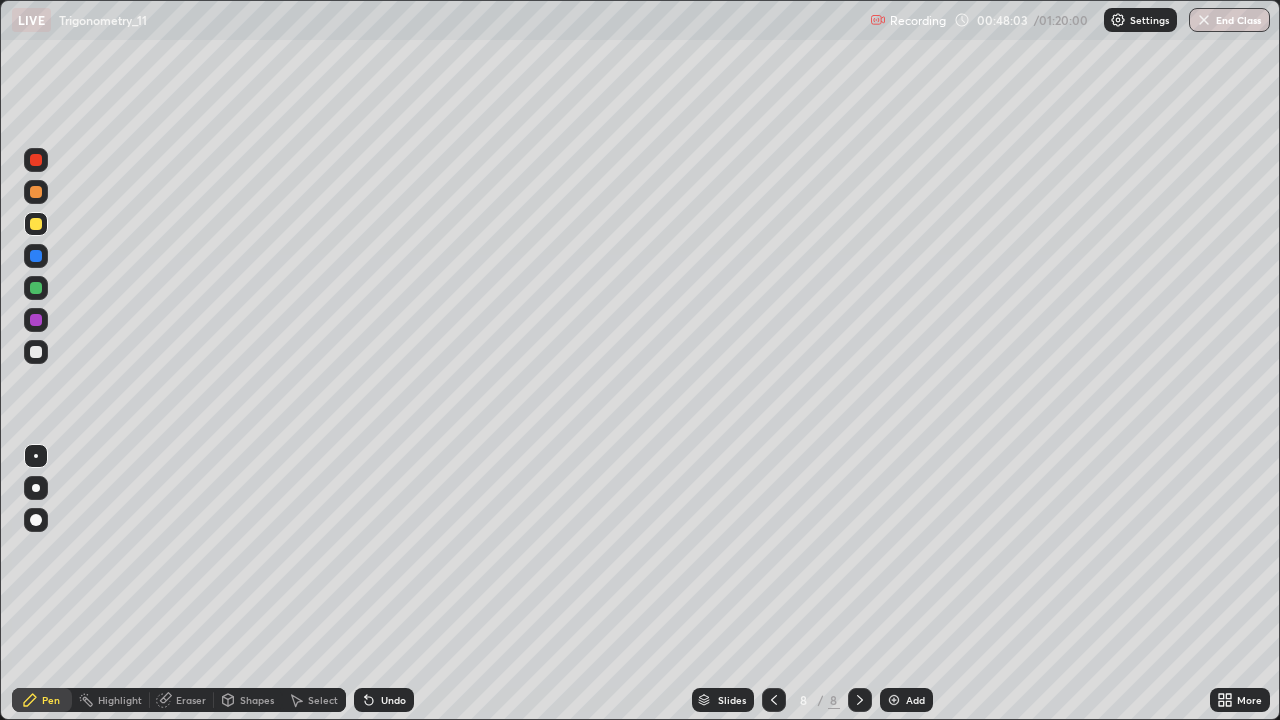 click on "Undo" at bounding box center (380, 700) 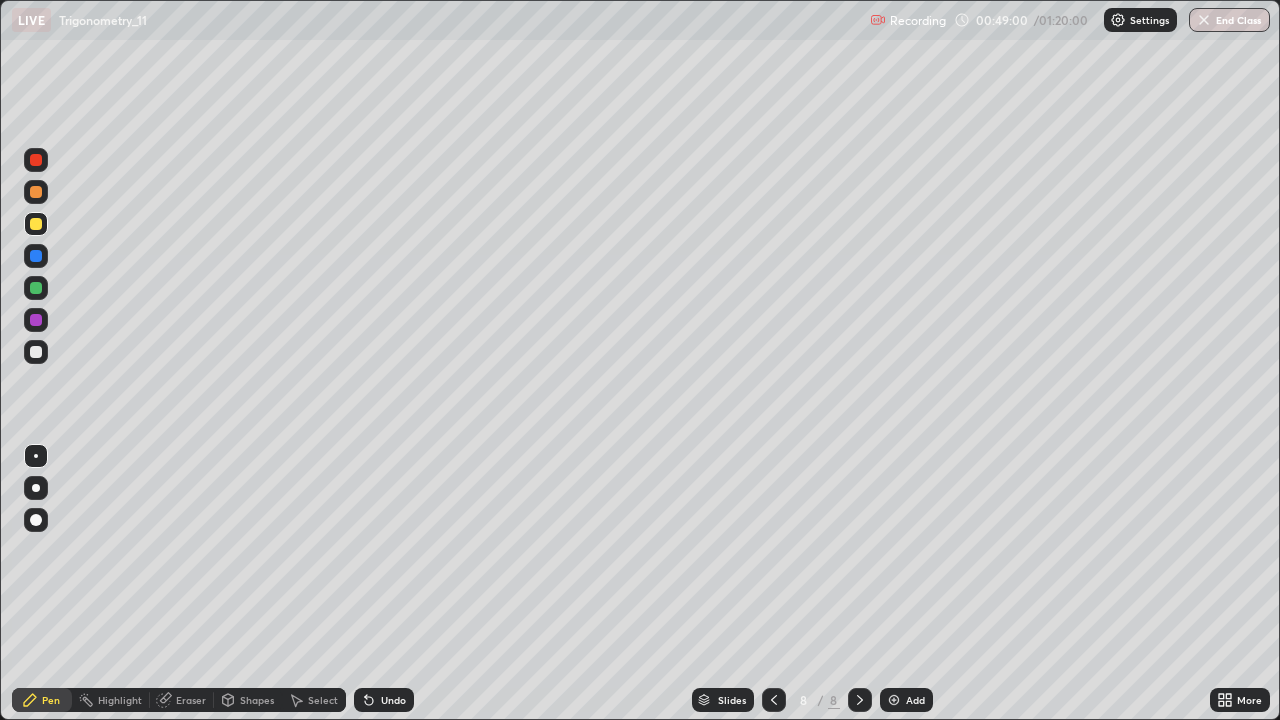 click at bounding box center [36, 352] 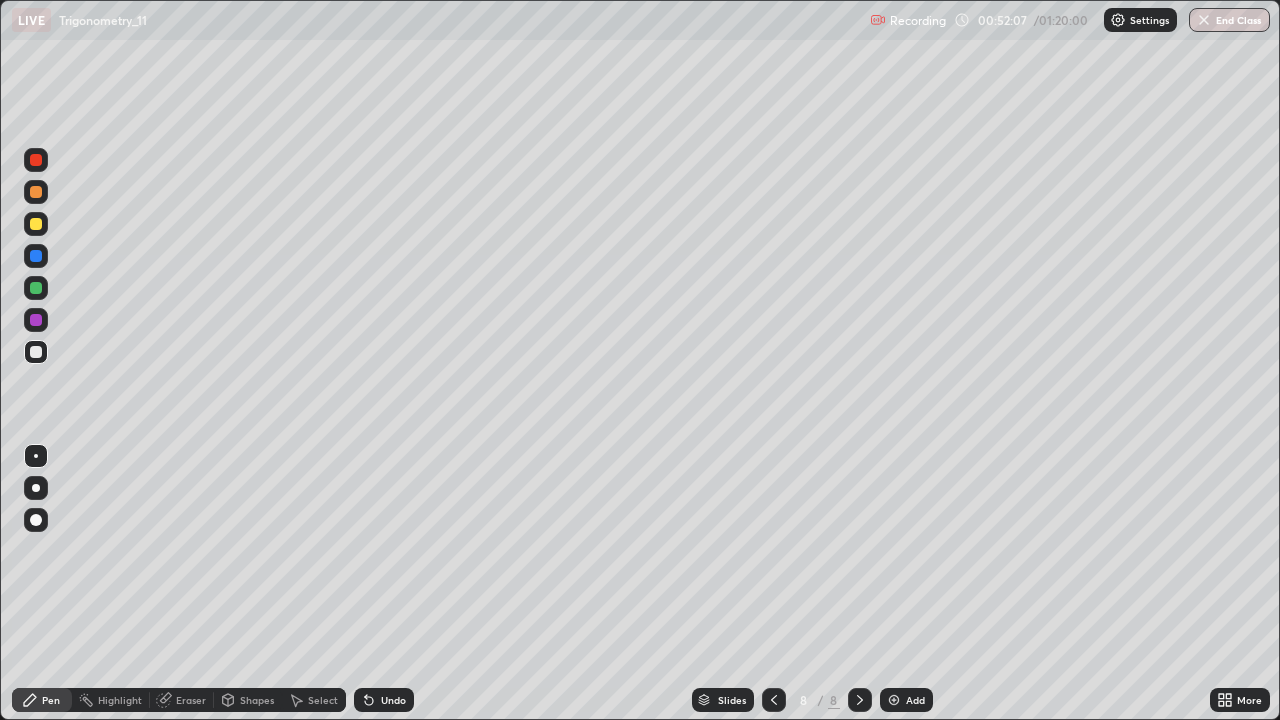 click 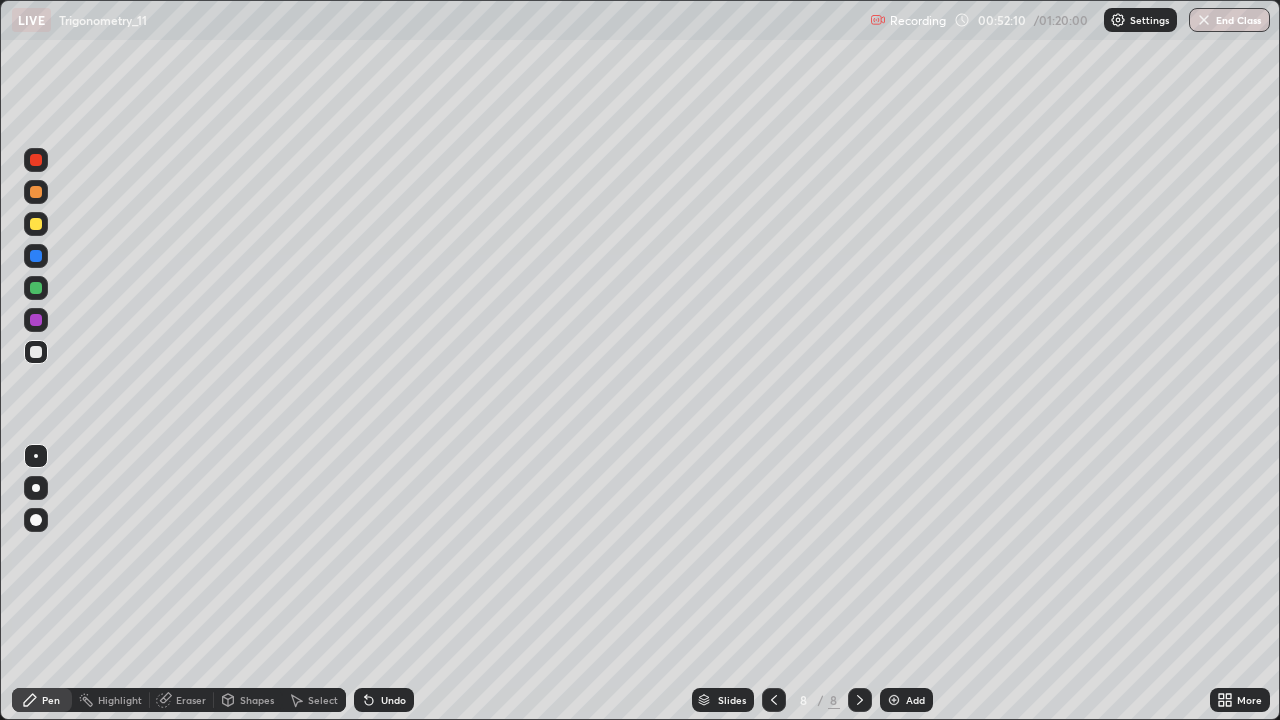 click on "Add" at bounding box center (915, 700) 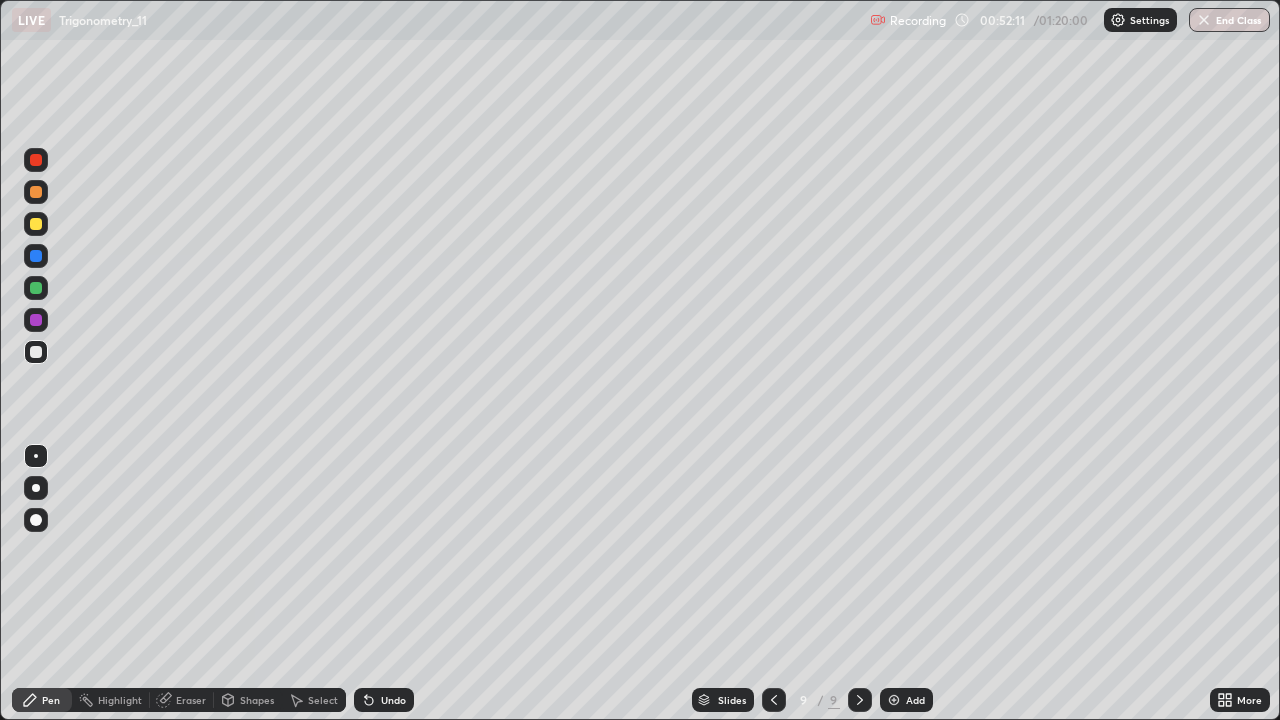 click at bounding box center [36, 352] 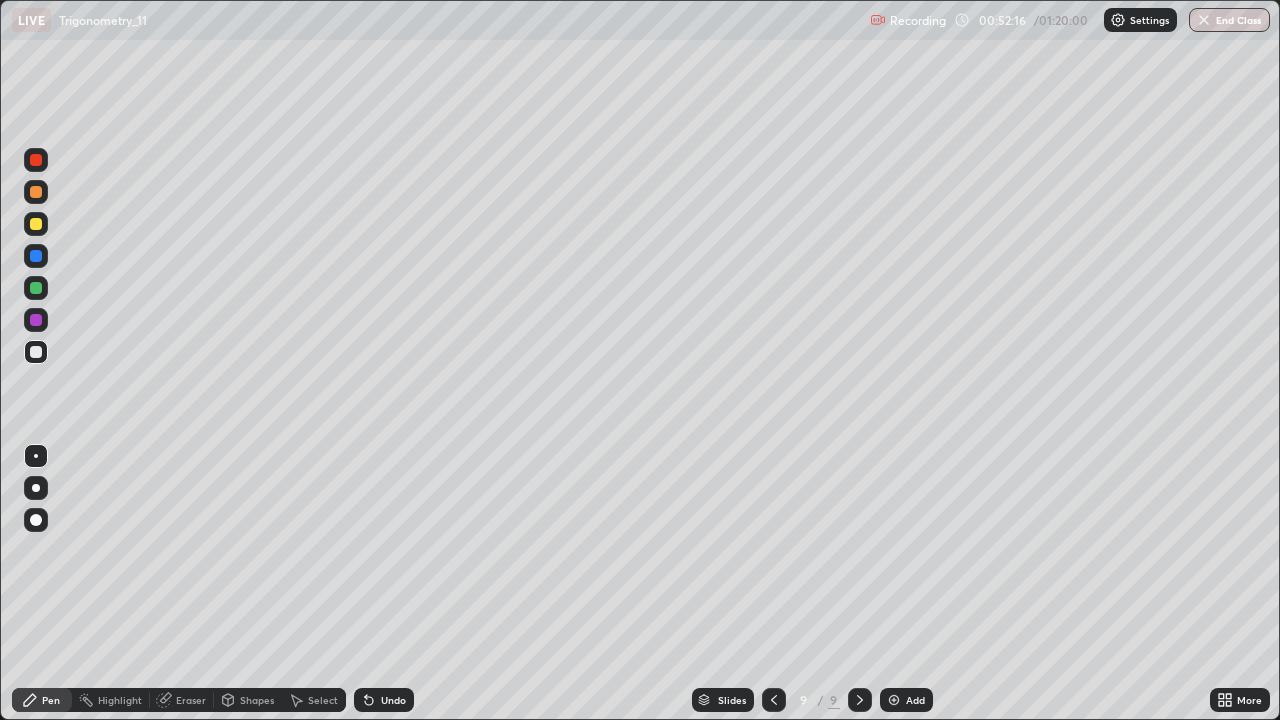 click at bounding box center [774, 700] 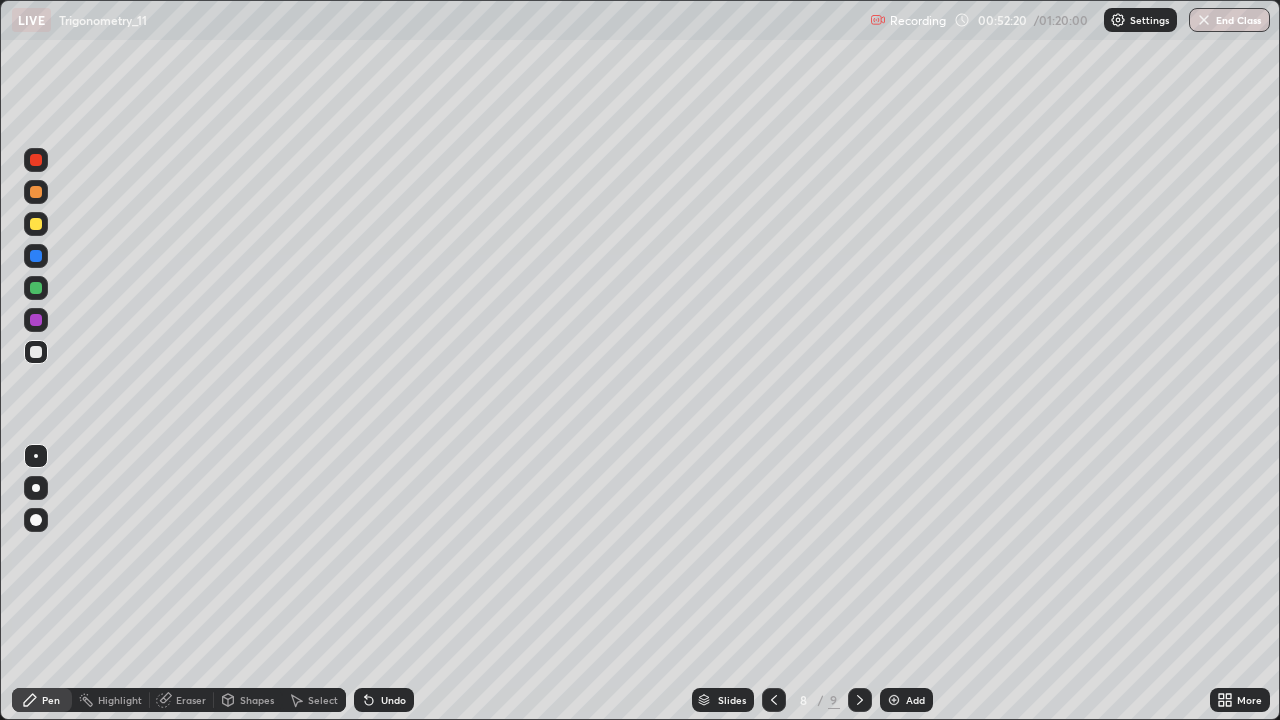 click 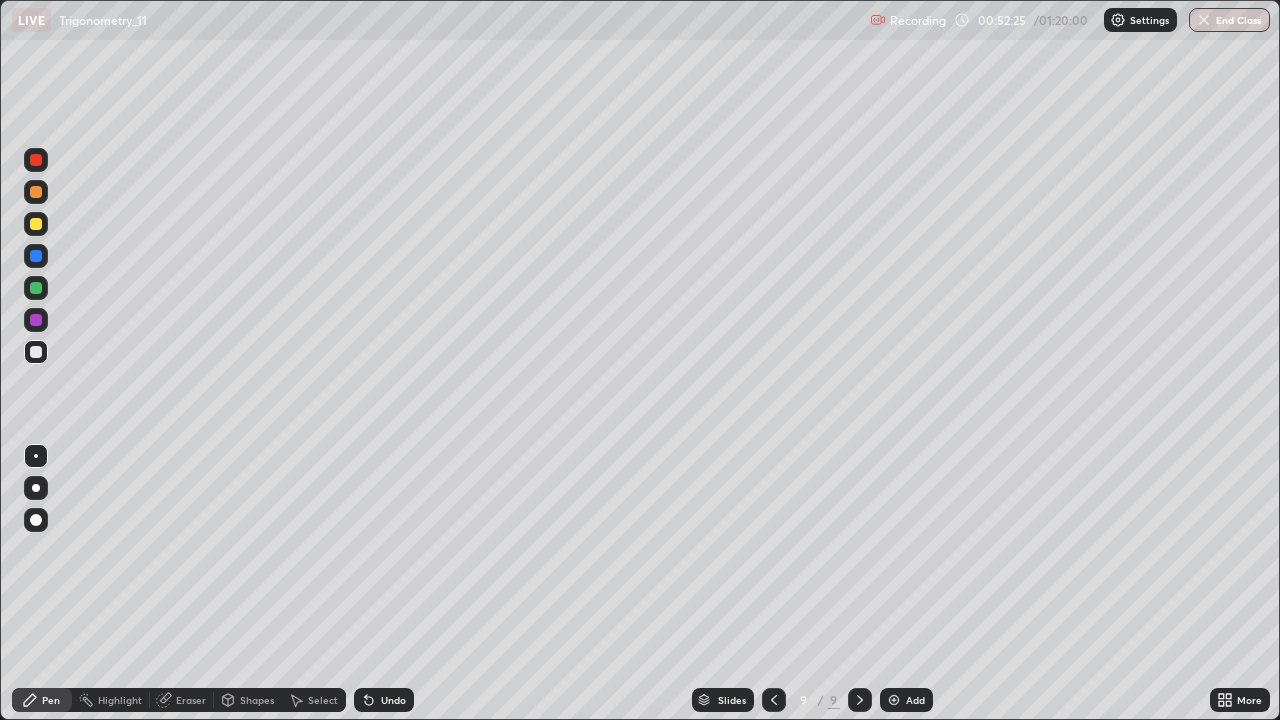 click on "Undo" at bounding box center (393, 700) 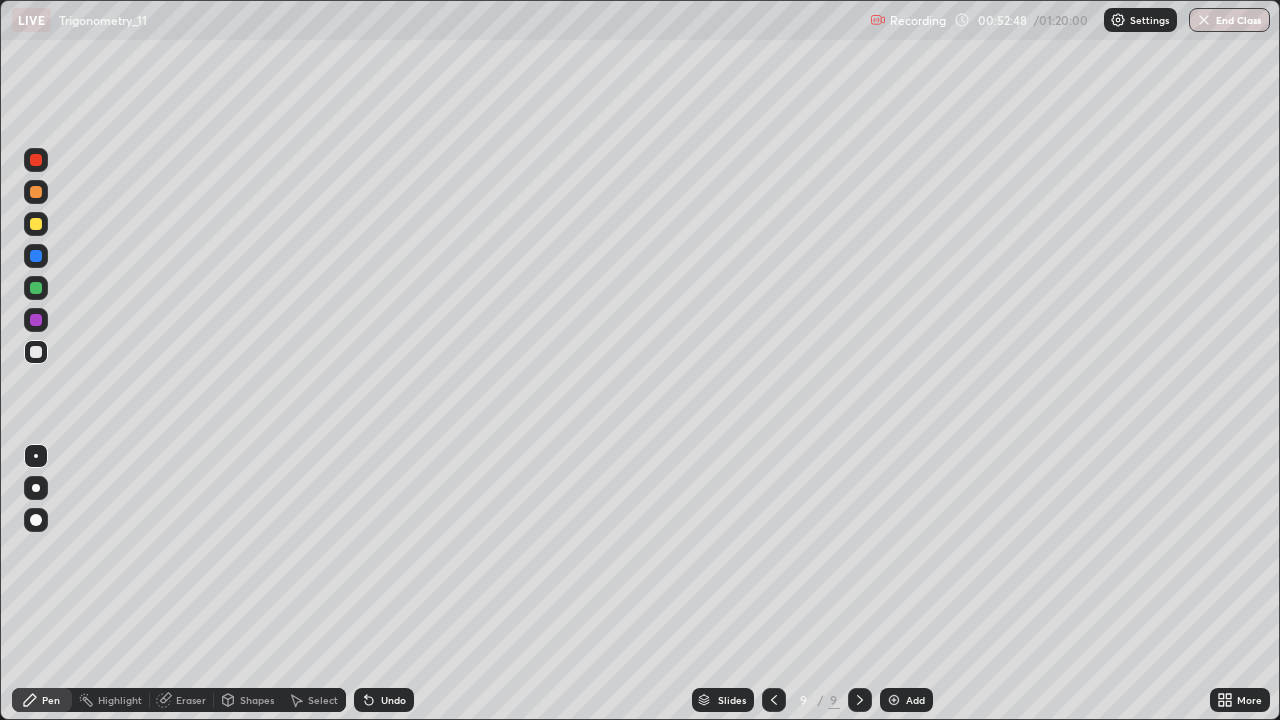 click on "Undo" at bounding box center [393, 700] 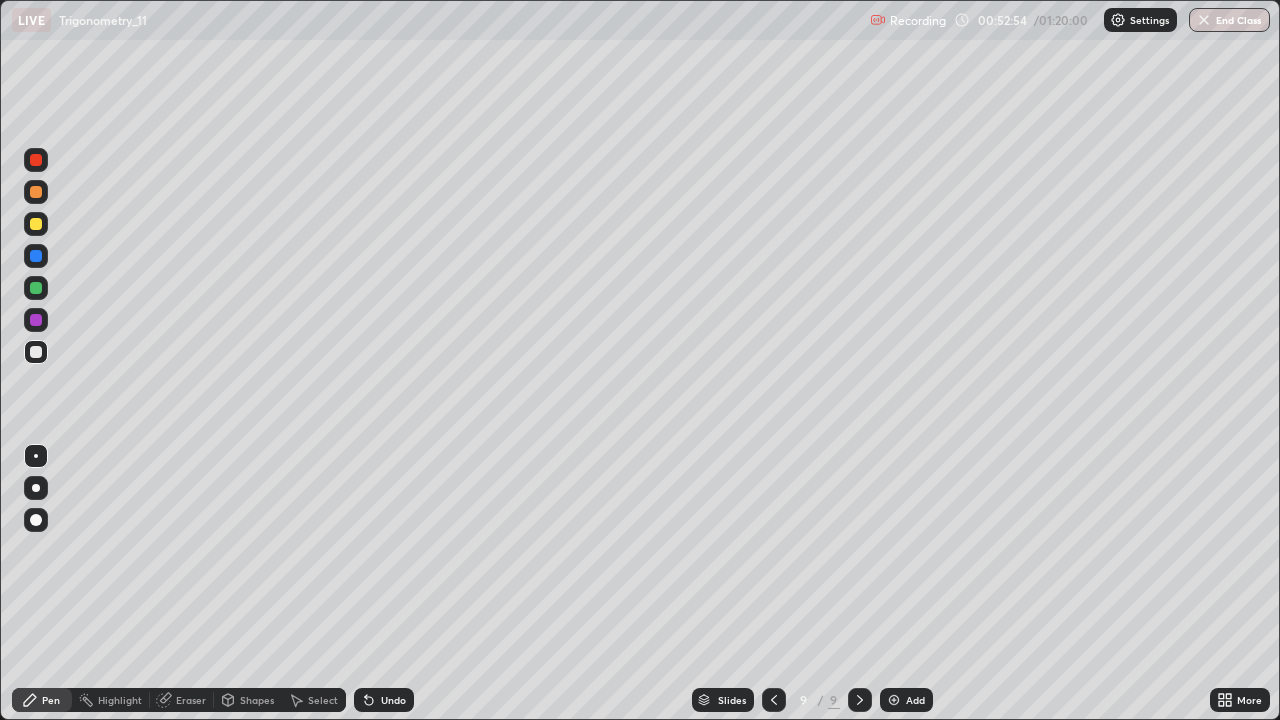 click on "Undo" at bounding box center (393, 700) 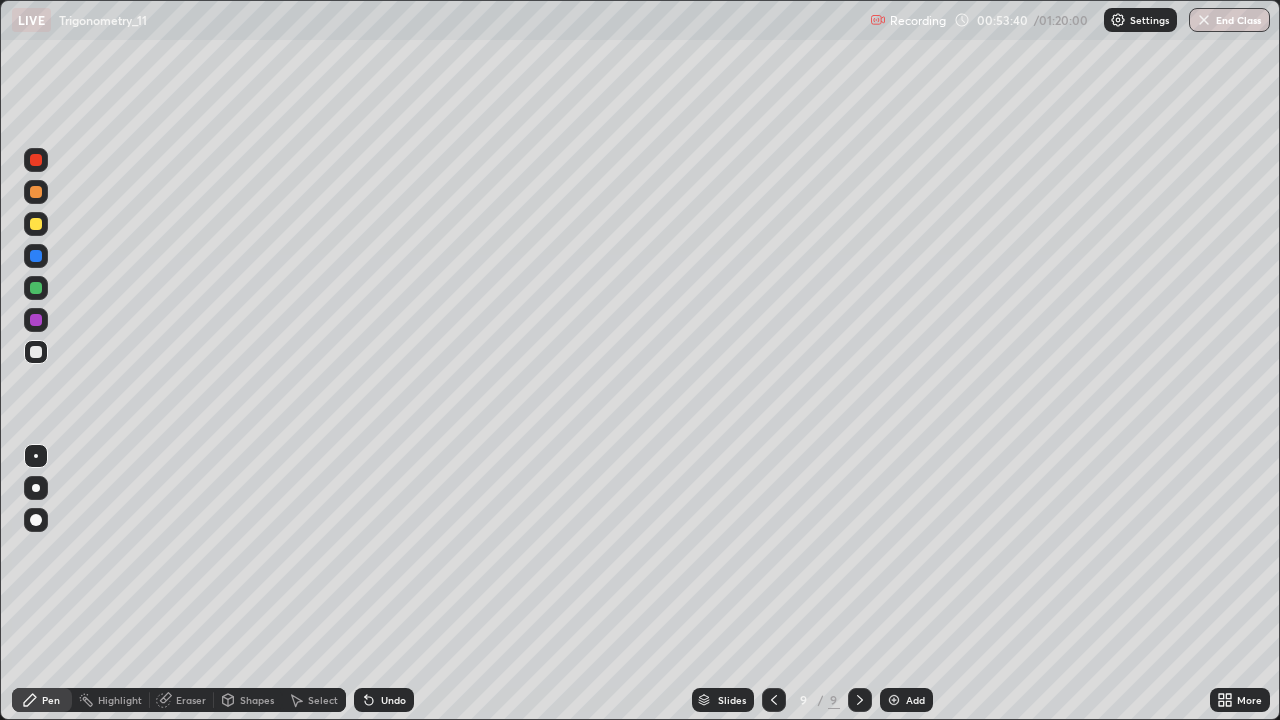 click at bounding box center [774, 700] 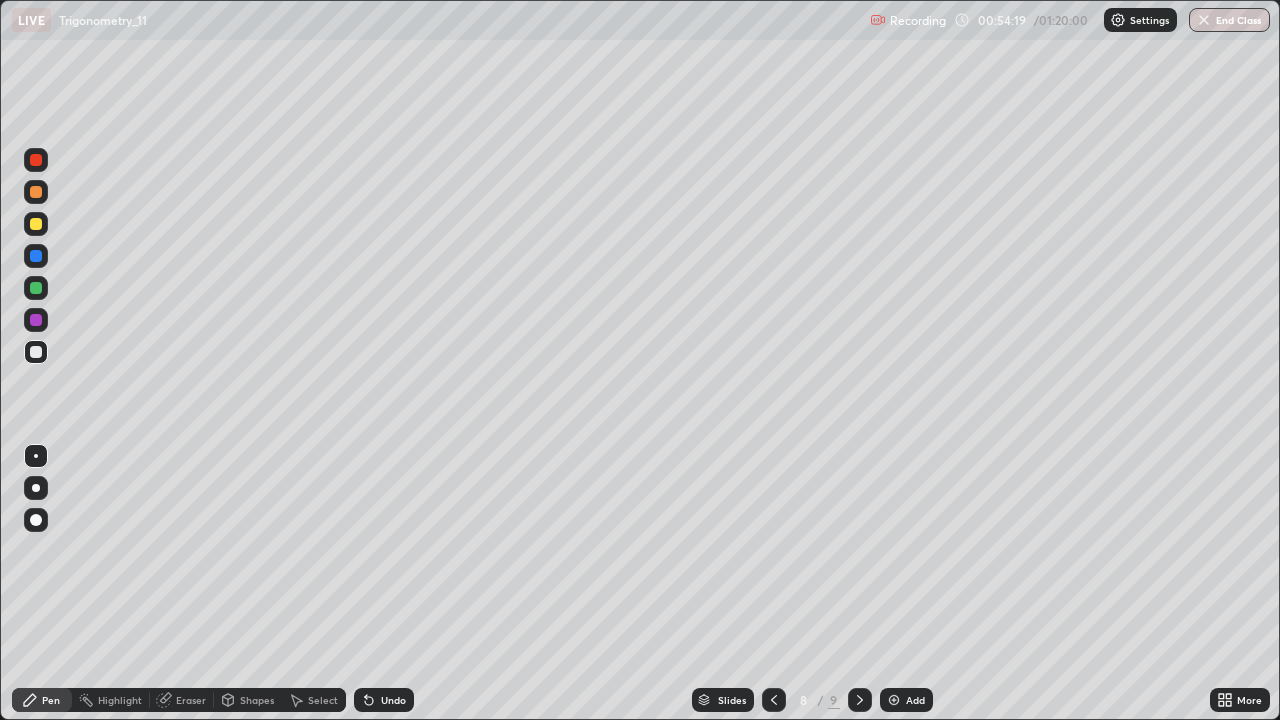 click 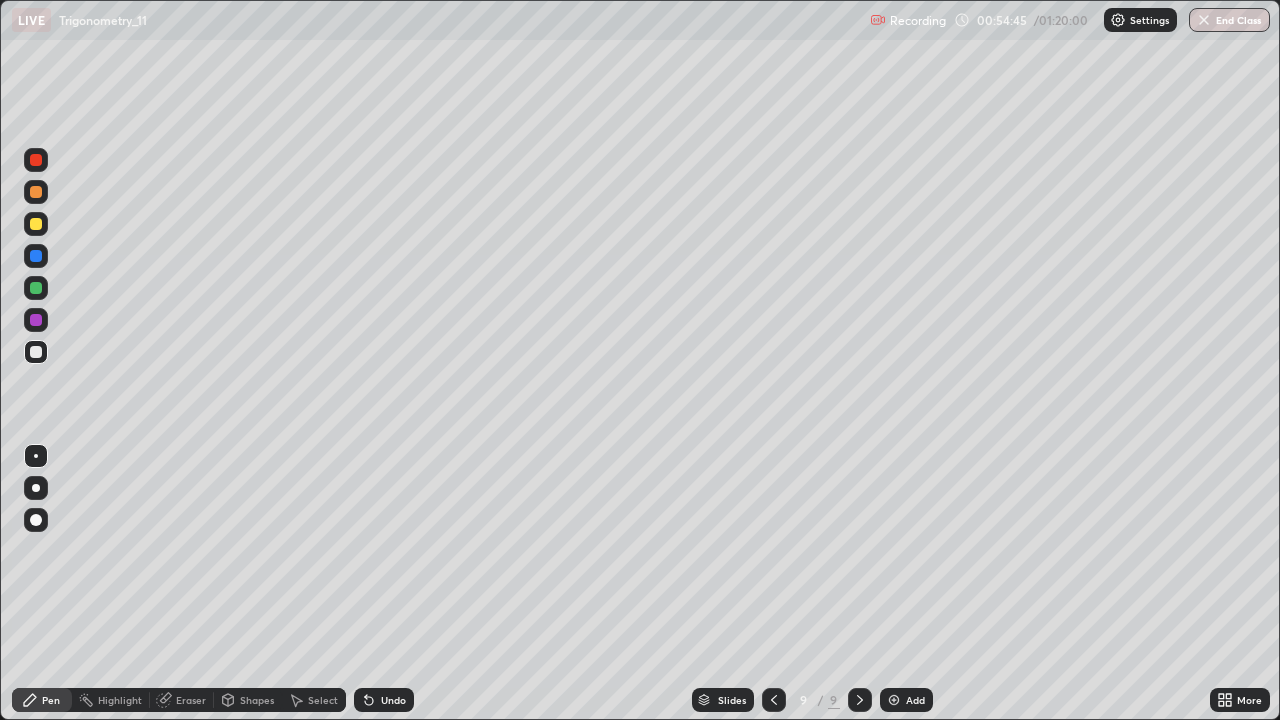 click at bounding box center [36, 288] 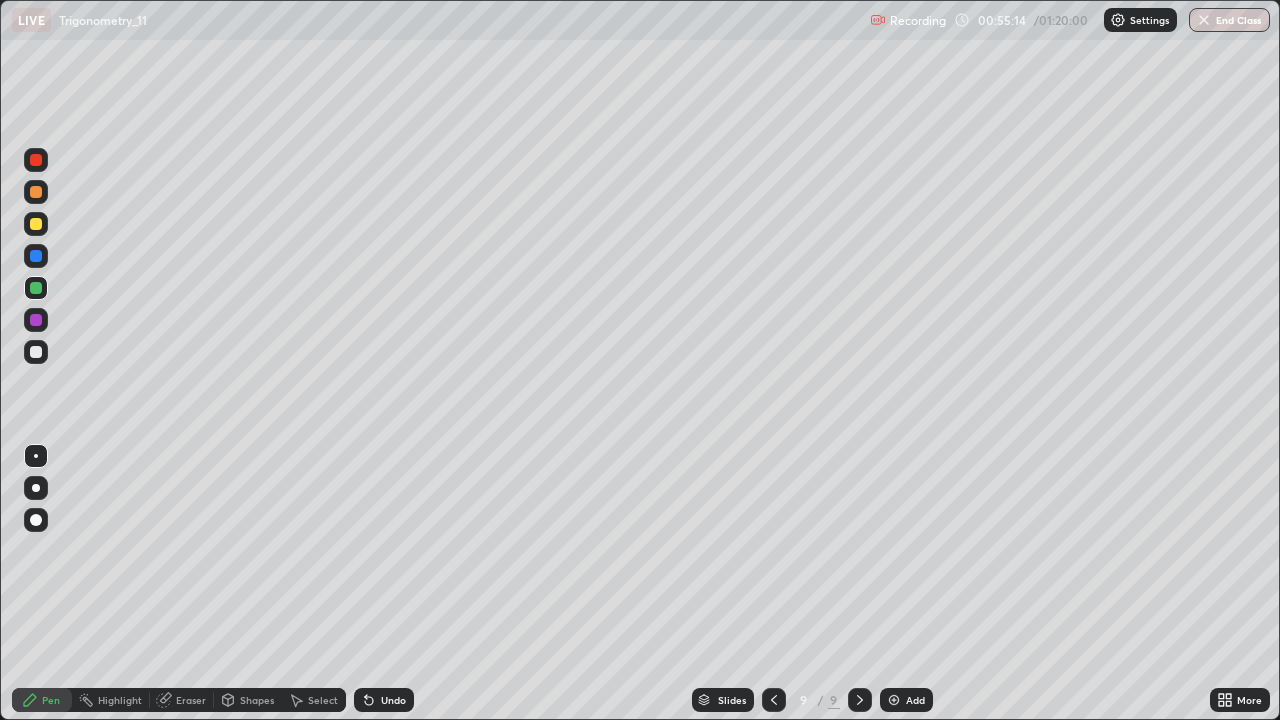 click at bounding box center [36, 288] 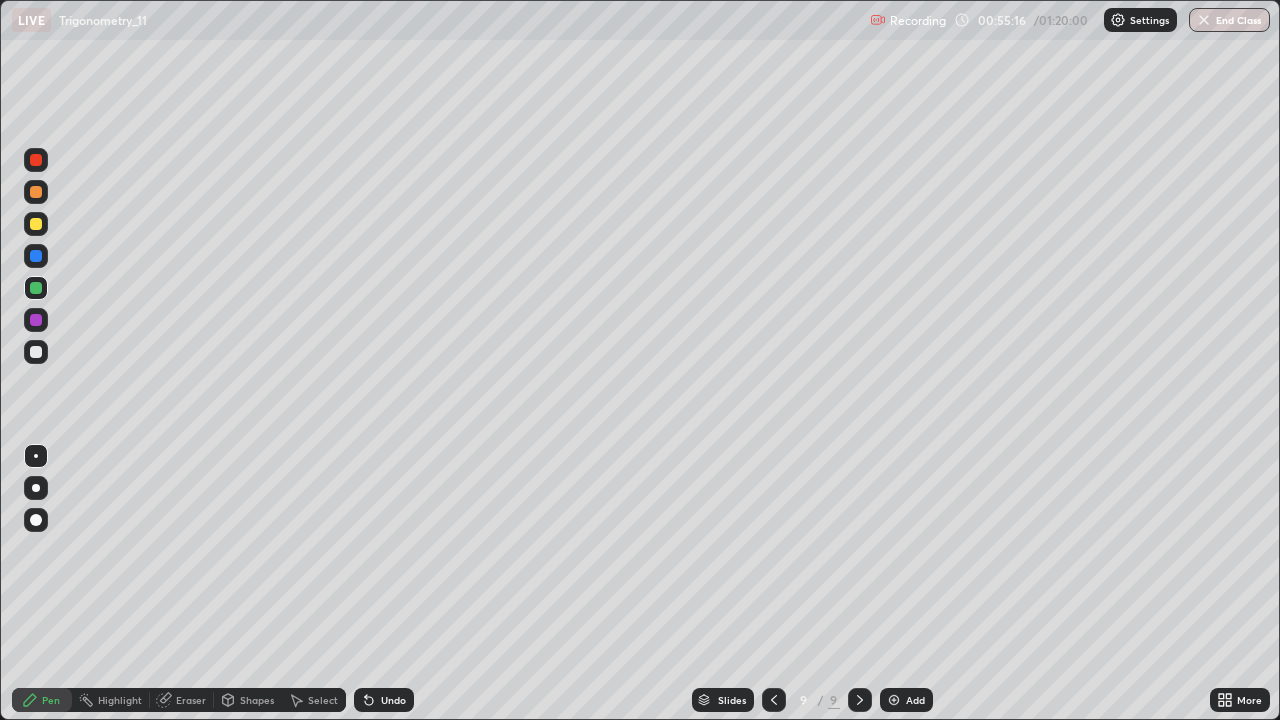 click at bounding box center (36, 224) 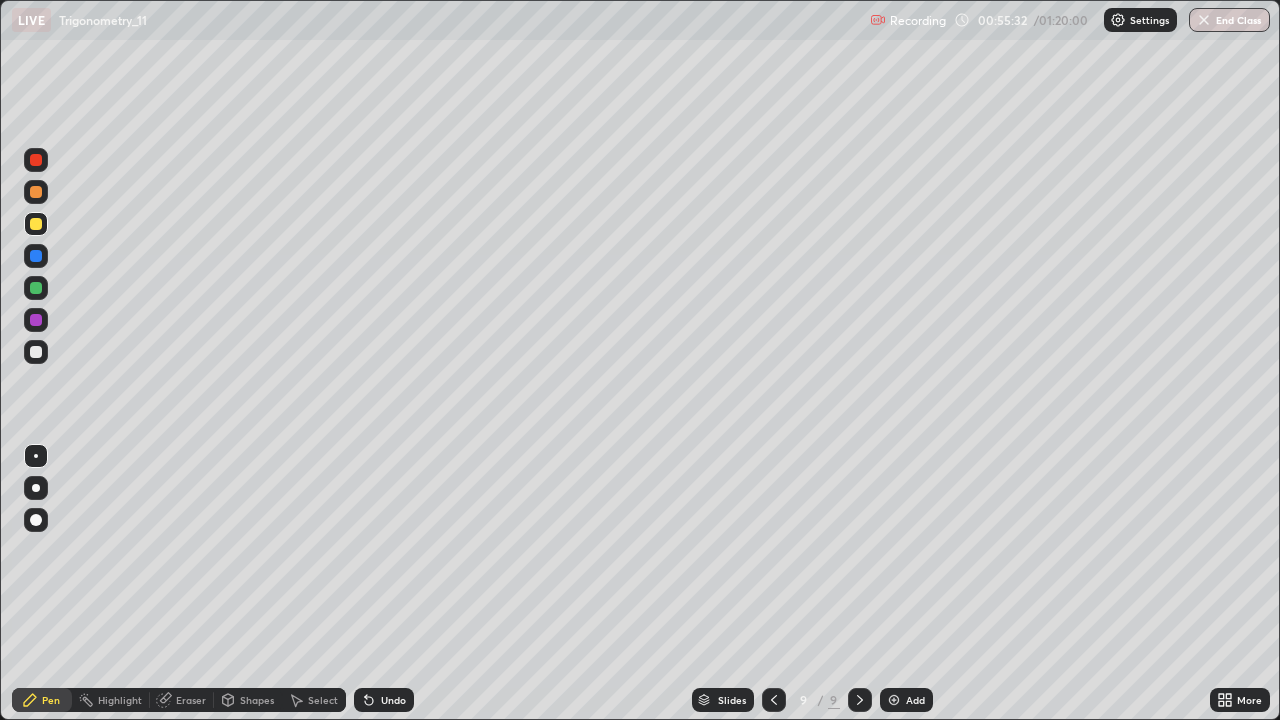 click on "Undo" at bounding box center [393, 700] 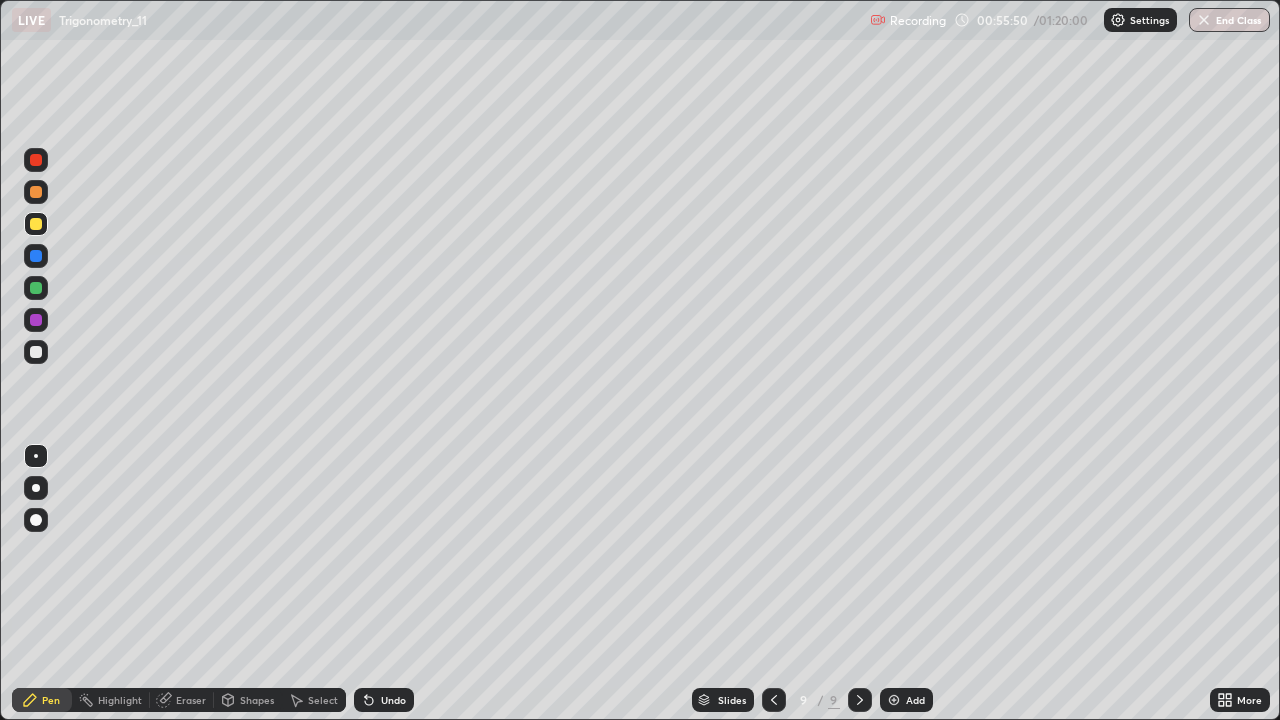click at bounding box center (36, 352) 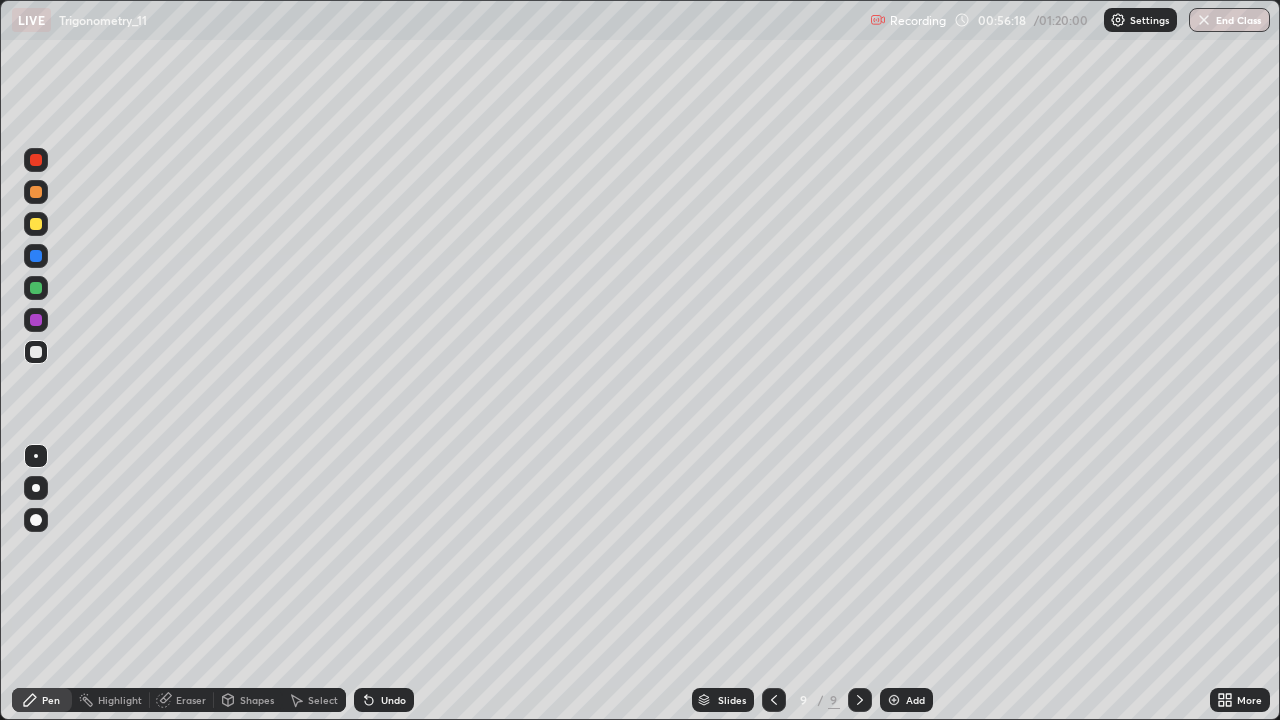 click at bounding box center [774, 700] 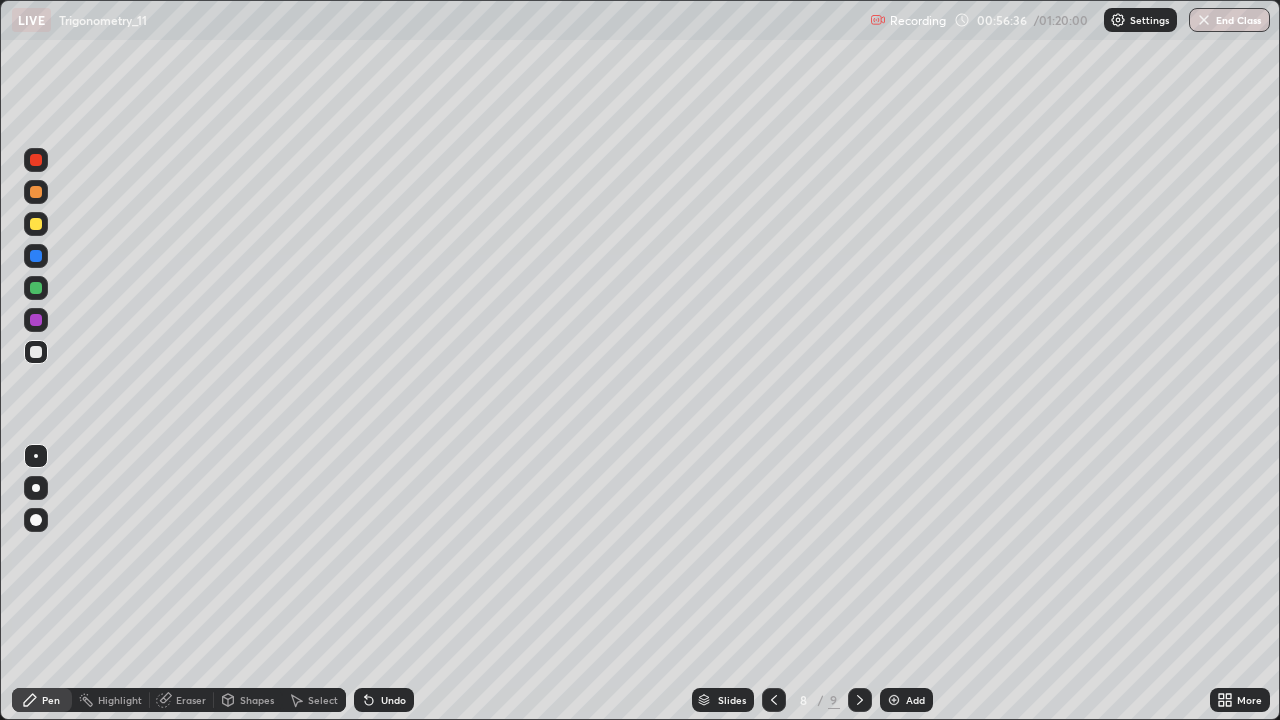 click 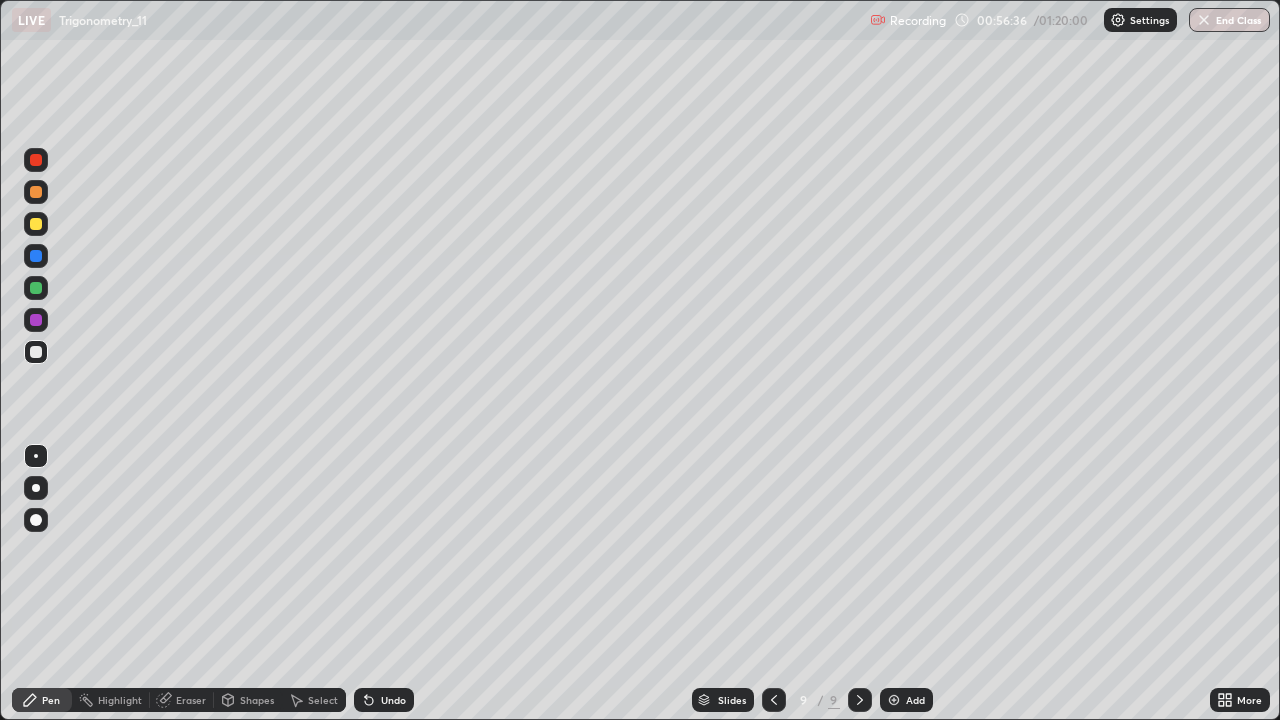 click at bounding box center (860, 700) 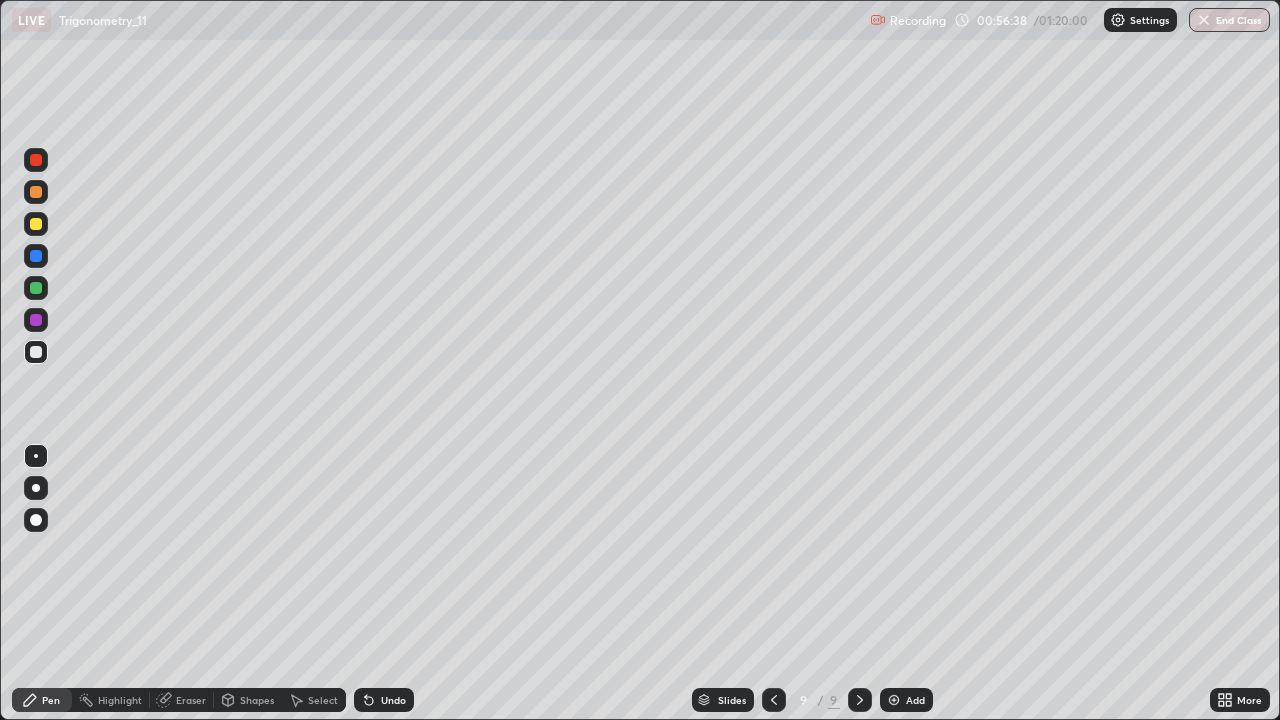 click on "Slides 9 / 9 Add" at bounding box center (812, 700) 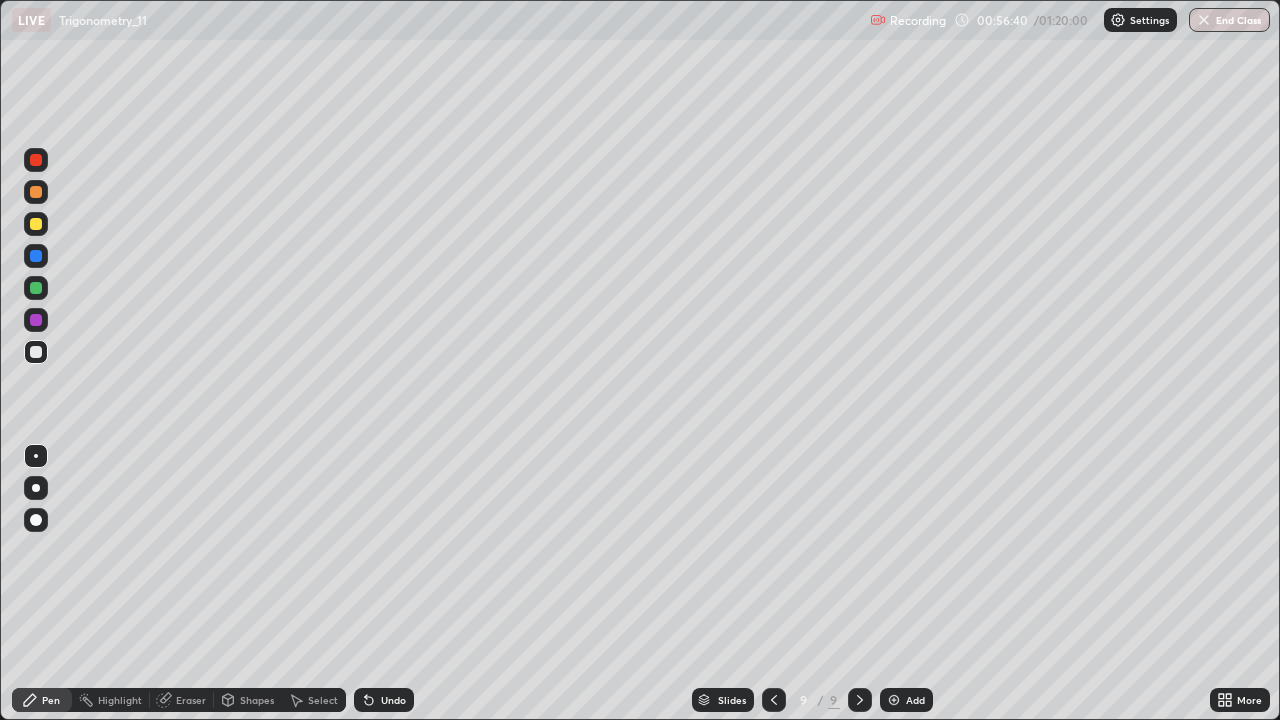 click on "Add" at bounding box center (915, 700) 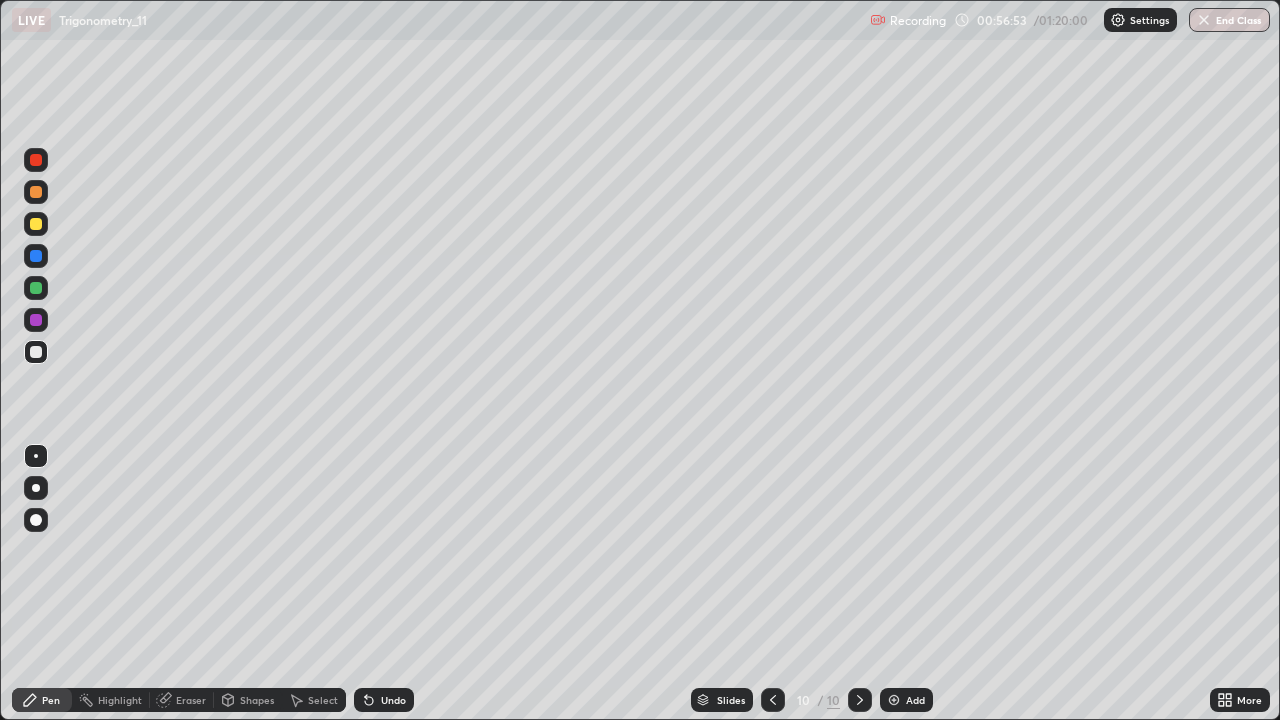 click 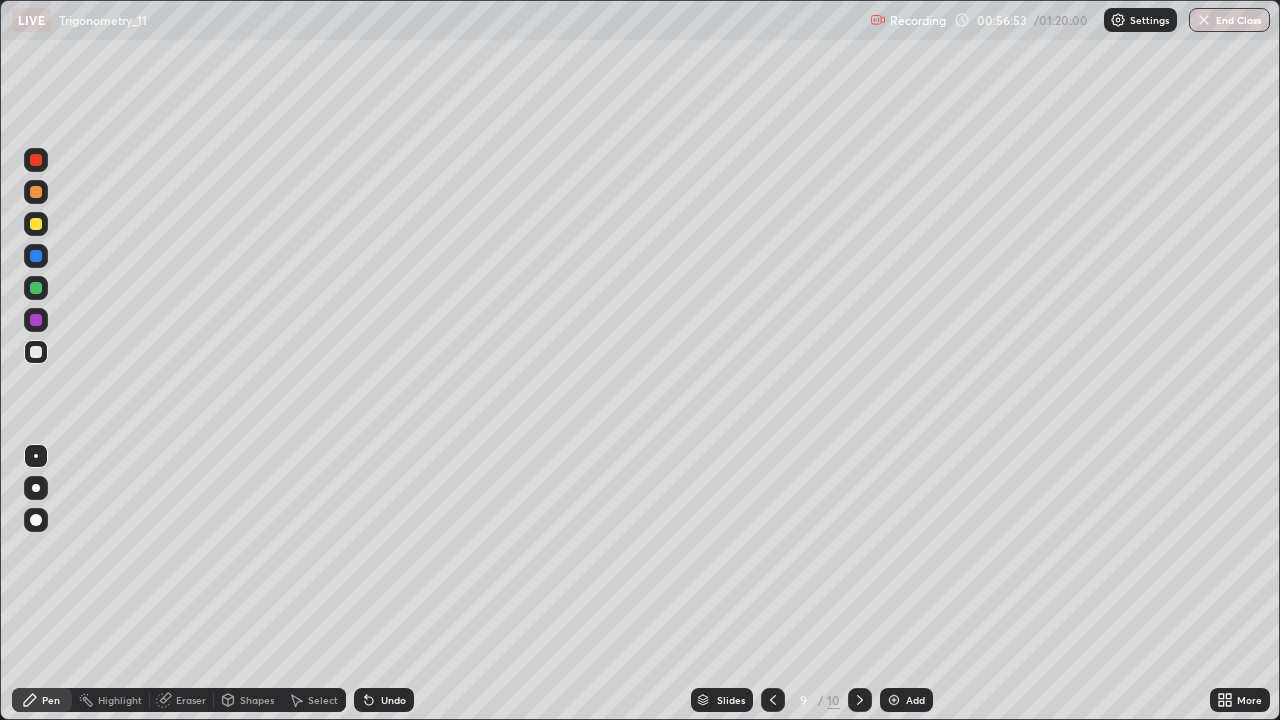 click 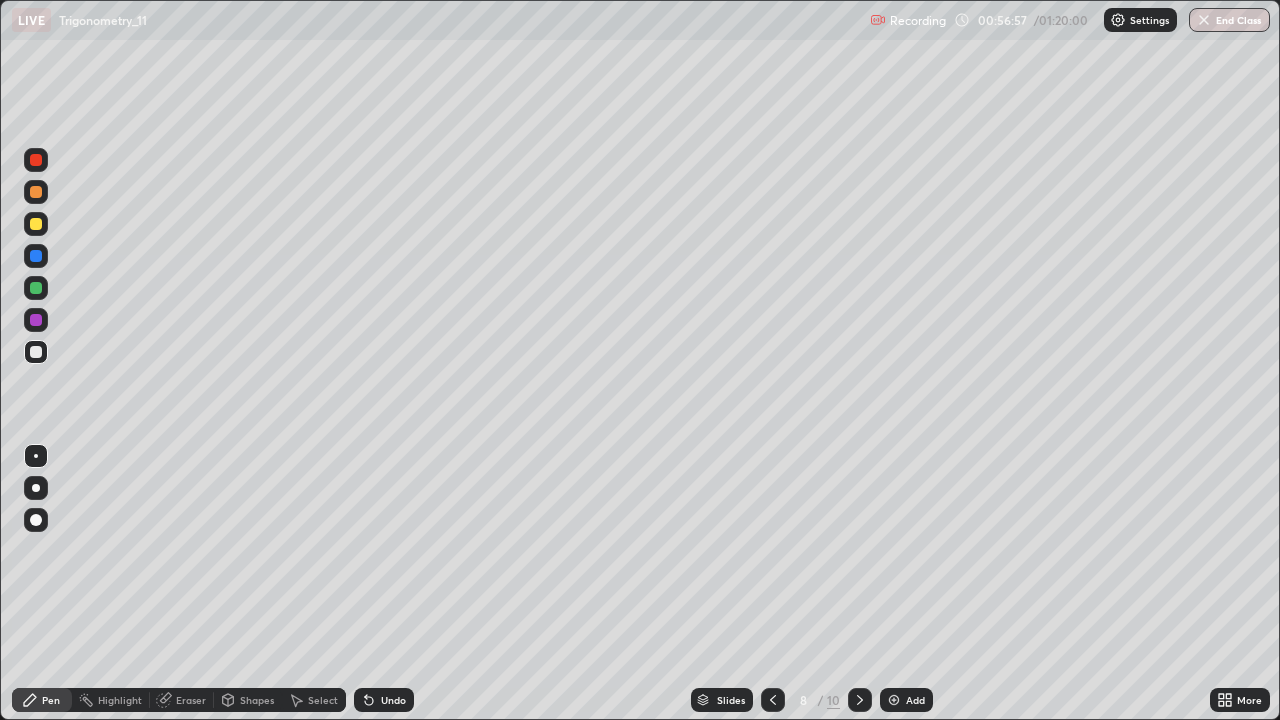 click 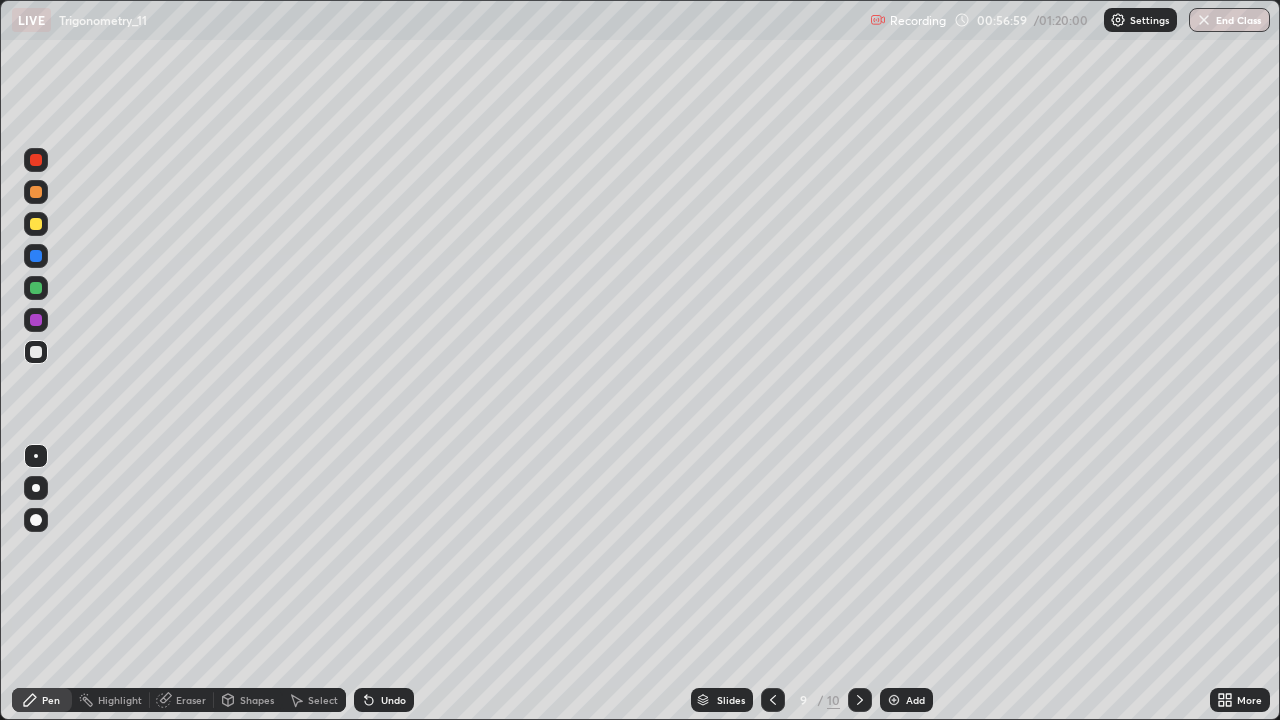 click 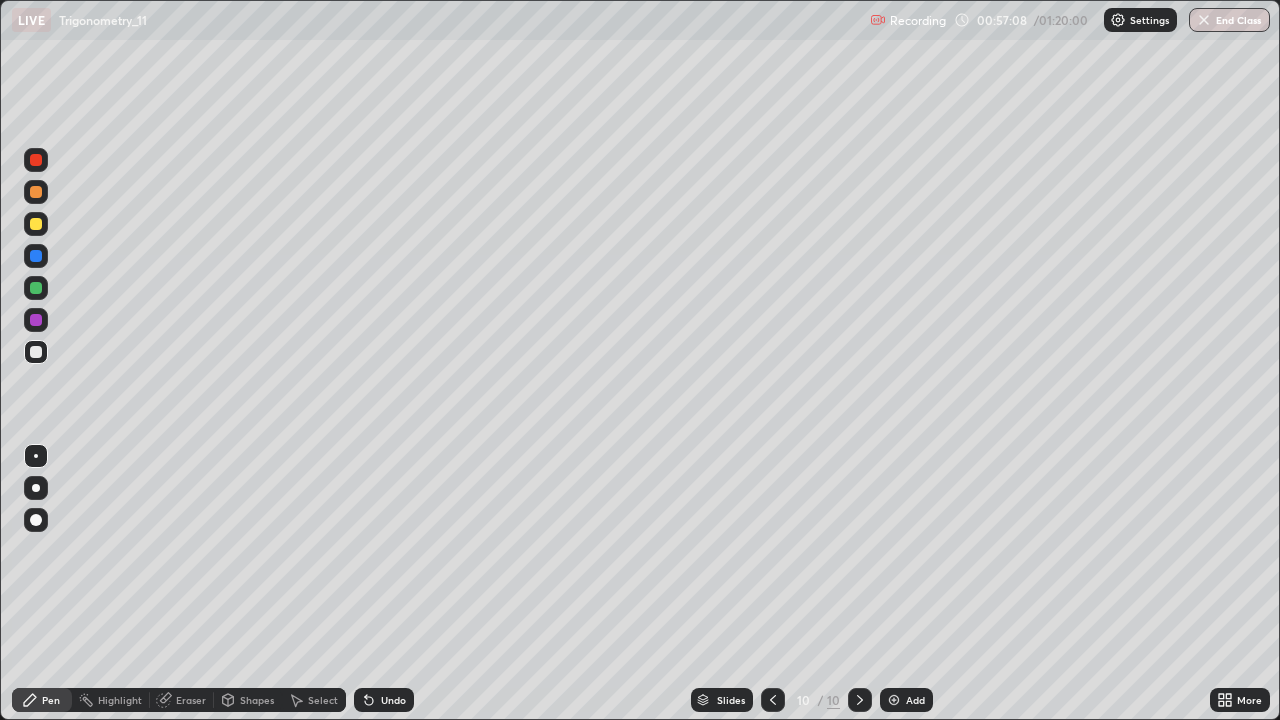 click at bounding box center [773, 700] 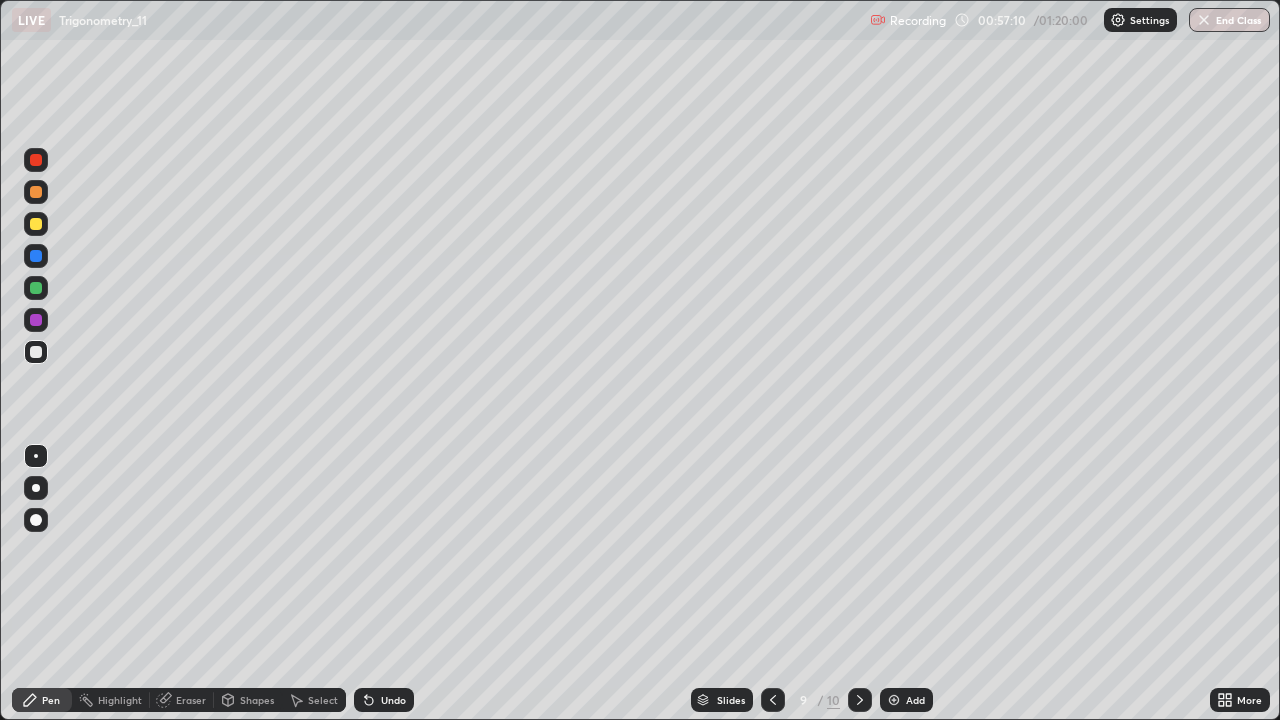 click 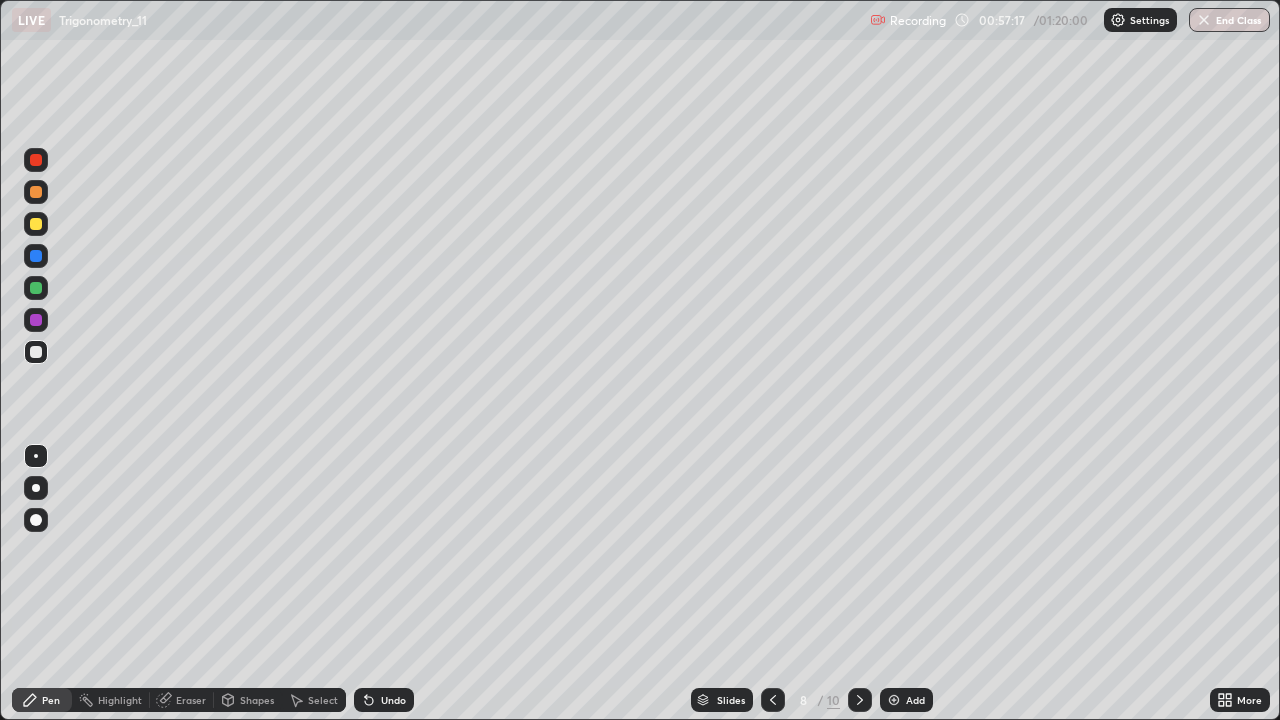 click 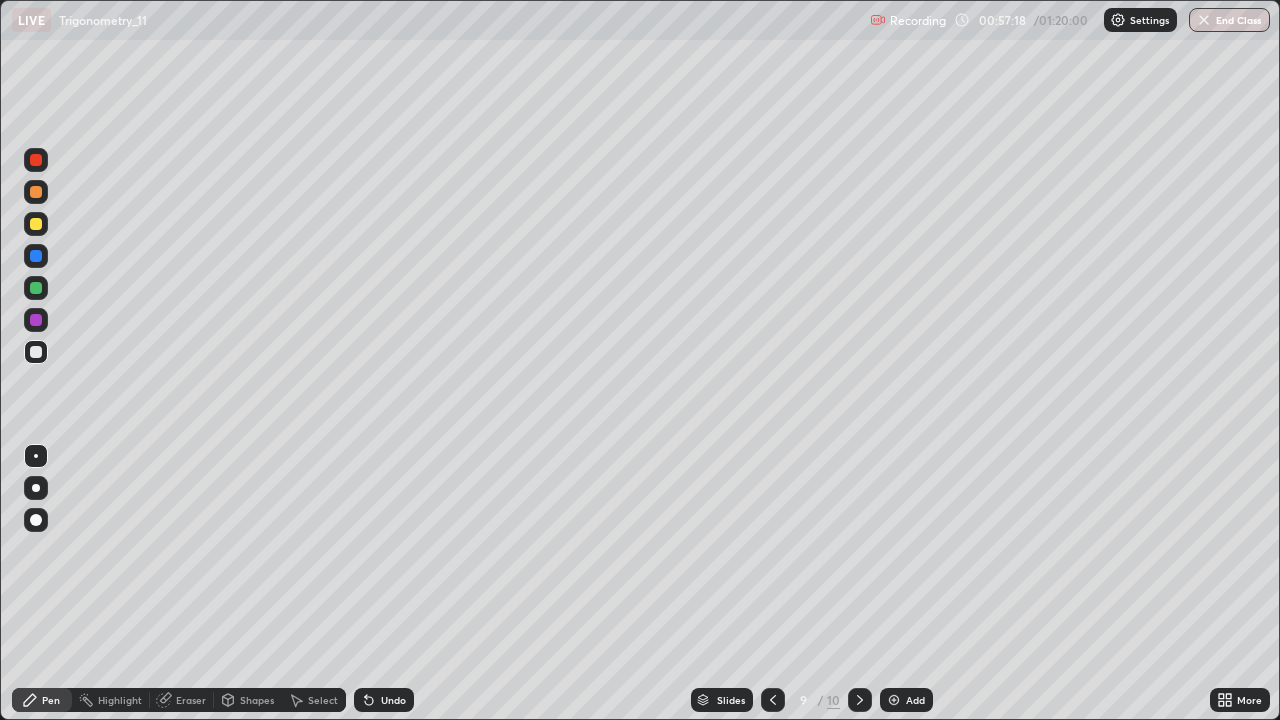click 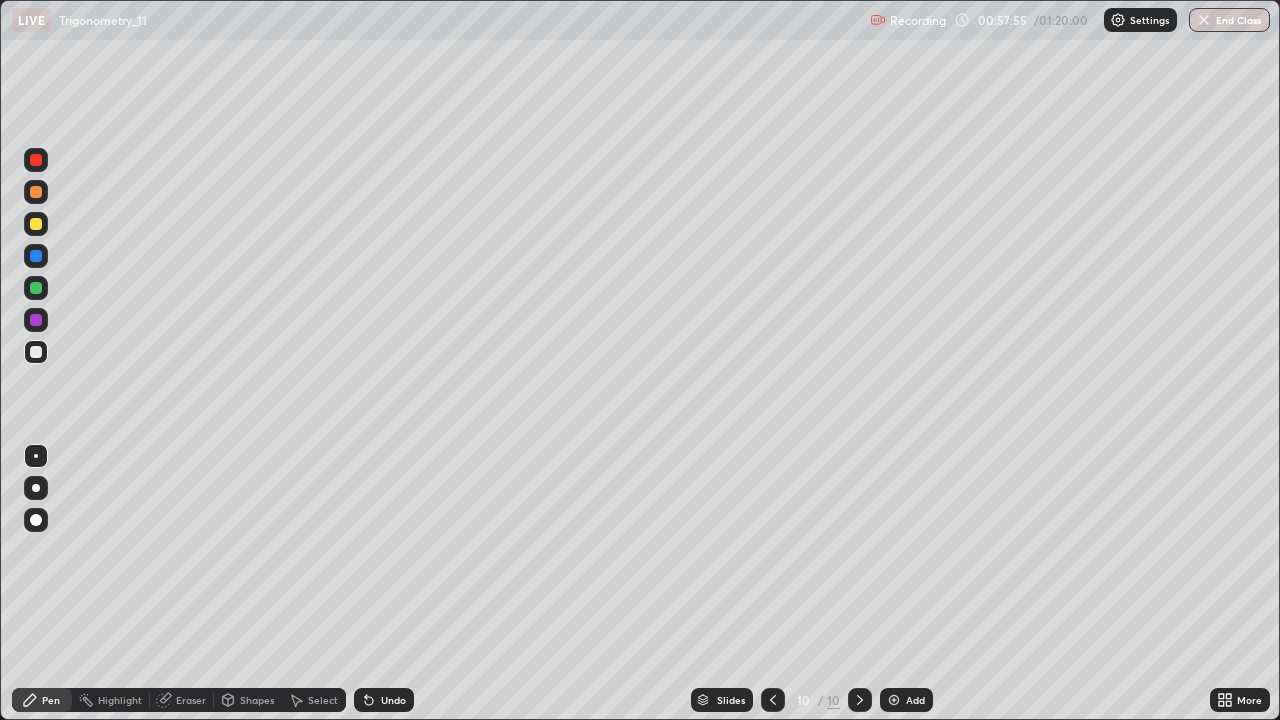 click at bounding box center (36, 192) 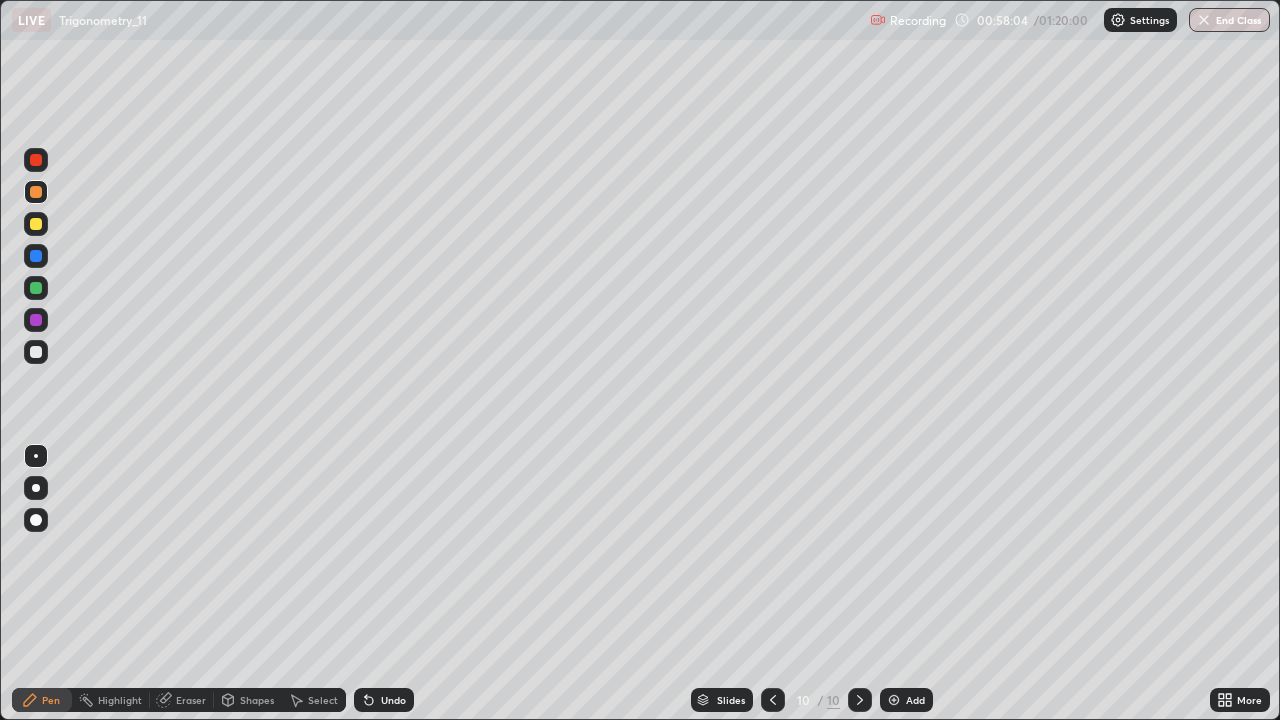 click at bounding box center (36, 352) 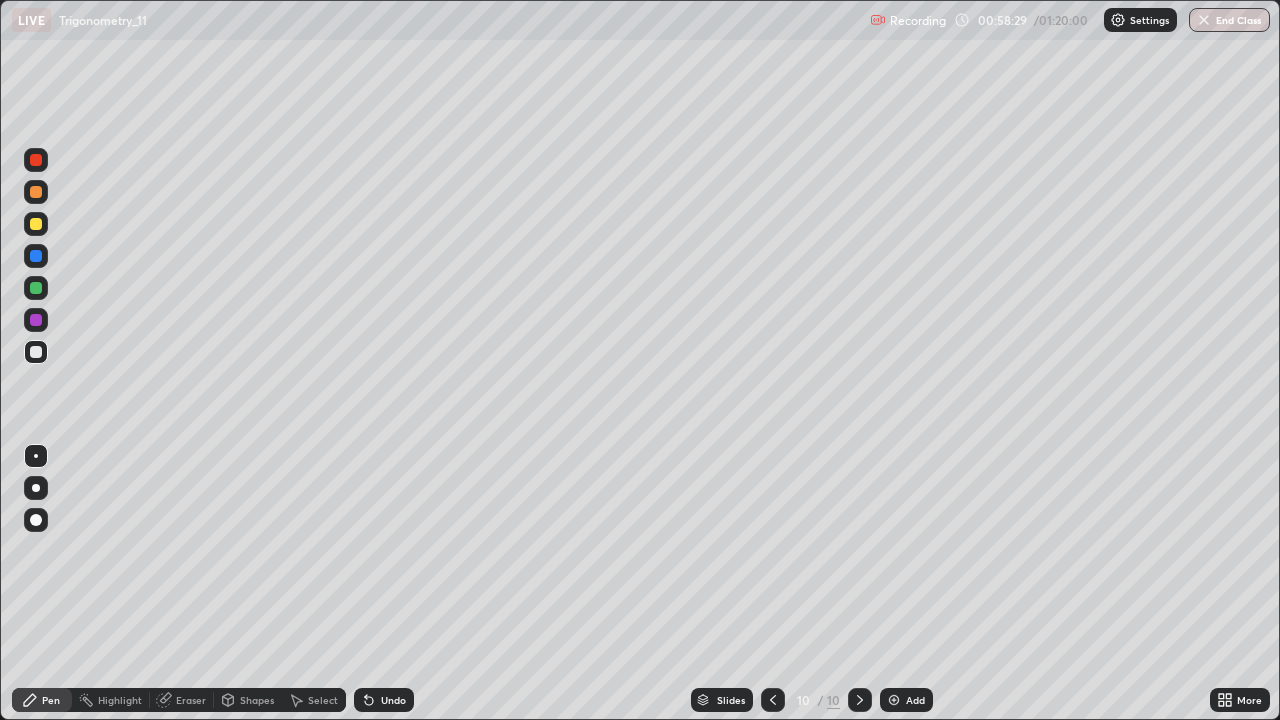 click at bounding box center (36, 192) 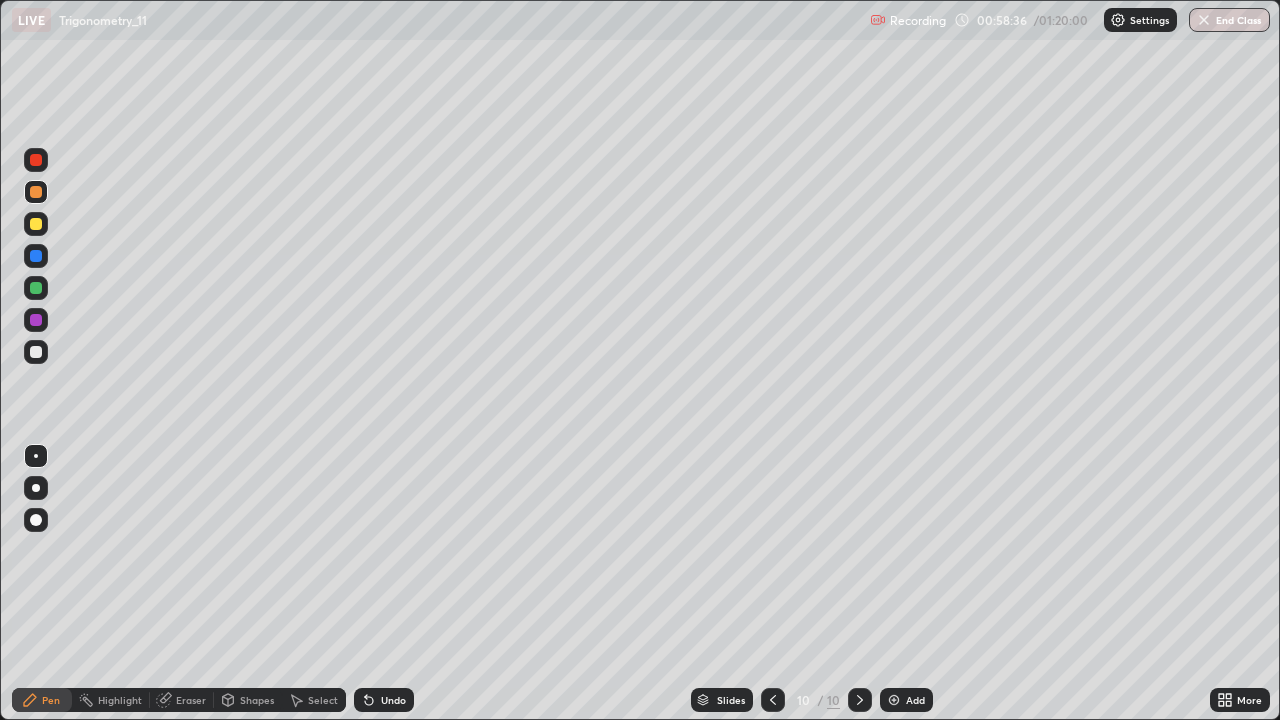 click at bounding box center (36, 352) 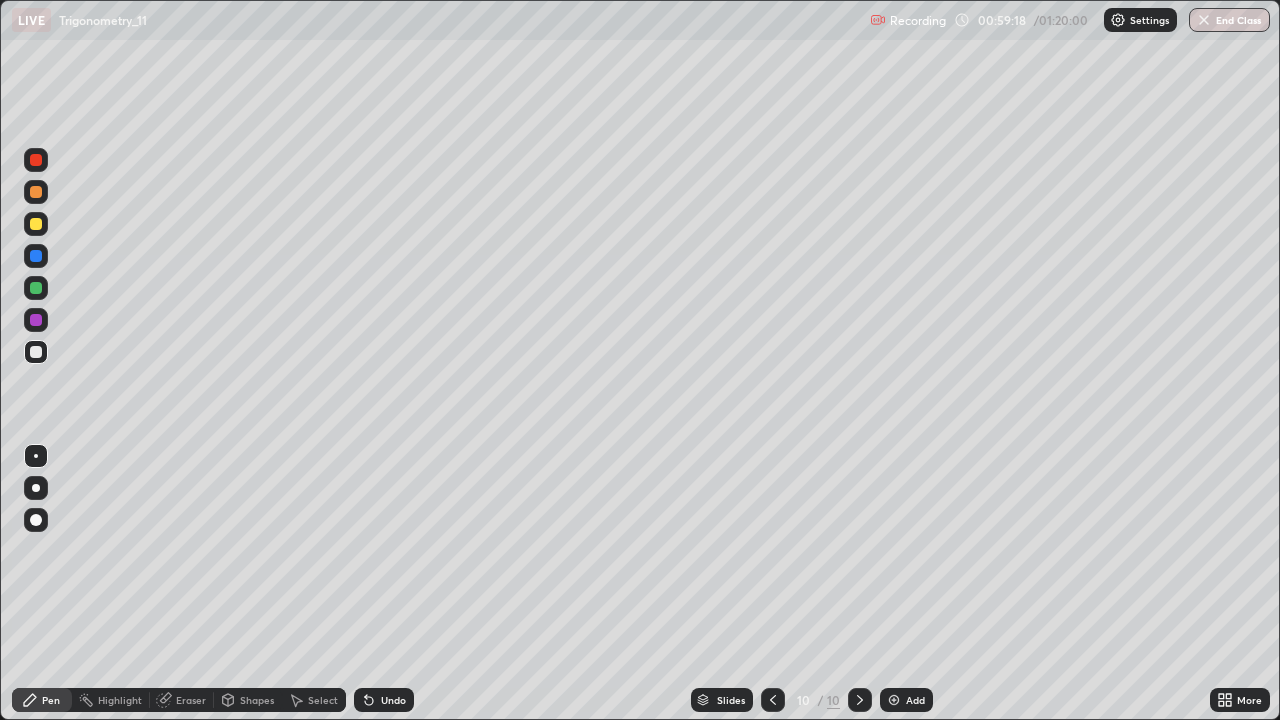 click at bounding box center (773, 700) 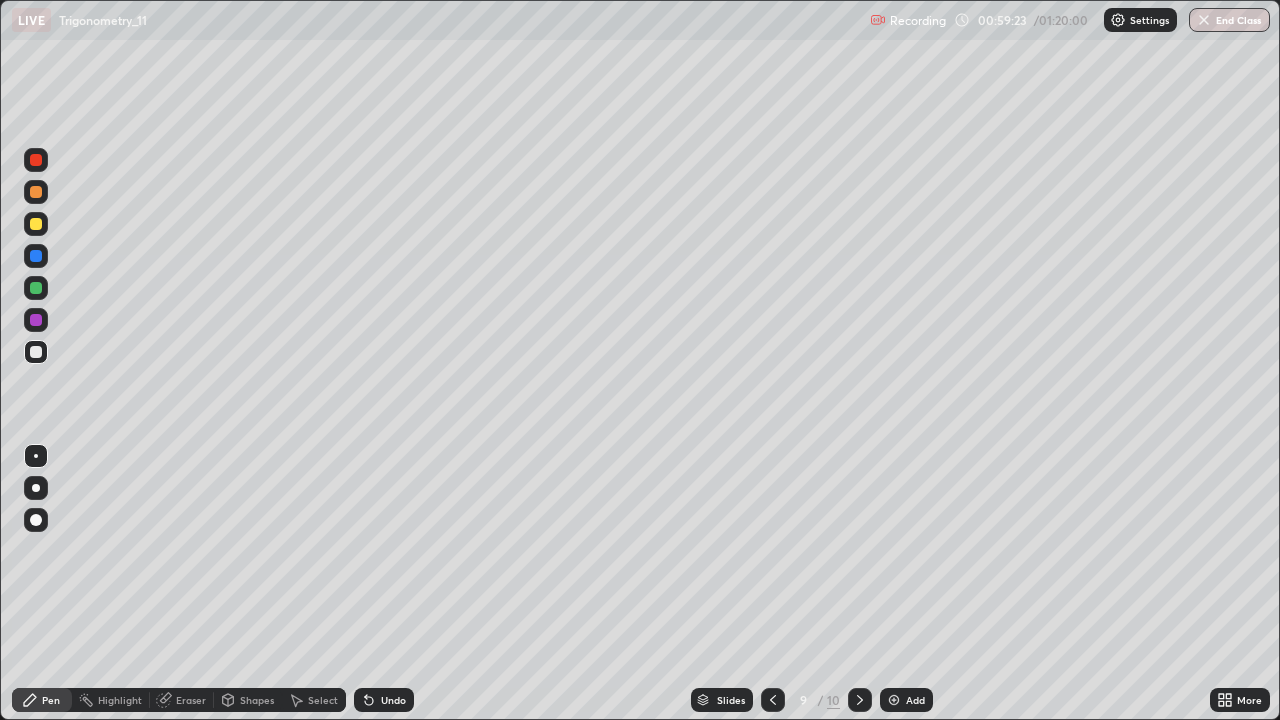 click 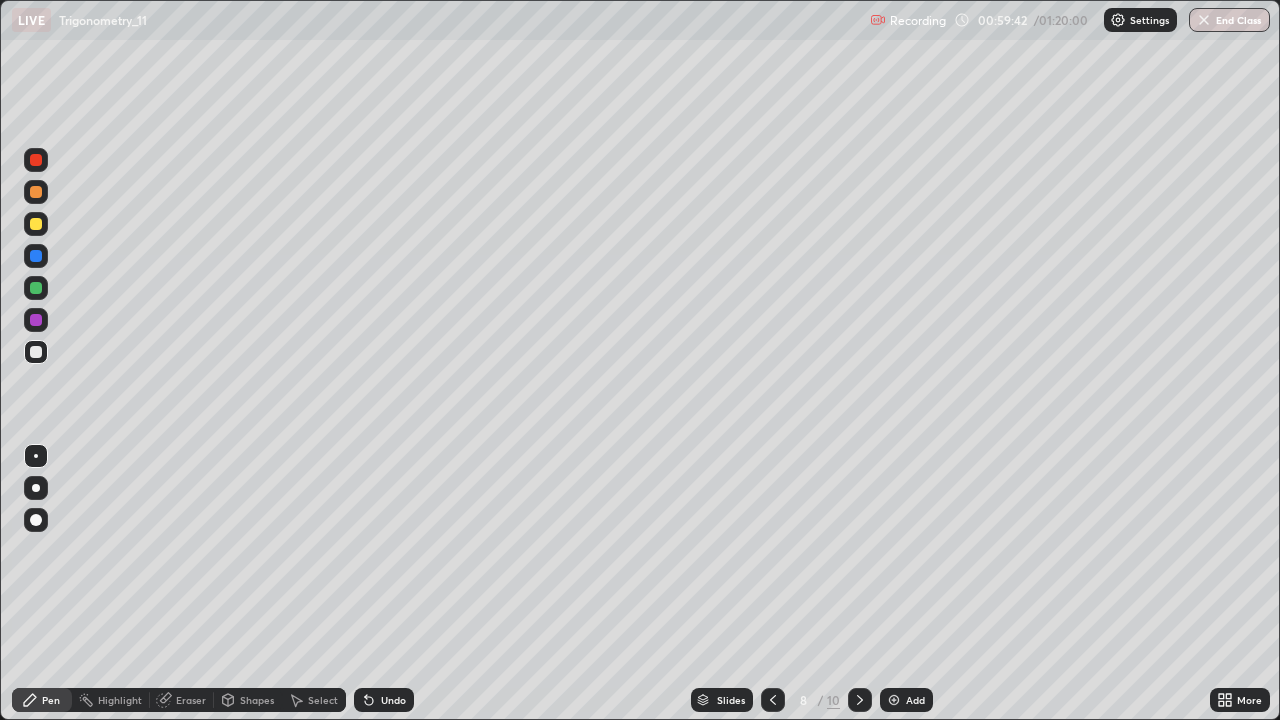 click 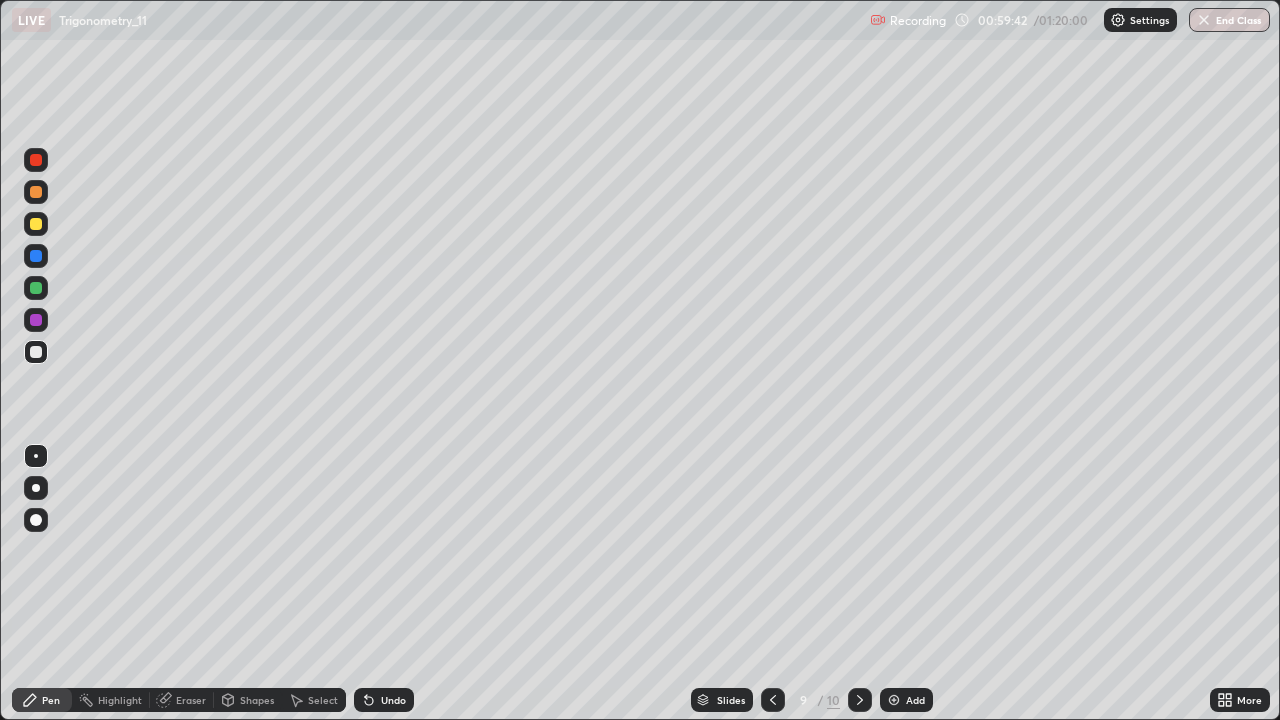 click 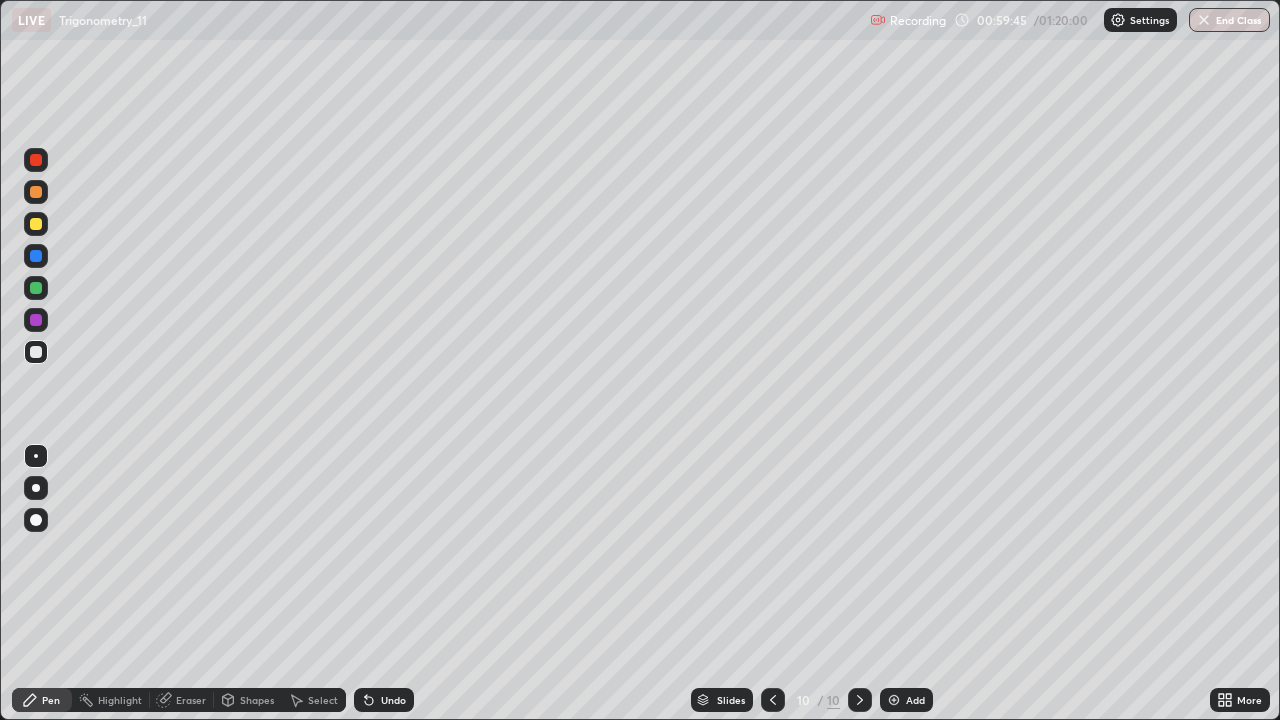 click at bounding box center [36, 288] 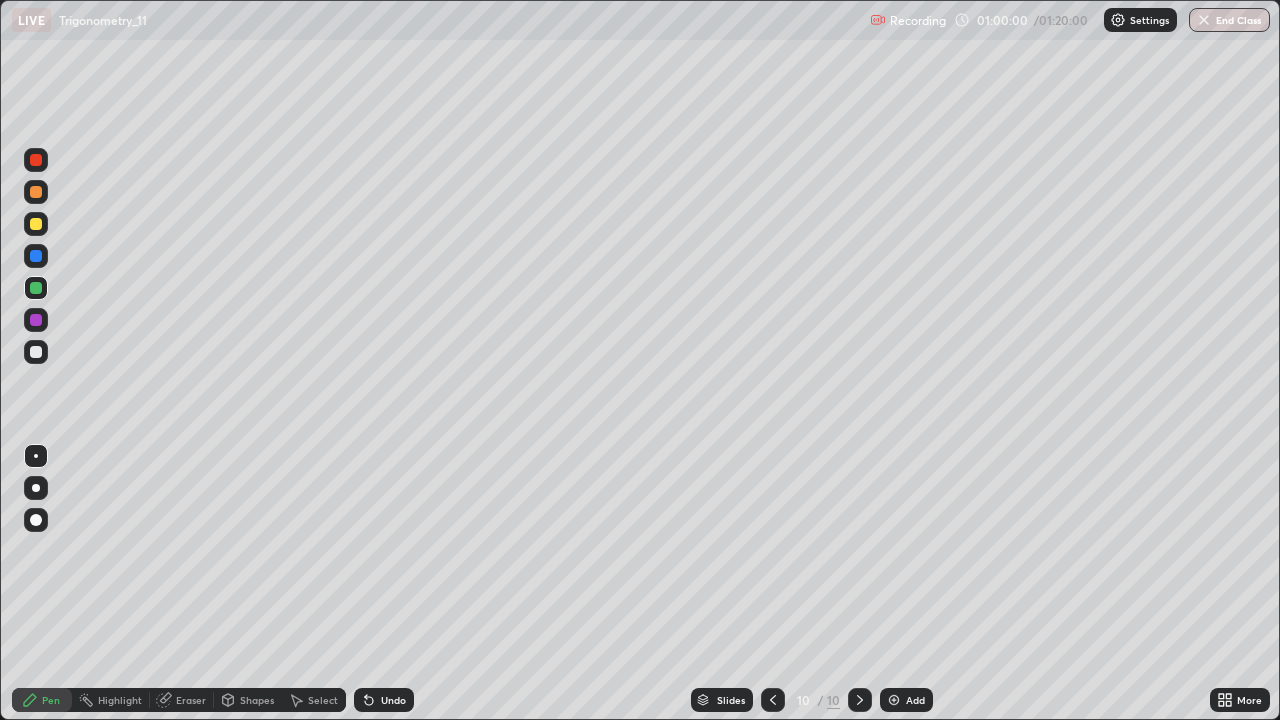 click 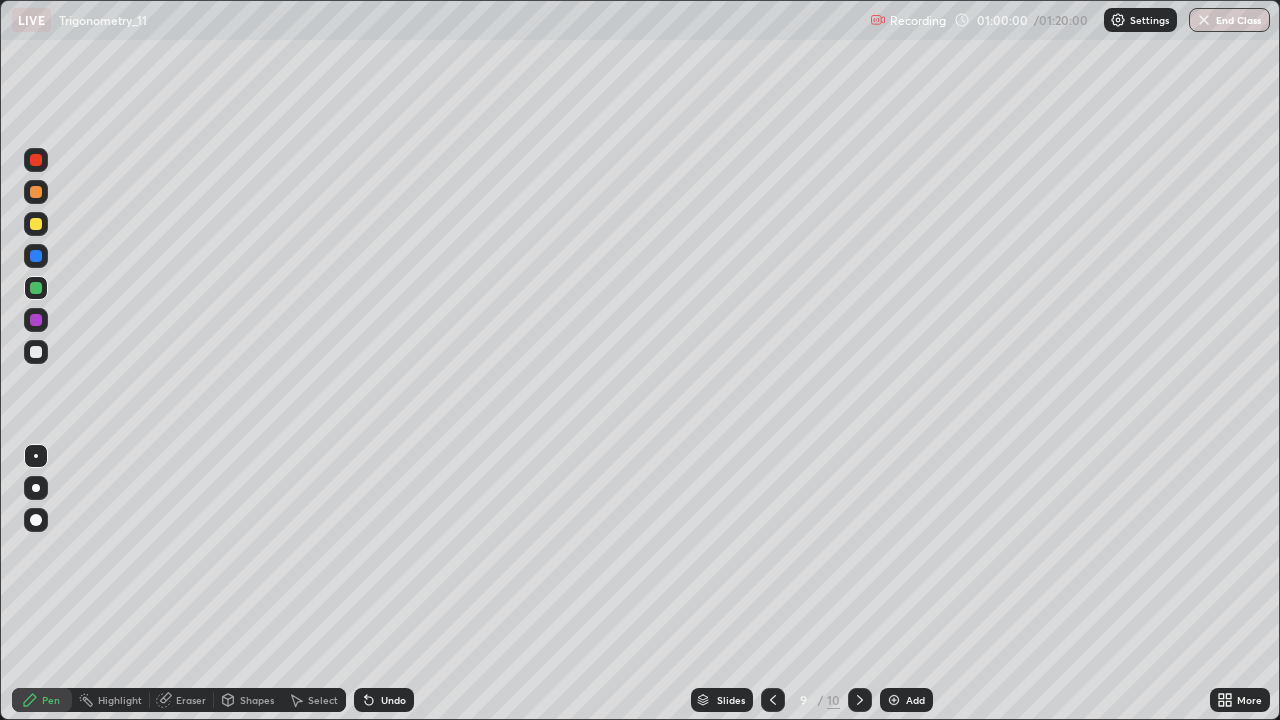 click 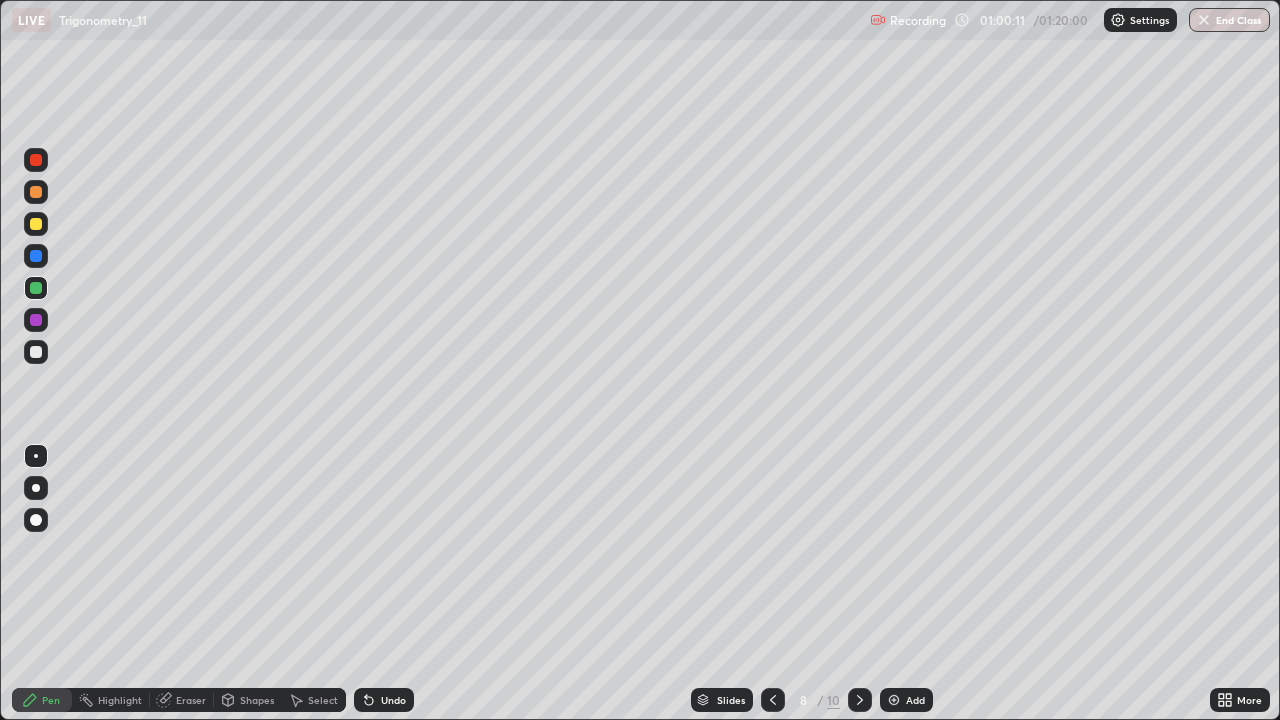 click on "Undo" at bounding box center [393, 700] 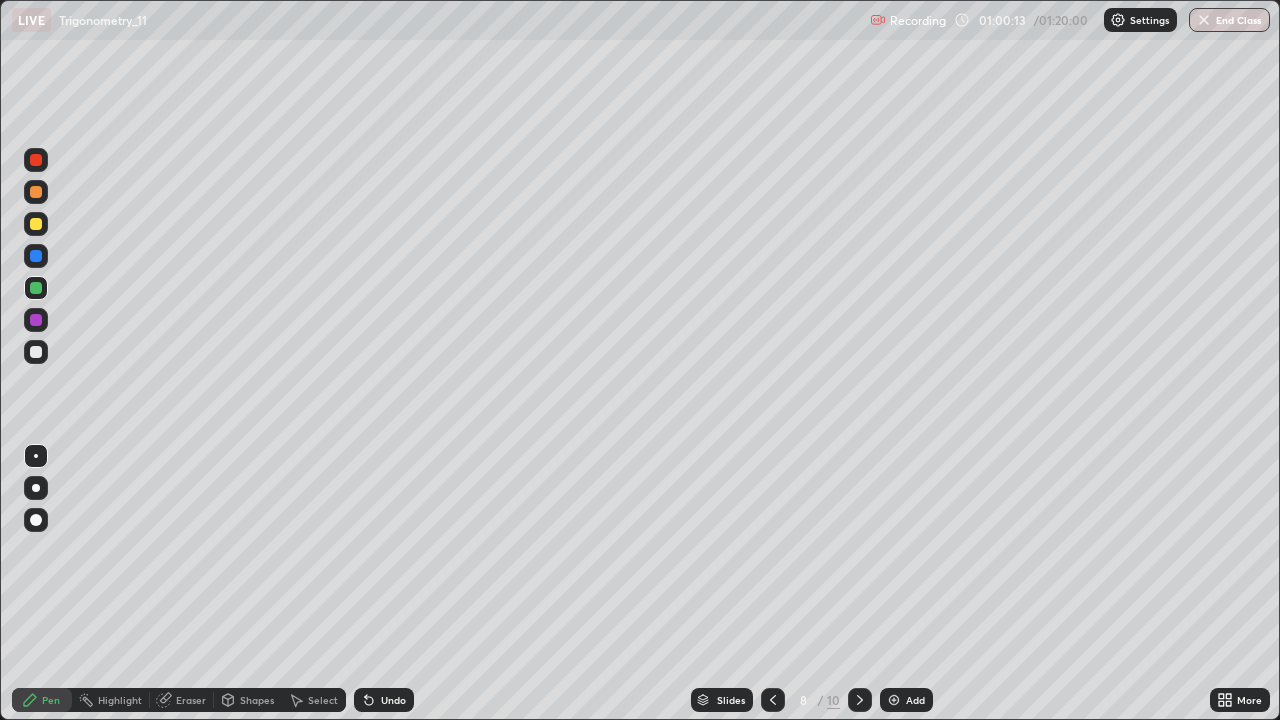 click 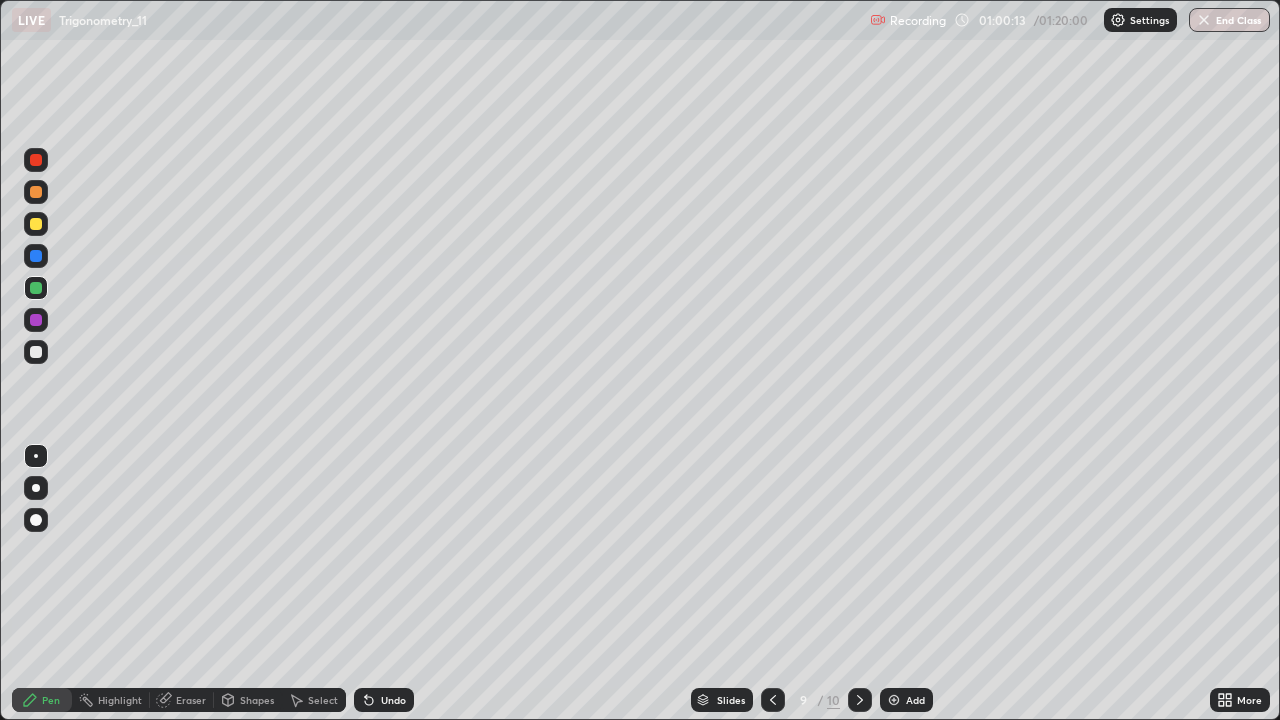 click 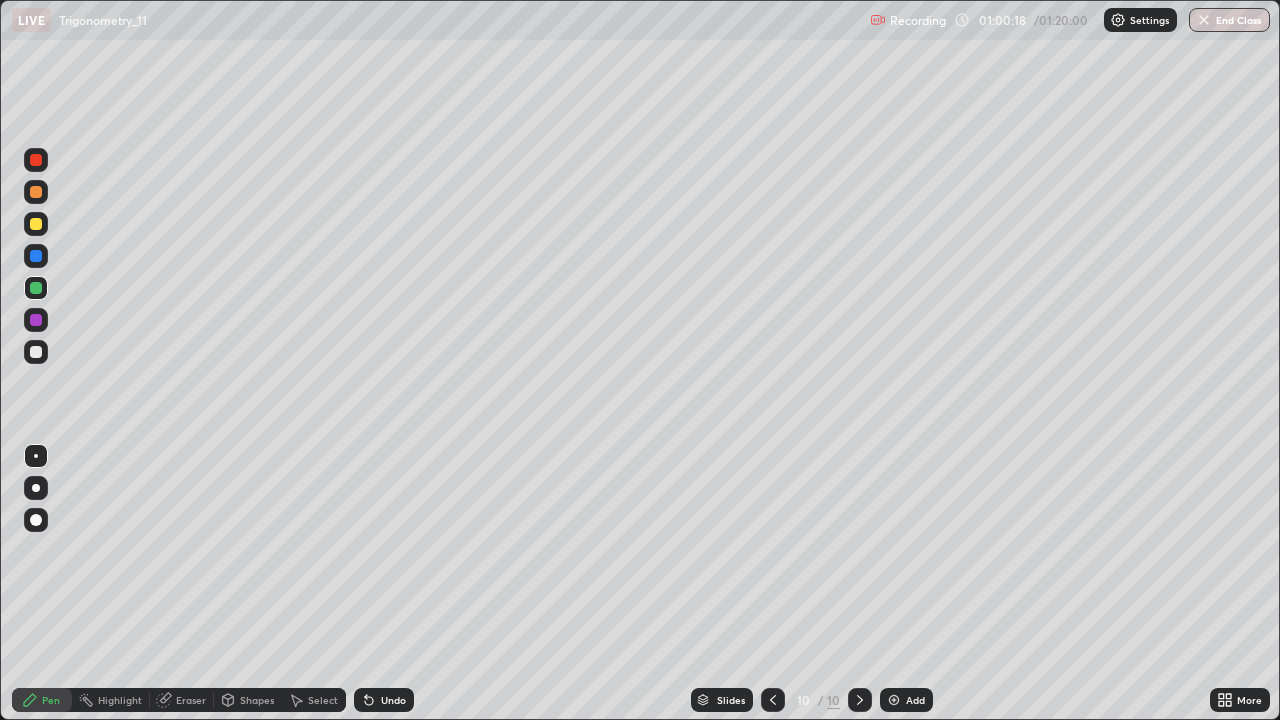click on "Undo" at bounding box center (393, 700) 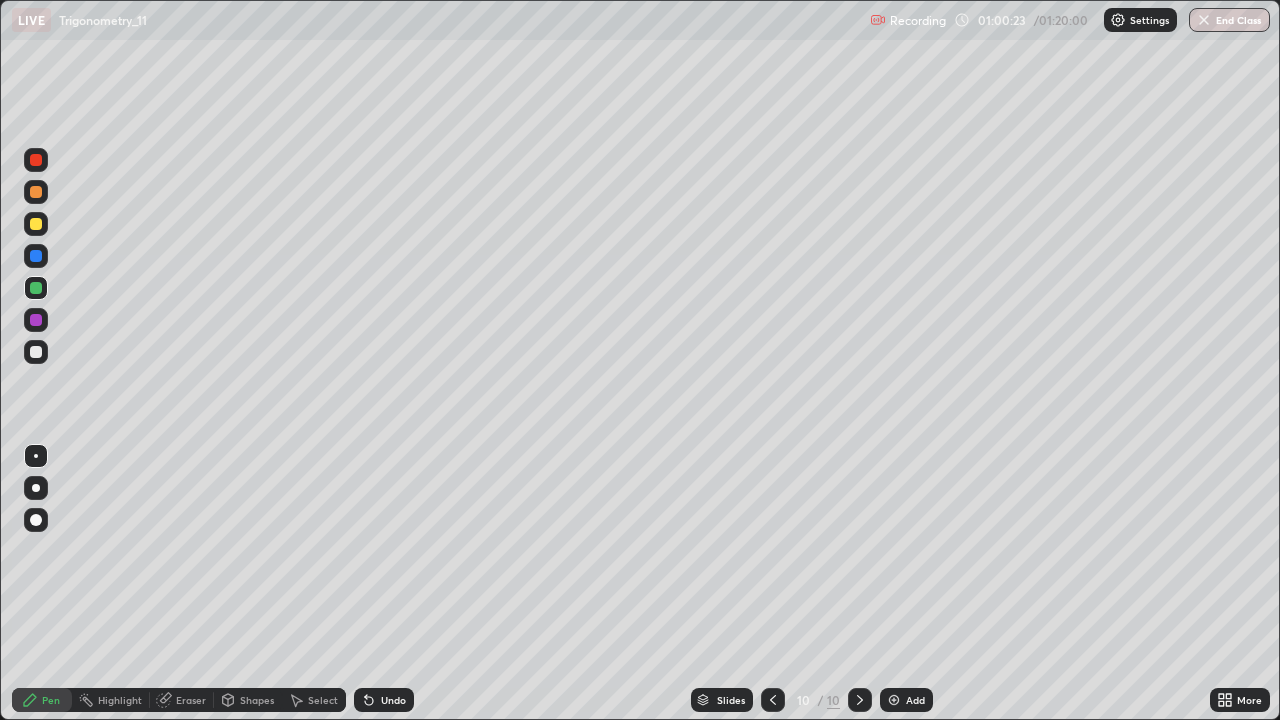 click 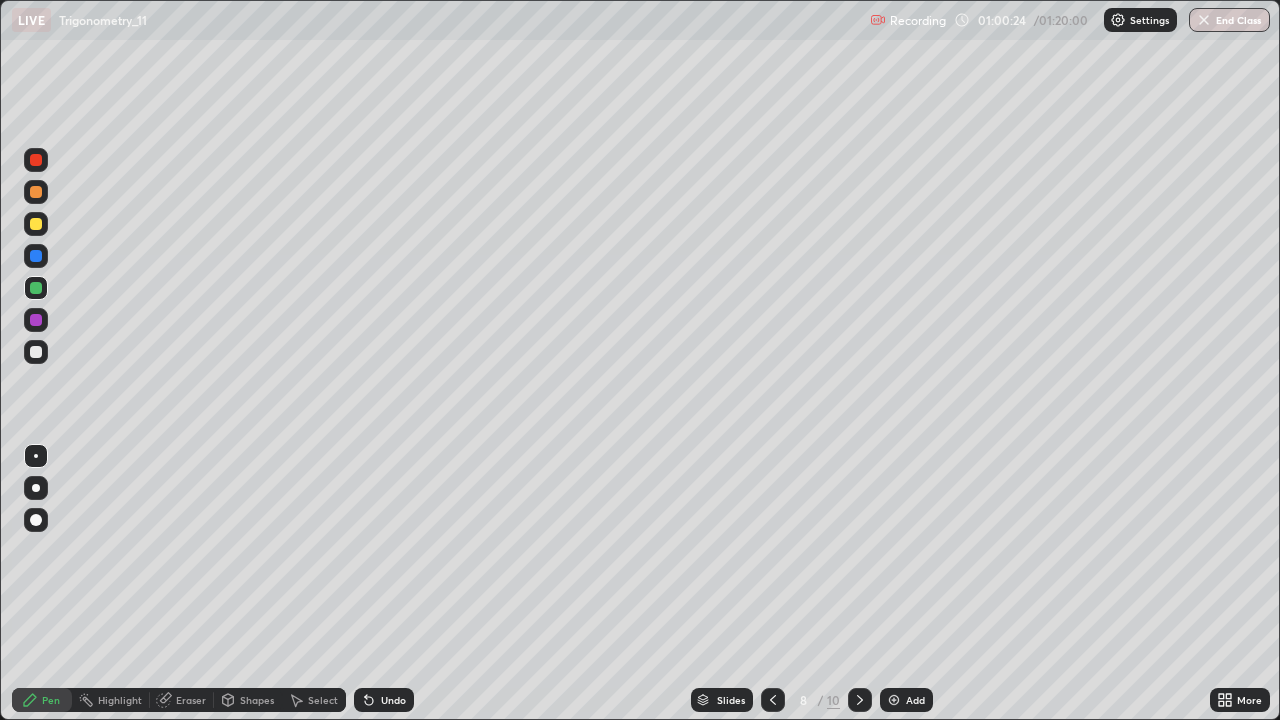 click 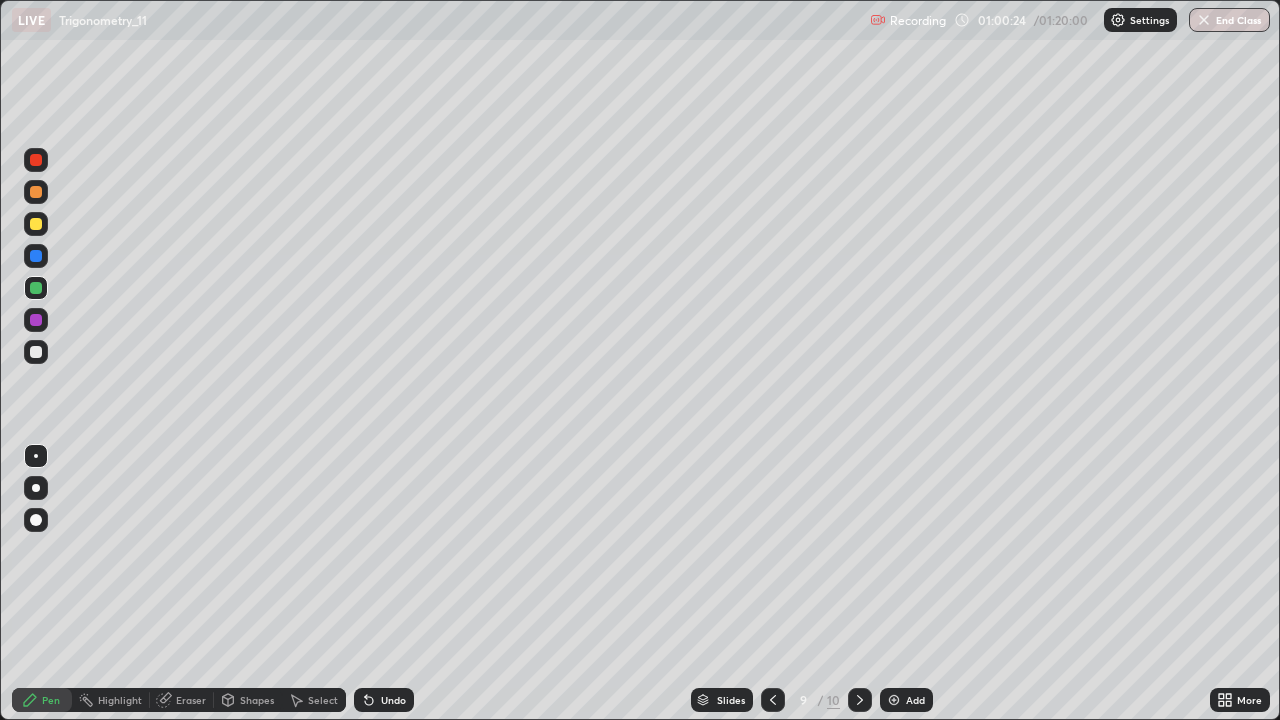 click 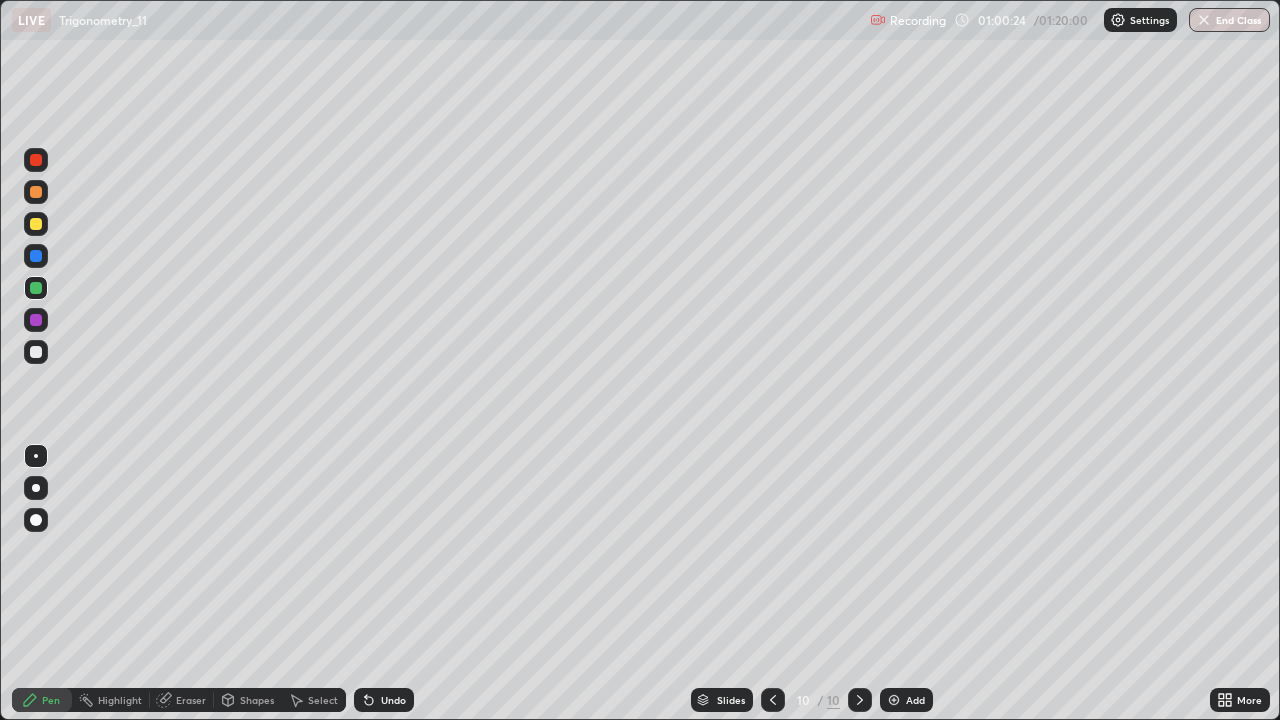 click 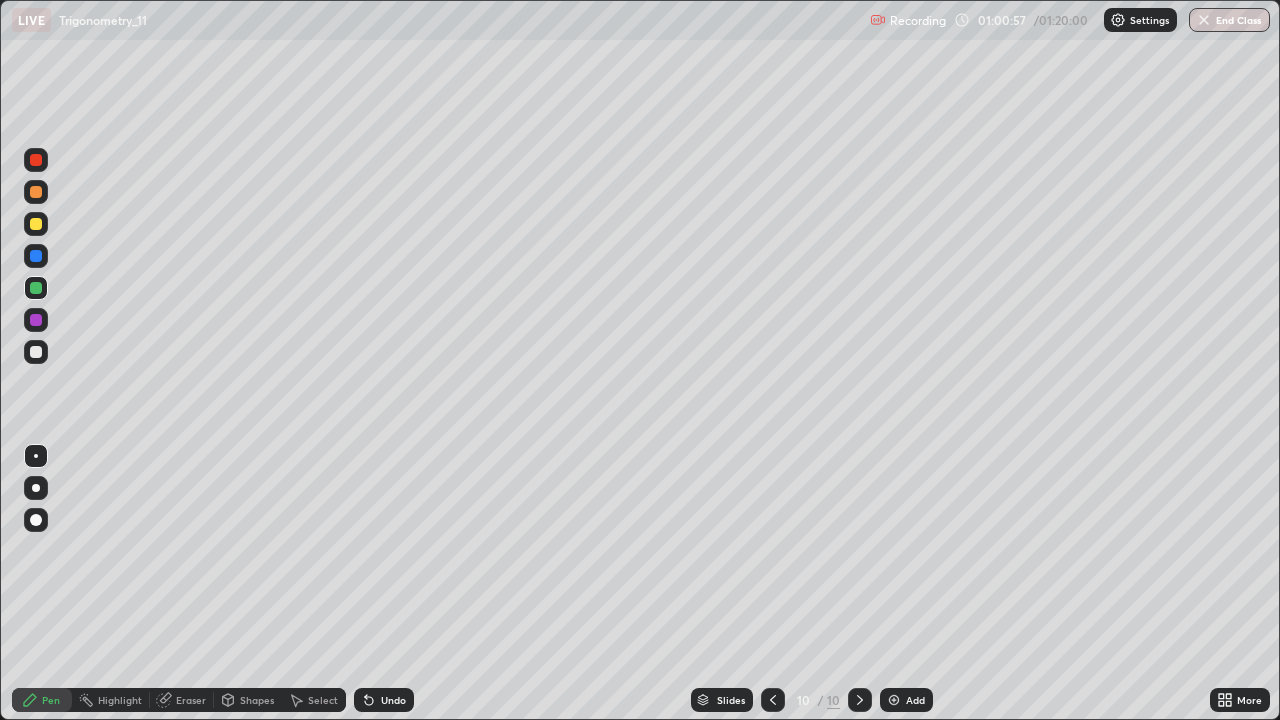 click on "Add" at bounding box center [915, 700] 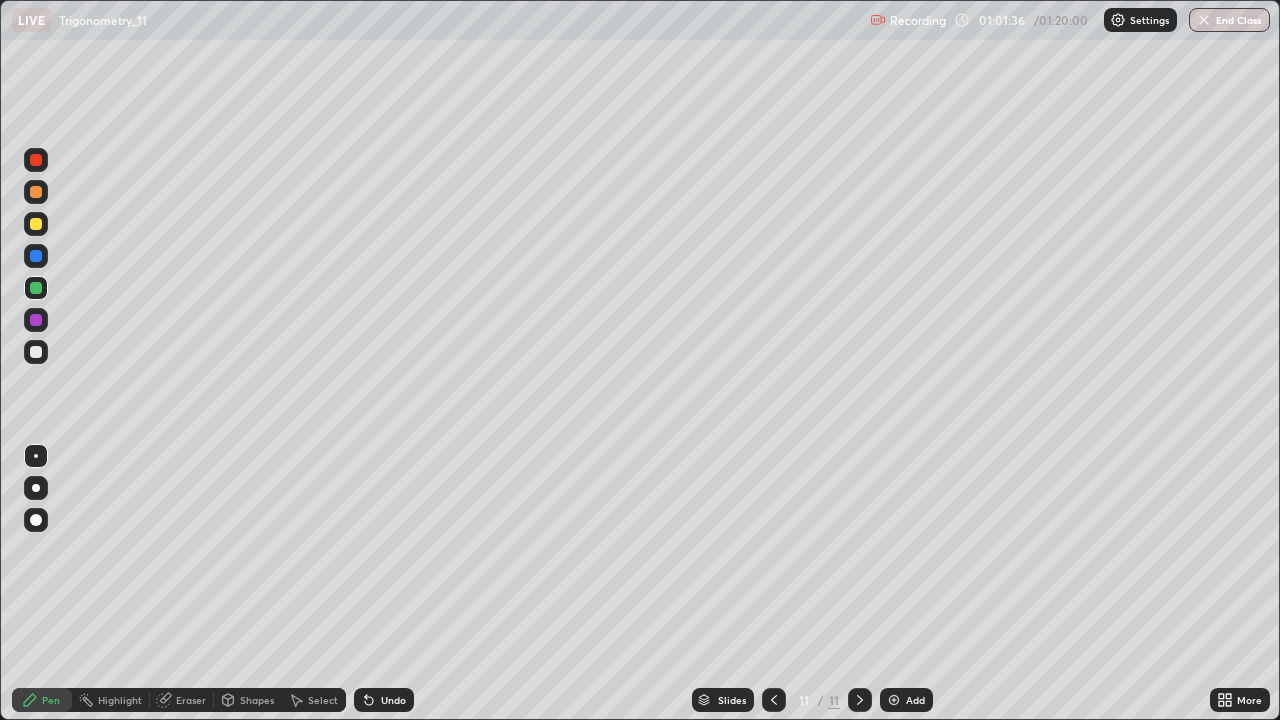 click on "Eraser" at bounding box center (182, 700) 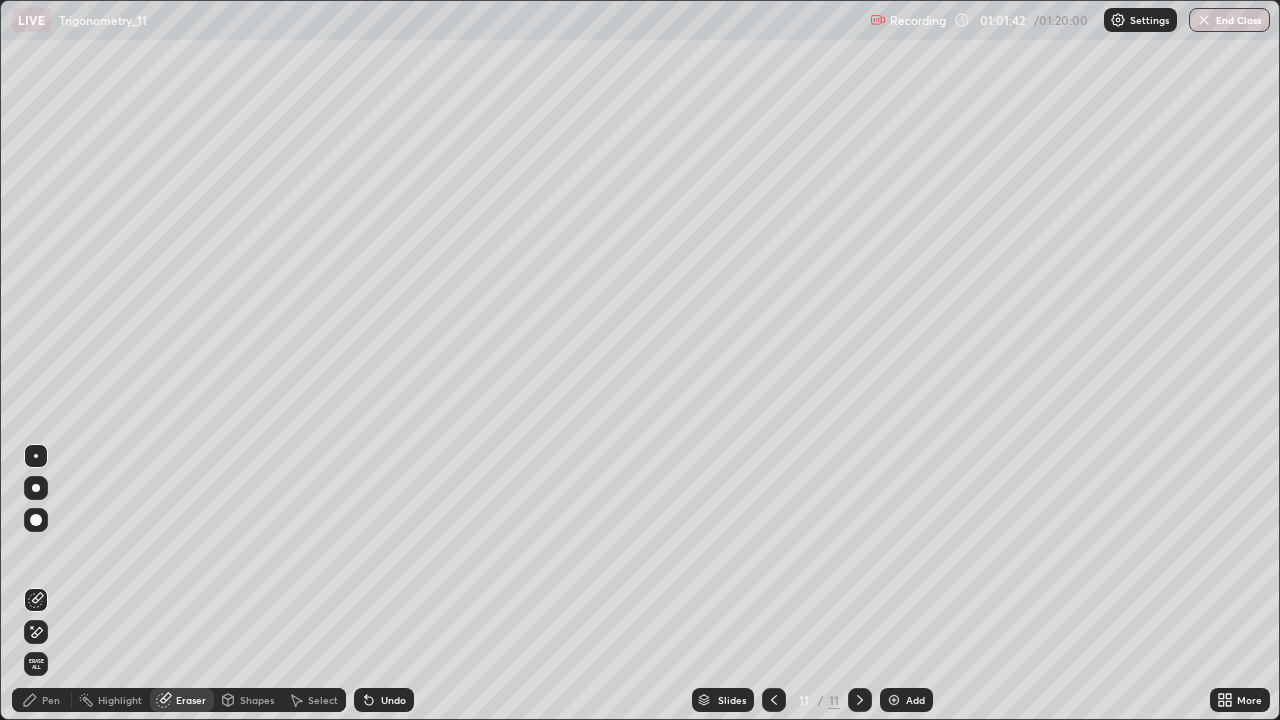 click on "Pen" at bounding box center [42, 700] 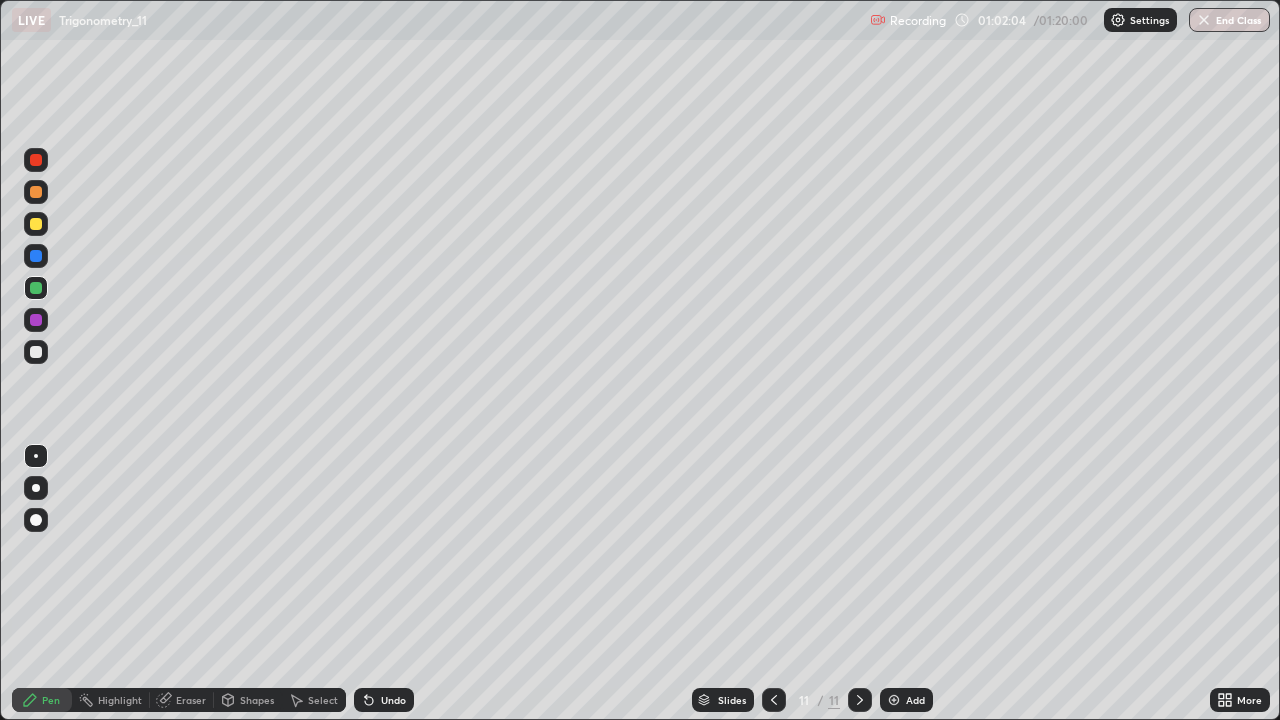 click at bounding box center [774, 700] 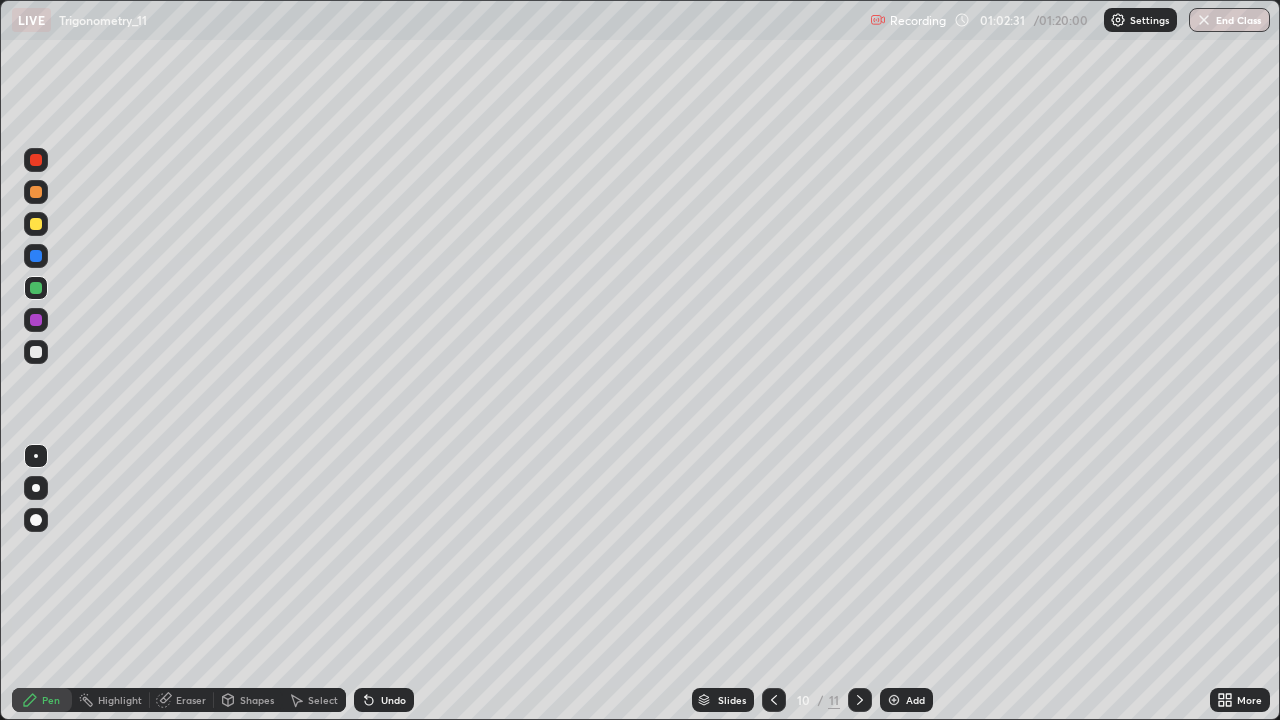 click 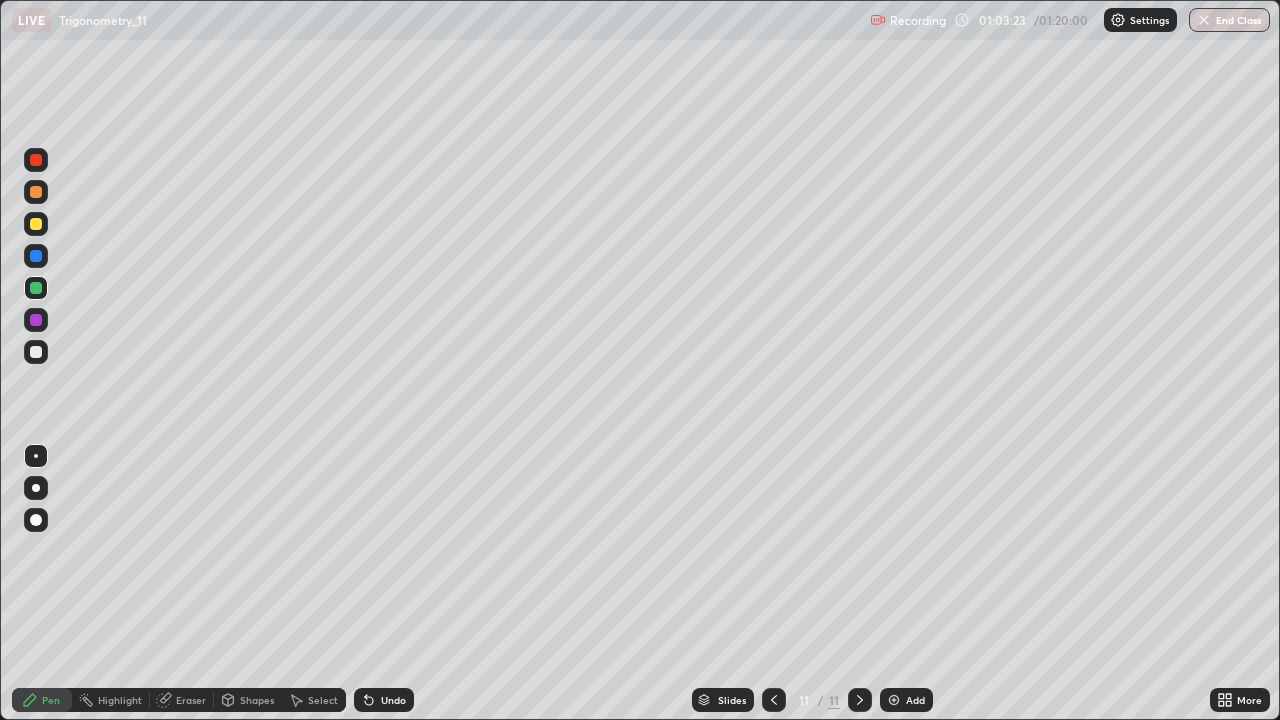 click on "Add" at bounding box center [915, 700] 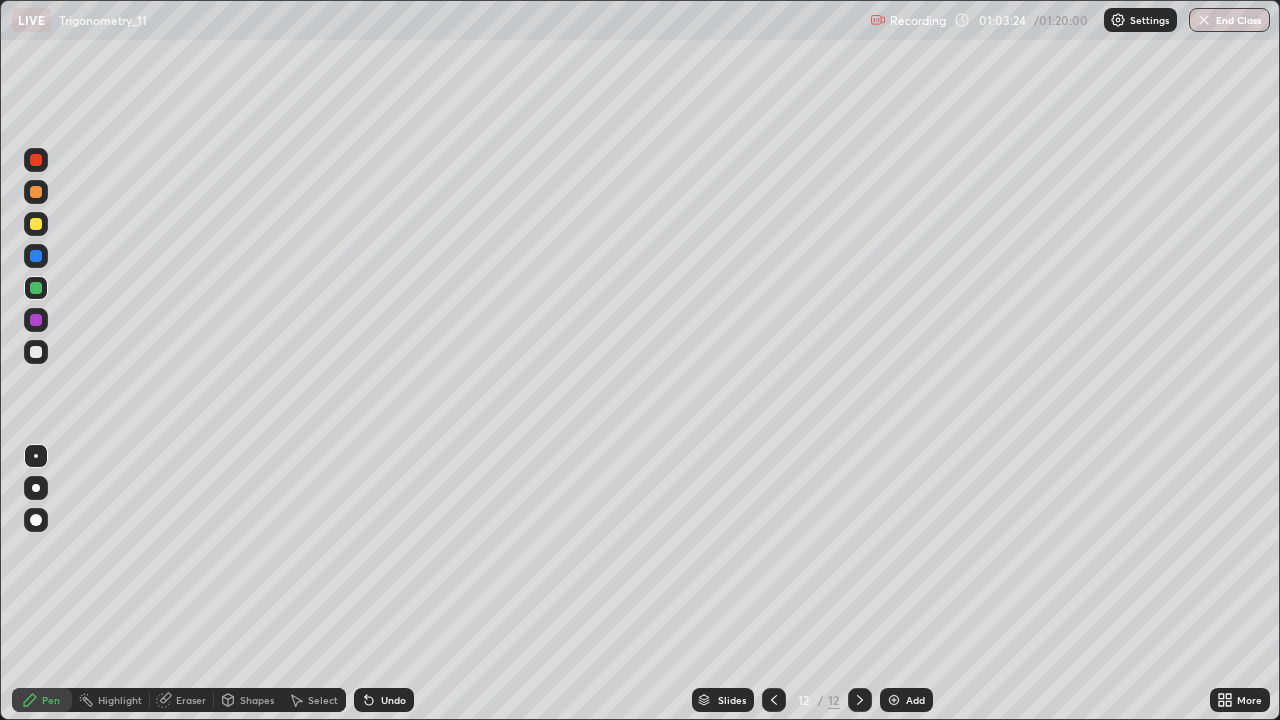 click at bounding box center (36, 224) 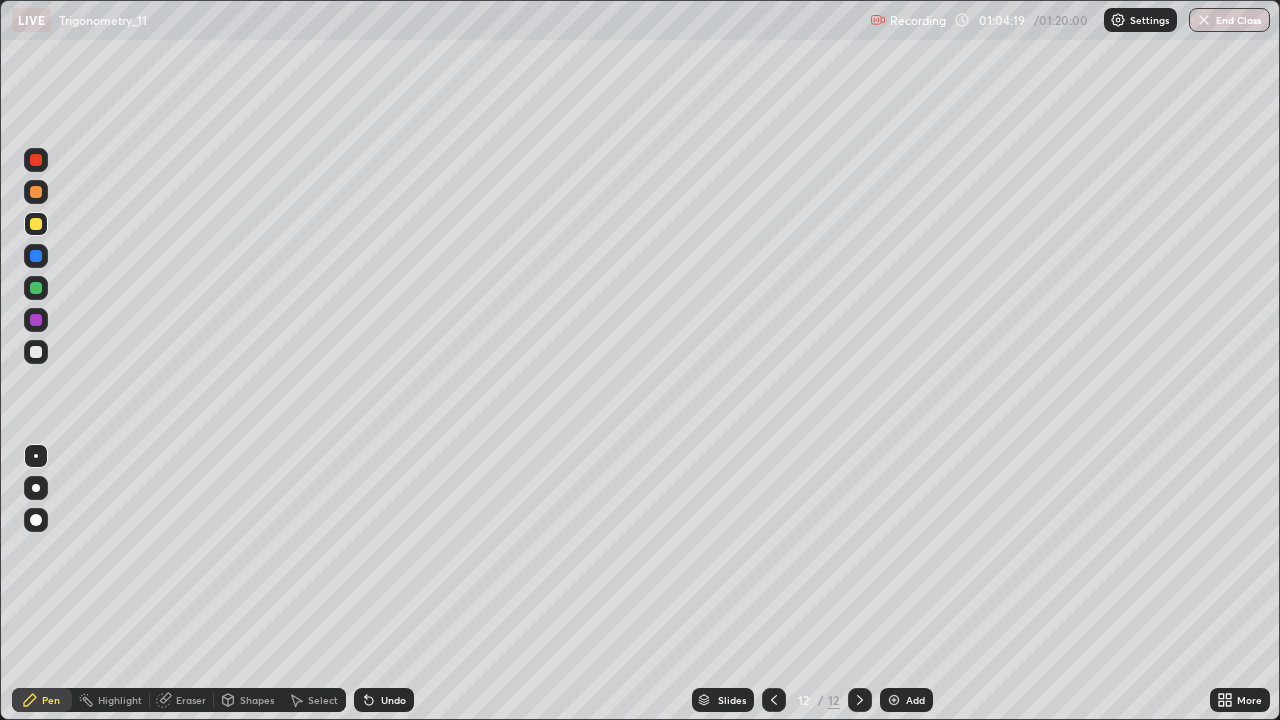 click on "Undo" at bounding box center [393, 700] 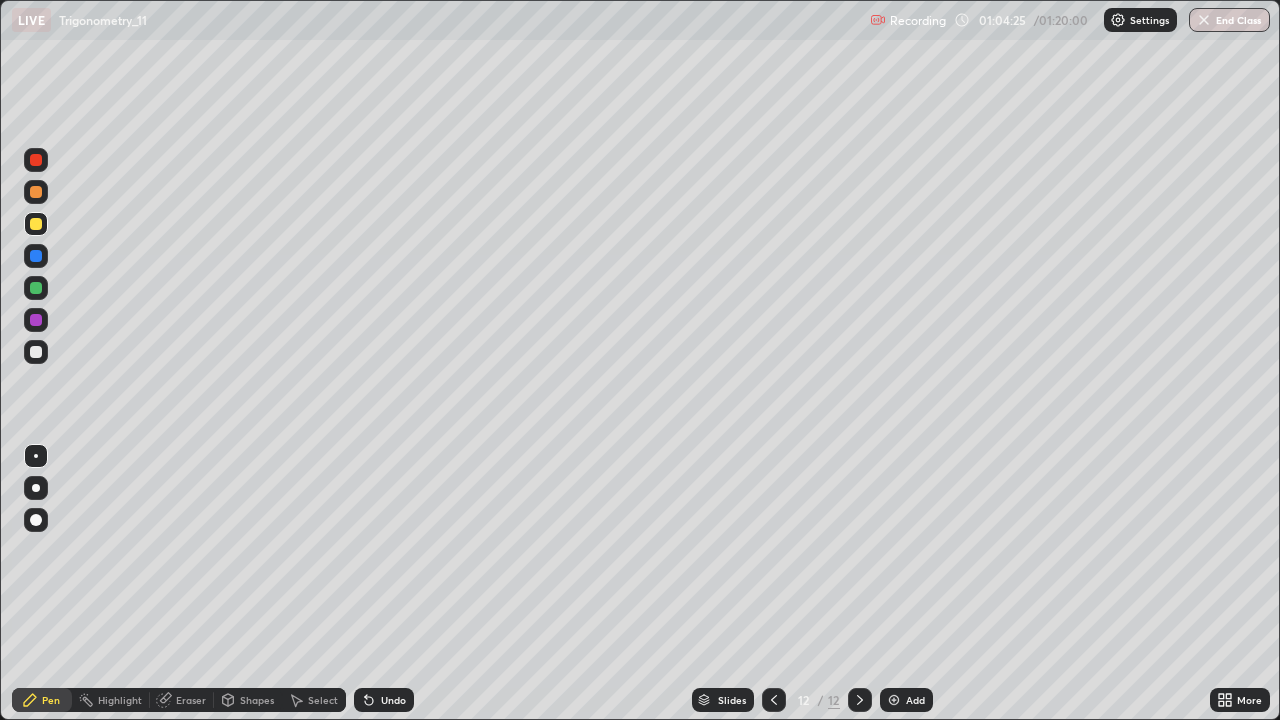 click on "Undo" at bounding box center [384, 700] 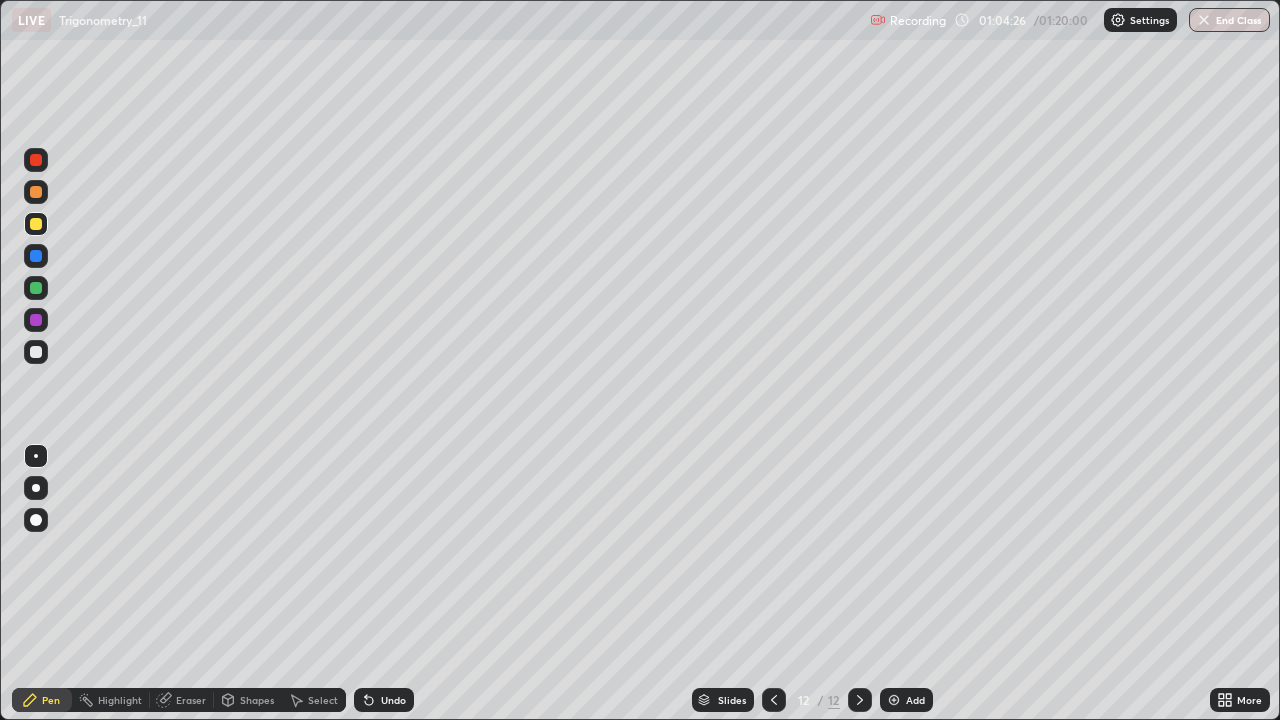 click on "Undo" at bounding box center [393, 700] 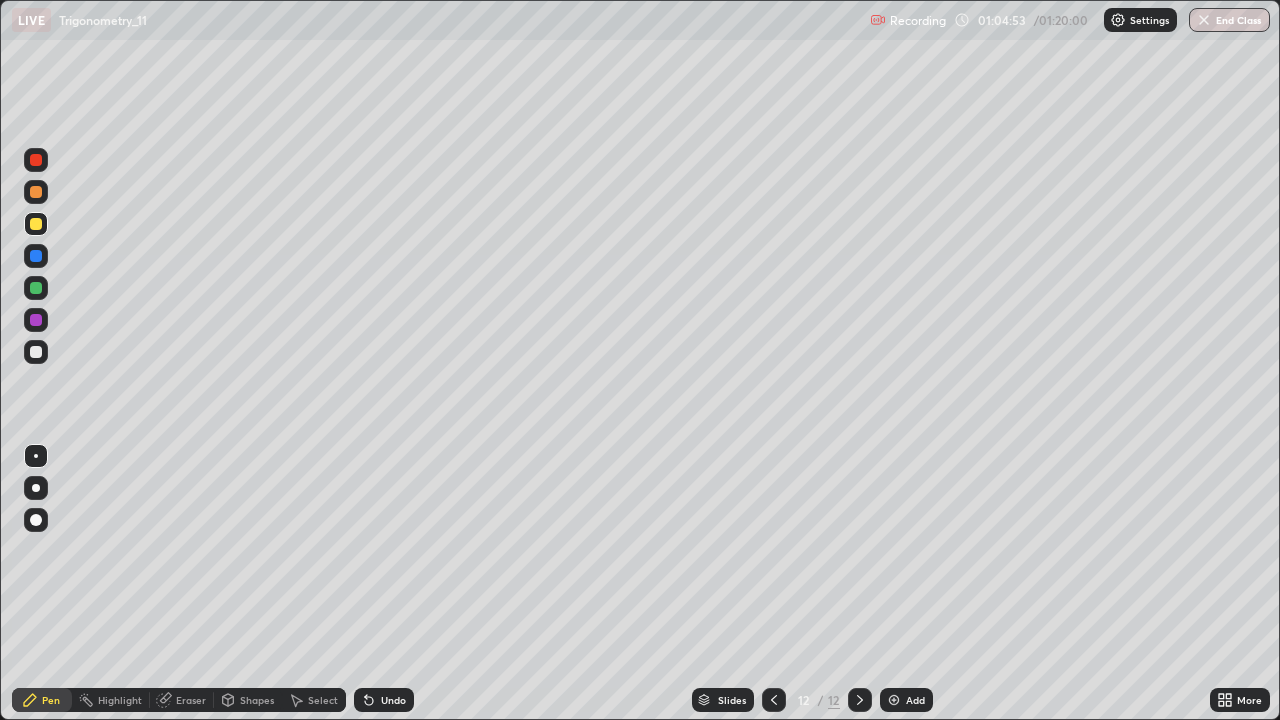 click at bounding box center [36, 256] 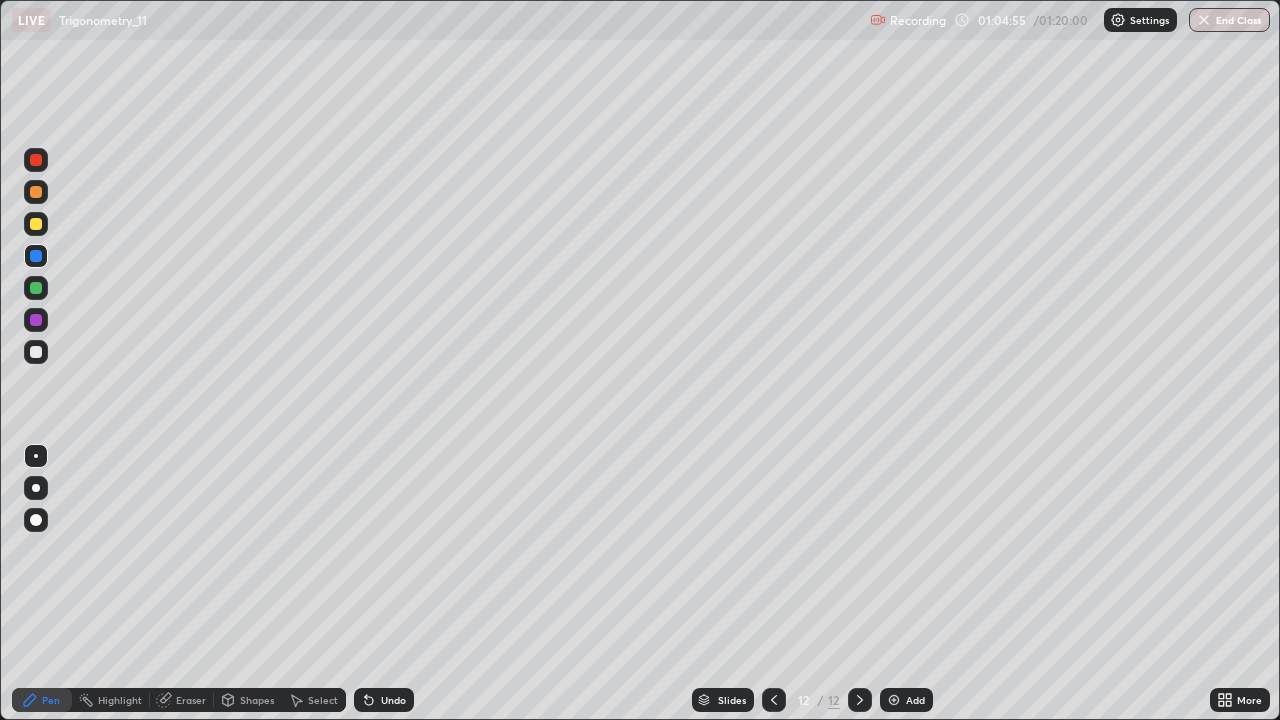 click at bounding box center (36, 224) 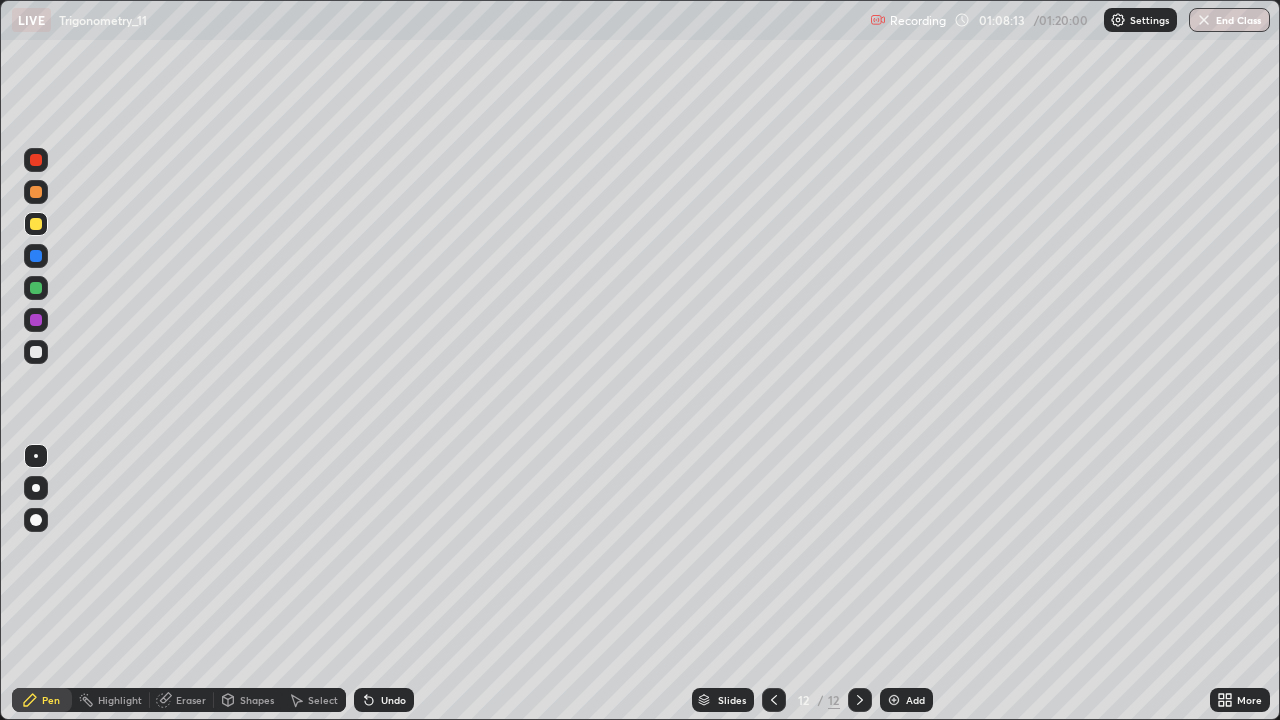 click at bounding box center [36, 352] 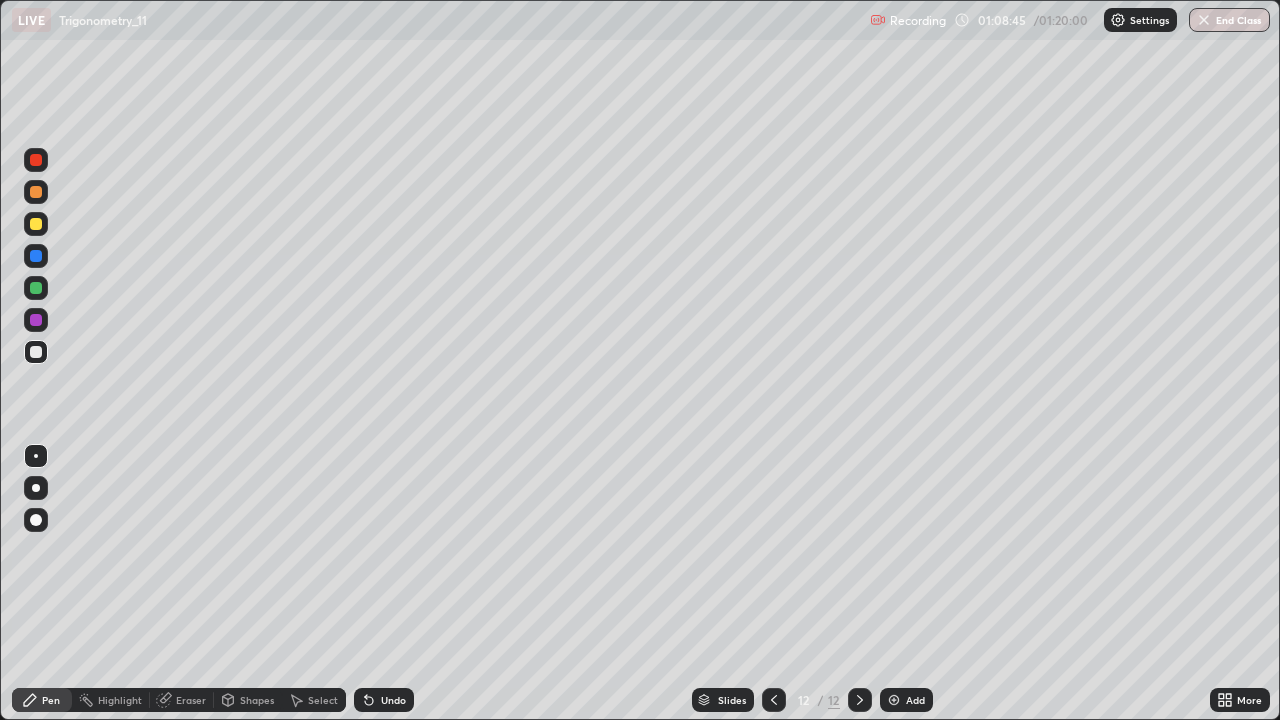 click on "Add" at bounding box center (915, 700) 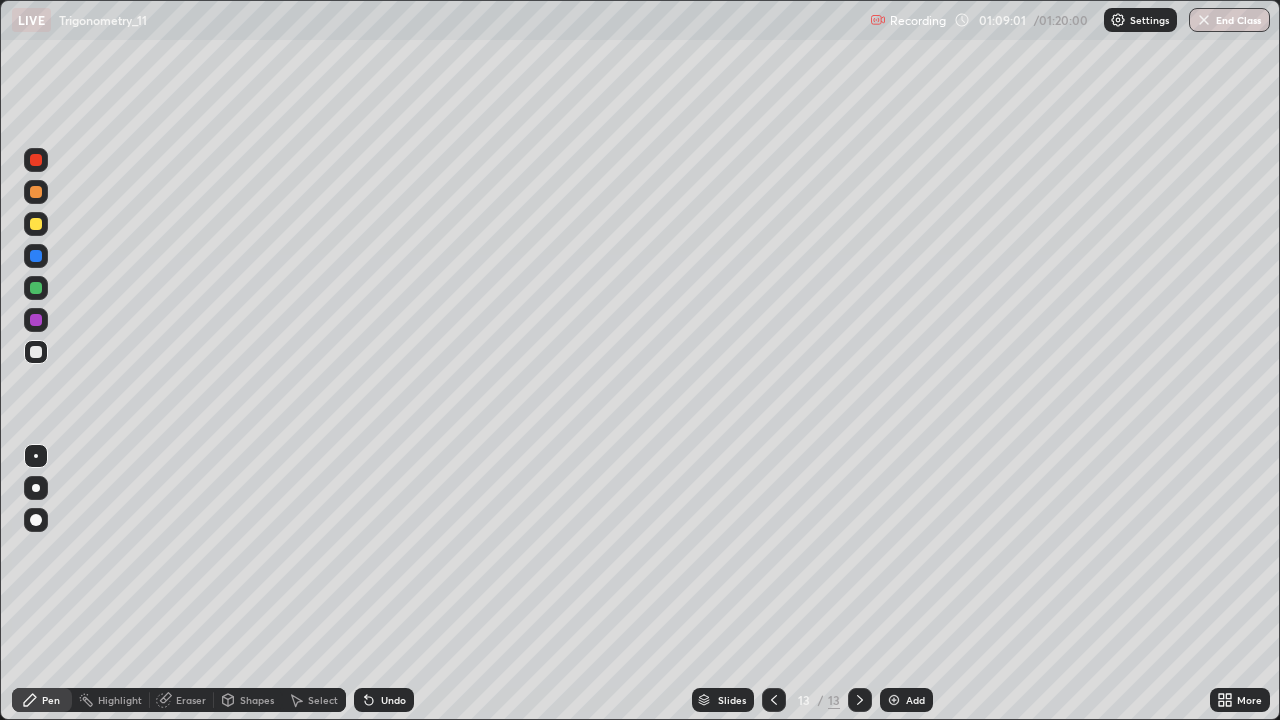 click 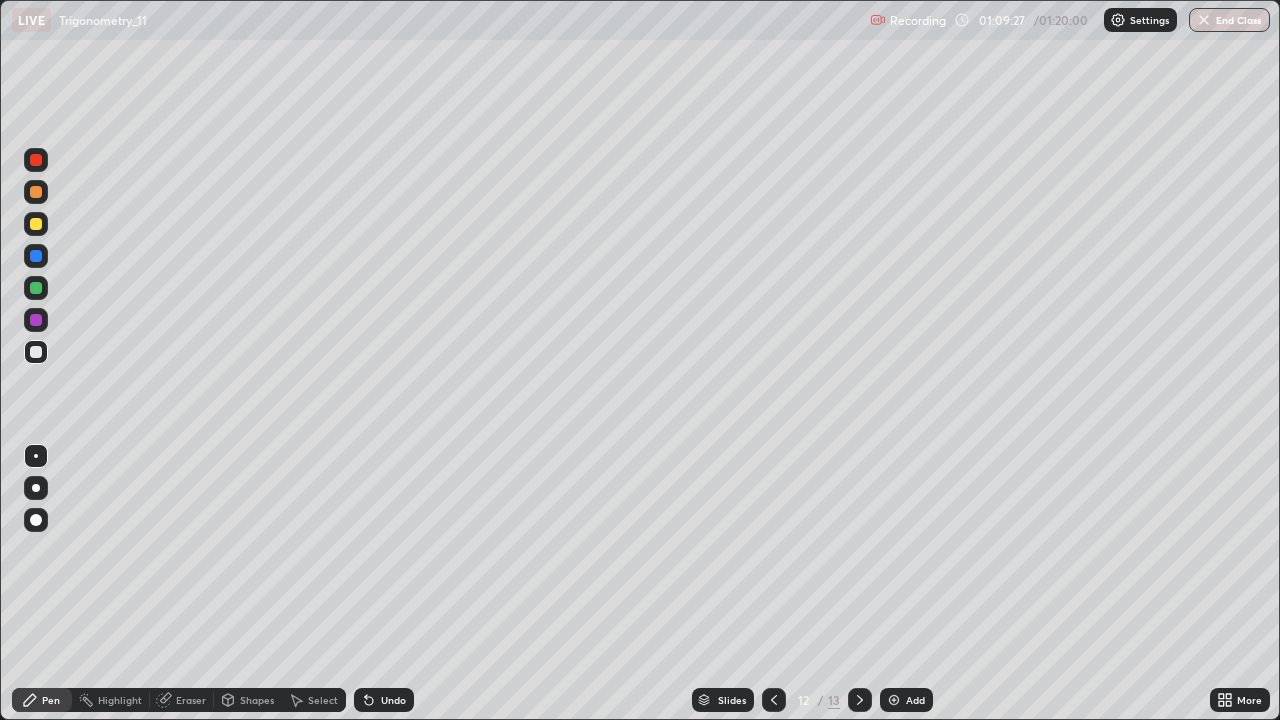 click at bounding box center (860, 700) 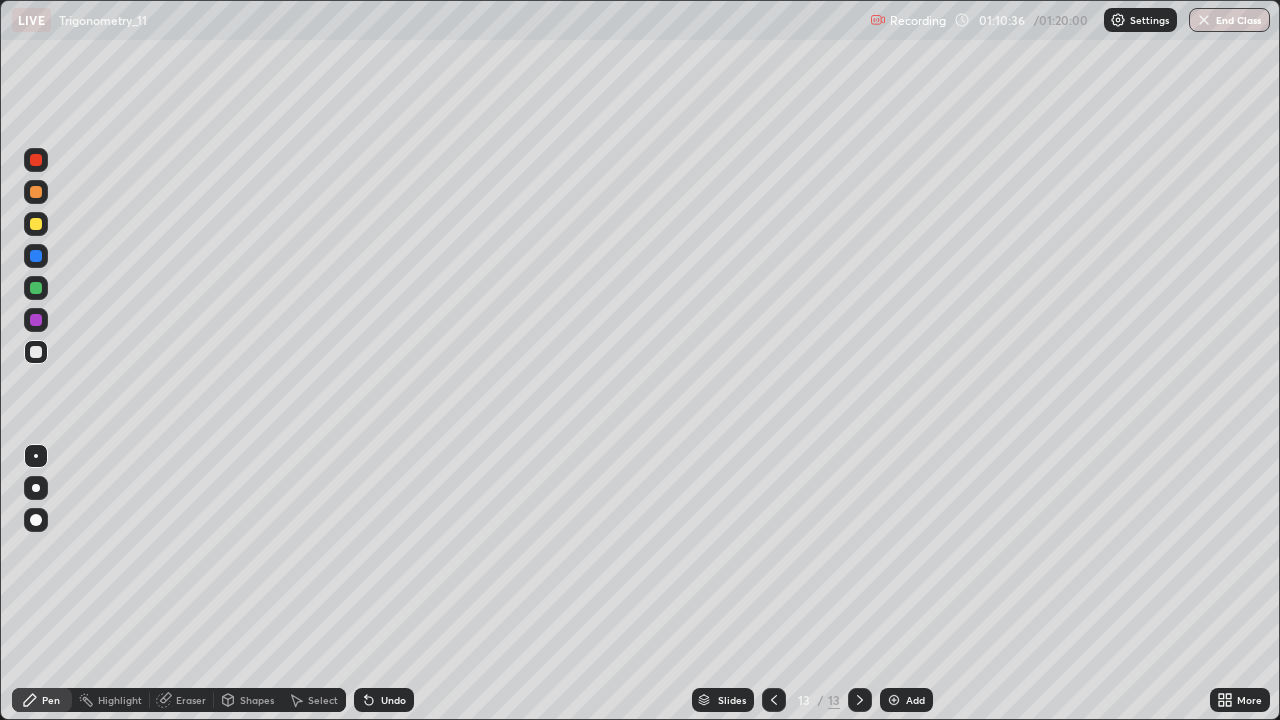 click at bounding box center (774, 700) 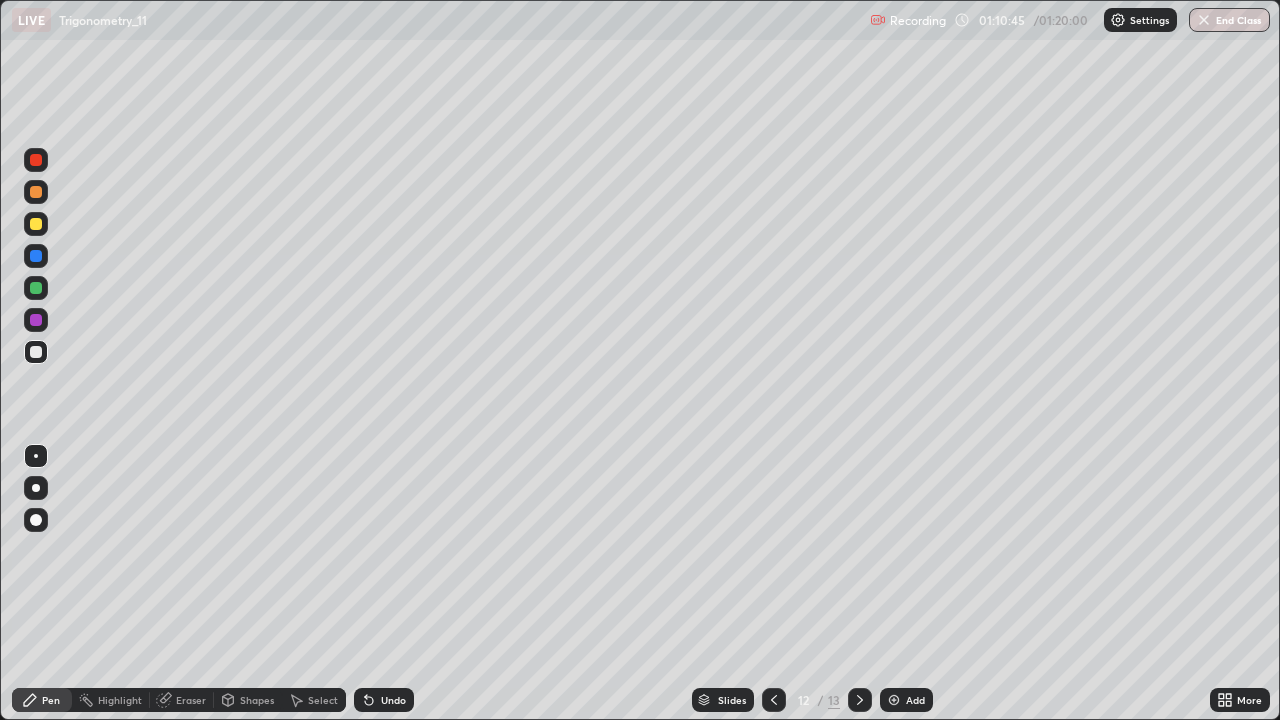 click 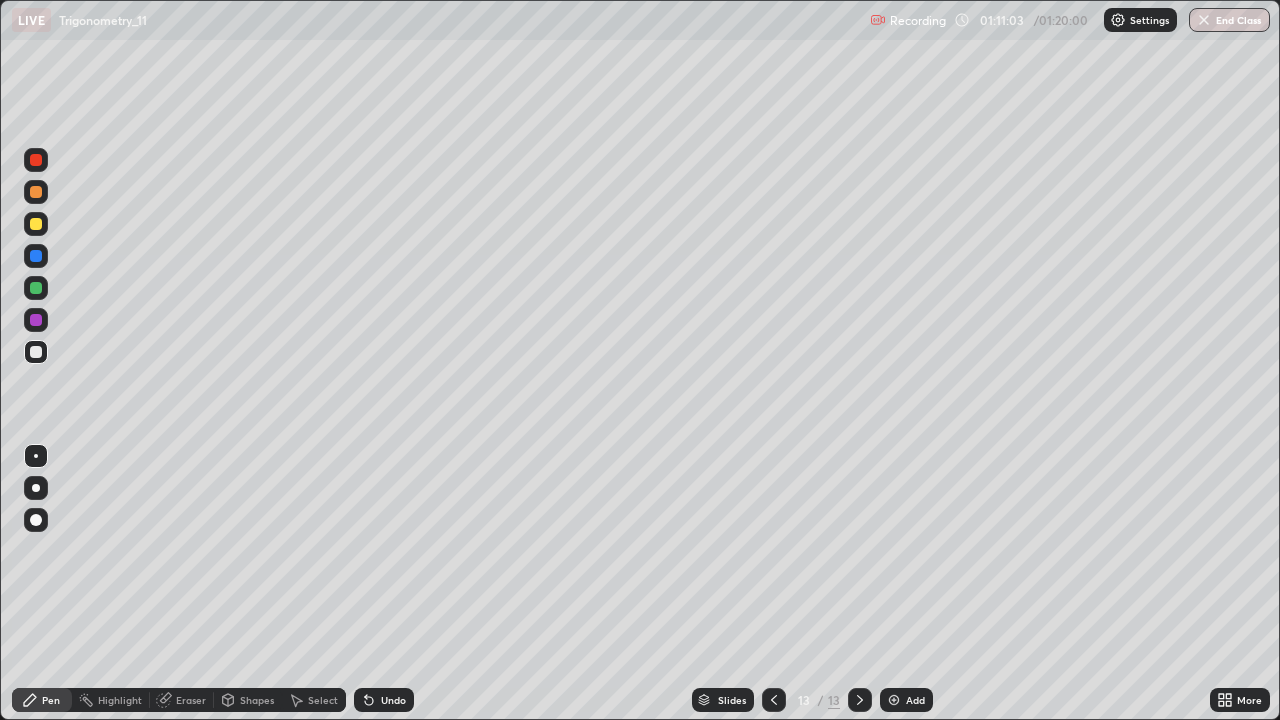 click at bounding box center [36, 256] 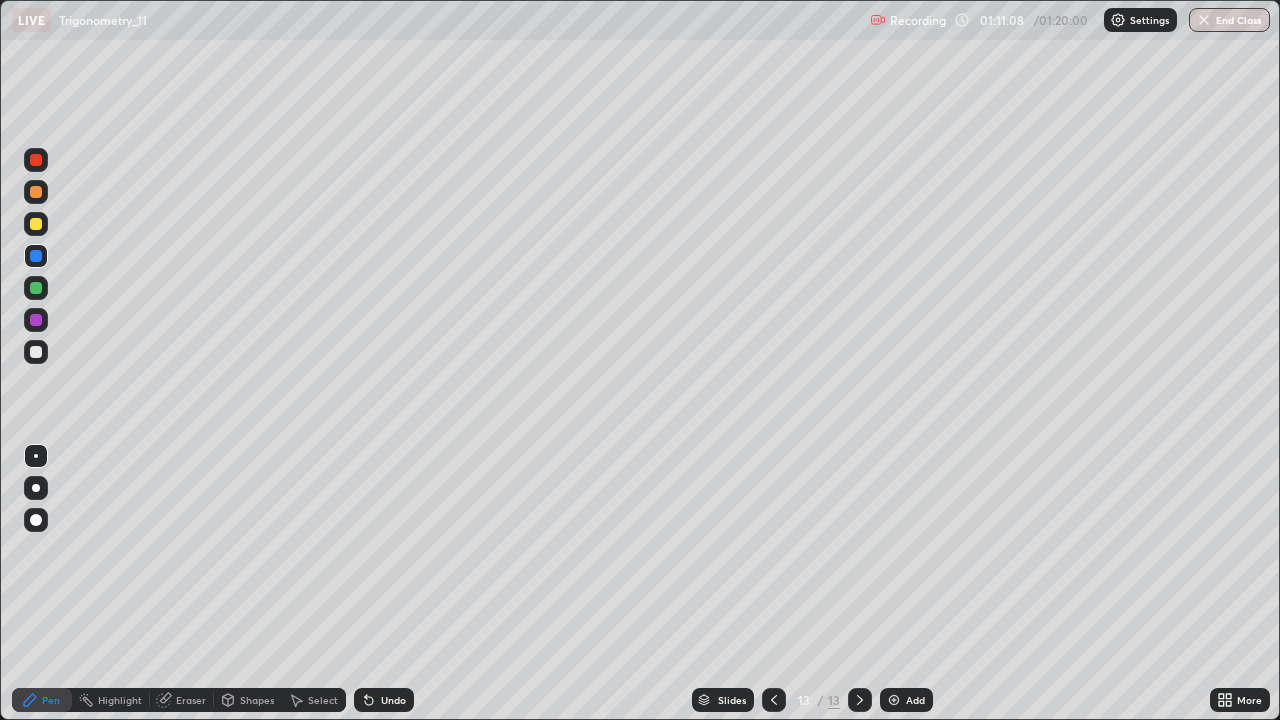 click on "Undo" at bounding box center [380, 700] 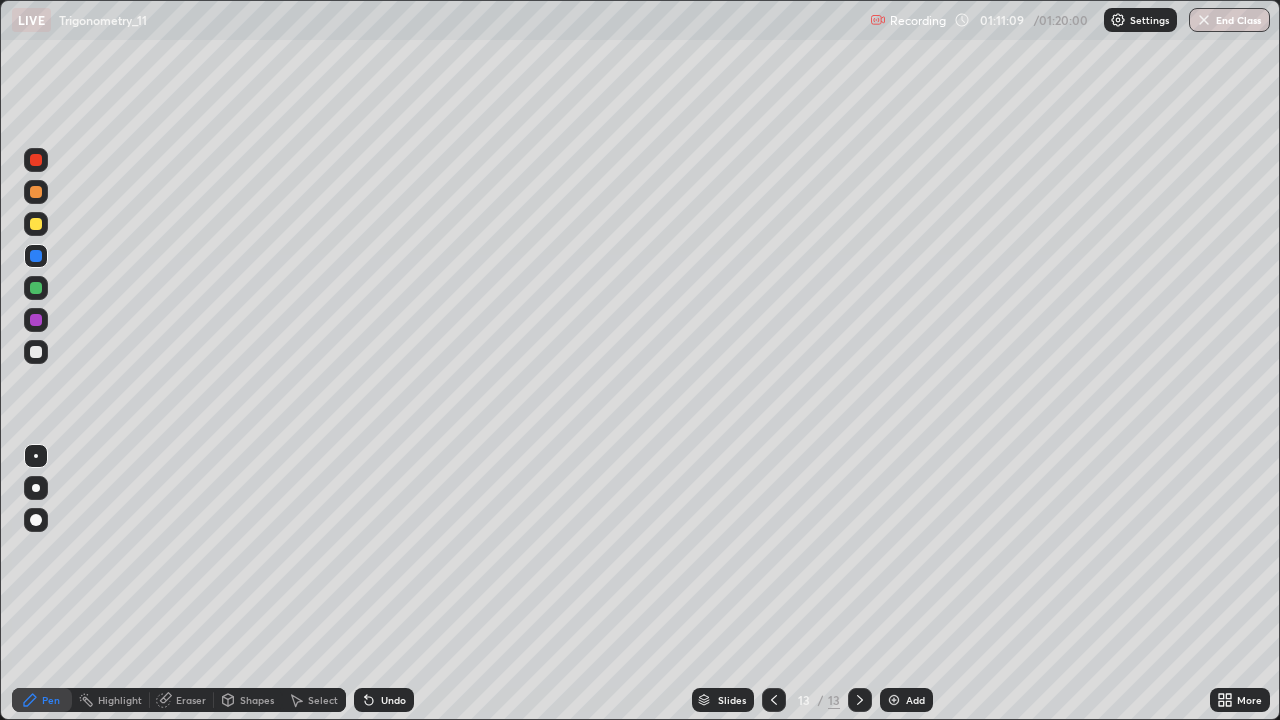click at bounding box center [36, 352] 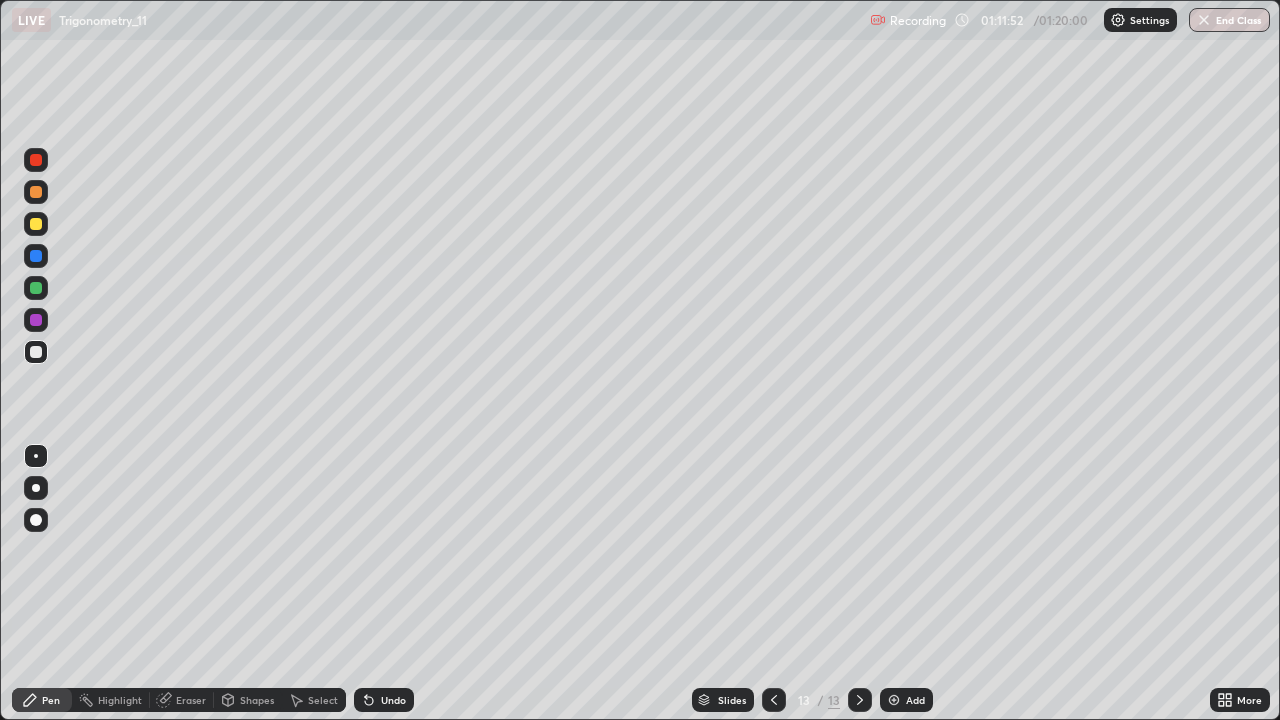 click at bounding box center [774, 700] 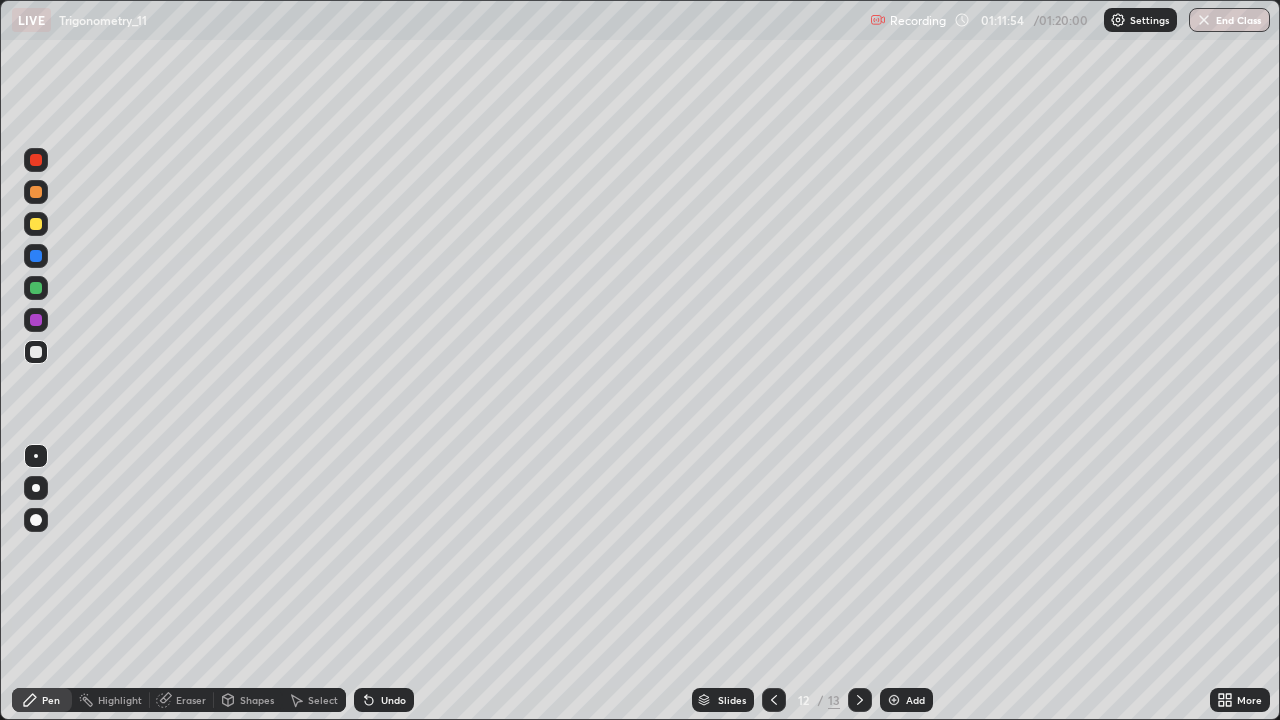 click 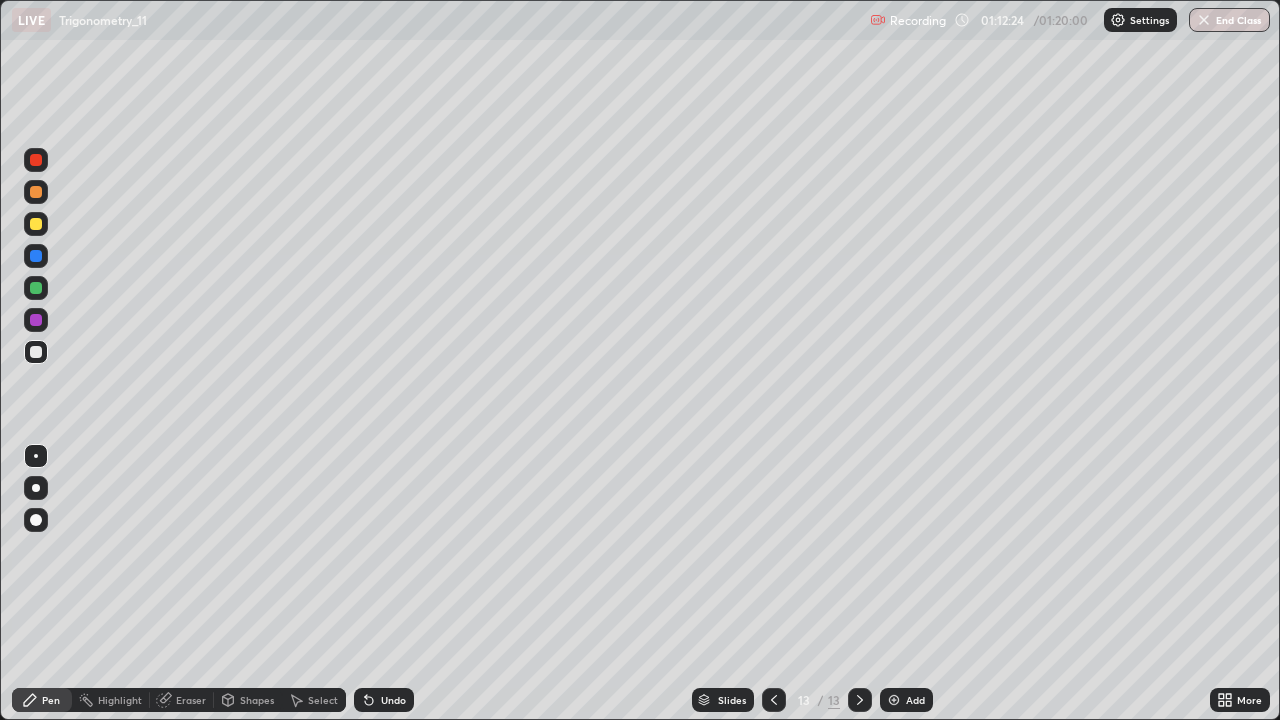 click 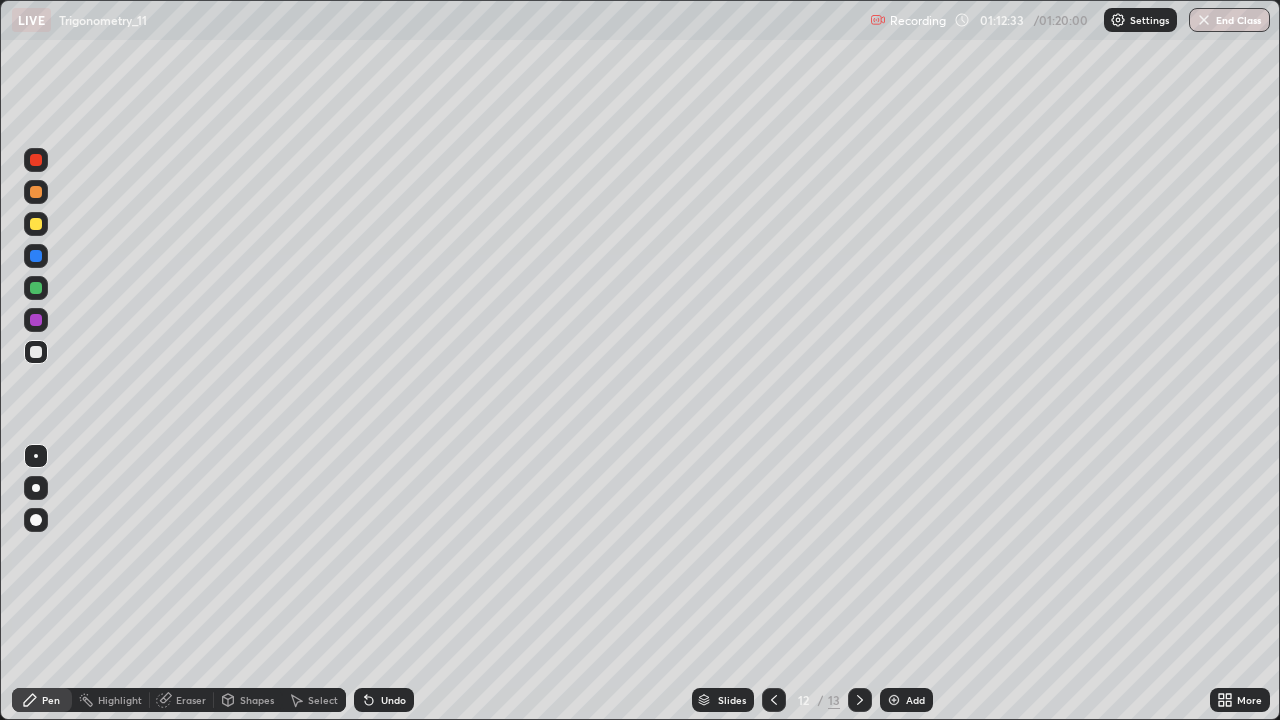 click at bounding box center [36, 288] 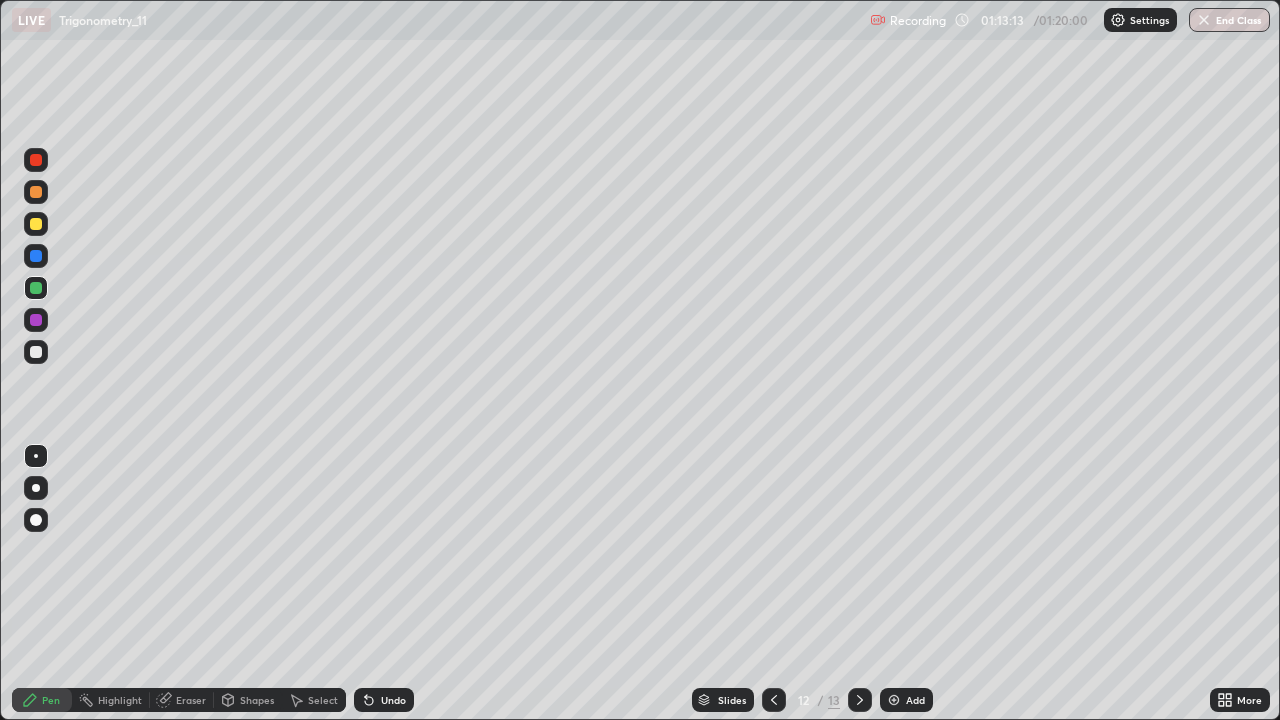 click 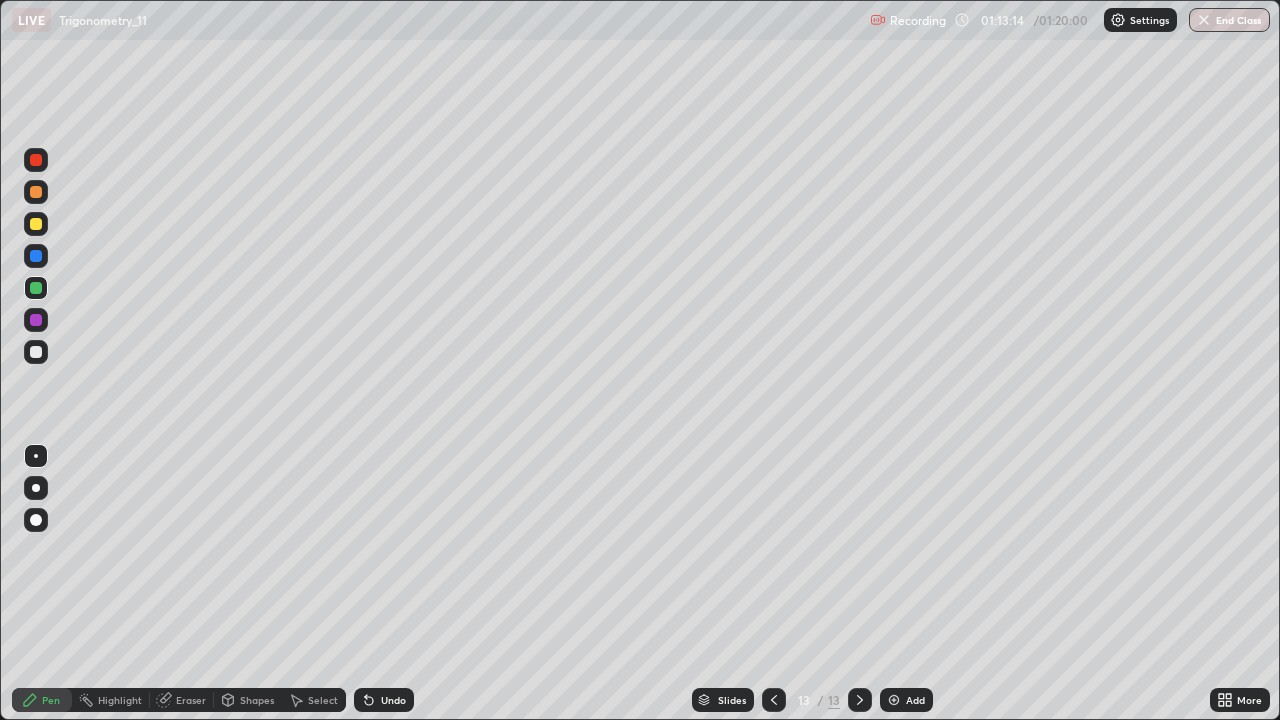 click at bounding box center (860, 700) 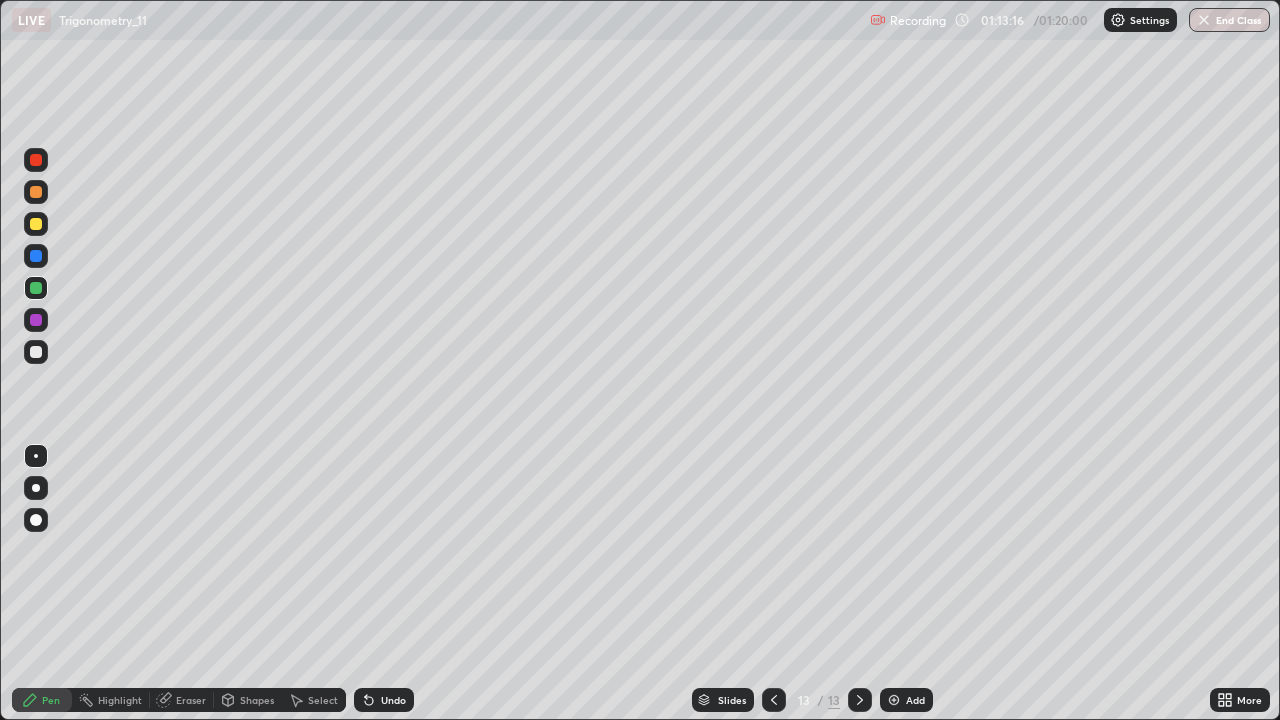click on "Add" at bounding box center (906, 700) 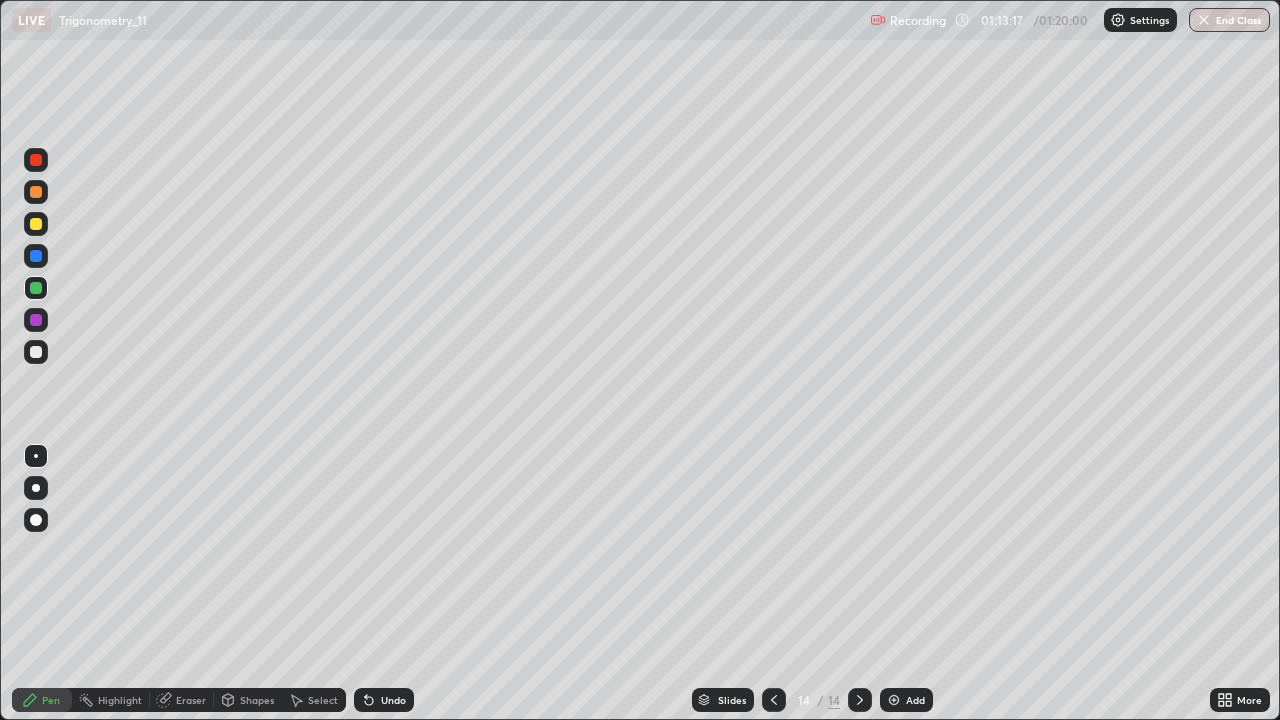 click at bounding box center [36, 224] 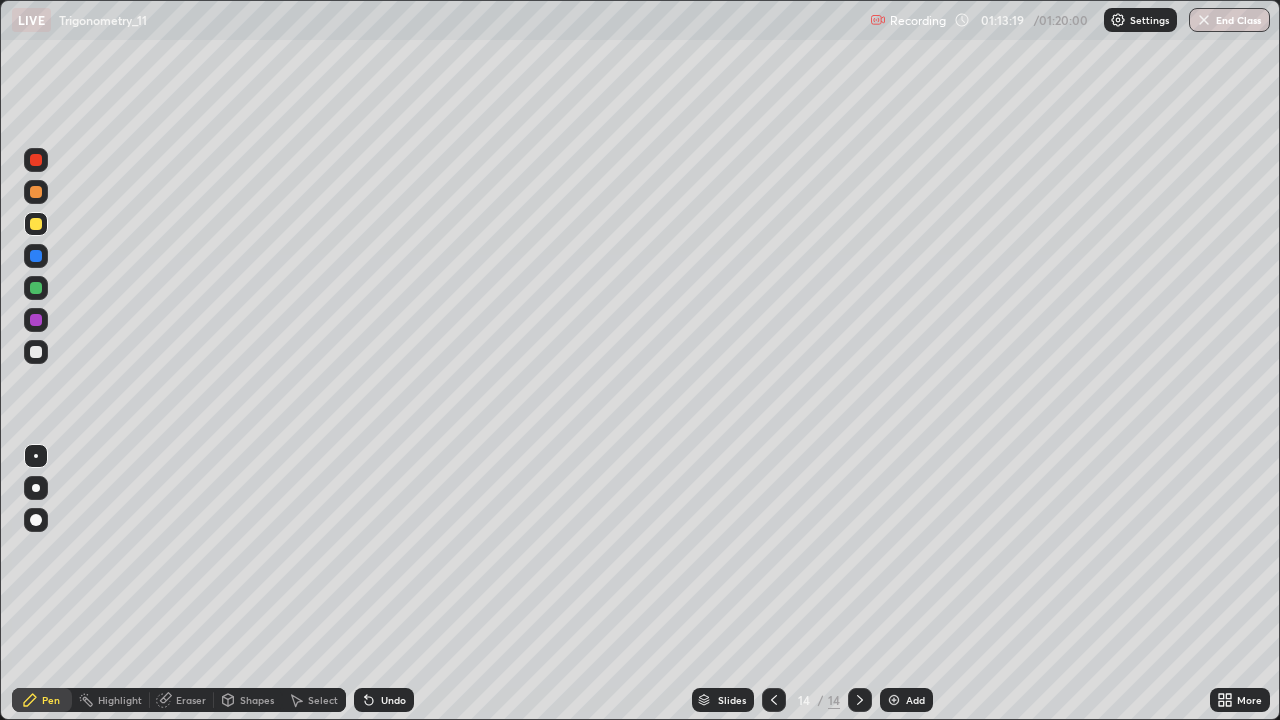 click at bounding box center (36, 352) 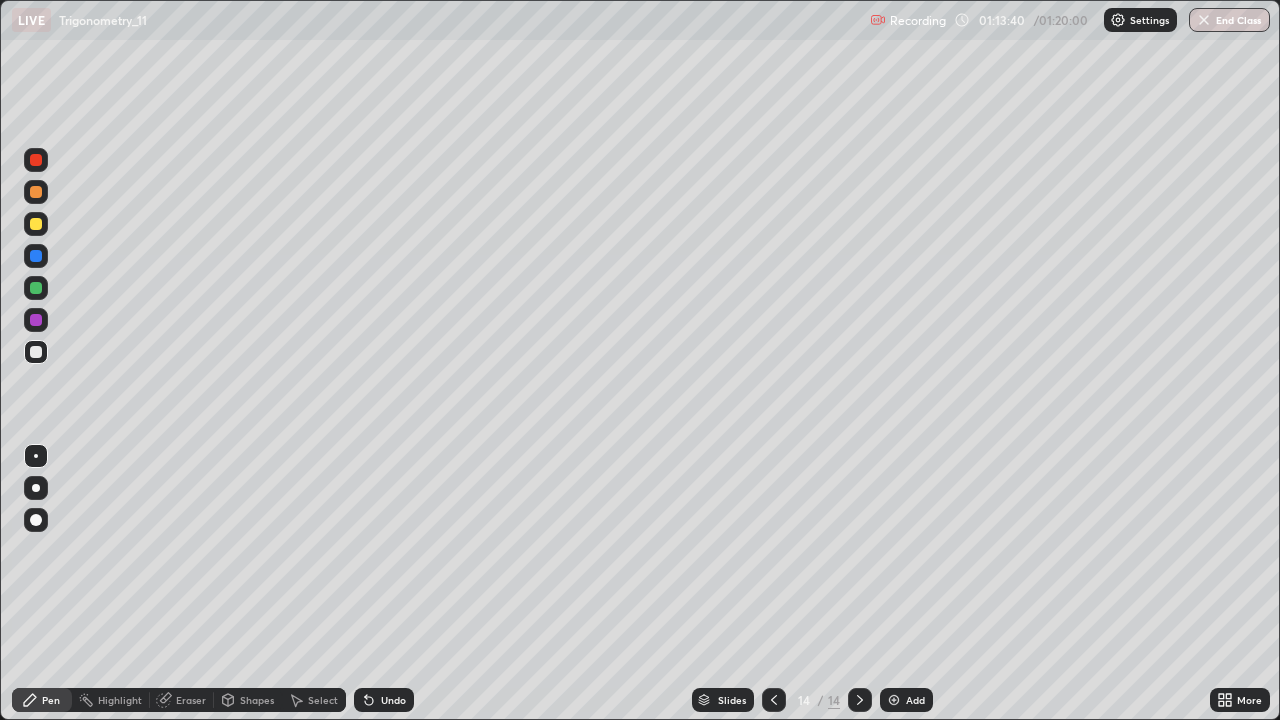 click 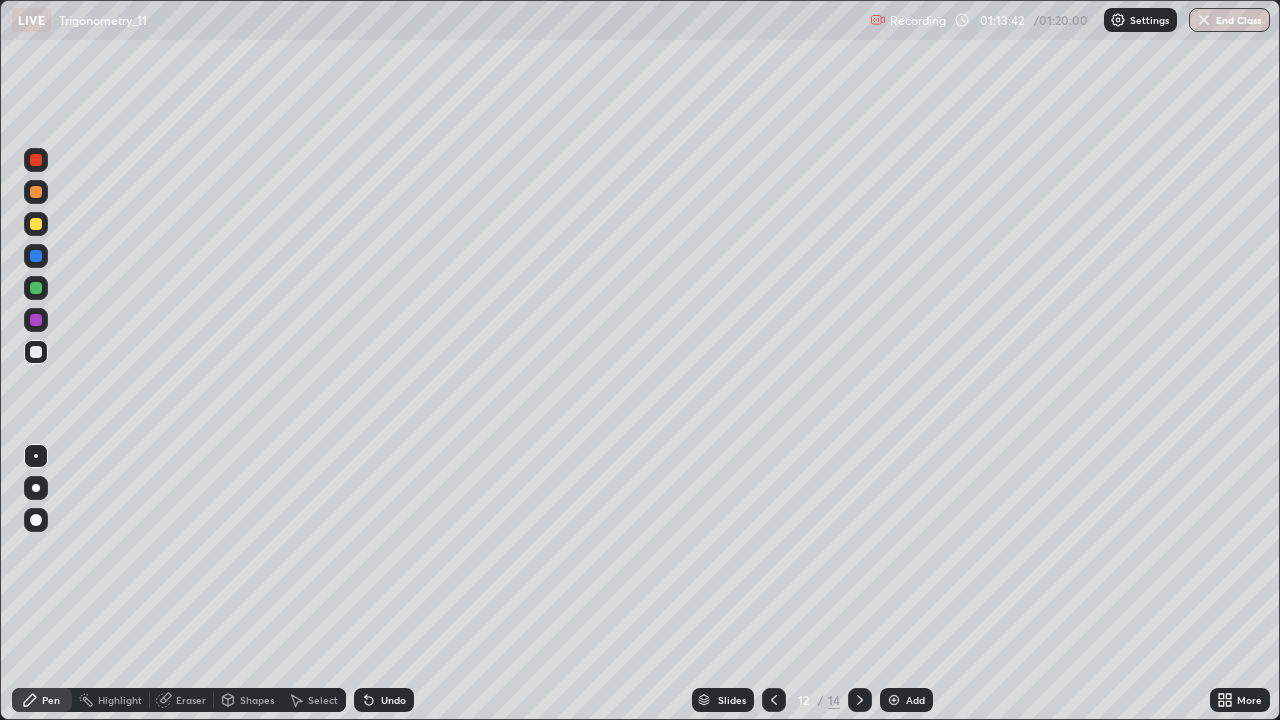 click 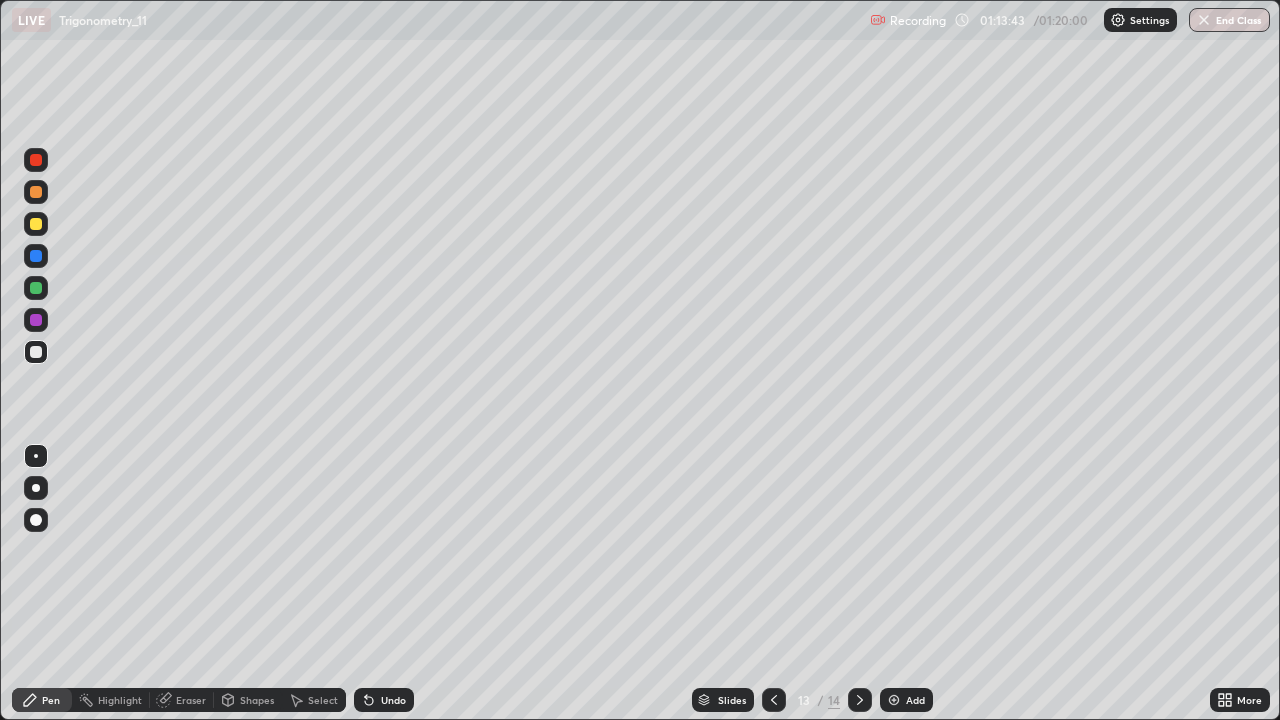 click 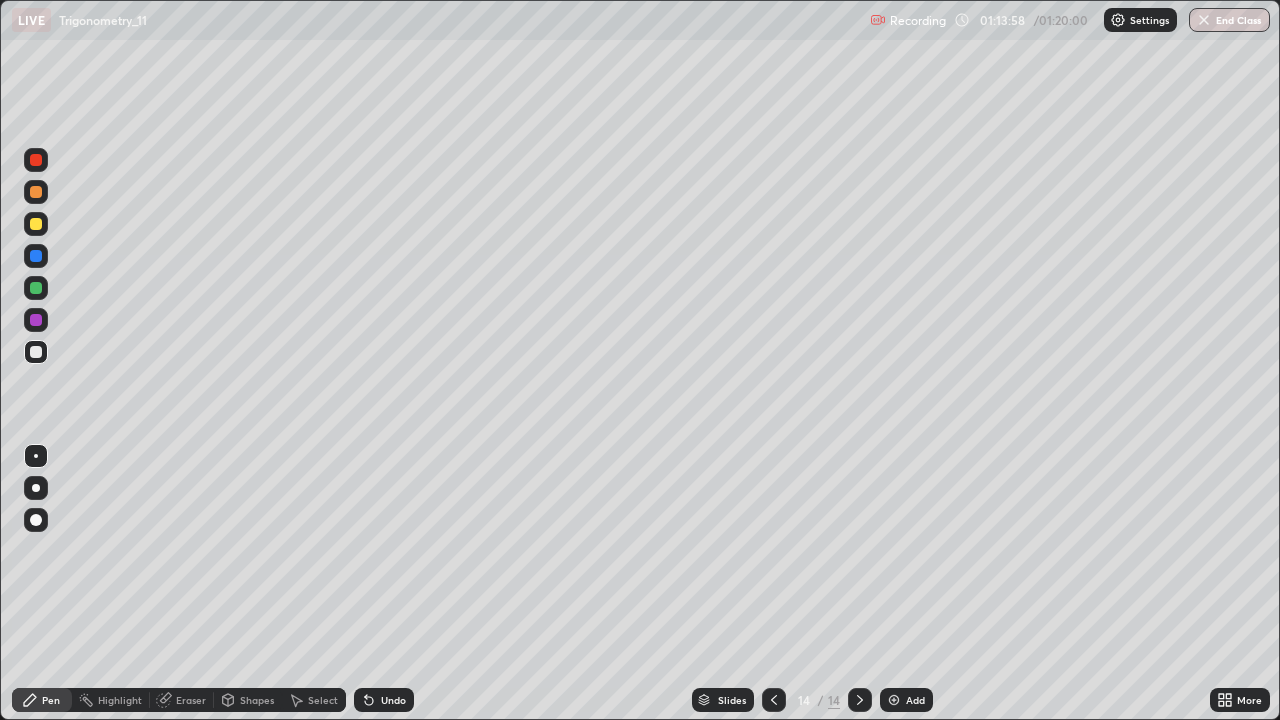 click on "Undo" at bounding box center [393, 700] 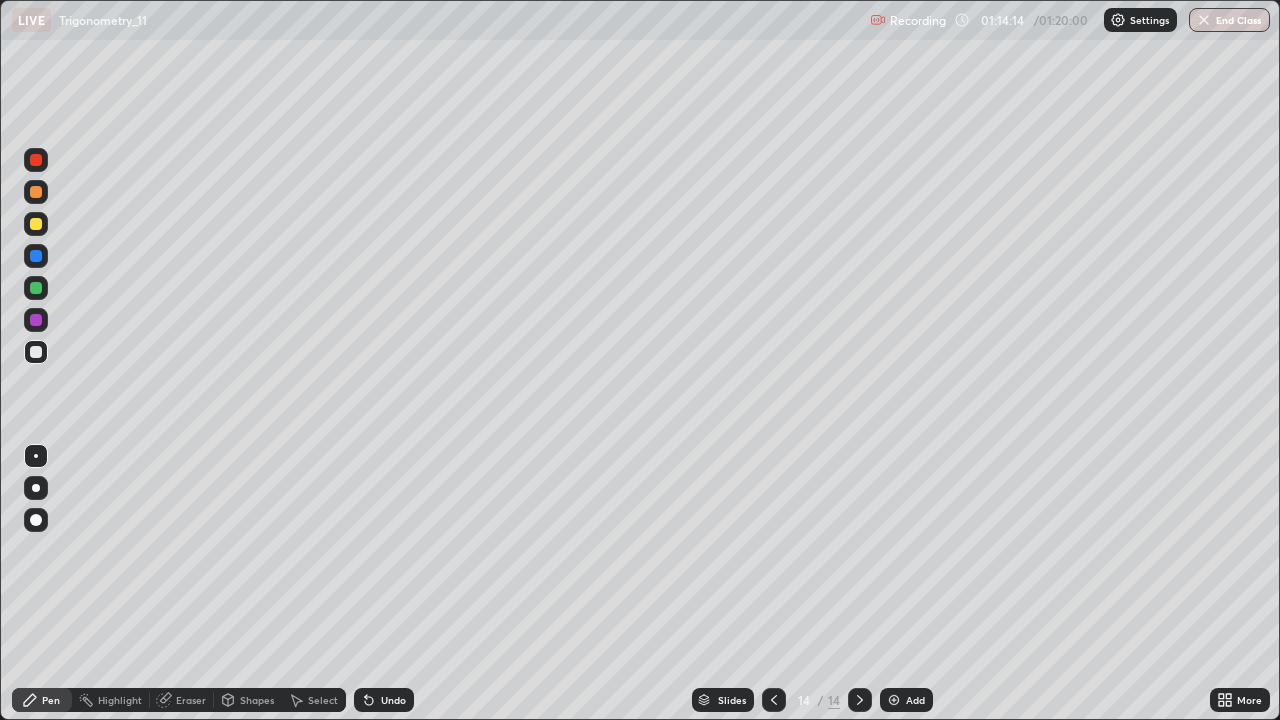 click on "Undo" at bounding box center (384, 700) 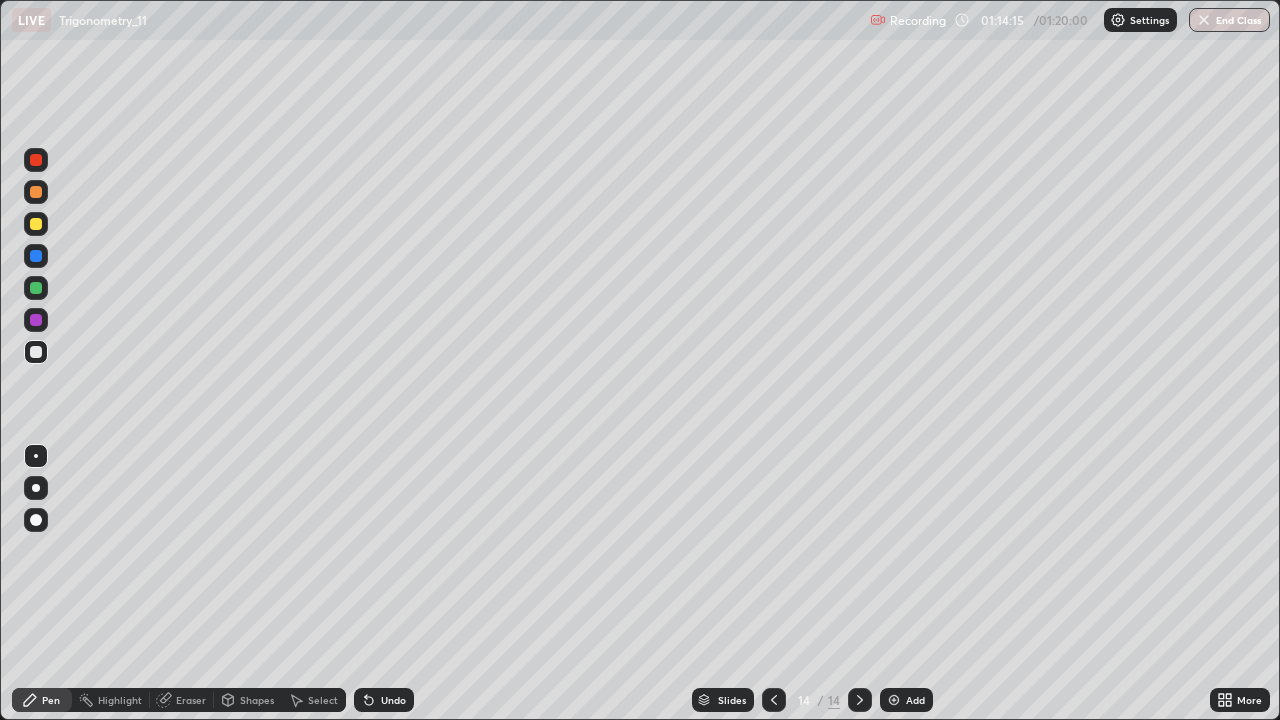 click on "Undo" at bounding box center (393, 700) 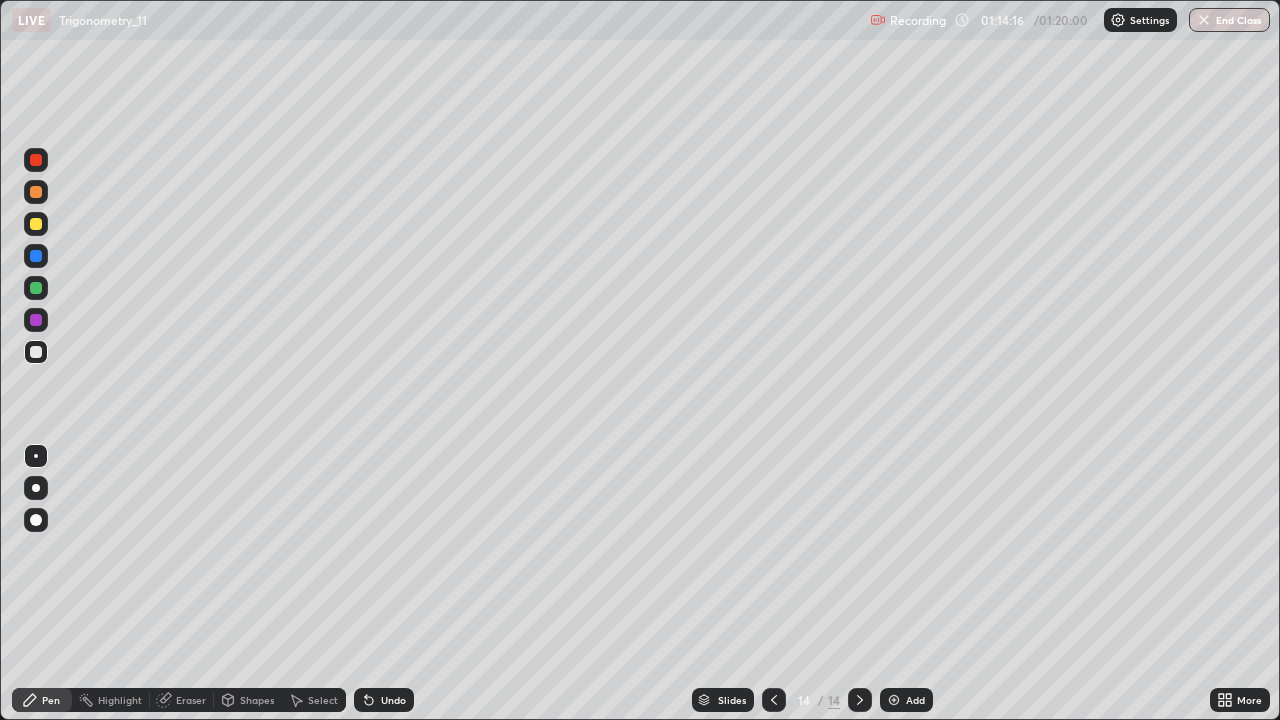 click on "Undo" at bounding box center [384, 700] 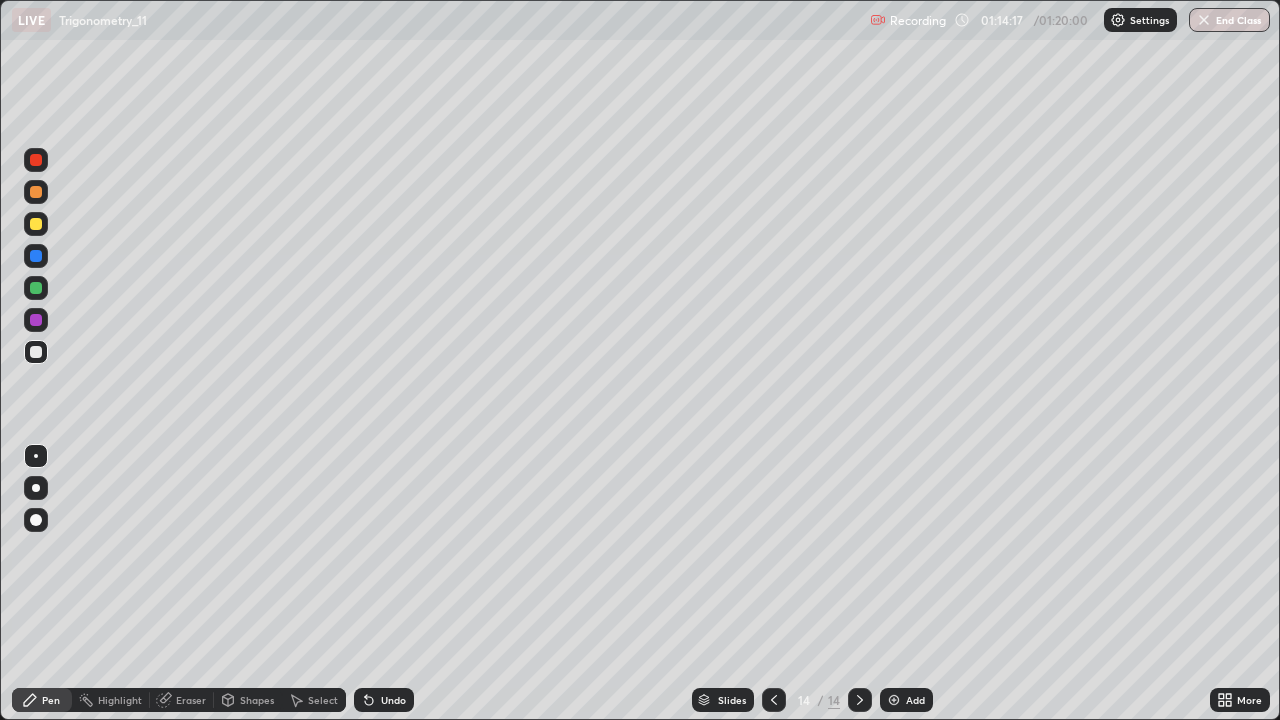 click 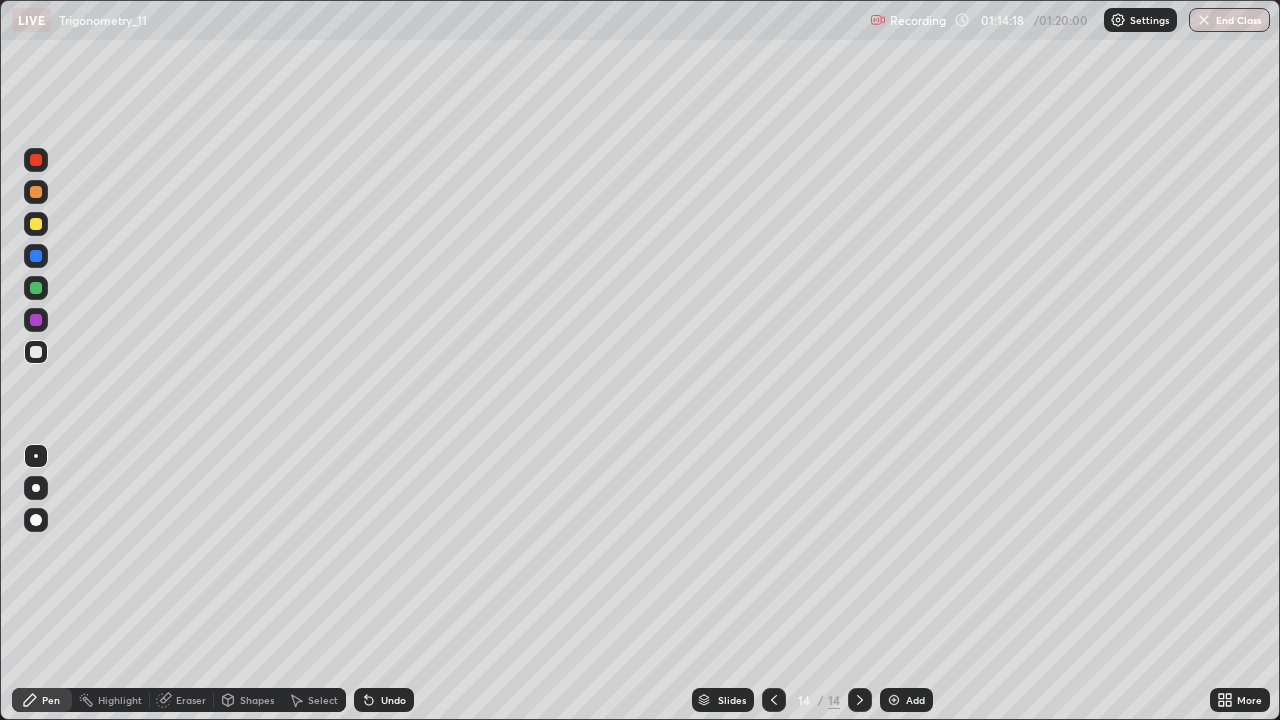 click 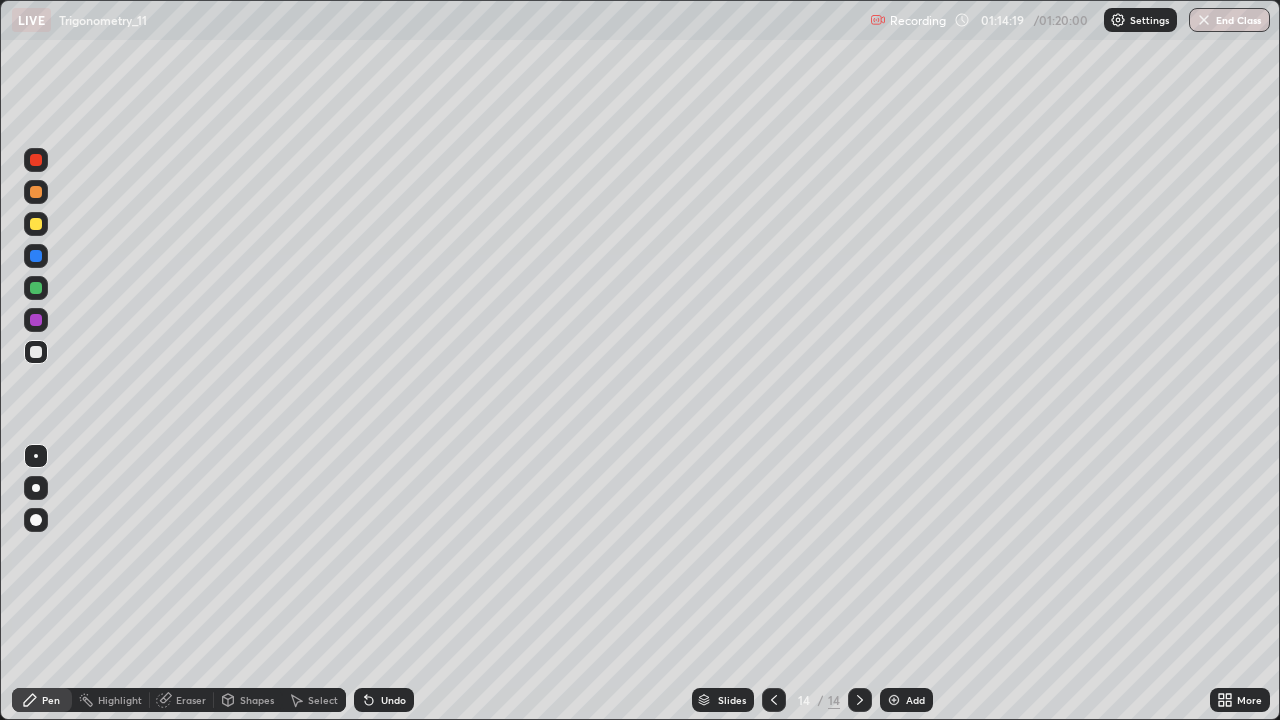click on "Undo" at bounding box center [384, 700] 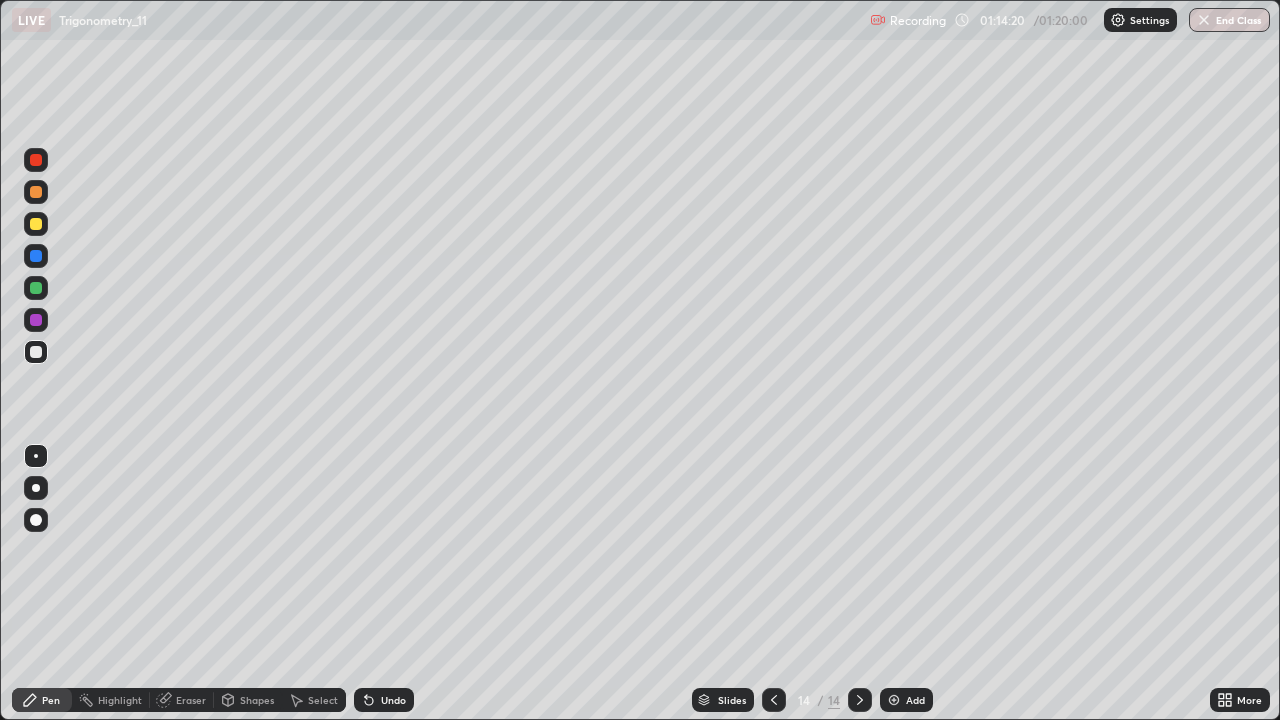 click 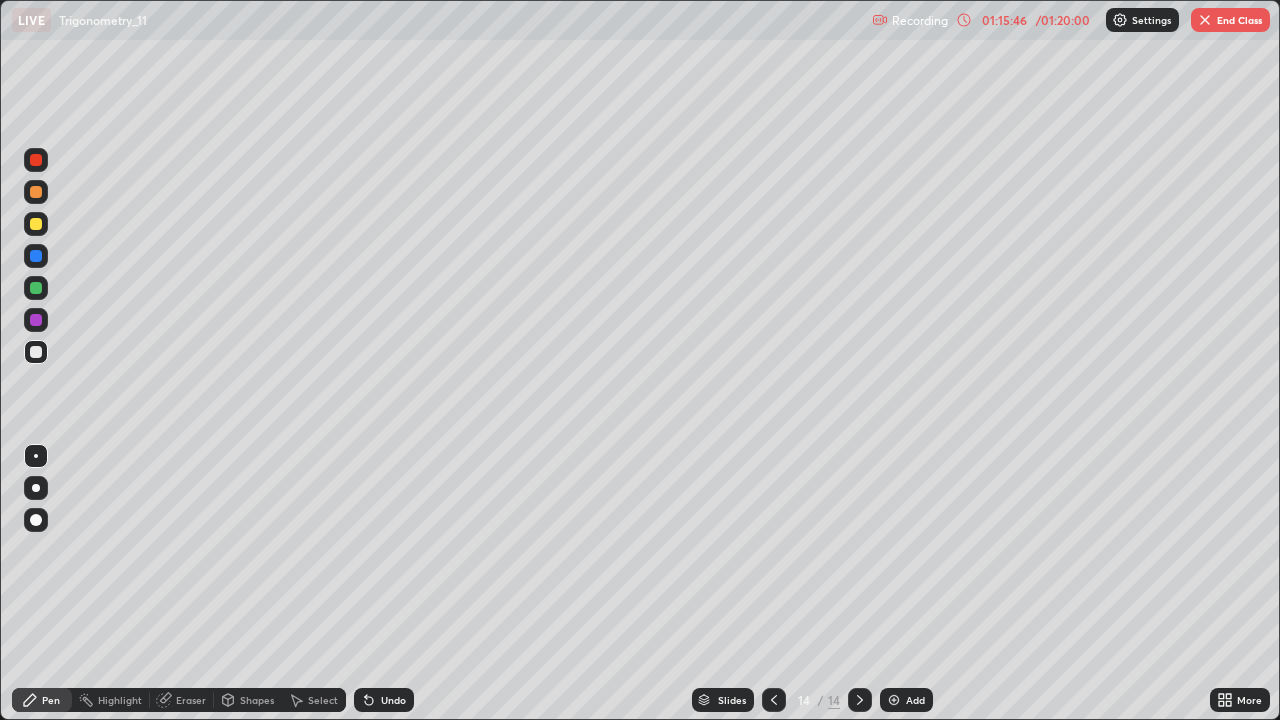 click on "Undo" at bounding box center [380, 700] 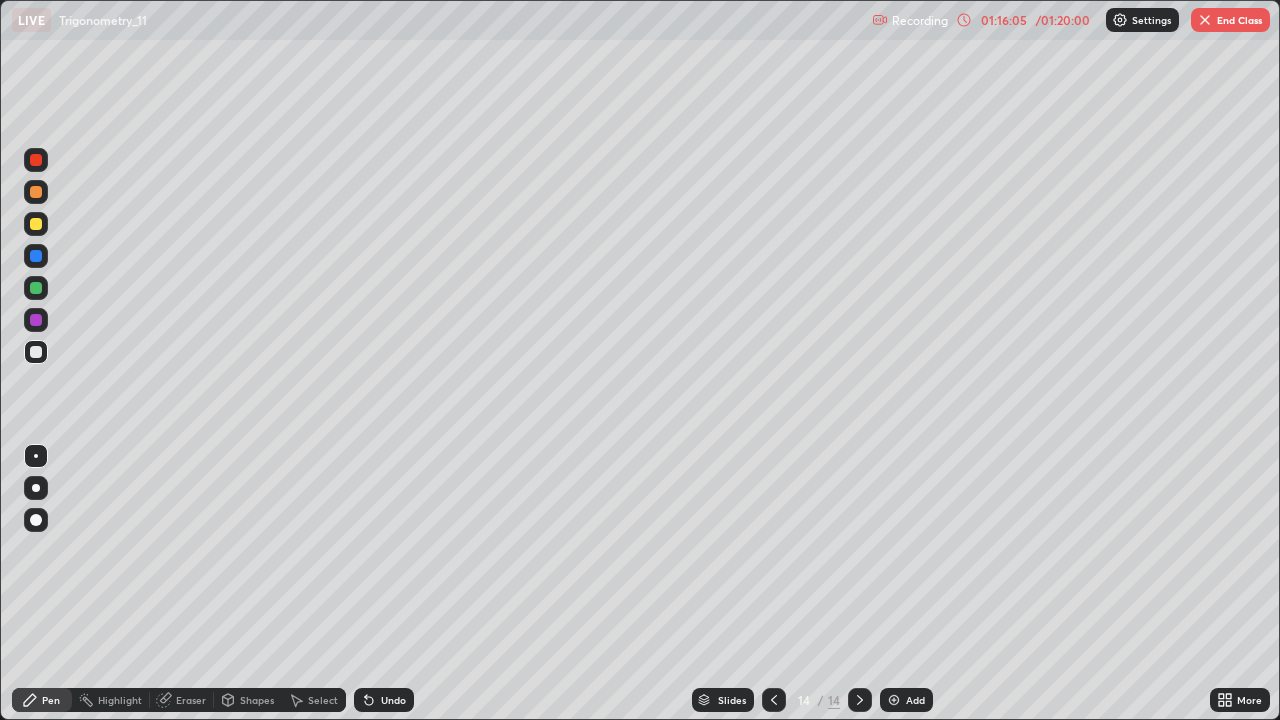 click at bounding box center (36, 256) 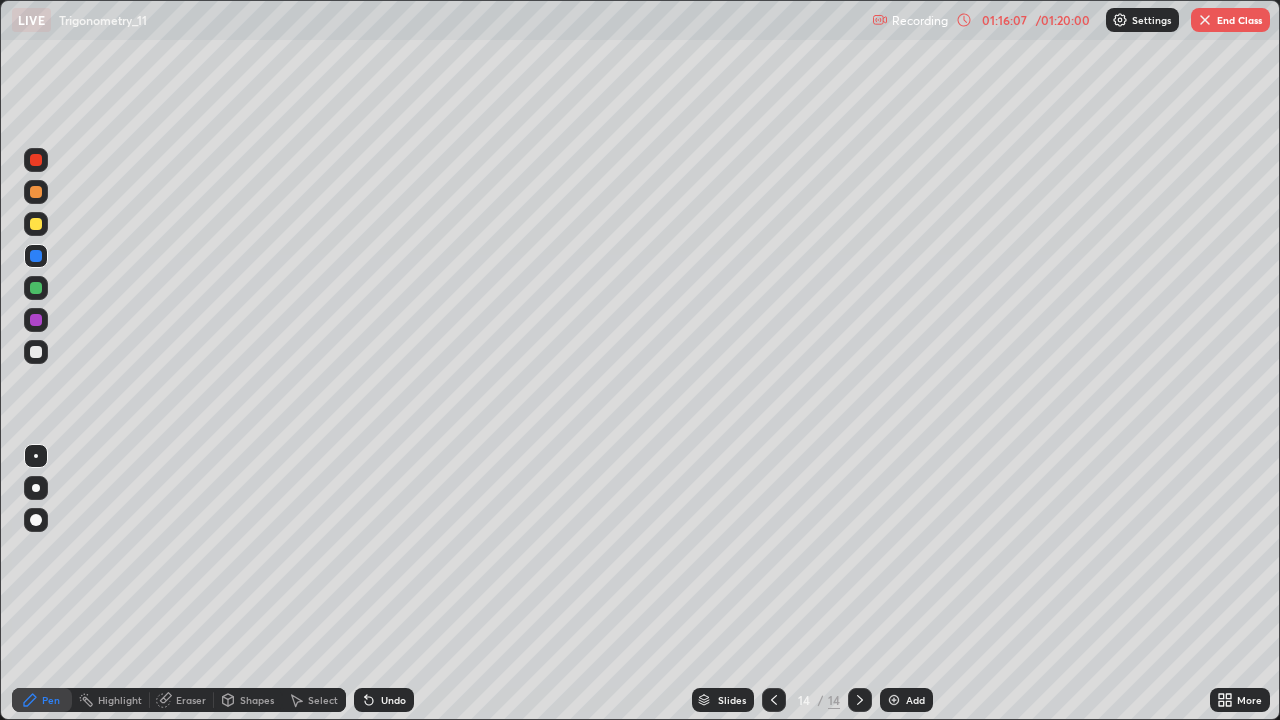 click at bounding box center [36, 352] 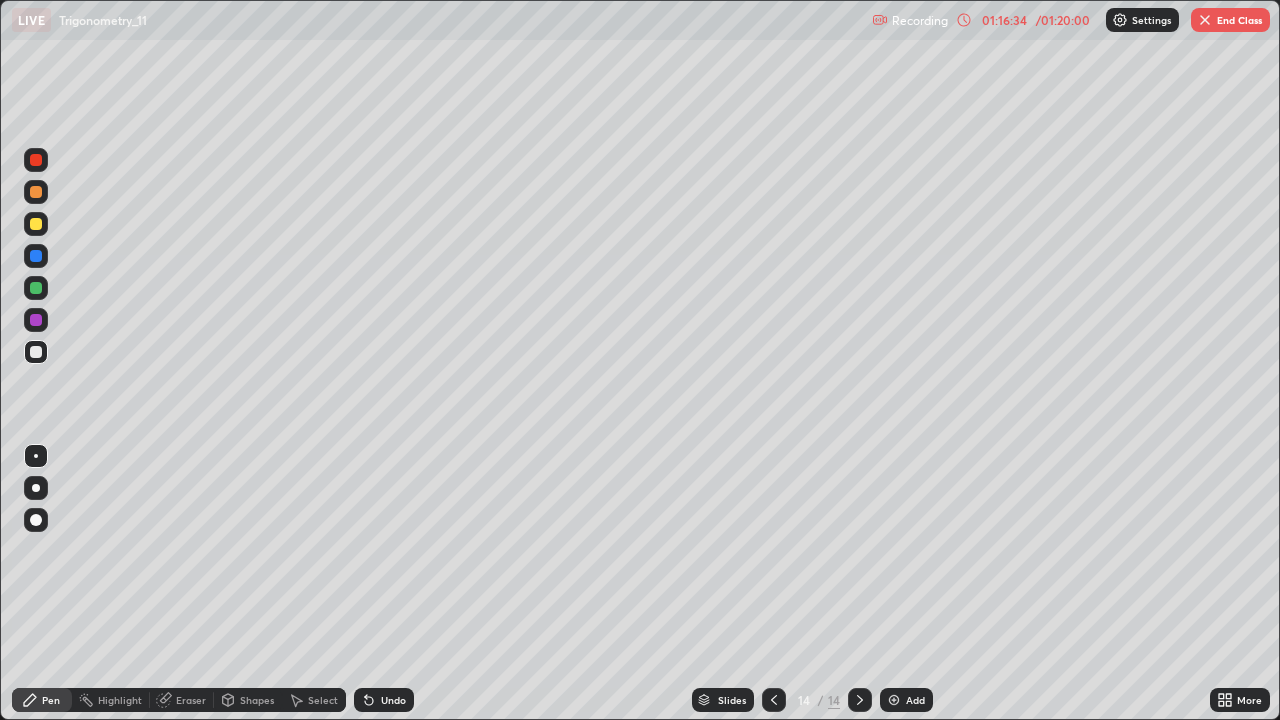 click at bounding box center [36, 224] 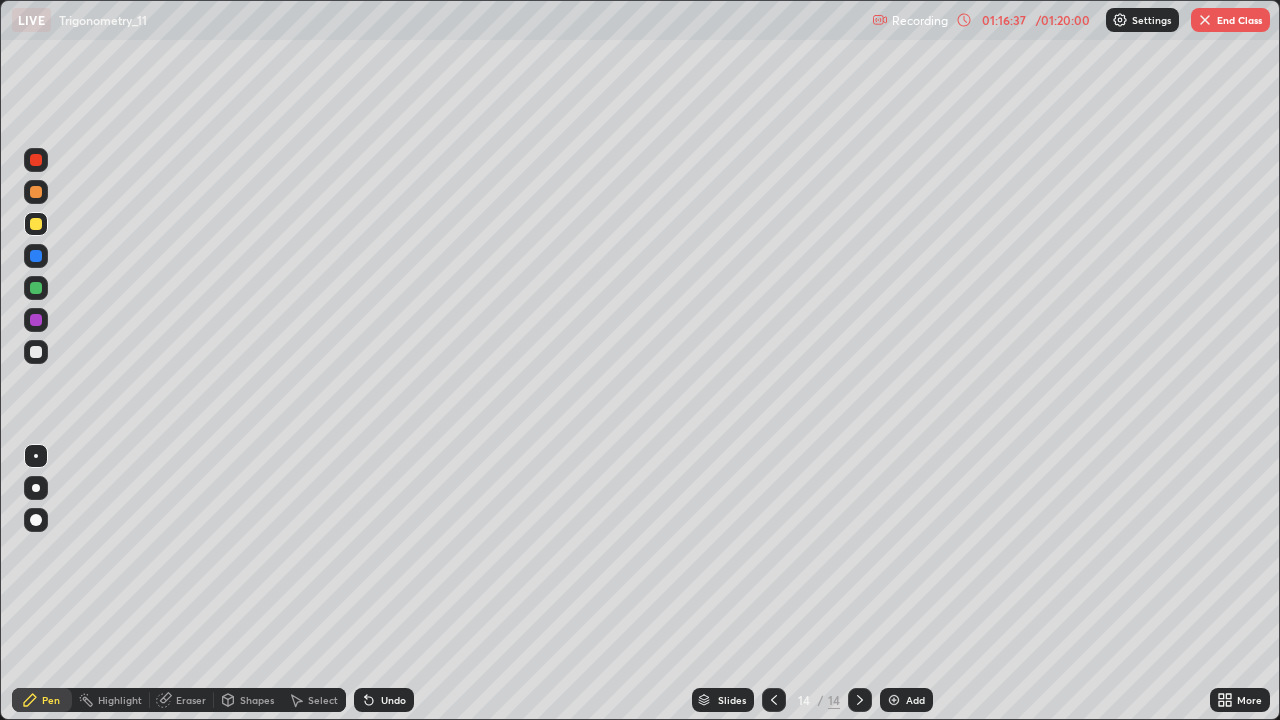 click at bounding box center [36, 352] 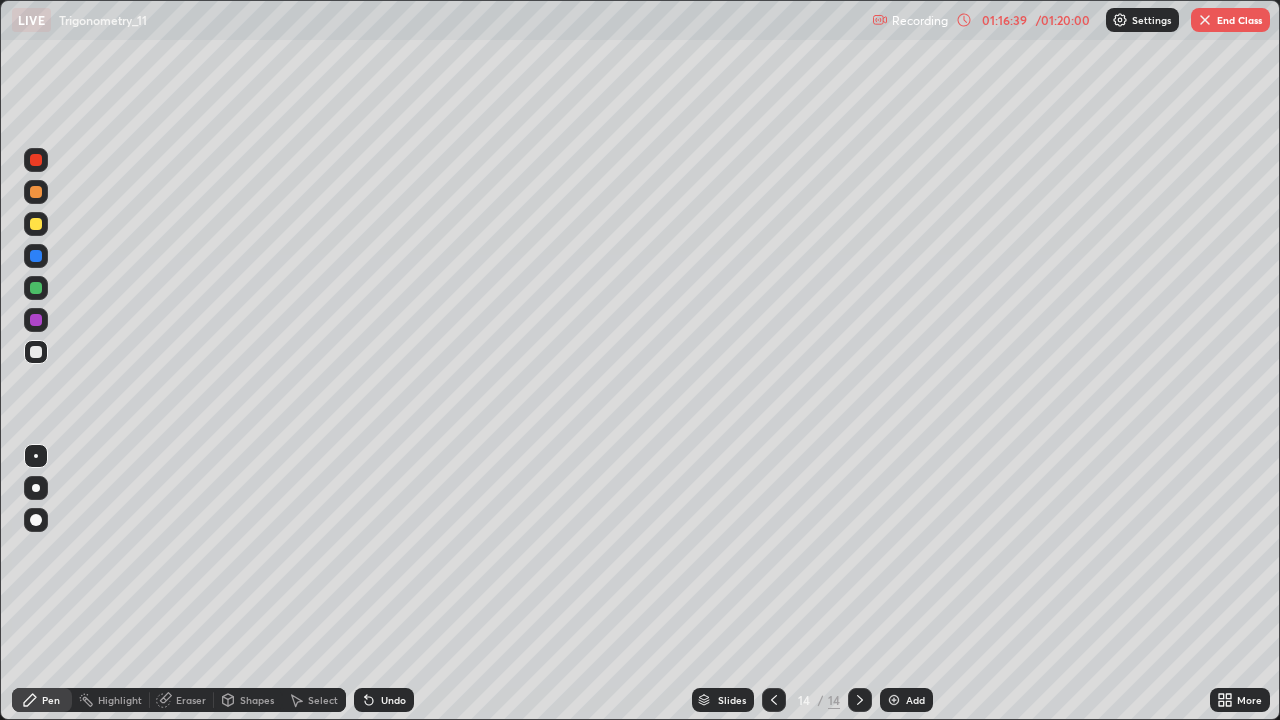 click at bounding box center (36, 288) 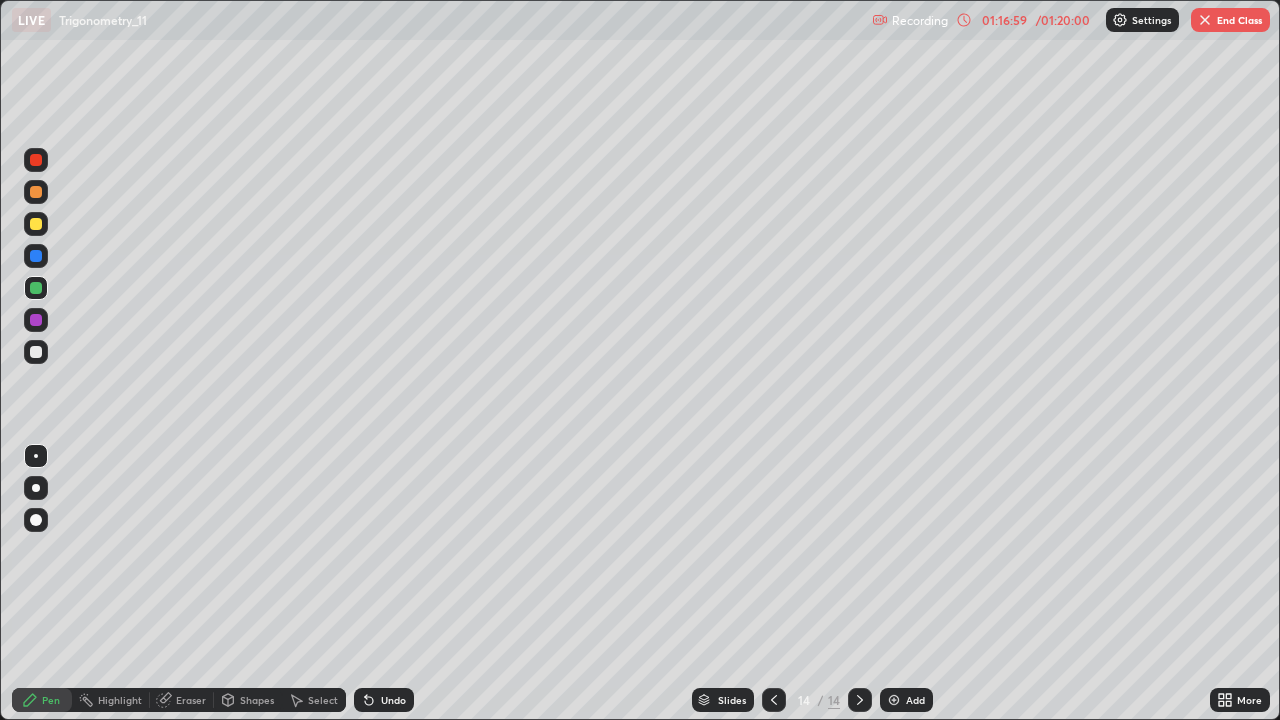 click at bounding box center (36, 256) 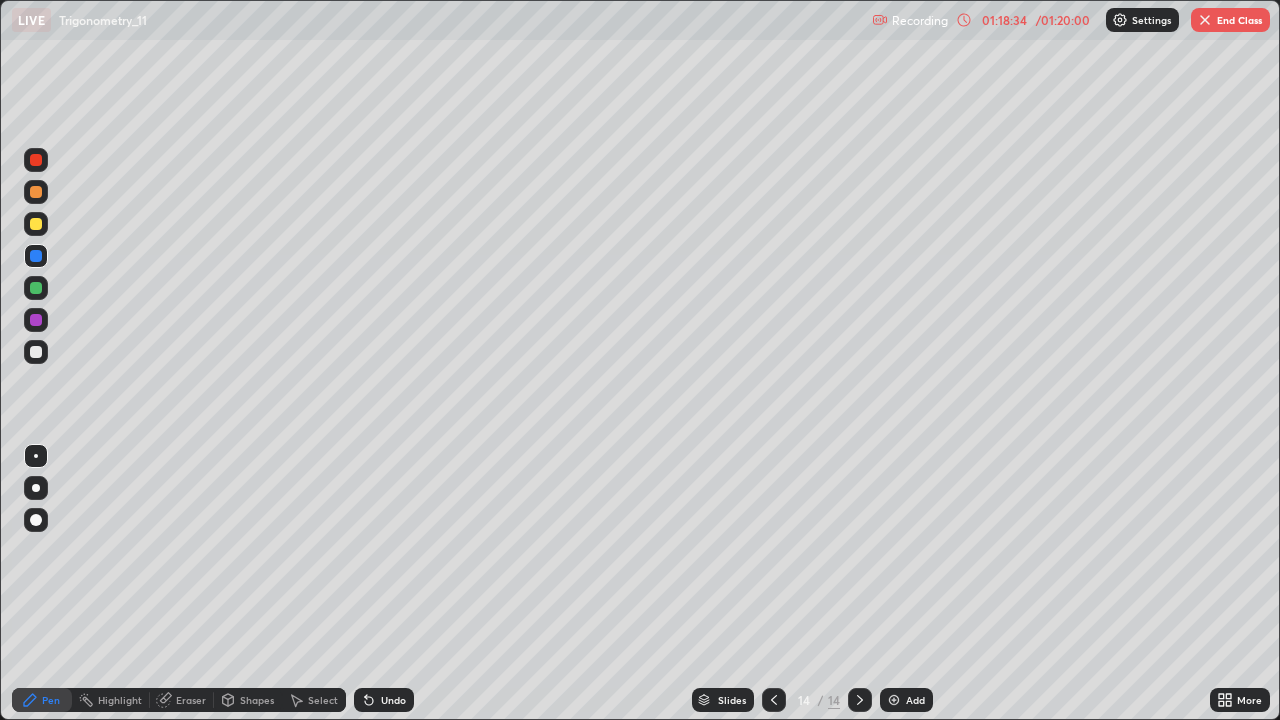 click on "End Class" at bounding box center (1230, 20) 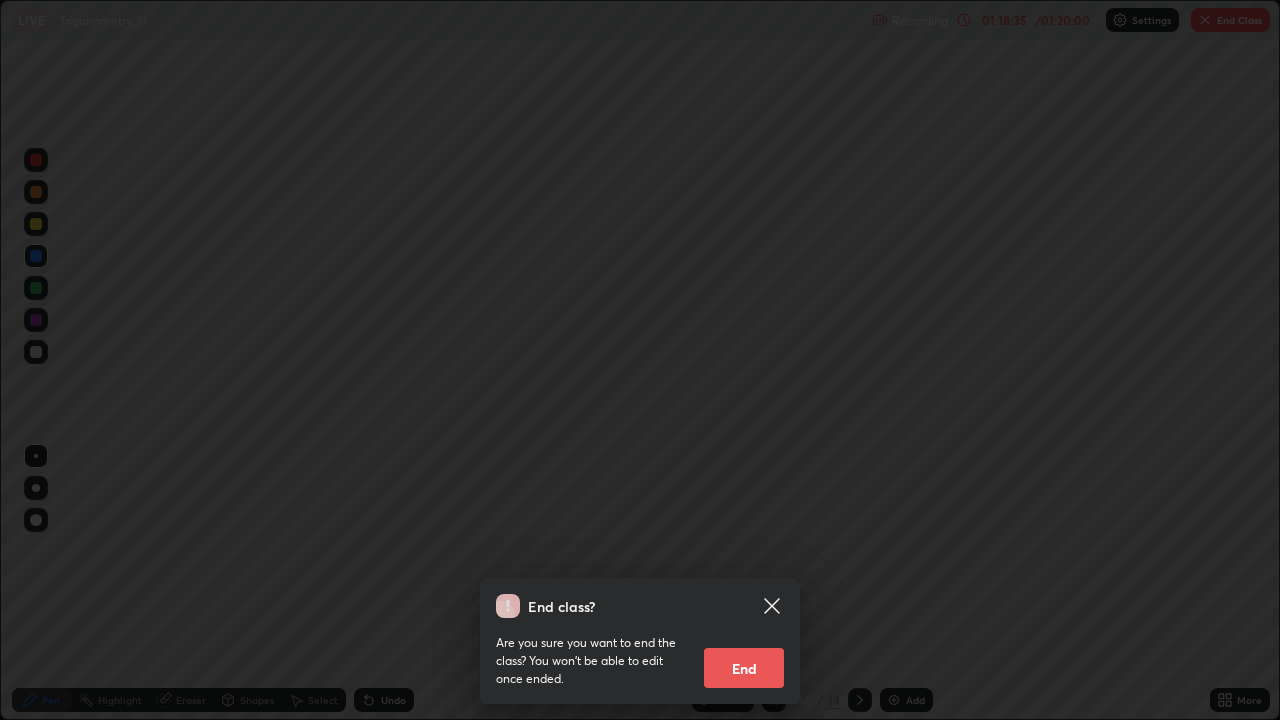click on "End" at bounding box center [744, 668] 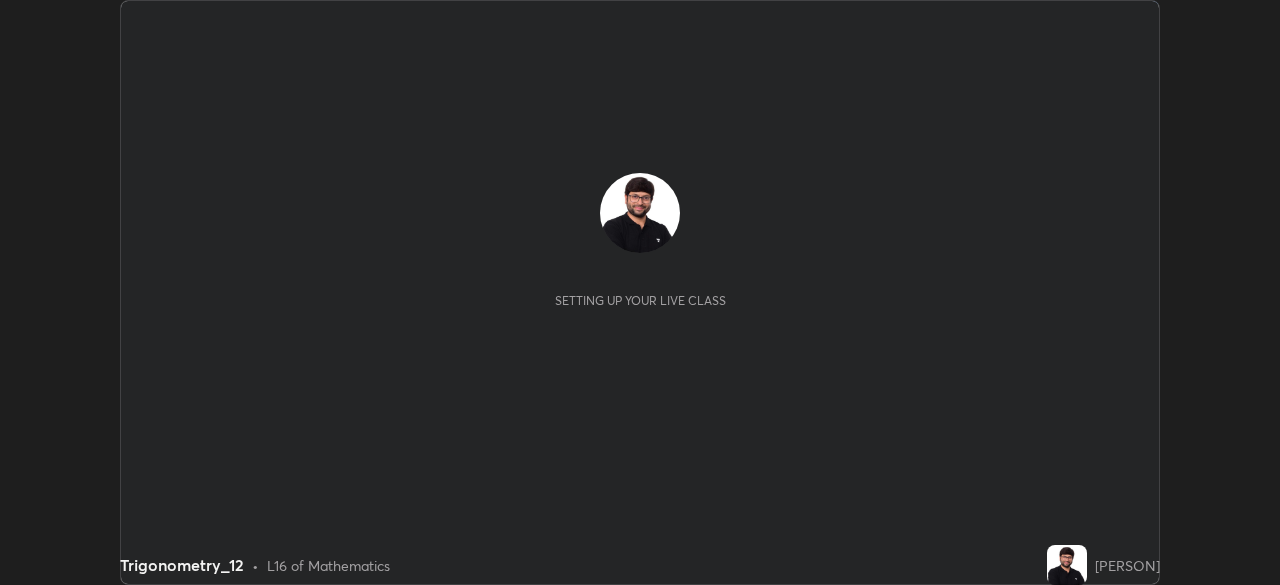 scroll, scrollTop: 0, scrollLeft: 0, axis: both 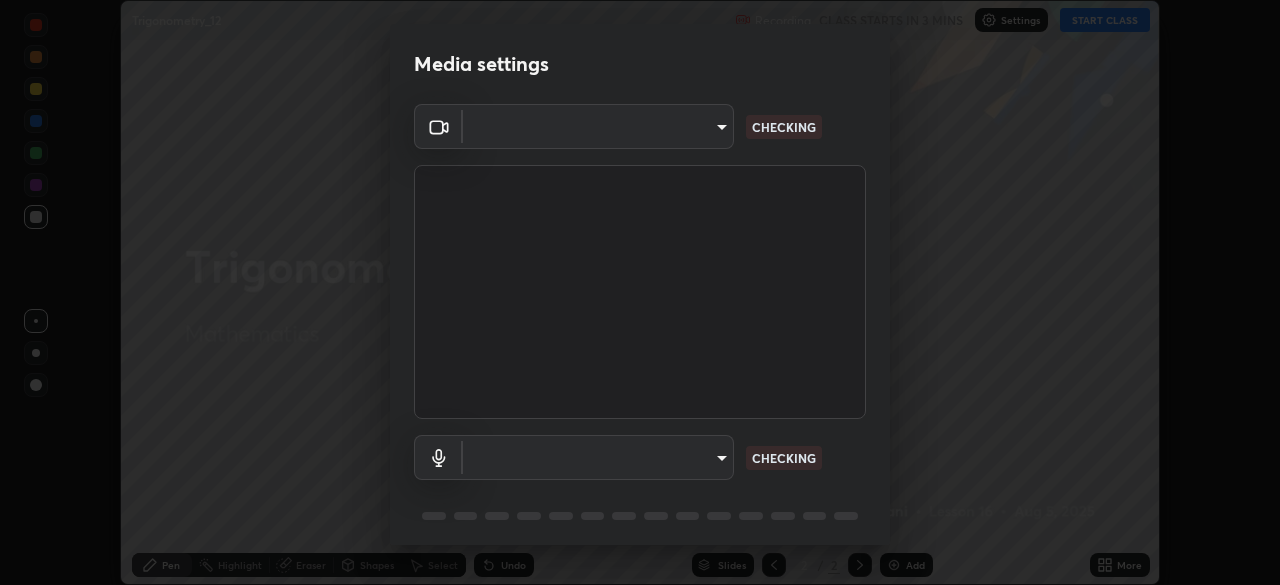 type on "f5ae6119dc4fab334a8cf66c369197aa9d1a3f6993b34b3aeb85a59339566d19" 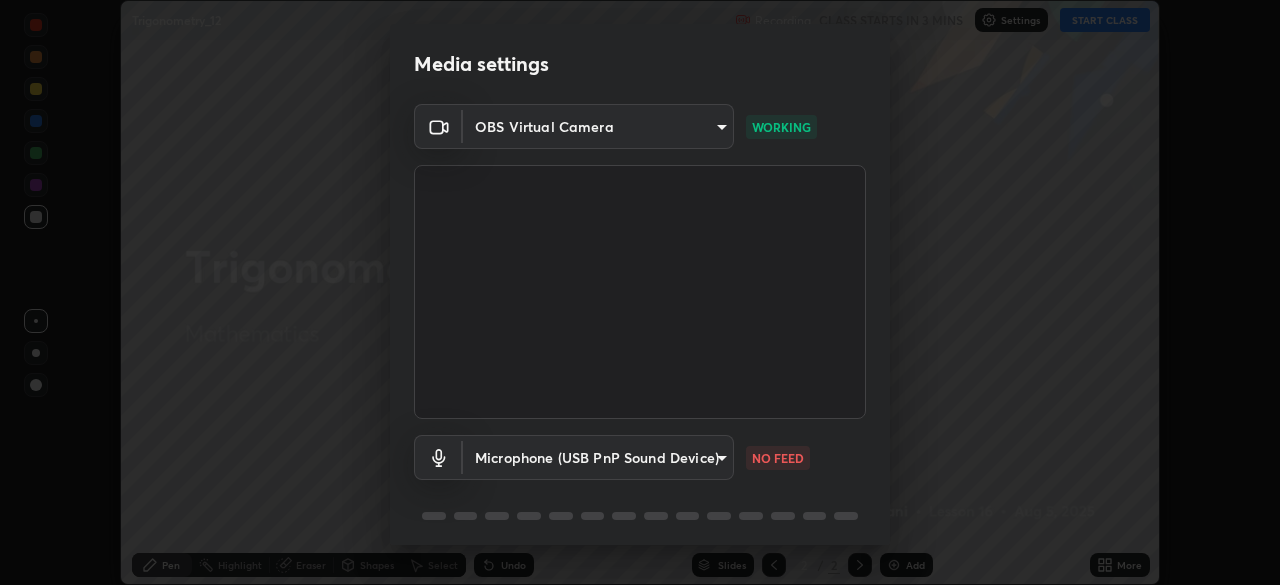 scroll, scrollTop: 71, scrollLeft: 0, axis: vertical 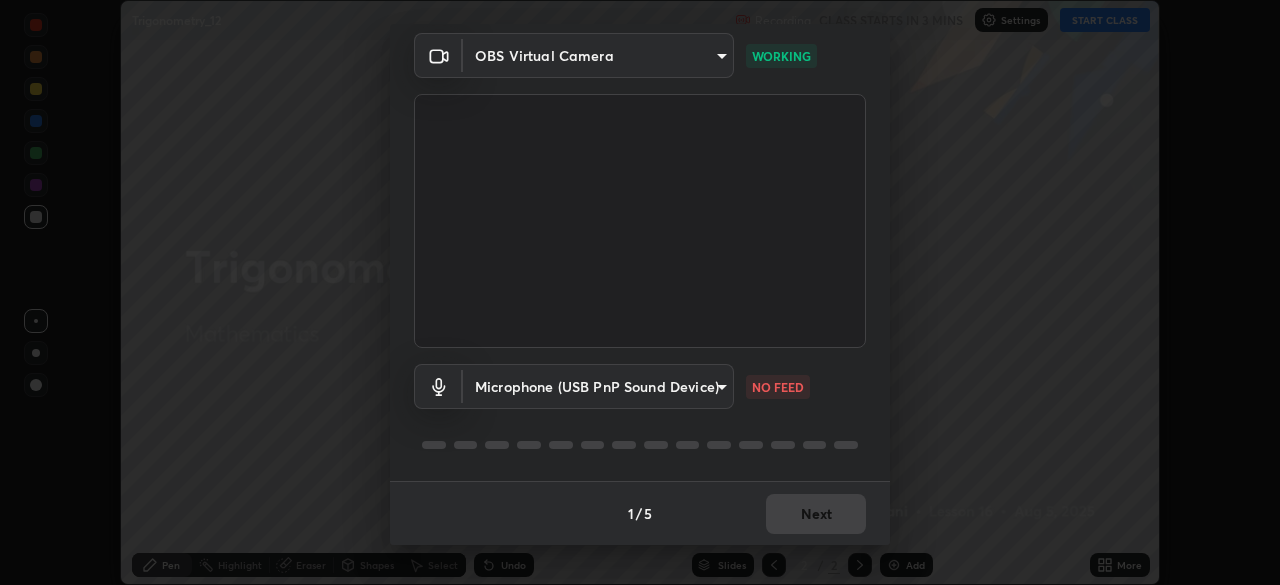click on "Erase all Trigonometry_12 Recording CLASS STARTS IN 3 MINS Settings START CLASS Setting up your live class Trigonometry_12 • L16 of Mathematics [PERSON] Pen Highlight Eraser Shapes Select Undo Slides 2 / 2 Add More No doubts shared Encourage your learners to ask a doubt for better clarity Report an issue Reason for reporting Buffering Chat not working Audio - Video sync issue Educator video quality low ​ Attach an image Report Media settings OBS Virtual Camera [HASH] WORKING Microphone (USB PnP Sound Device) [HASH] NO FEED 1 / 5 Next" at bounding box center [640, 292] 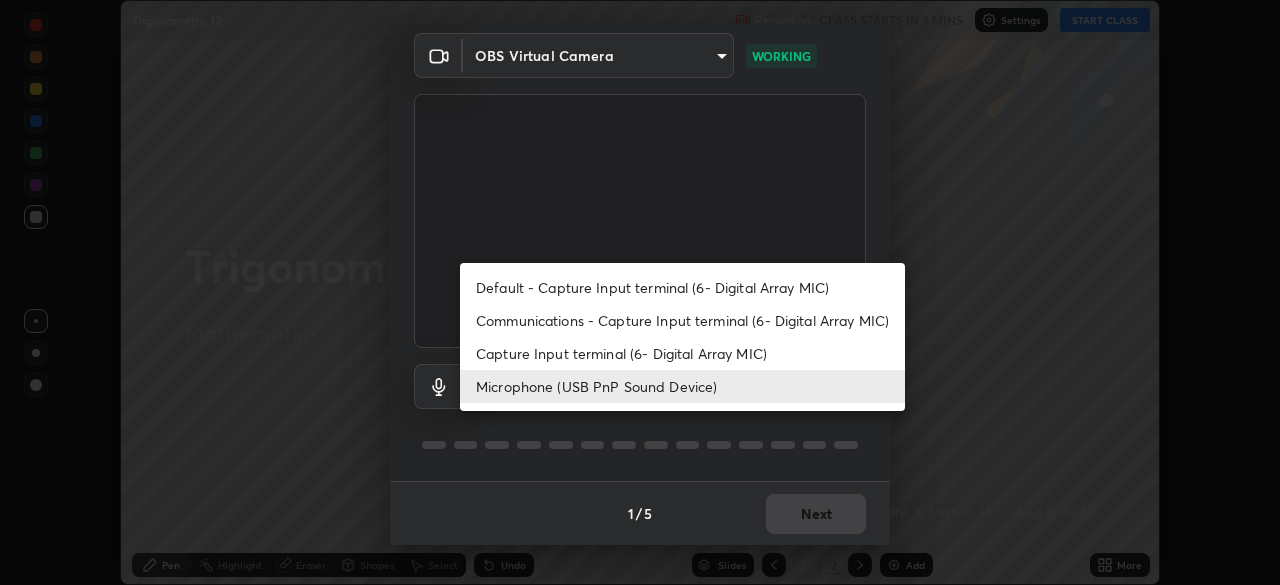 click on "Microphone (USB PnP Sound Device)" at bounding box center (682, 386) 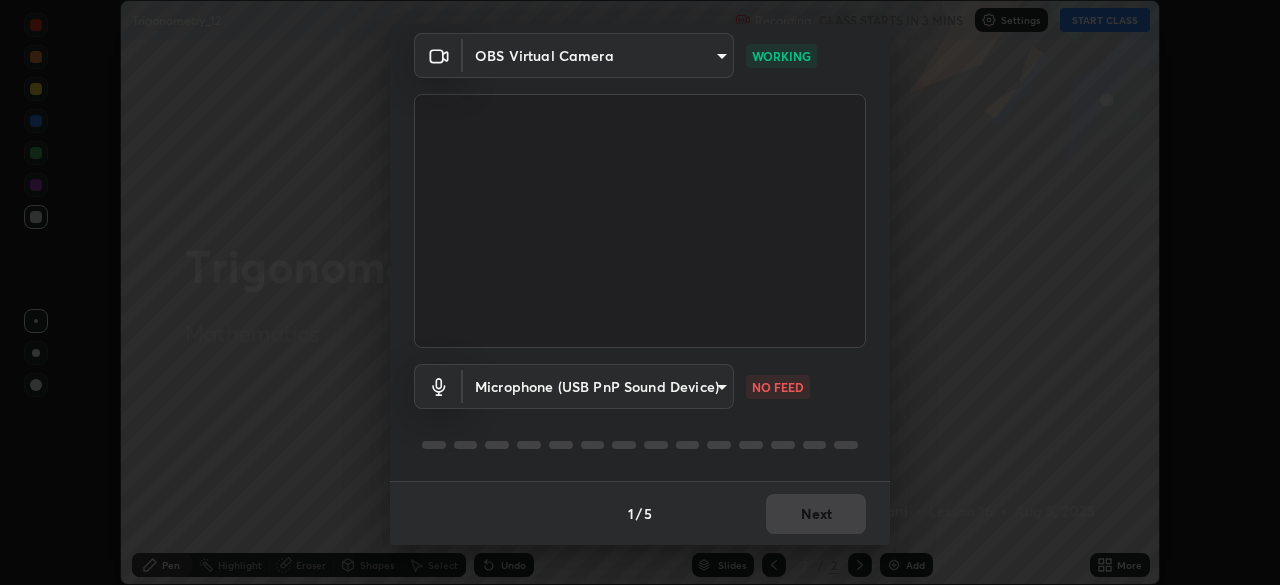 click on "Erase all Trigonometry_12 Recording CLASS STARTS IN 3 MINS Settings START CLASS Setting up your live class Trigonometry_12 • L16 of Mathematics [PERSON] Pen Highlight Eraser Shapes Select Undo Slides 2 / 2 Add More No doubts shared Encourage your learners to ask a doubt for better clarity Report an issue Reason for reporting Buffering Chat not working Audio - Video sync issue Educator video quality low ​ Attach an image Report Media settings OBS Virtual Camera [HASH] WORKING Microphone (USB PnP Sound Device) [HASH] NO FEED 1 / 5 Next" at bounding box center (640, 292) 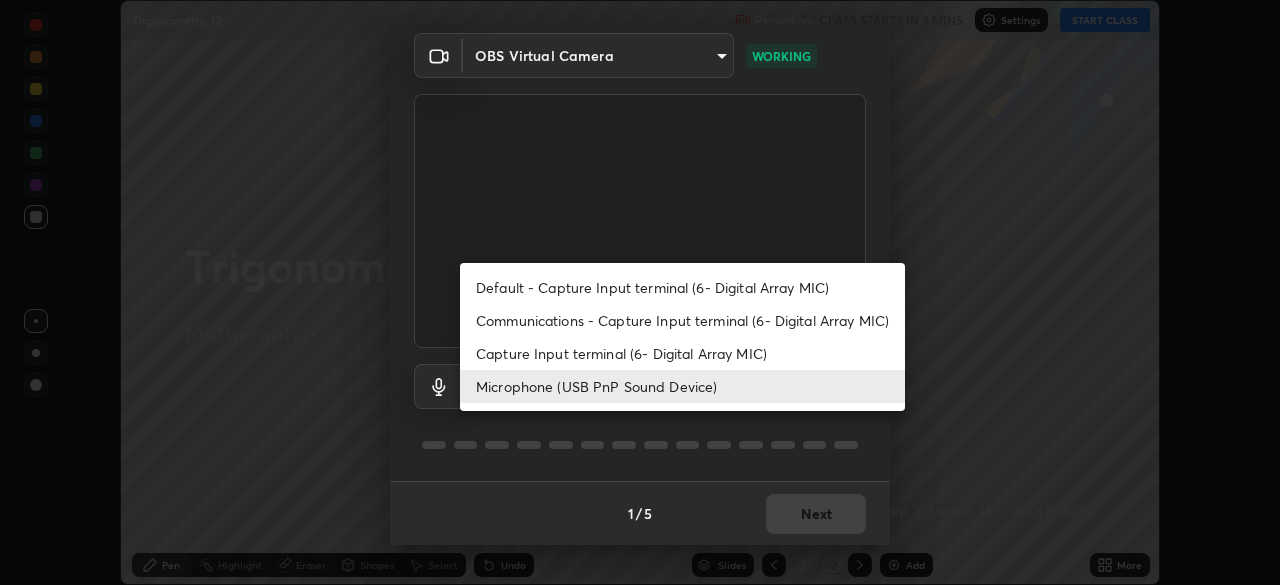 click on "Default - Capture Input terminal (6- Digital Array MIC)" at bounding box center [682, 287] 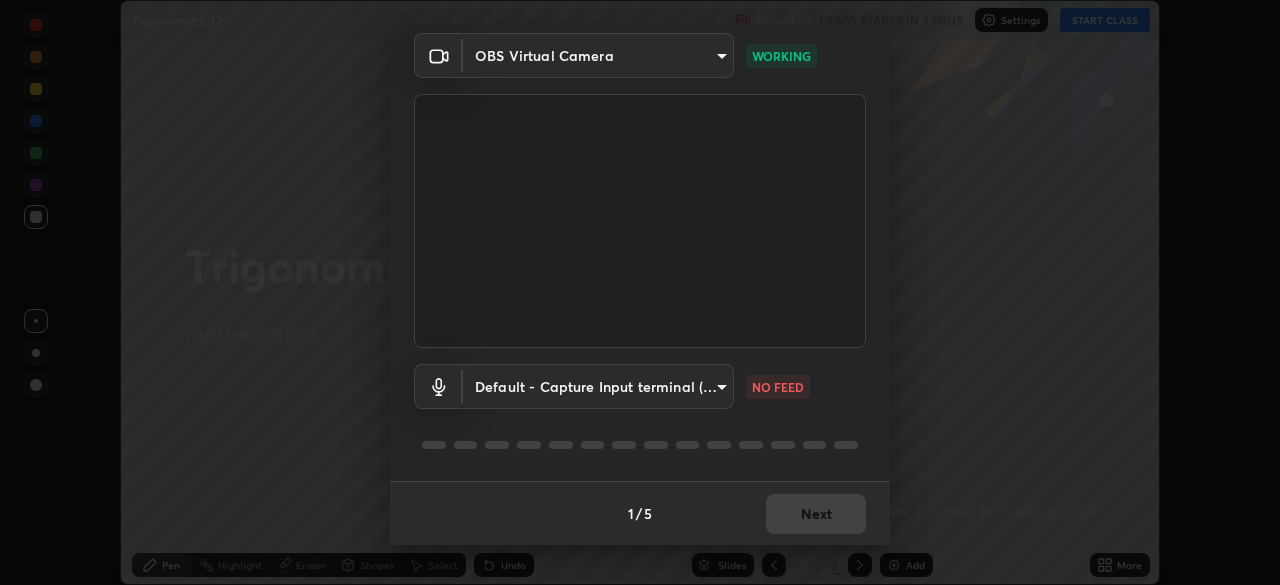 click on "Erase all Trigonometry_12 Recording CLASS STARTS IN 3 MINS Settings START CLASS Setting up your live class Trigonometry_12 • L16 of Mathematics [PERSON] Pen Highlight Eraser Shapes Select Undo Slides 2 / 2 Add More No doubts shared Encourage your learners to ask a doubt for better clarity Report an issue Reason for reporting Buffering Chat not working Audio - Video sync issue Educator video quality low ​ Attach an image Report Media settings OBS Virtual Camera [HASH] WORKING Default - Capture Input terminal (6- Digital Array MIC) default NO FEED 1 / 5 Next" at bounding box center (640, 292) 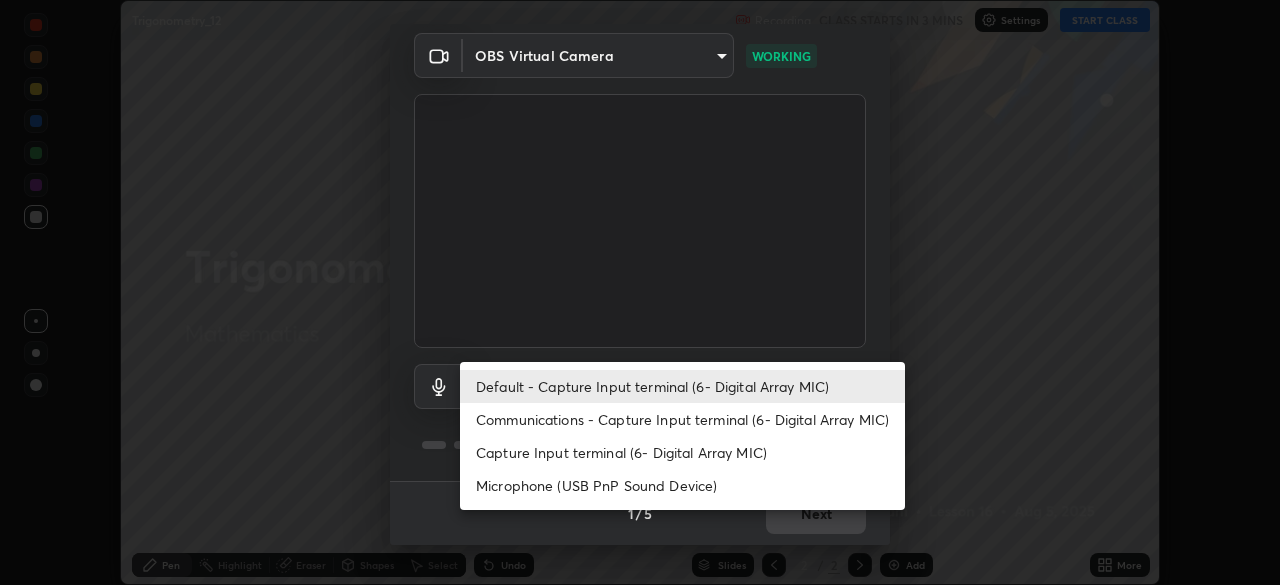 click on "Microphone (USB PnP Sound Device)" at bounding box center [682, 485] 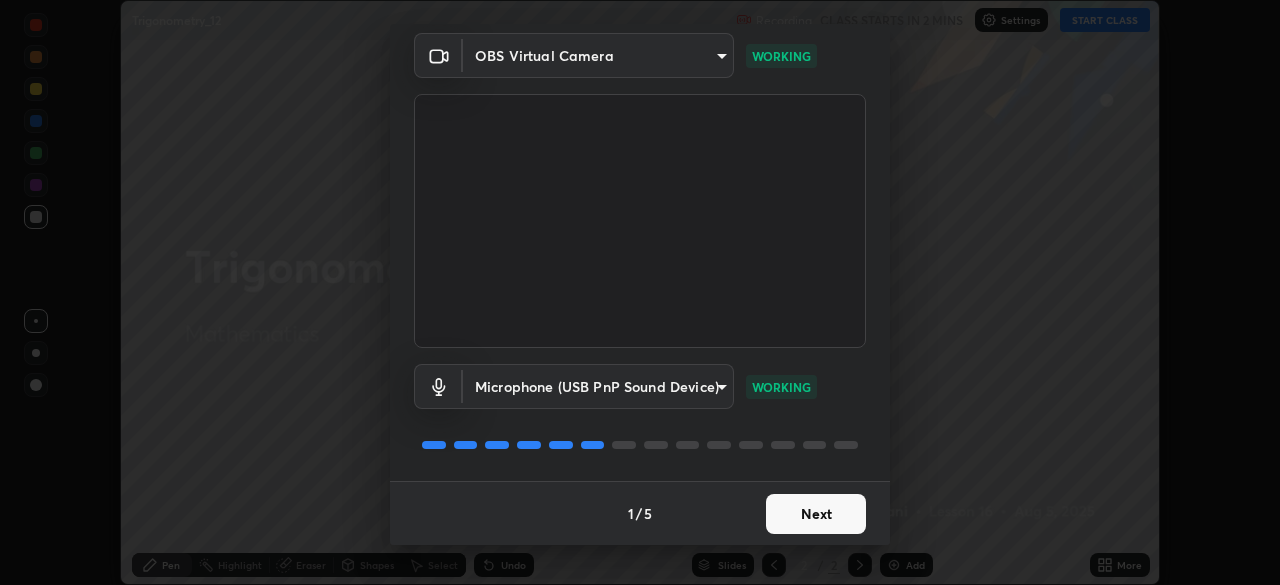 click on "Next" at bounding box center [816, 514] 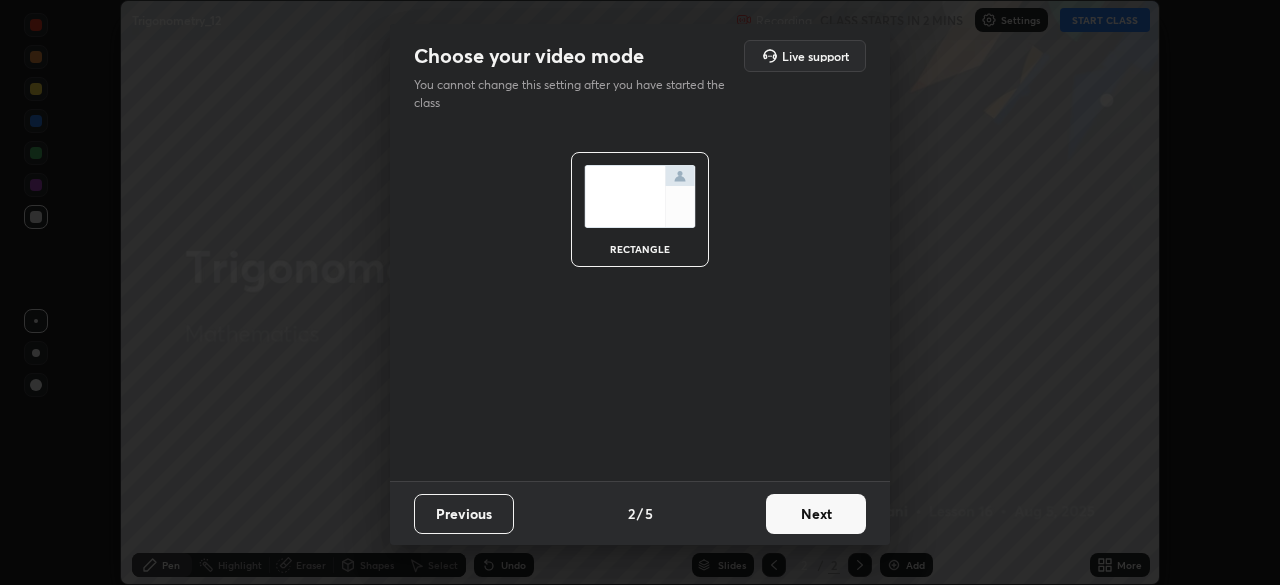 scroll, scrollTop: 0, scrollLeft: 0, axis: both 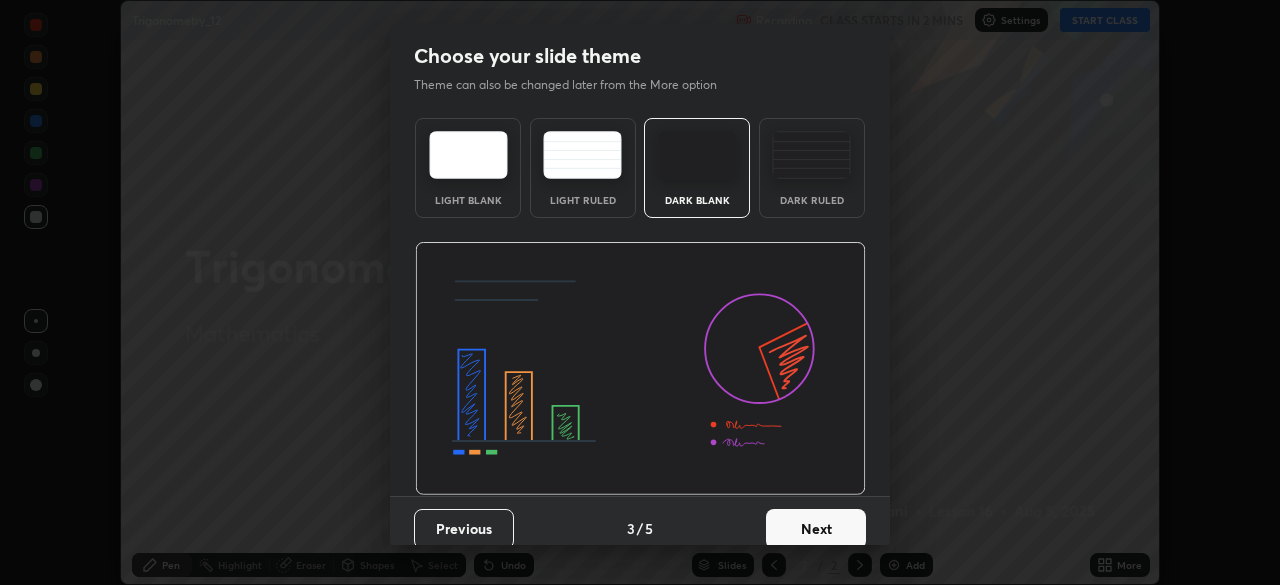 click on "Next" at bounding box center [816, 529] 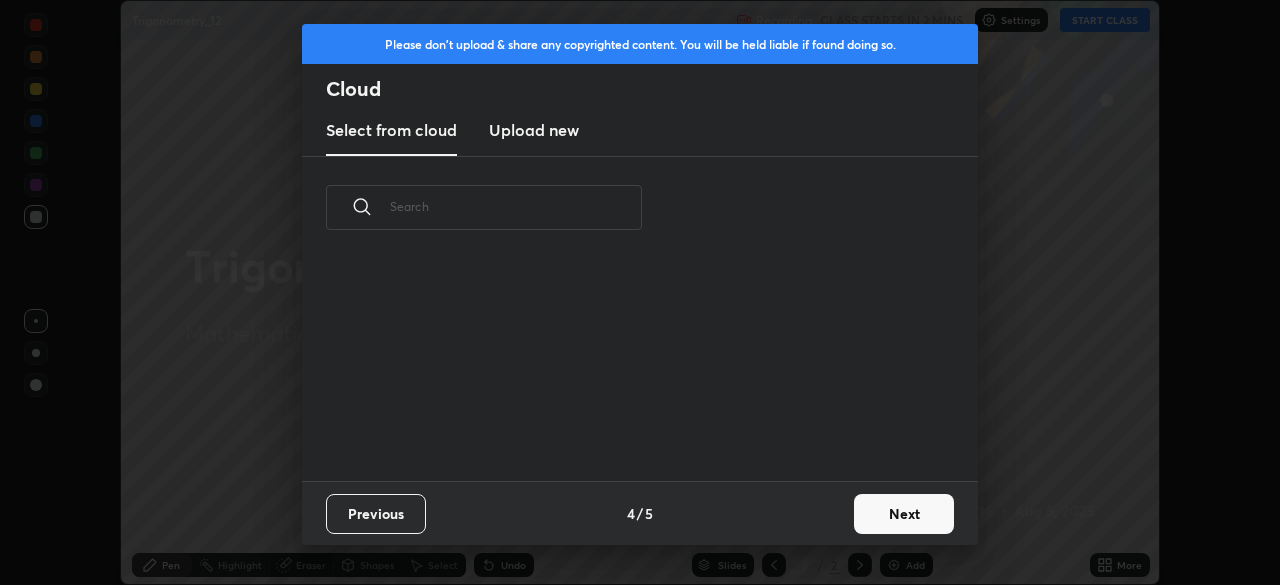 click on "Next" at bounding box center [904, 514] 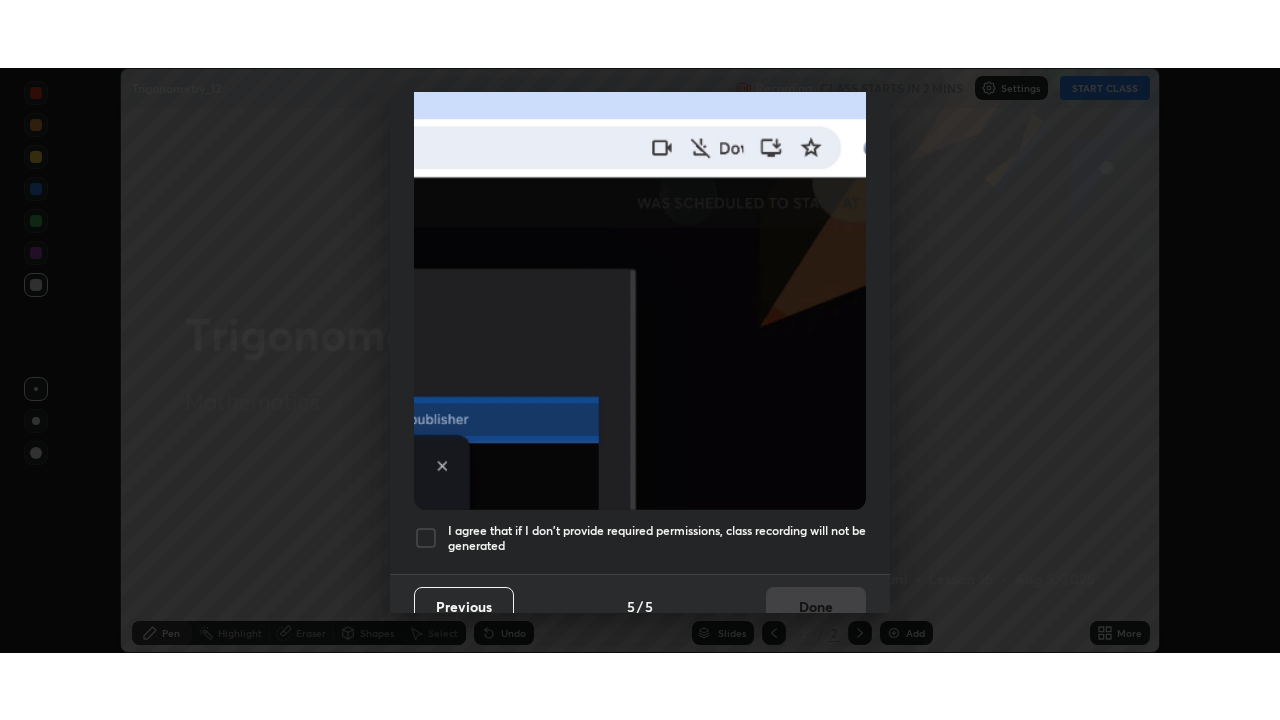 scroll, scrollTop: 479, scrollLeft: 0, axis: vertical 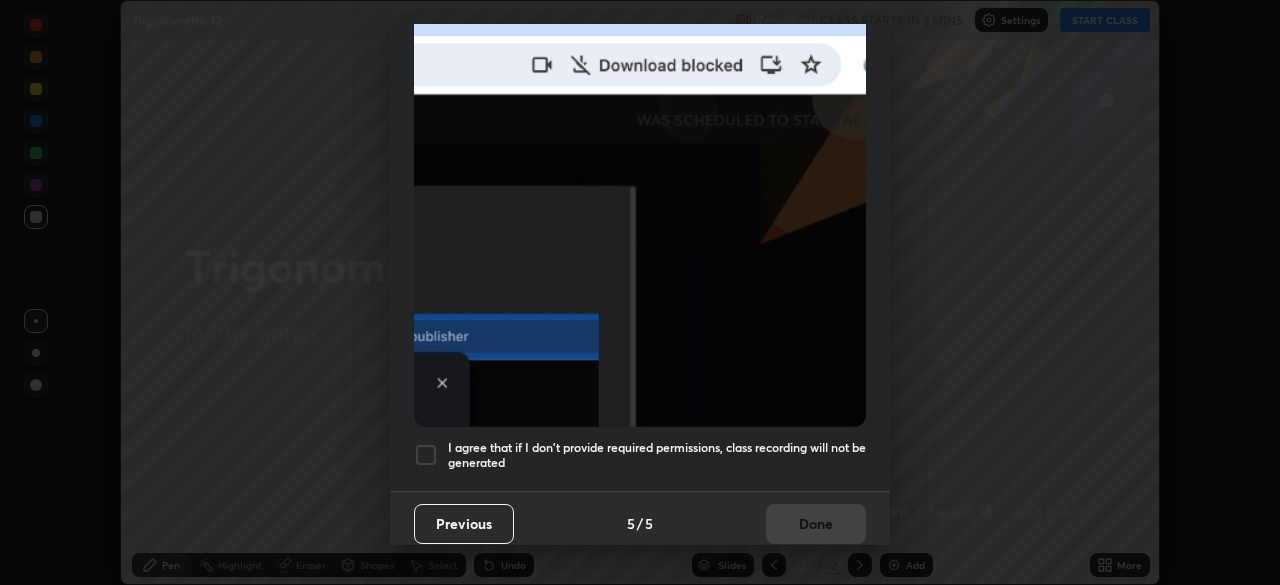 click at bounding box center (426, 455) 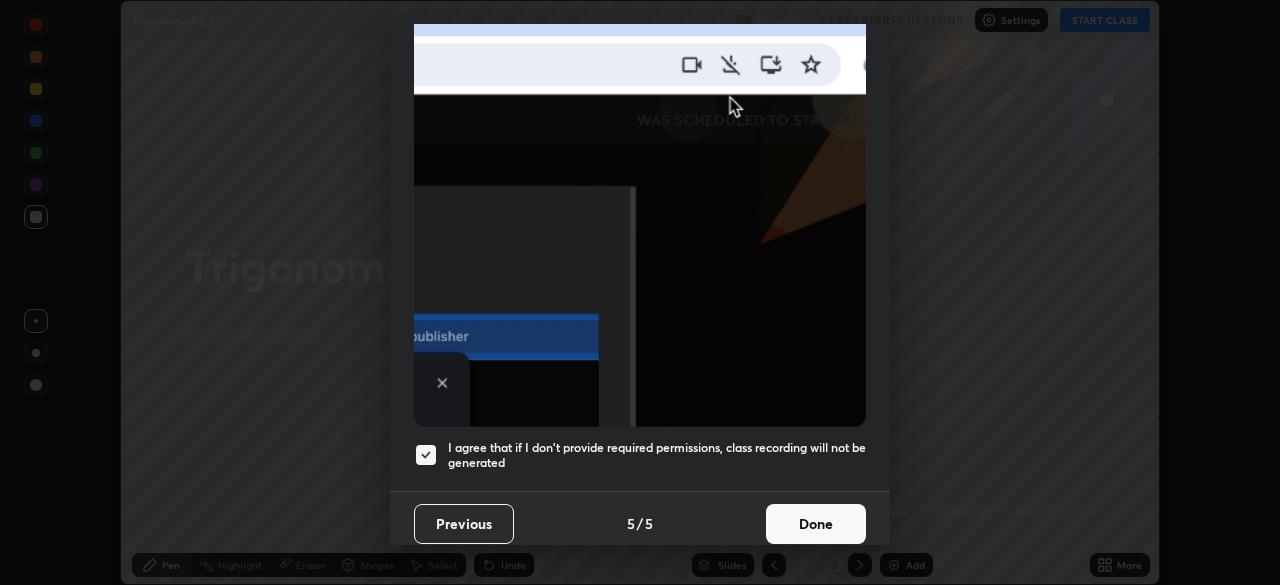click on "Done" at bounding box center [816, 524] 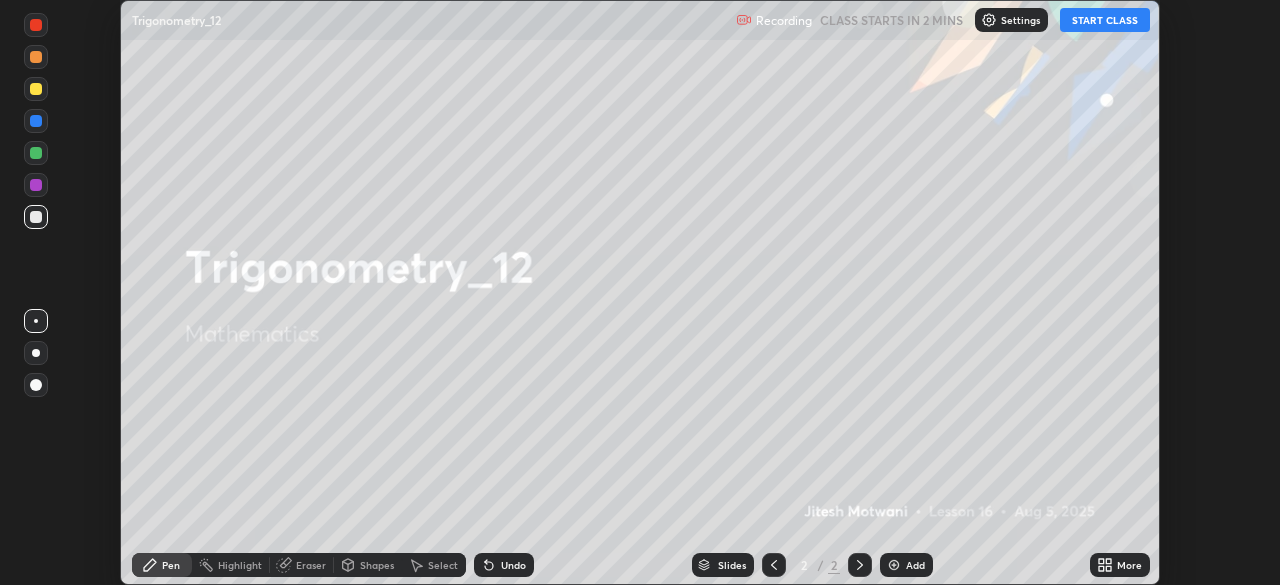 click on "More" at bounding box center (1129, 565) 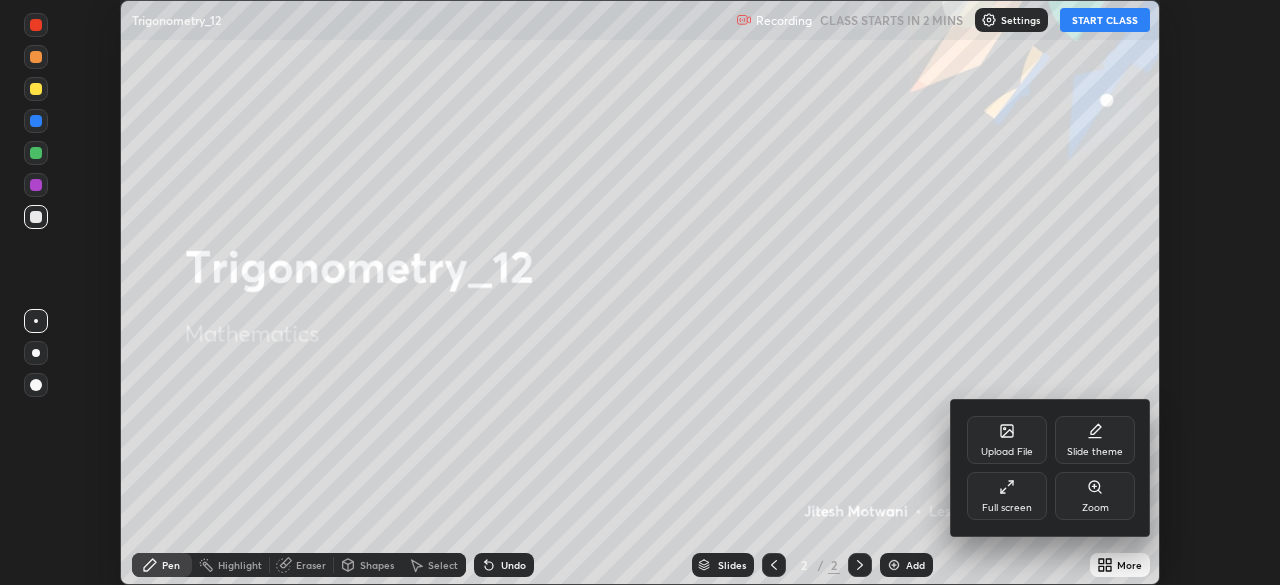 click on "Full screen" at bounding box center [1007, 508] 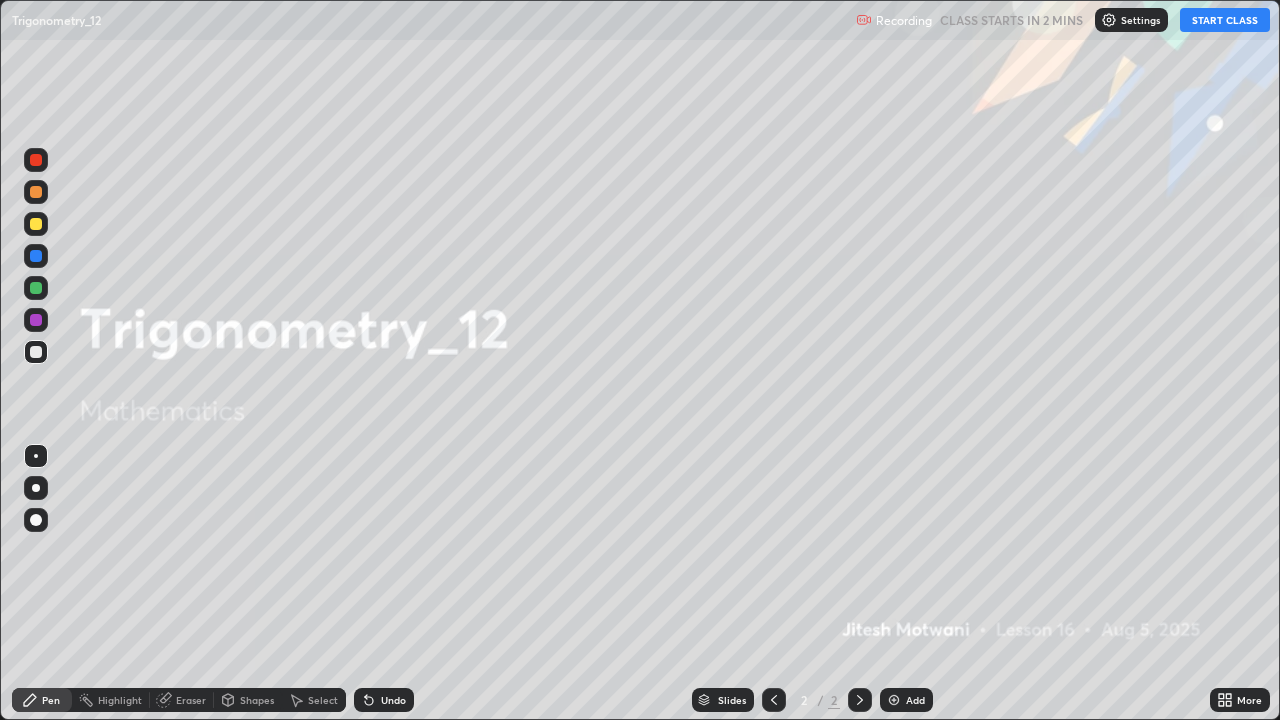 scroll, scrollTop: 99280, scrollLeft: 98720, axis: both 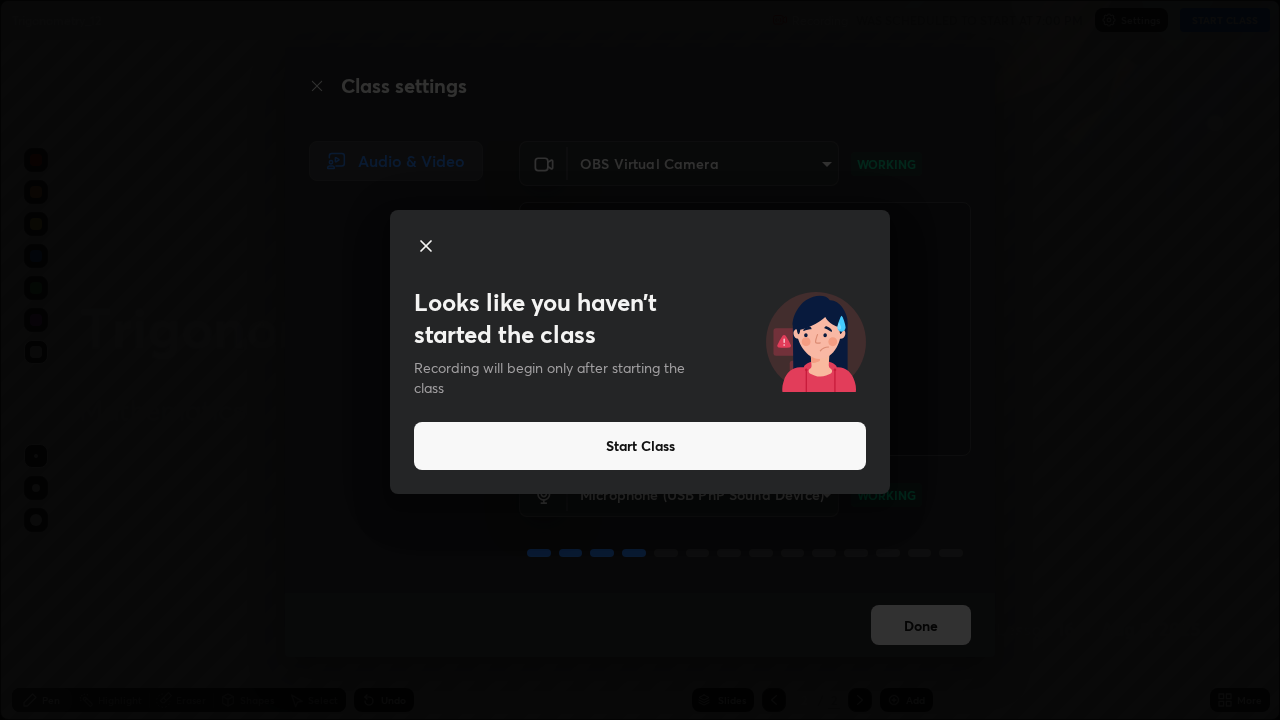 click on "Start Class" at bounding box center [640, 446] 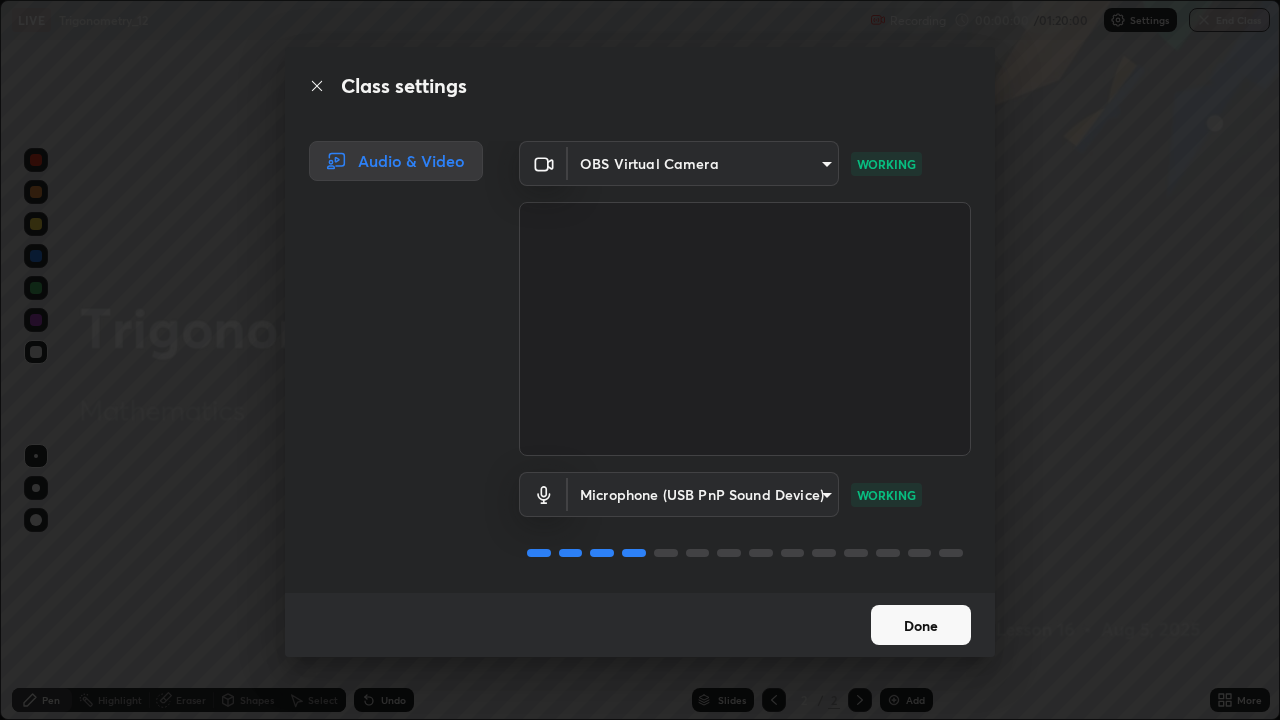click at bounding box center [745, 329] 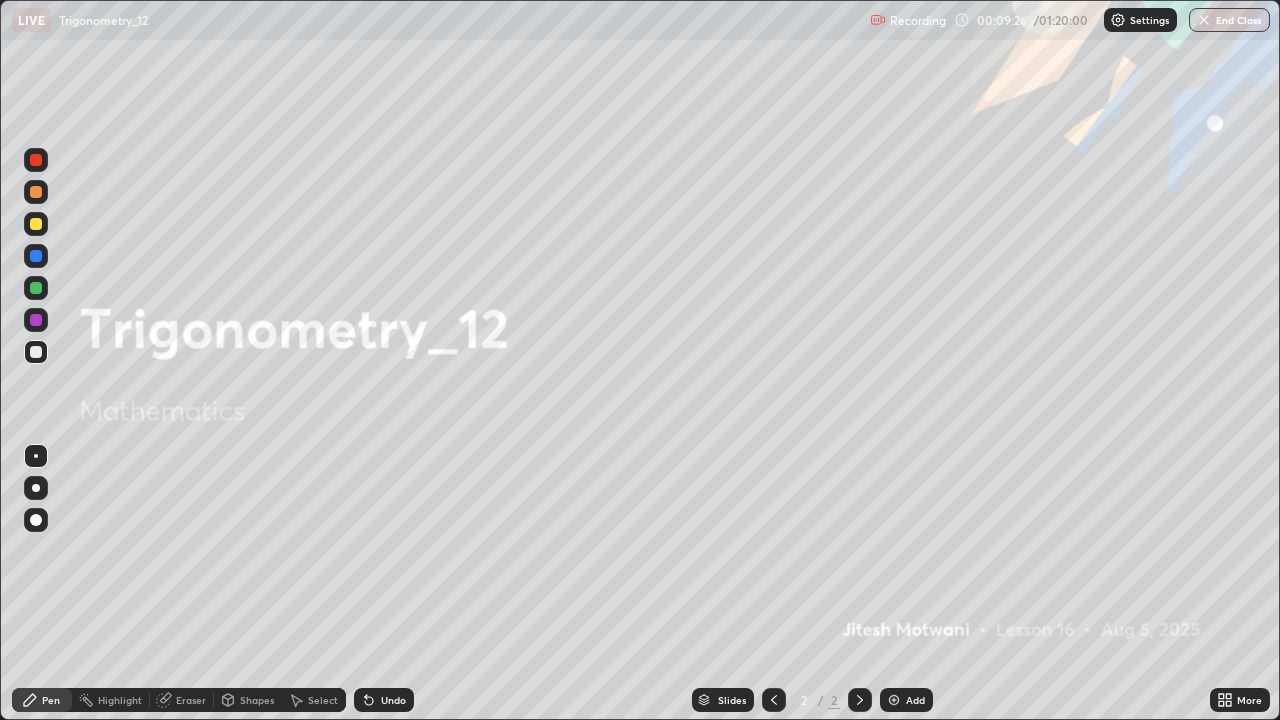 click on "Add" at bounding box center [906, 700] 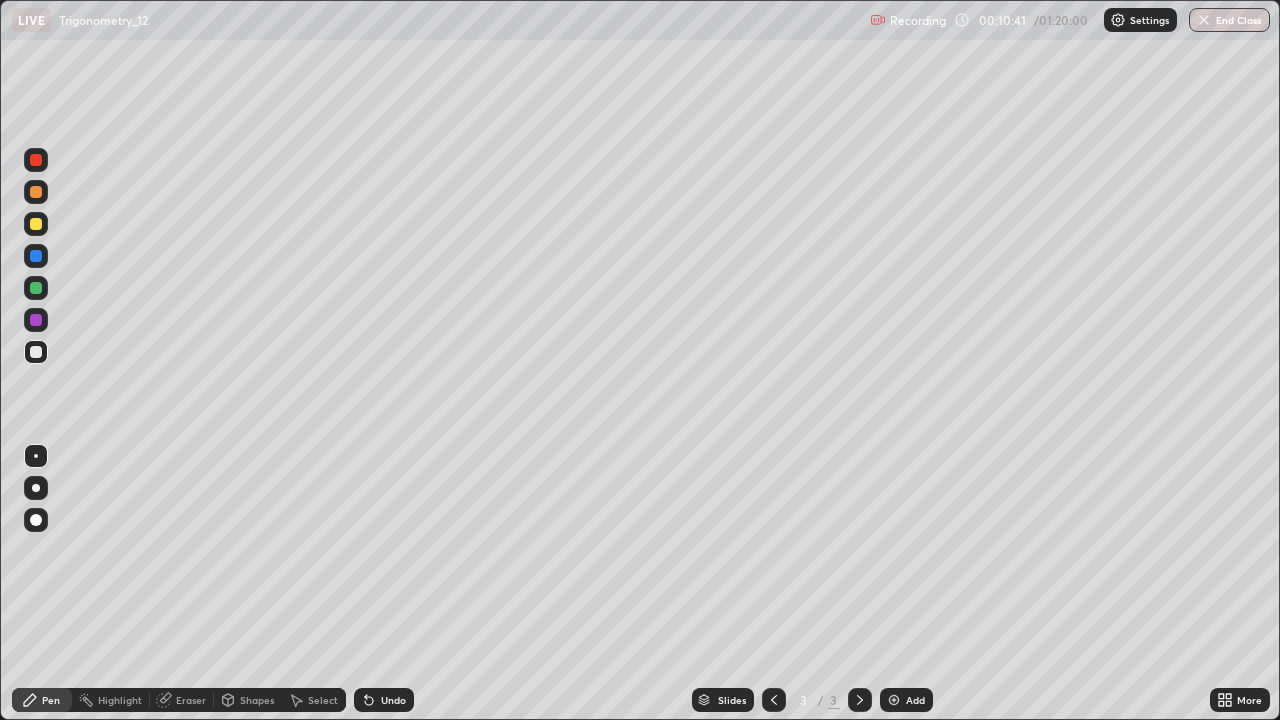click at bounding box center (36, 224) 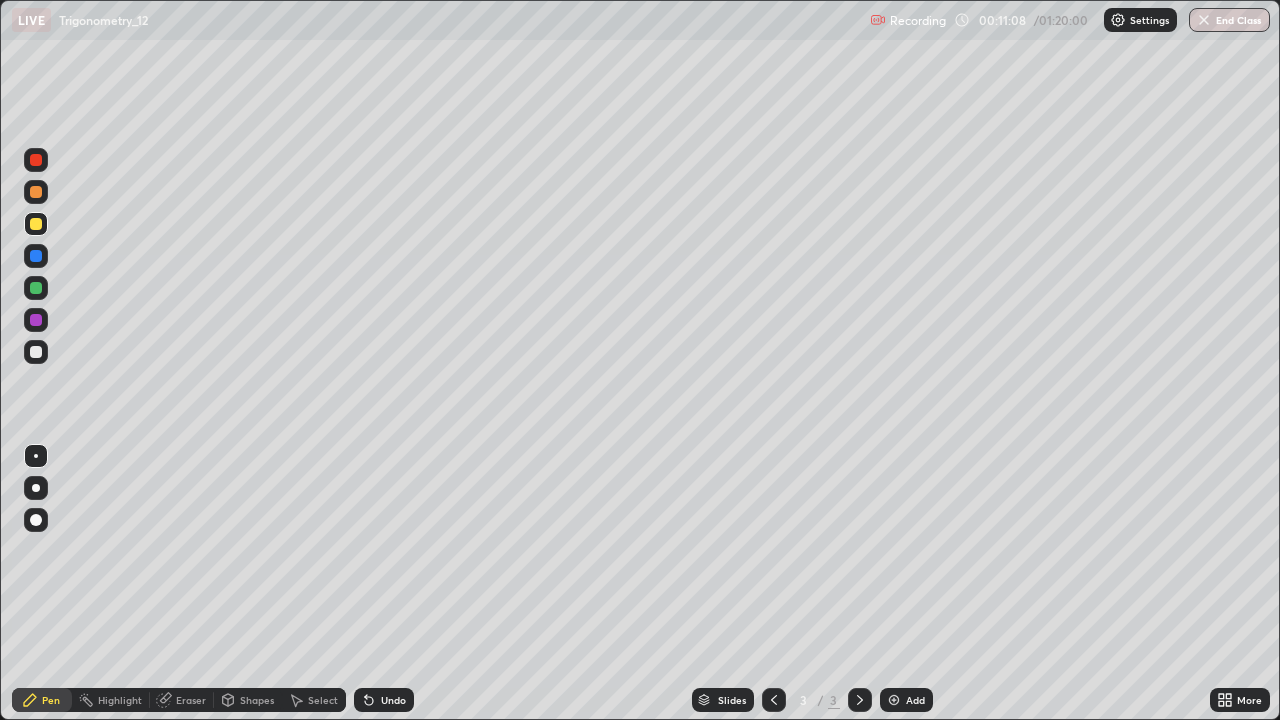 click at bounding box center [36, 352] 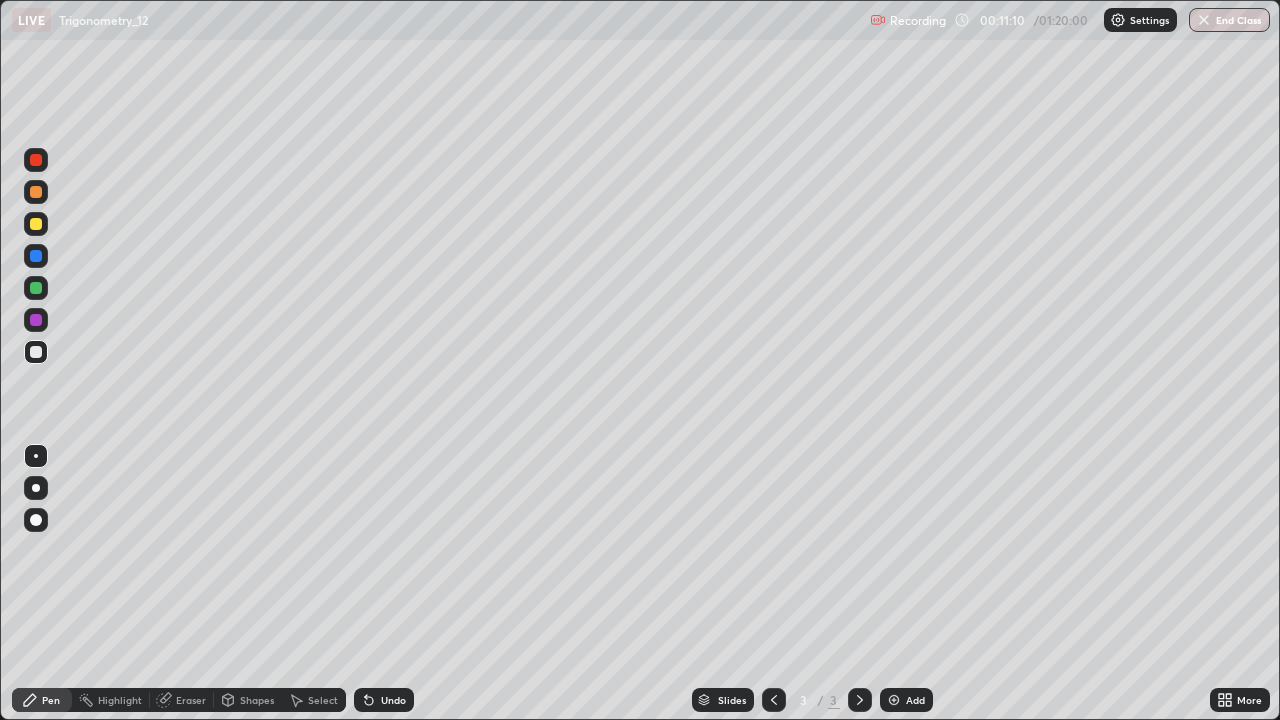 click at bounding box center [36, 224] 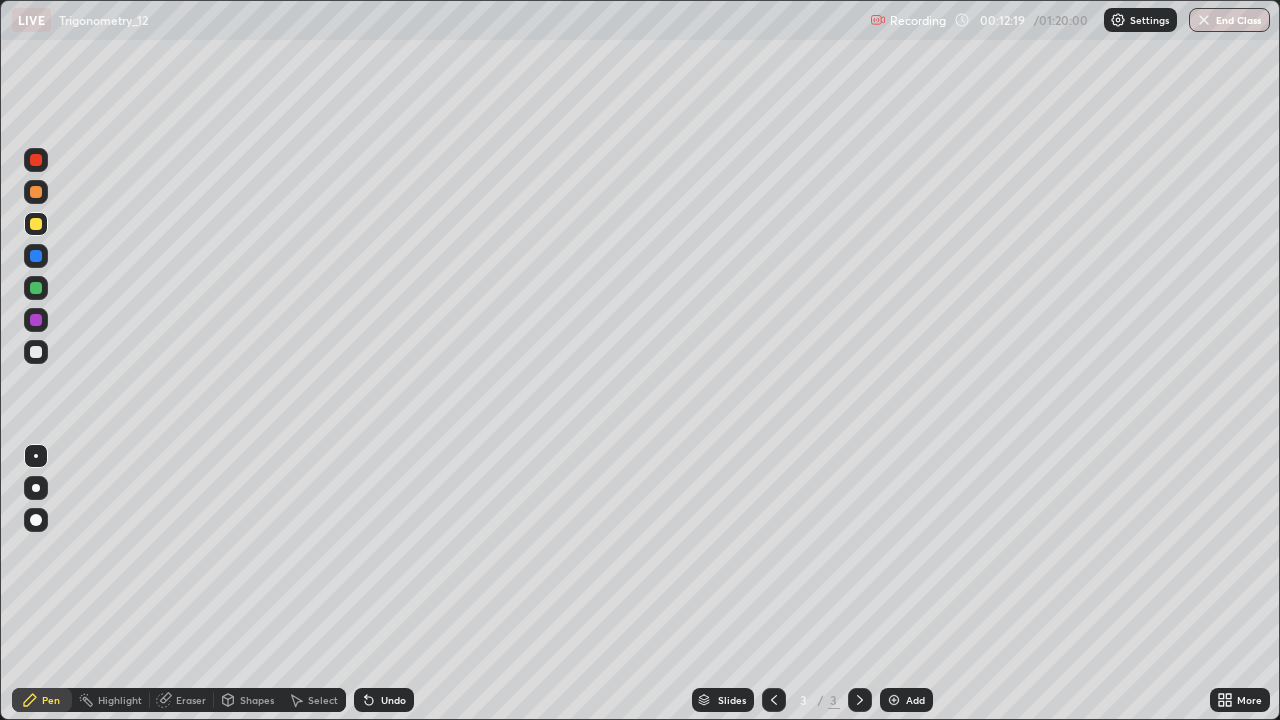 click on "Undo" at bounding box center [380, 700] 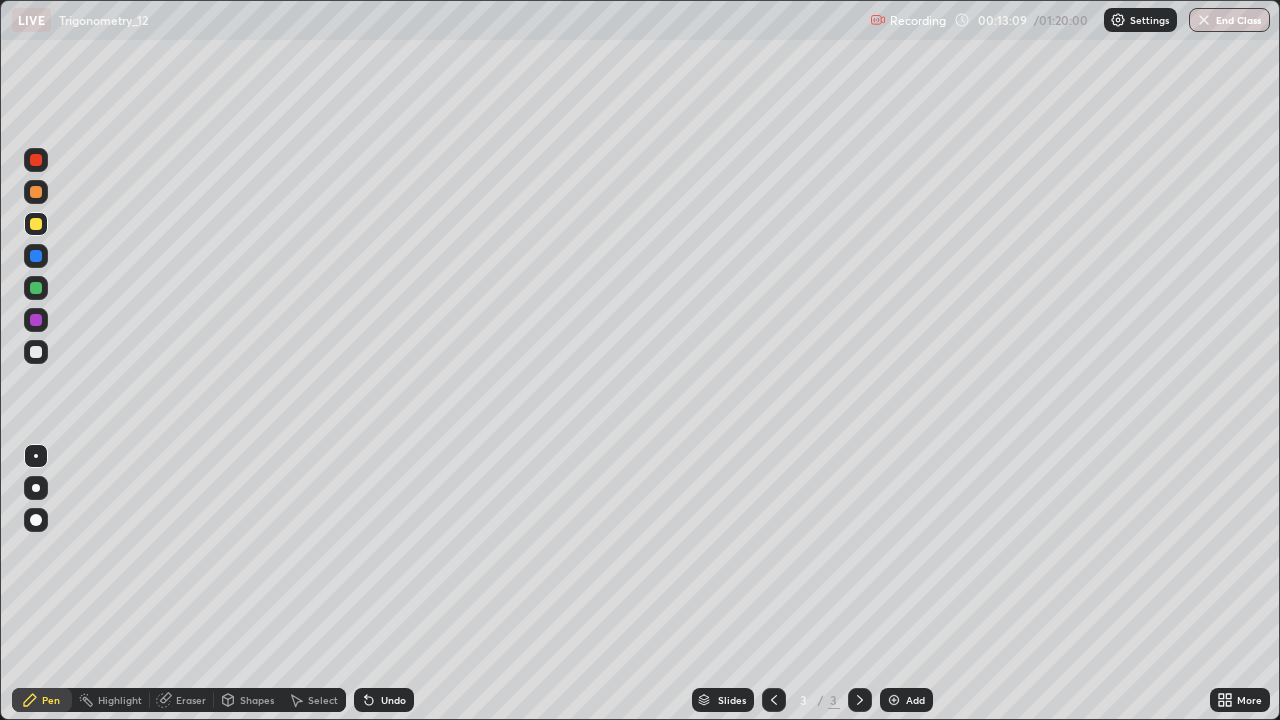 click at bounding box center [36, 352] 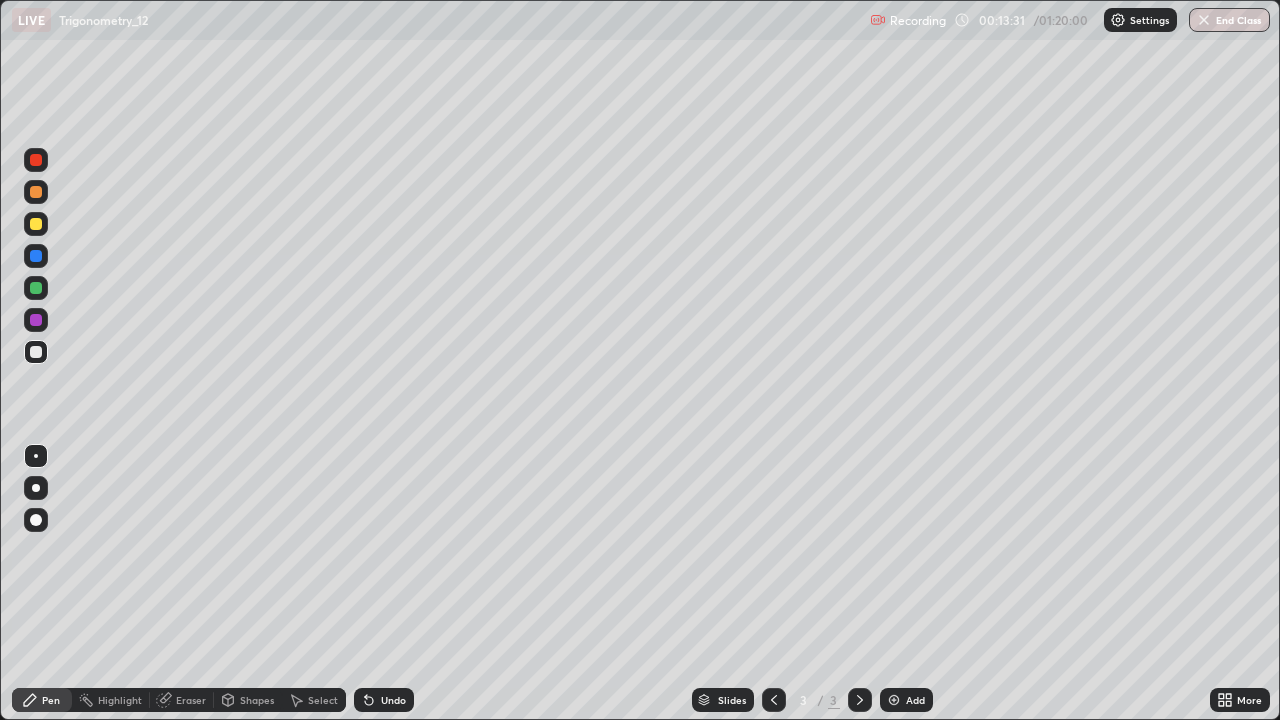 click at bounding box center [36, 256] 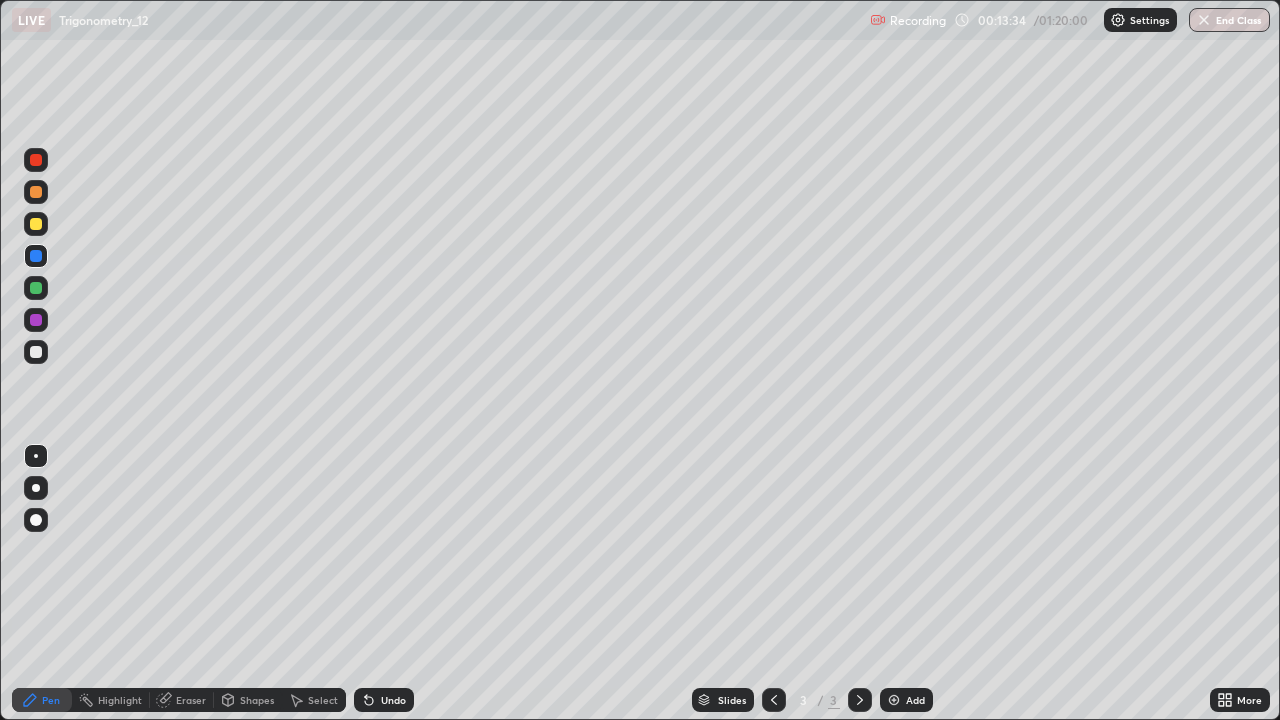 click at bounding box center (36, 352) 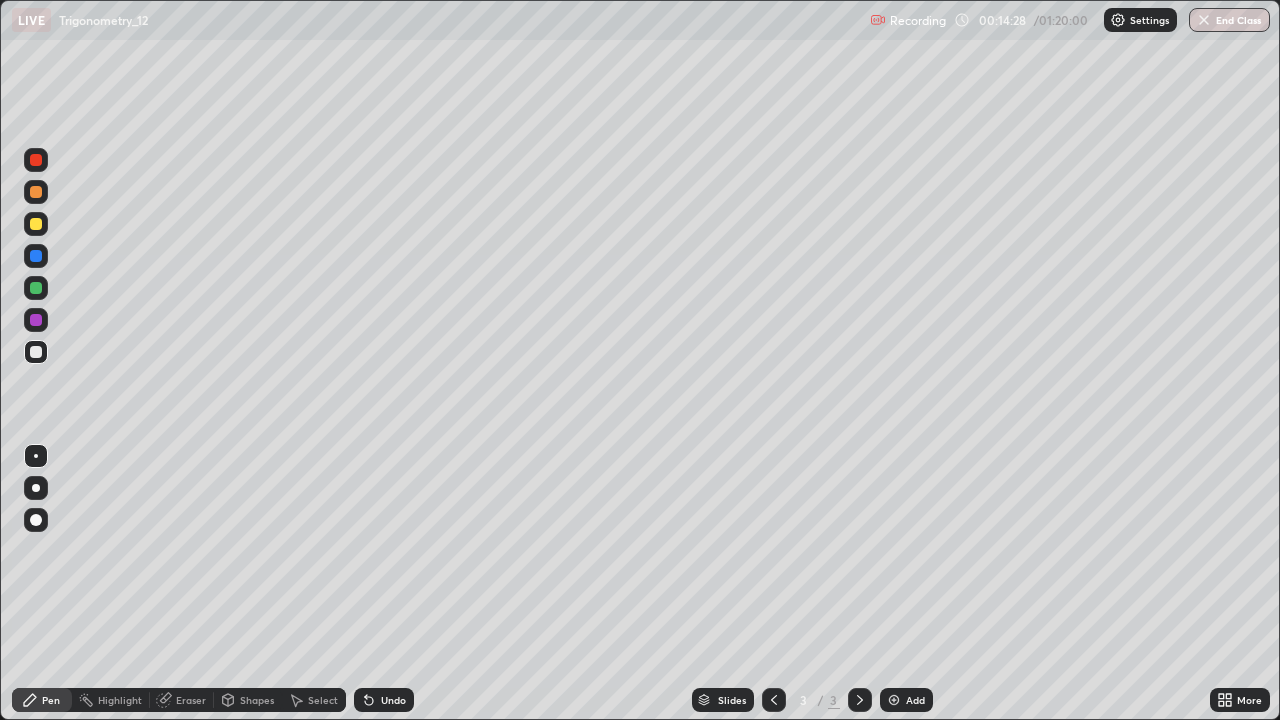 click on "Eraser" at bounding box center [191, 700] 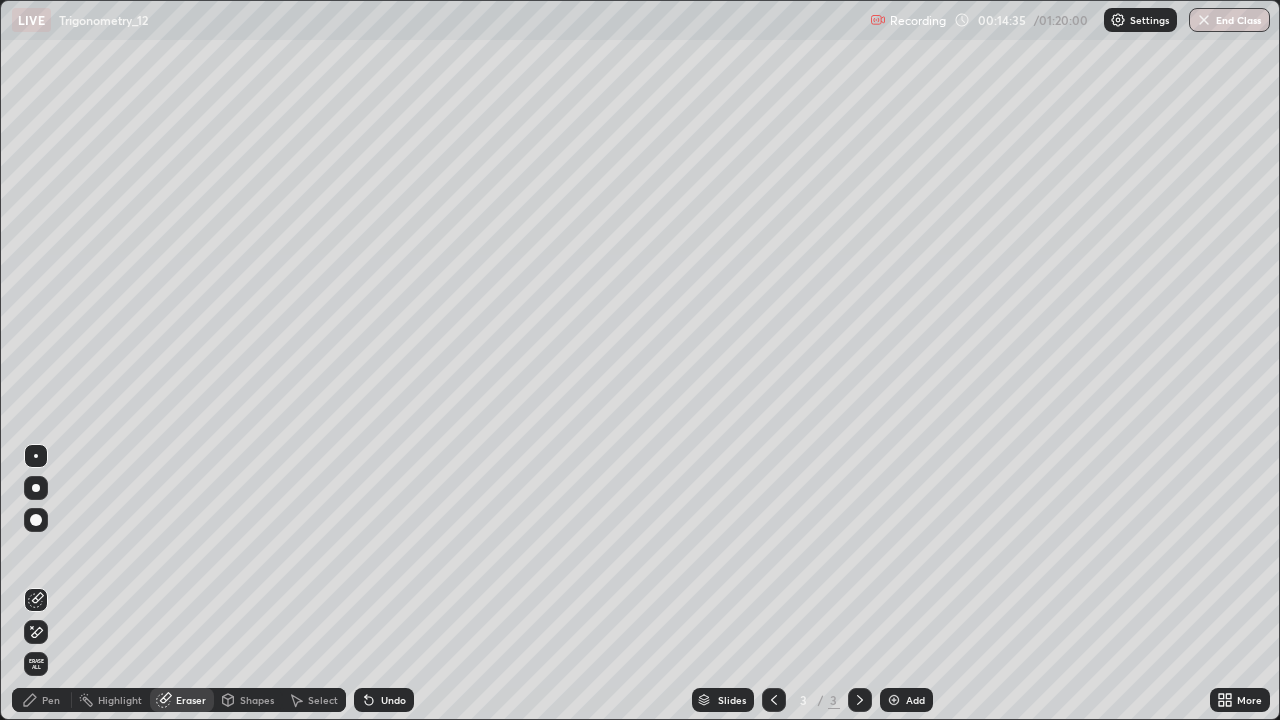 click 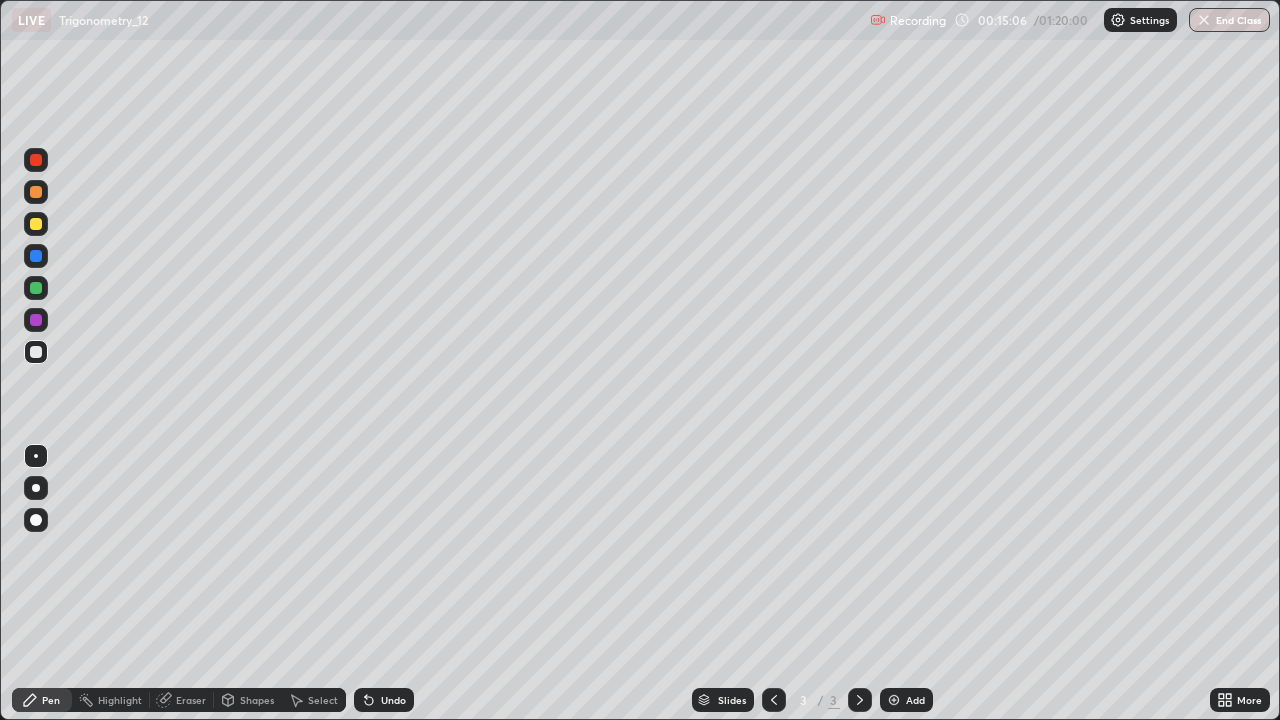 click 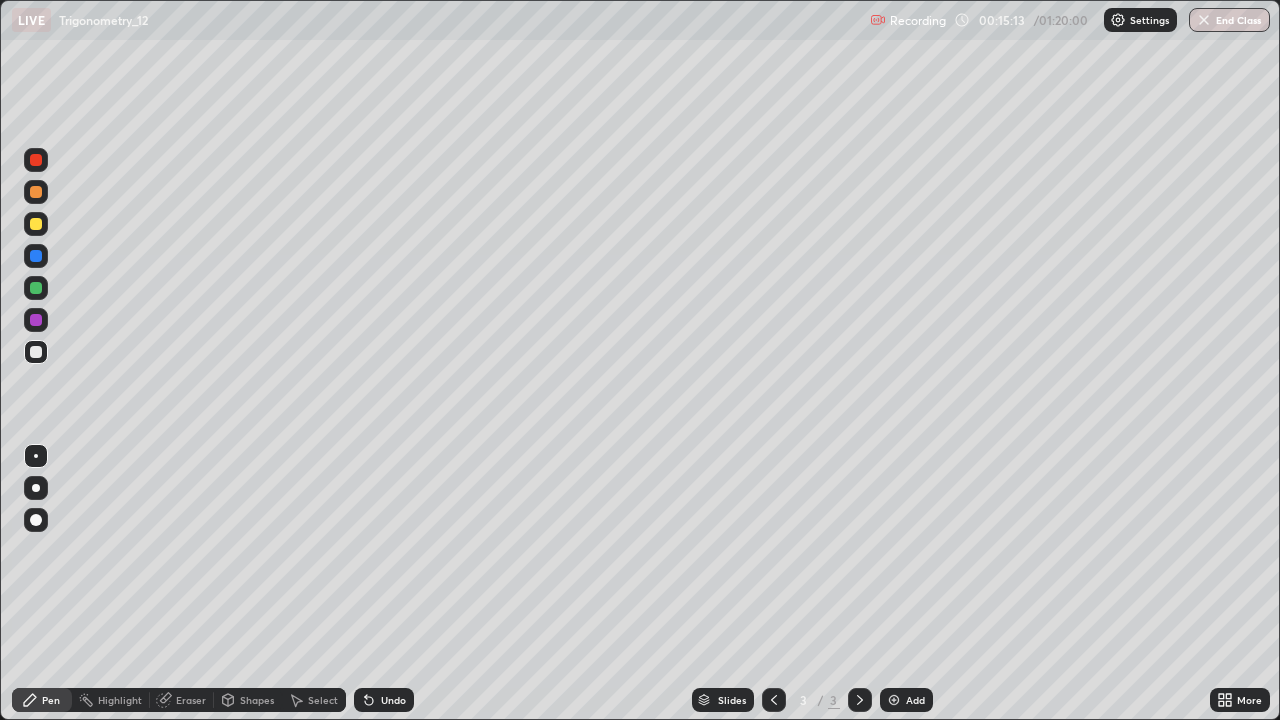 click on "Eraser" at bounding box center (191, 700) 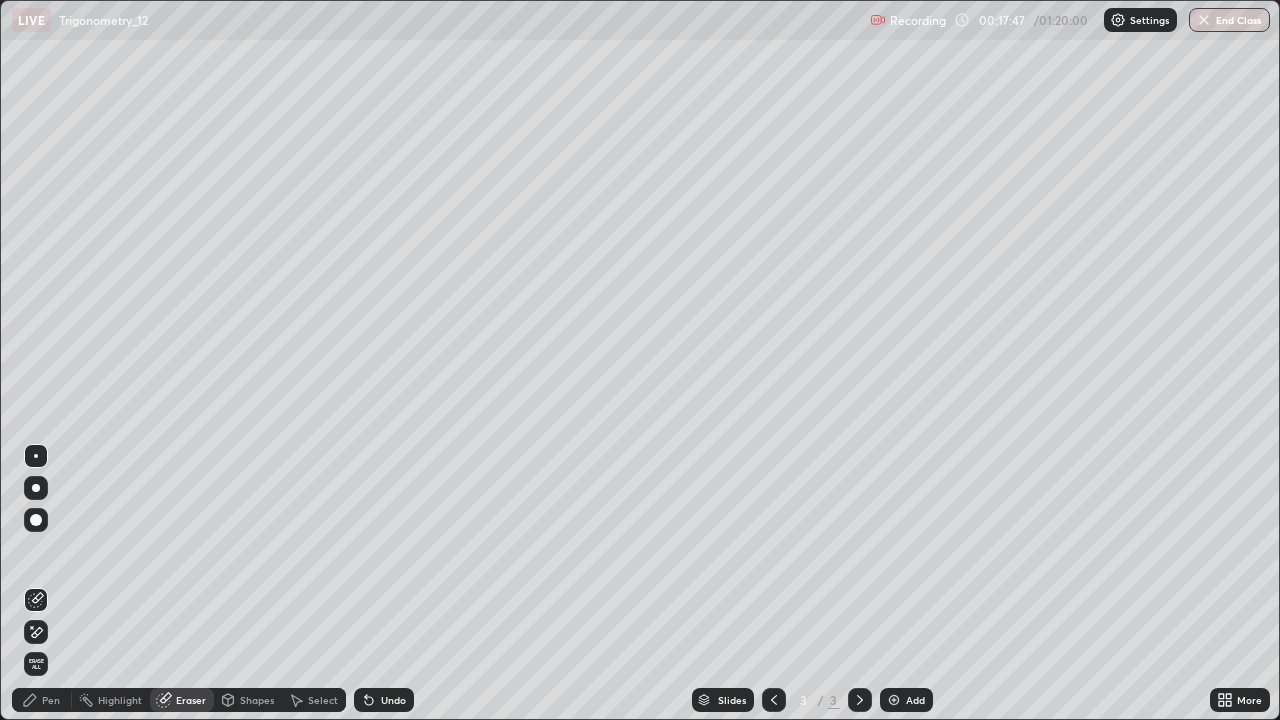 click 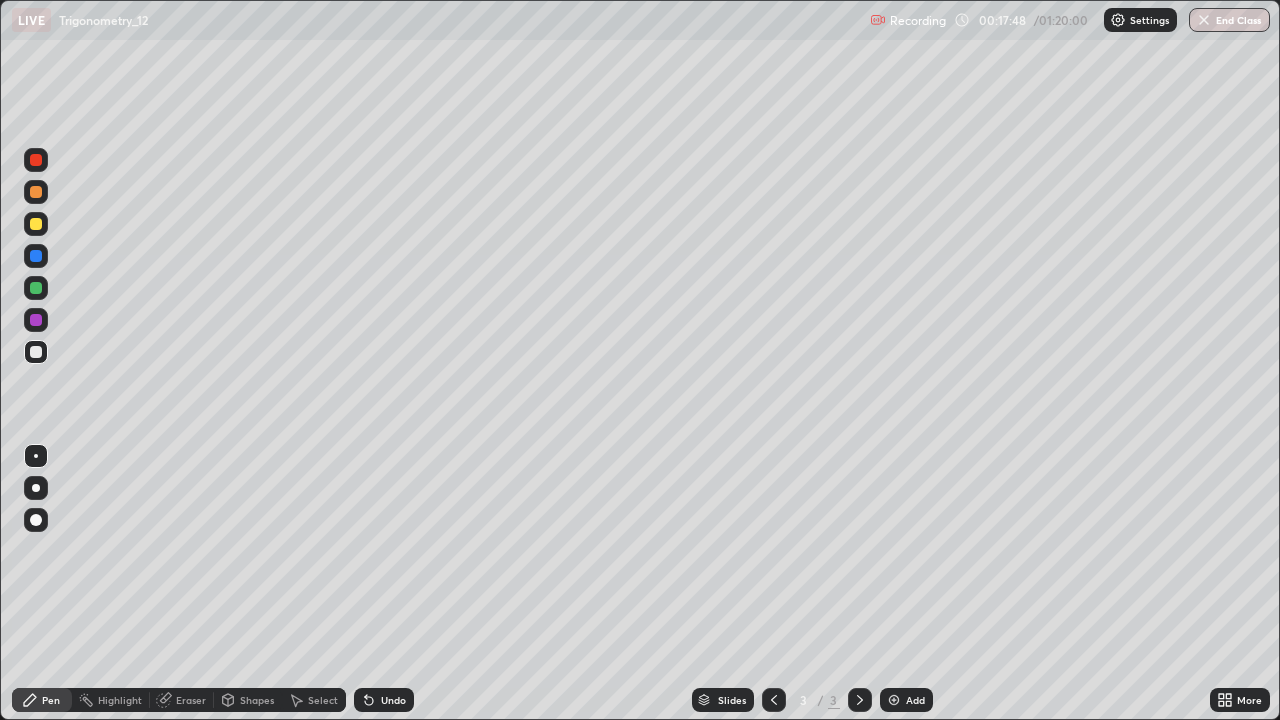 click at bounding box center [36, 288] 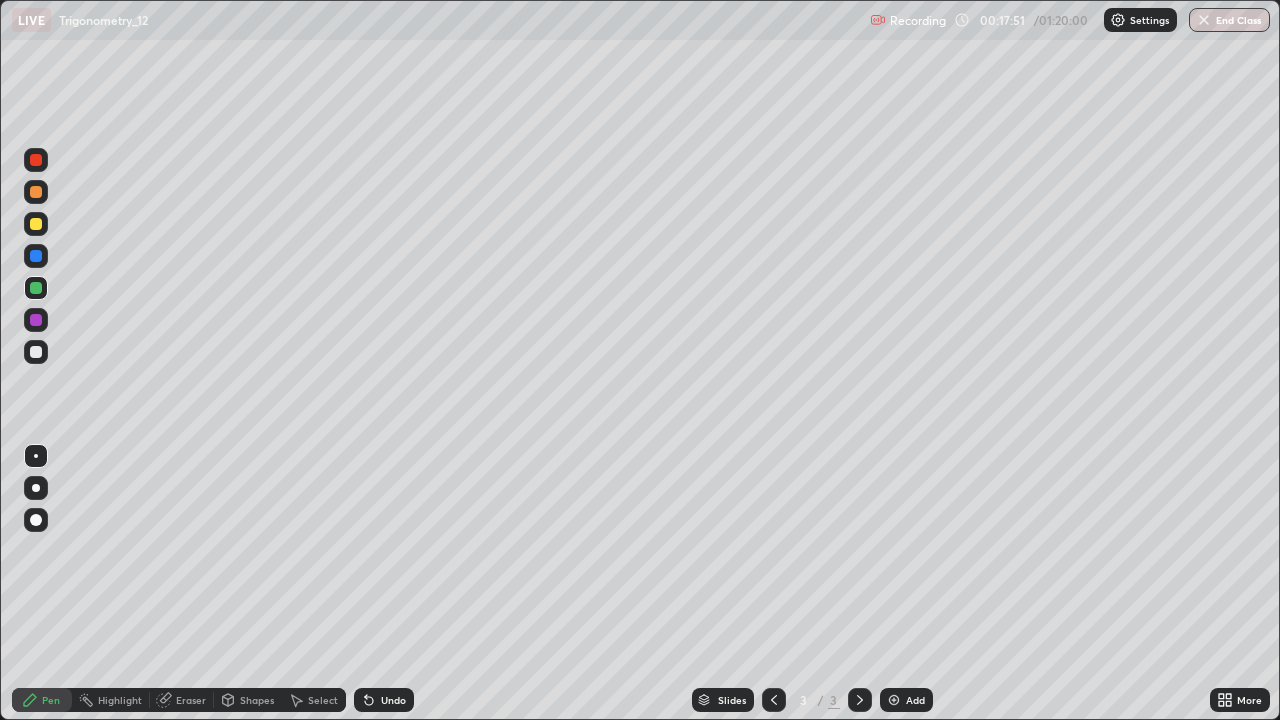 click at bounding box center [36, 352] 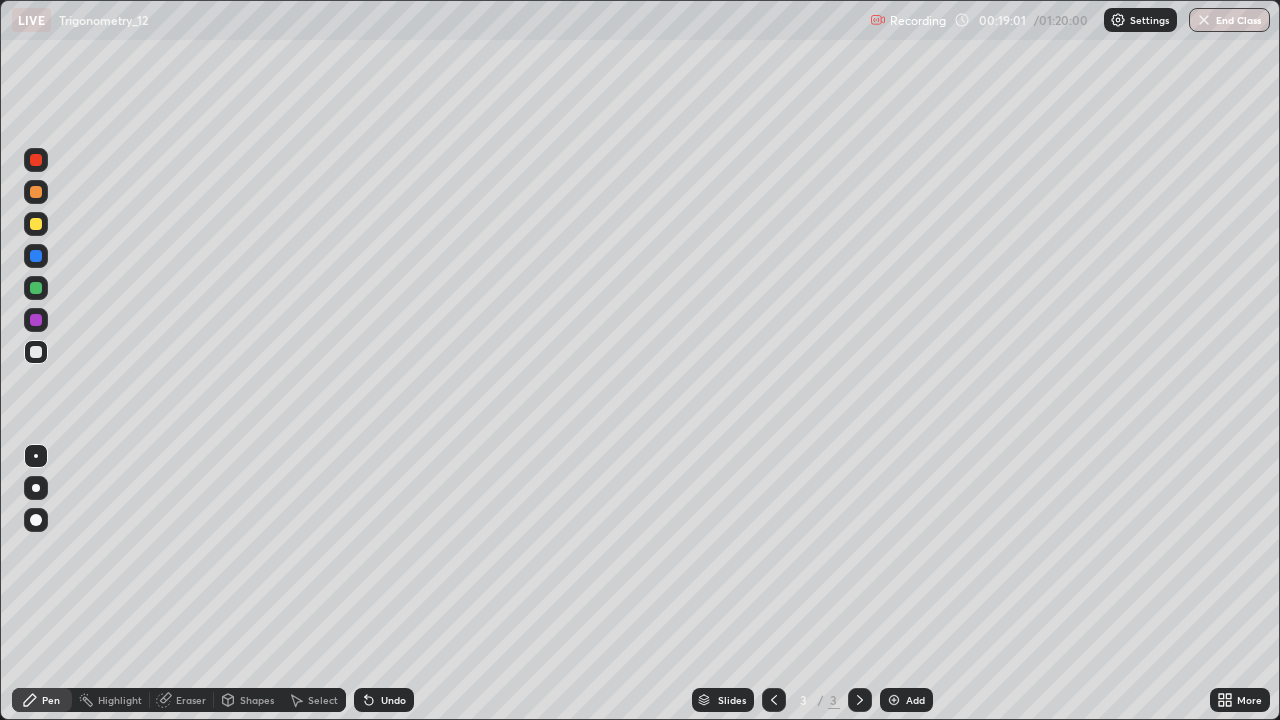 click at bounding box center (36, 352) 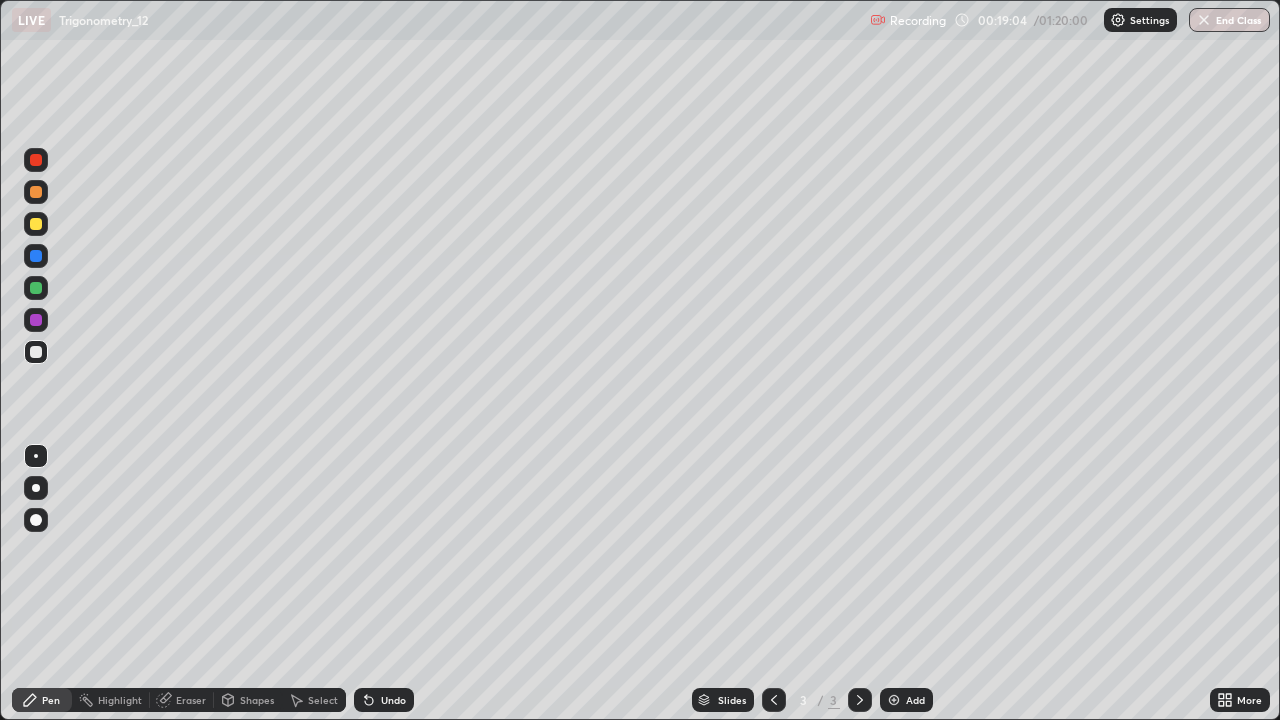 click at bounding box center (36, 288) 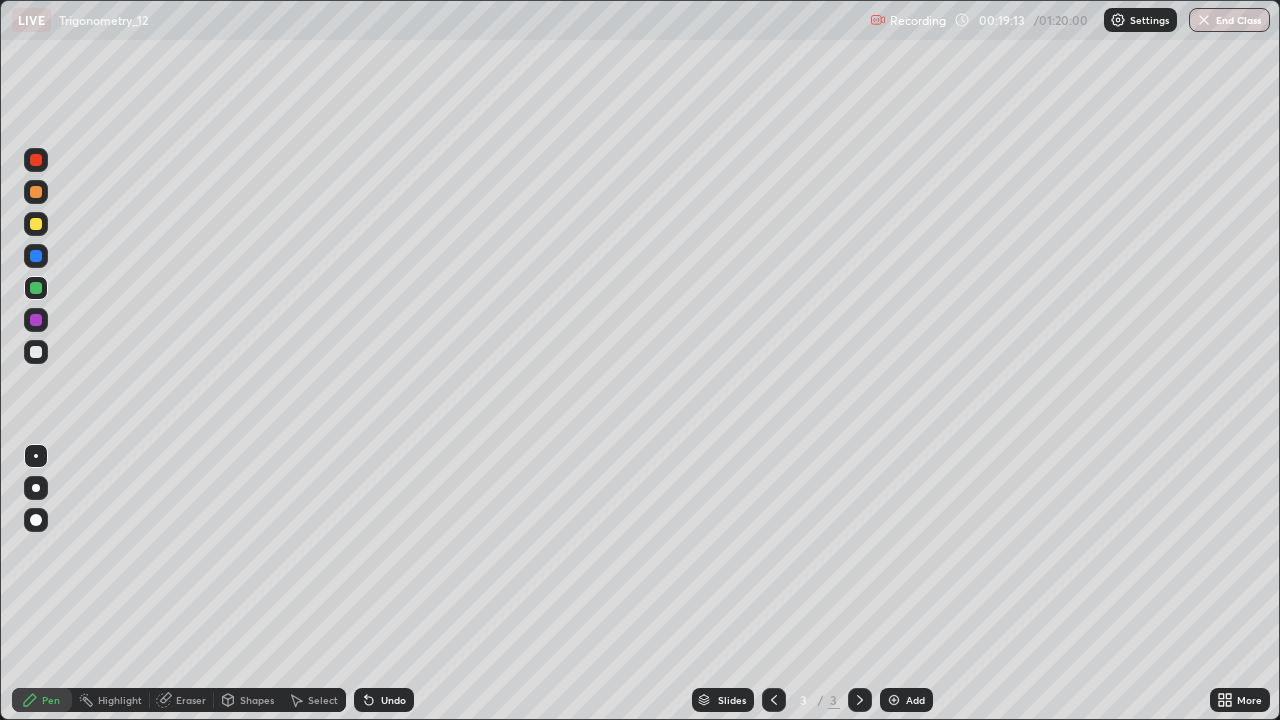 click on "Undo" at bounding box center [393, 700] 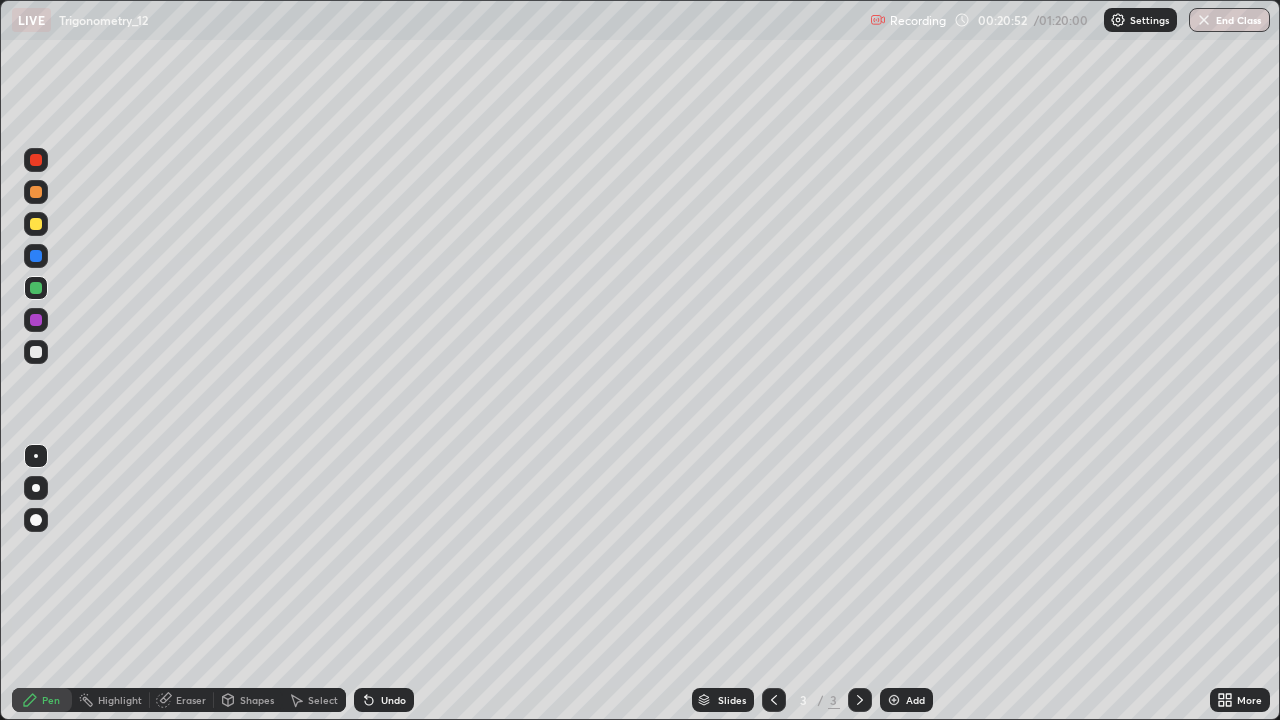 click at bounding box center [36, 352] 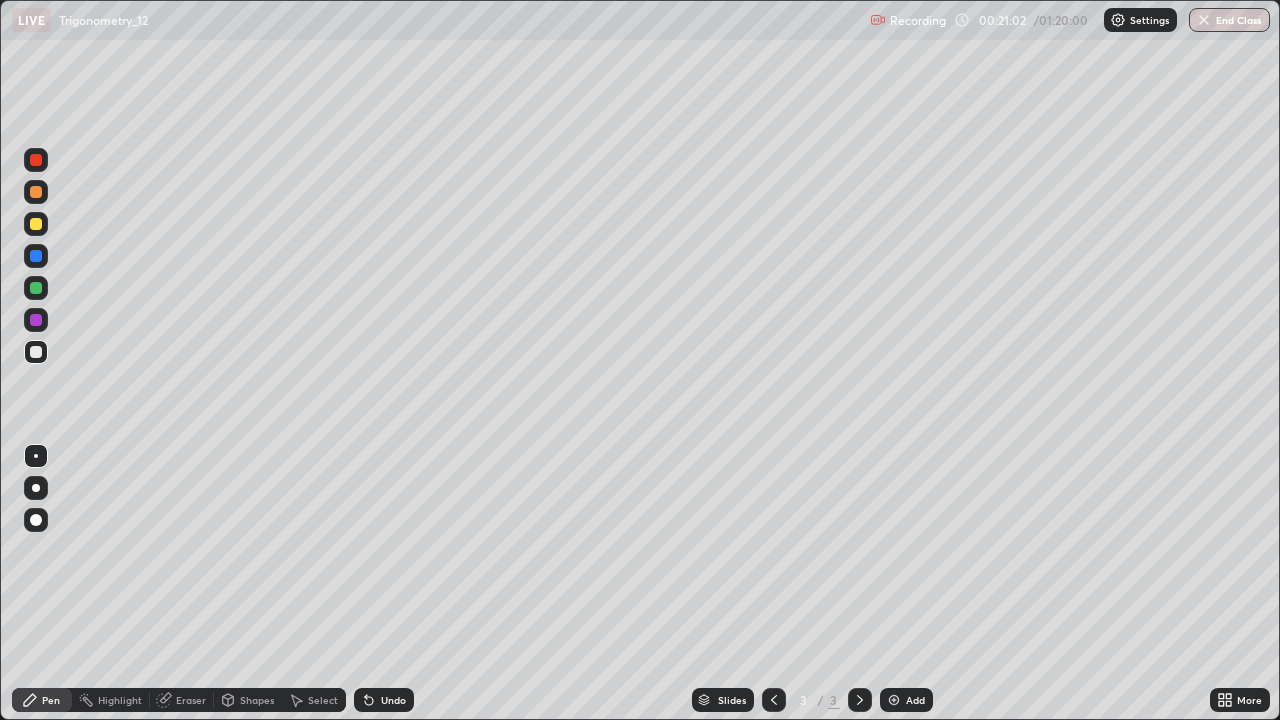 click on "Undo" at bounding box center (393, 700) 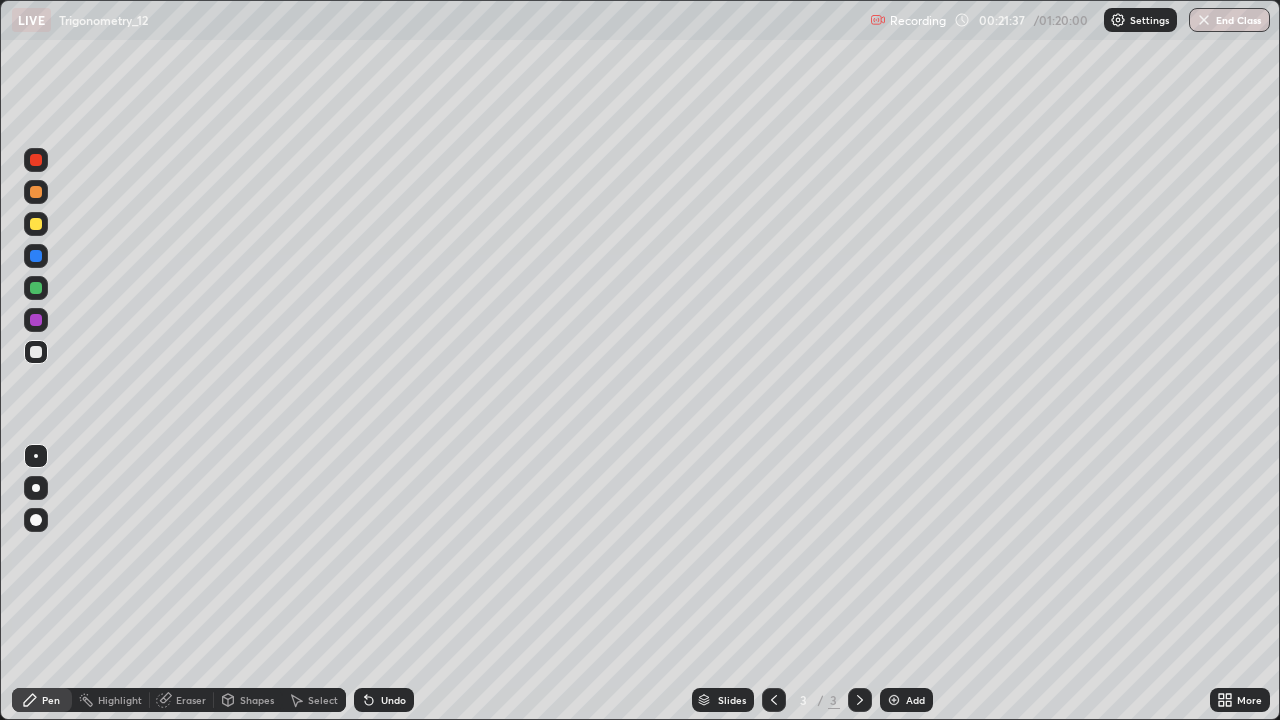 click on "Eraser" at bounding box center (191, 700) 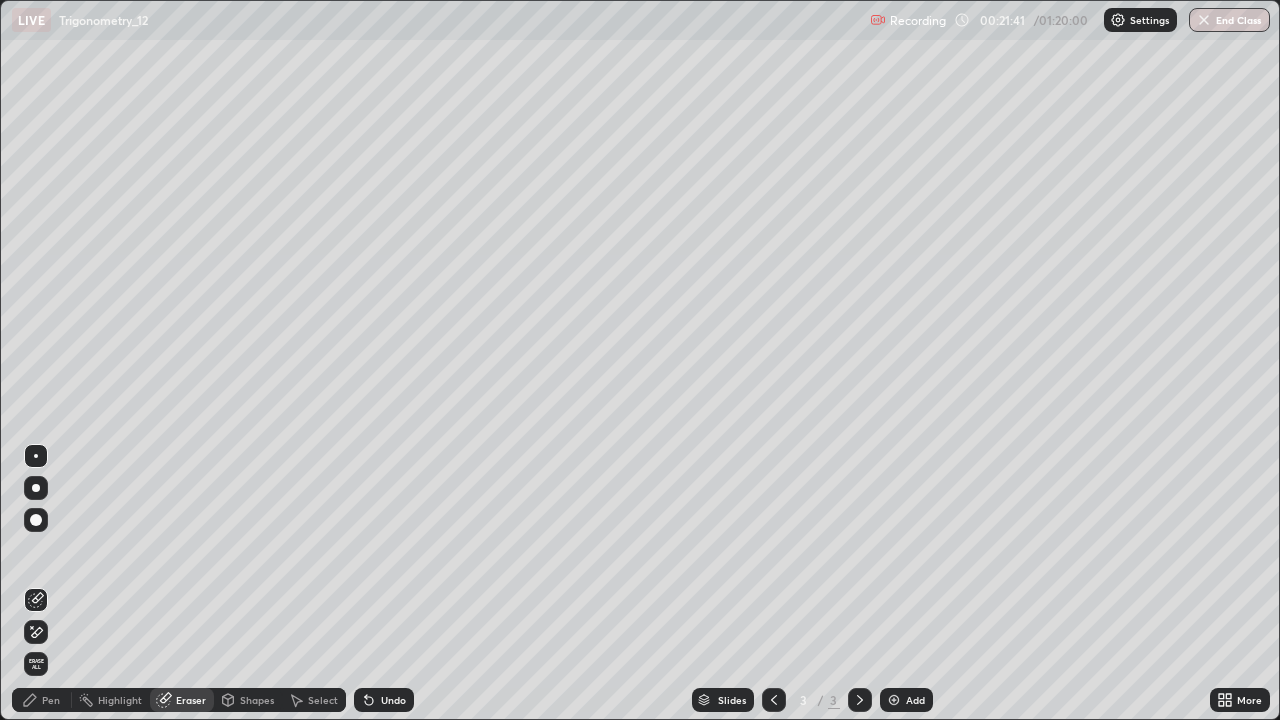 click on "Pen" at bounding box center [51, 700] 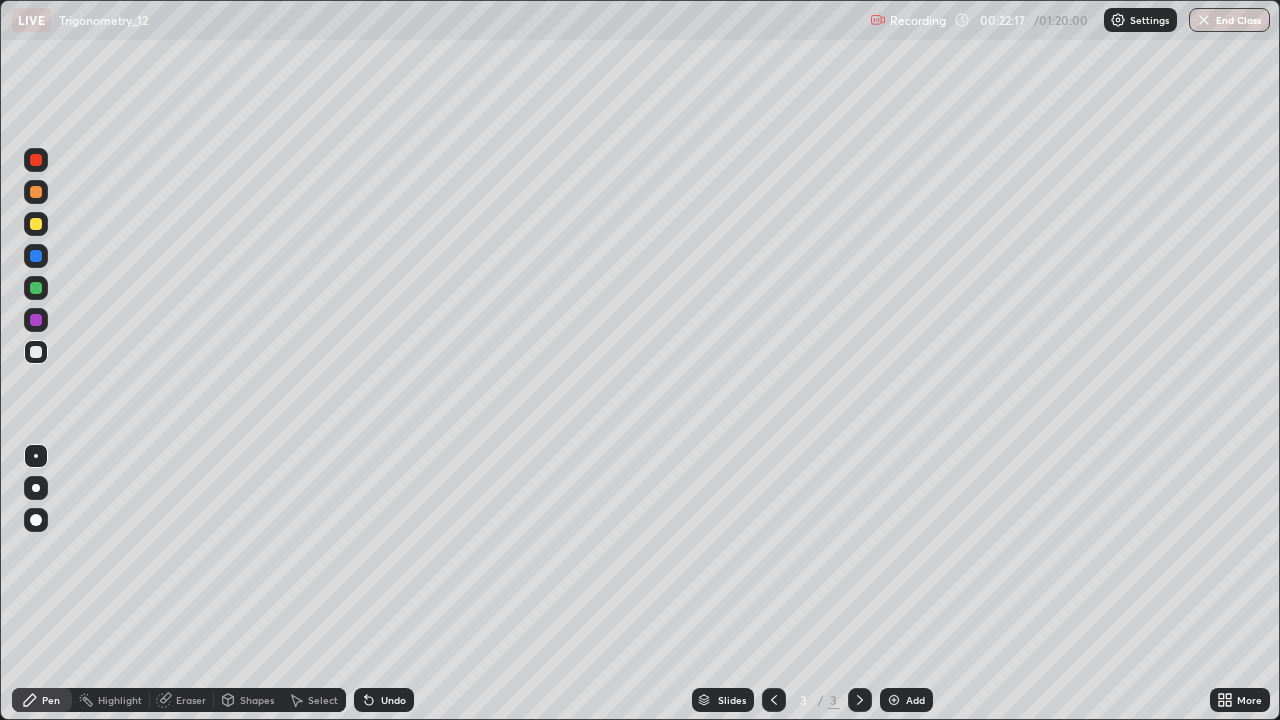 click on "Eraser" at bounding box center (191, 700) 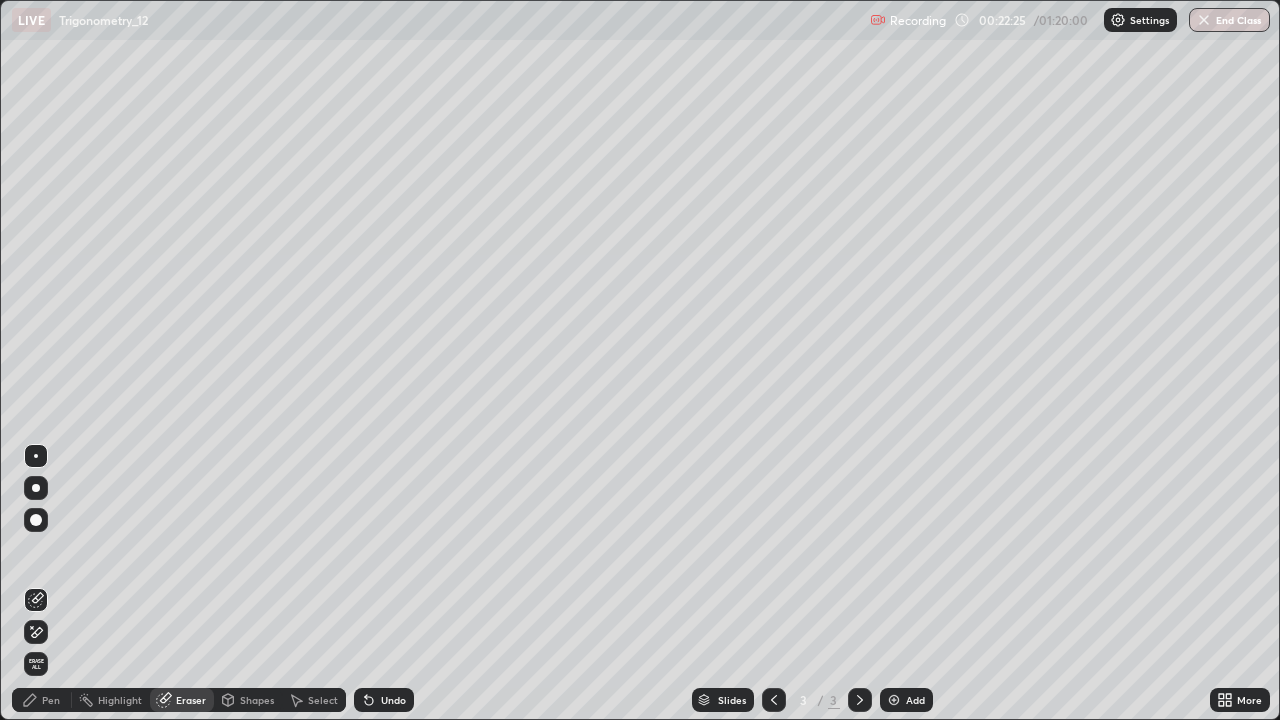 click on "Pen" at bounding box center [51, 700] 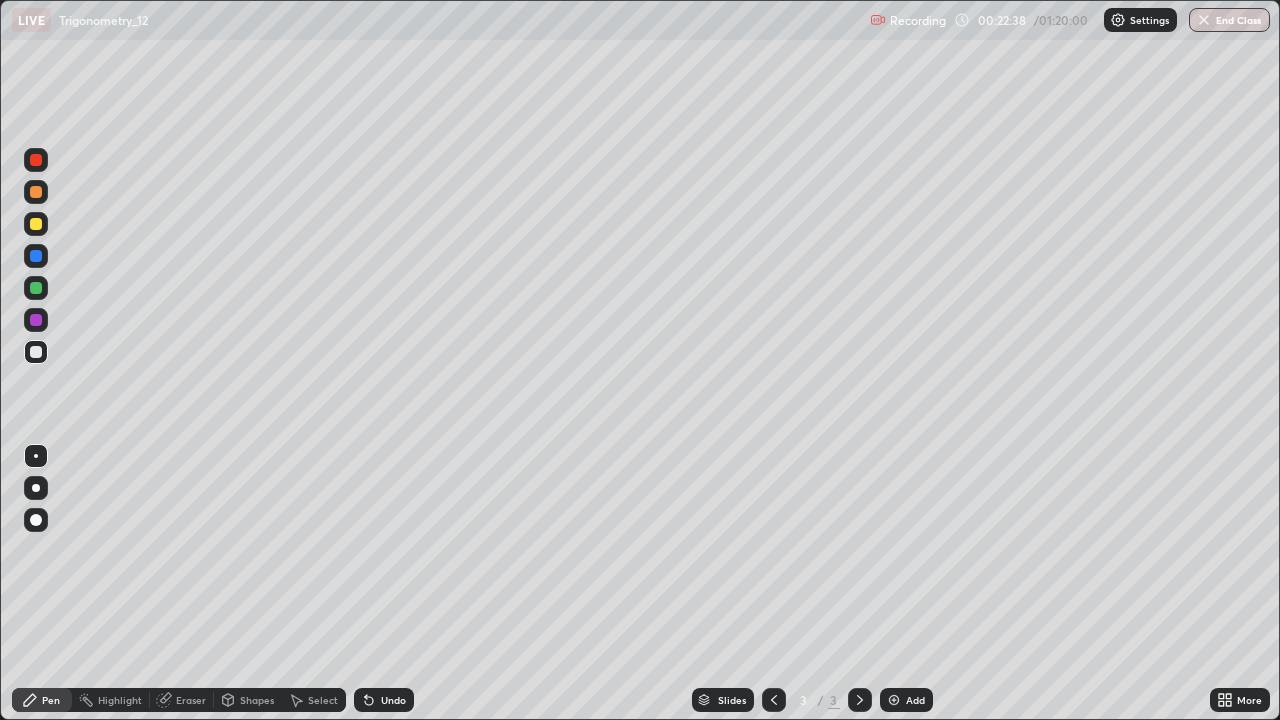 click at bounding box center (36, 224) 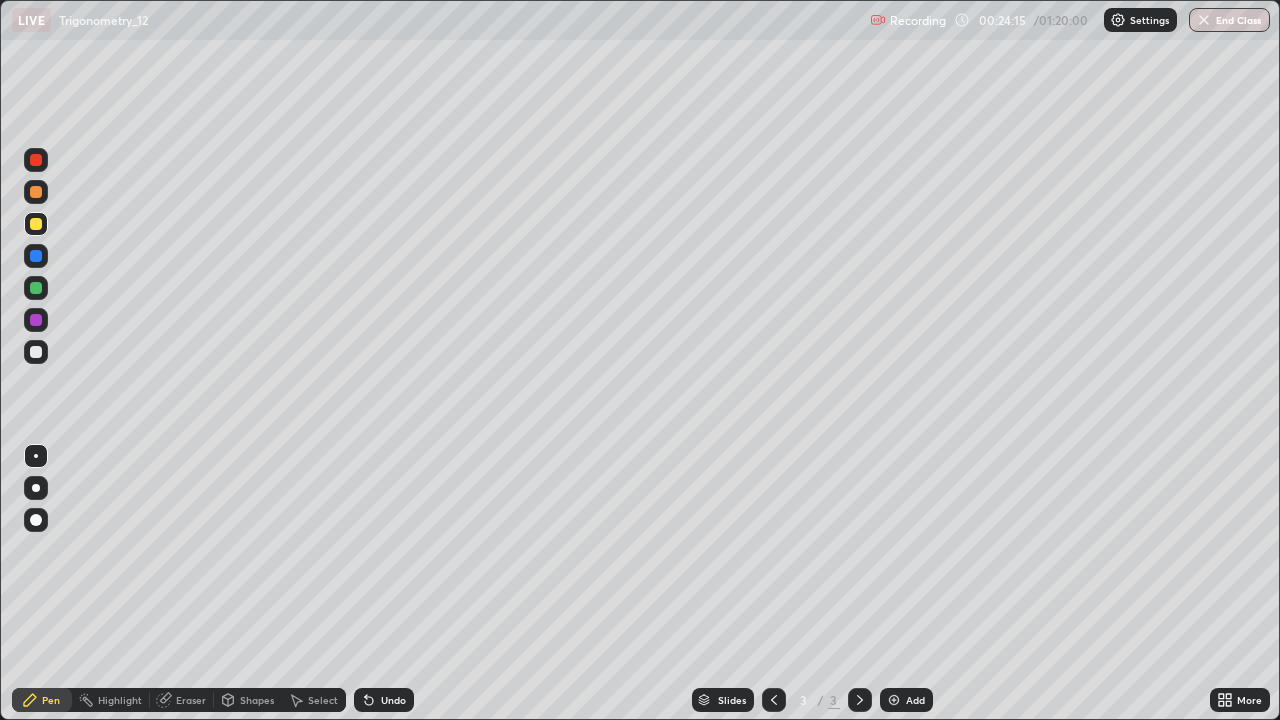click on "Add" at bounding box center [906, 700] 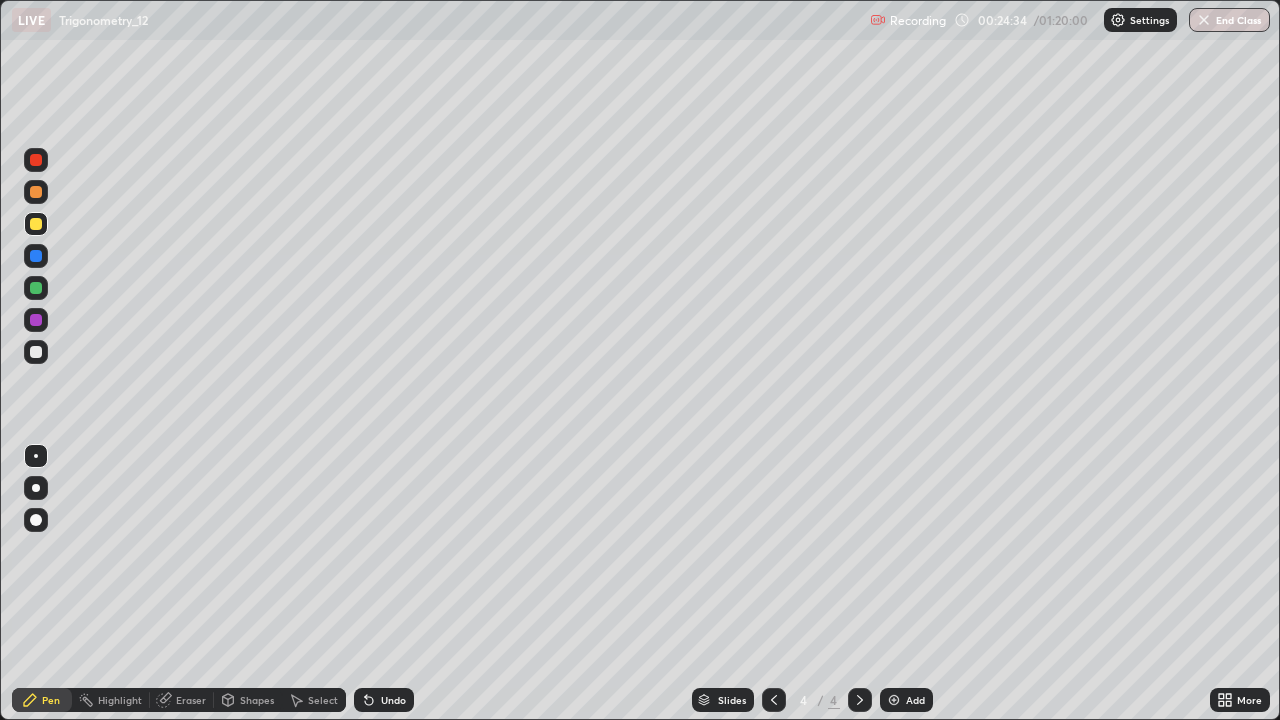 click on "Undo" at bounding box center (393, 700) 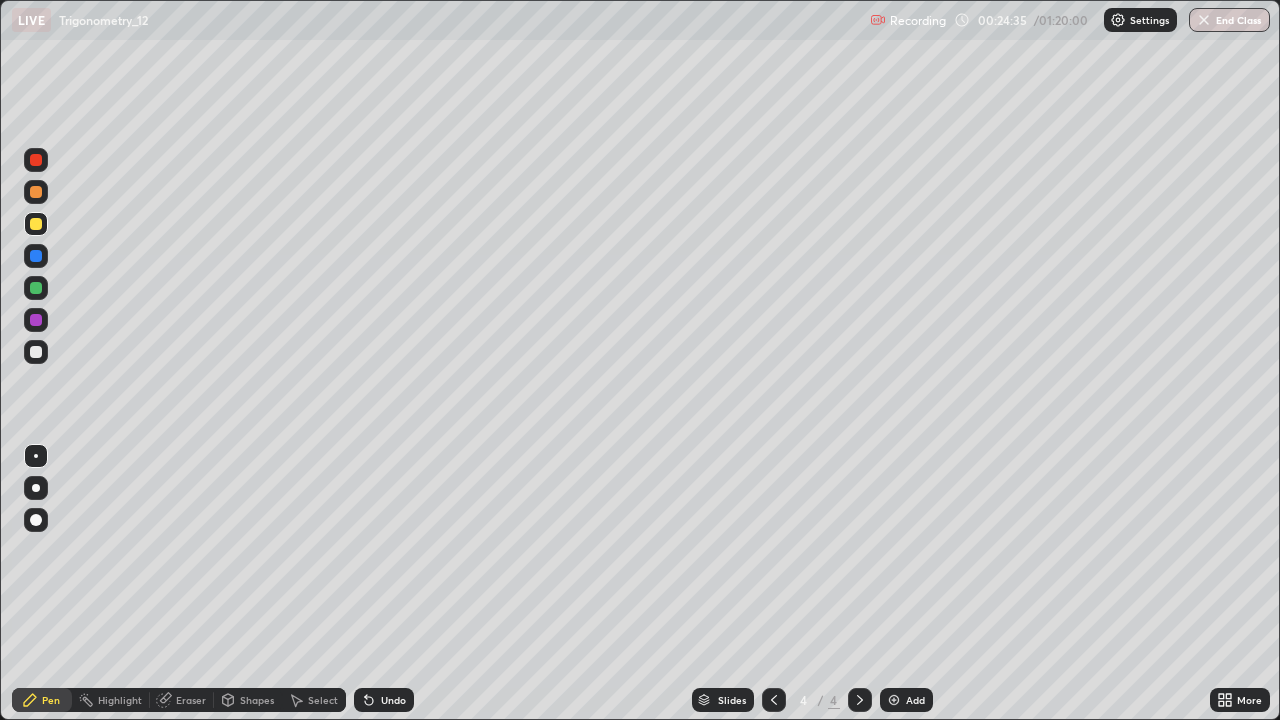 click on "Undo" at bounding box center (393, 700) 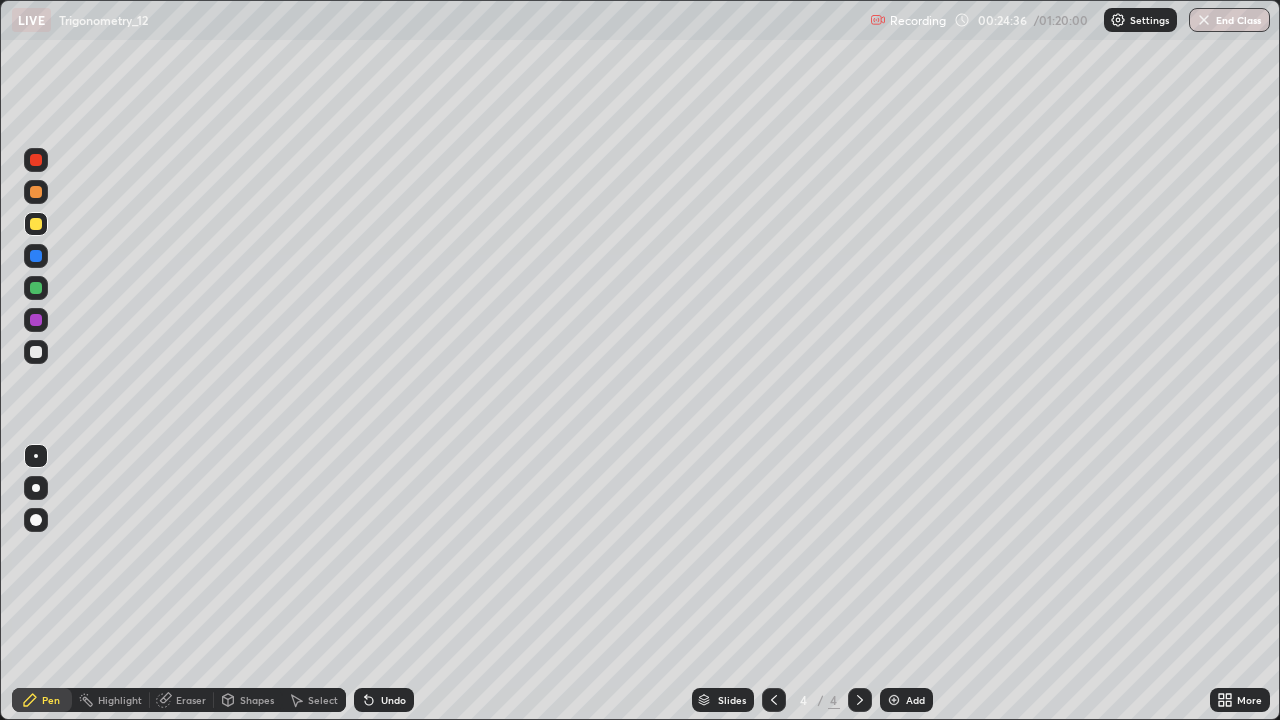 click on "Undo" at bounding box center [380, 700] 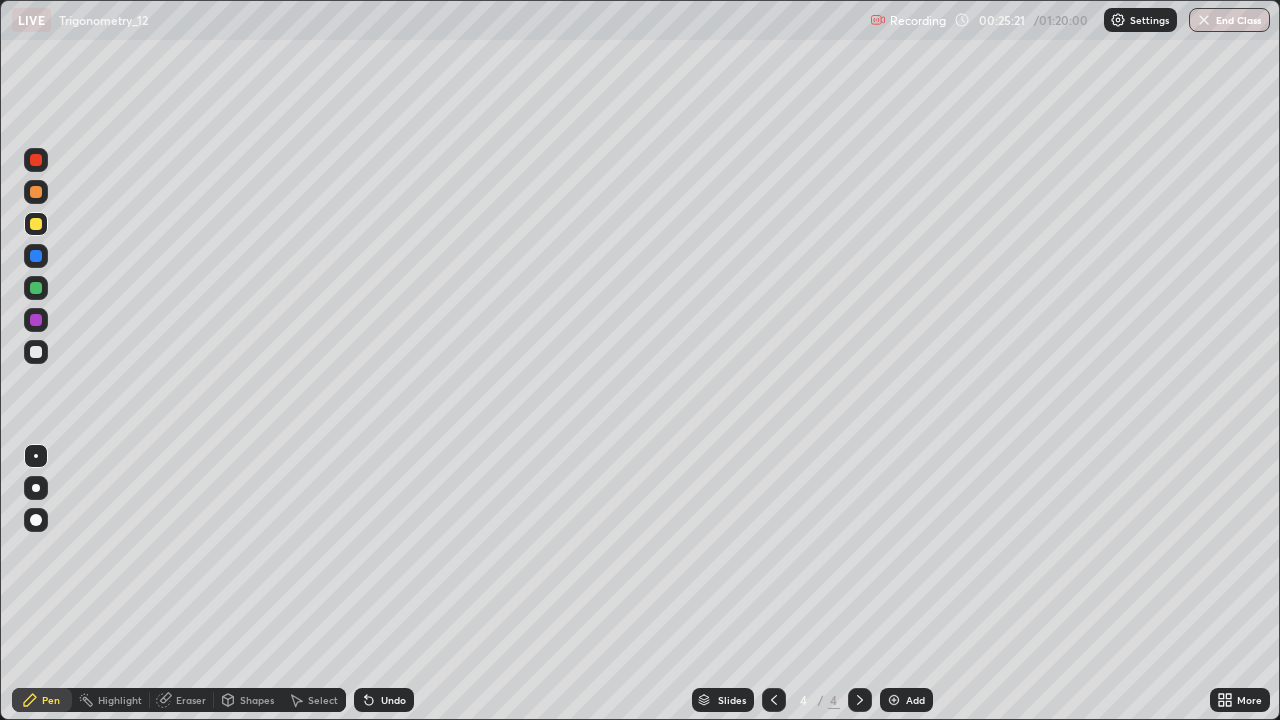 click 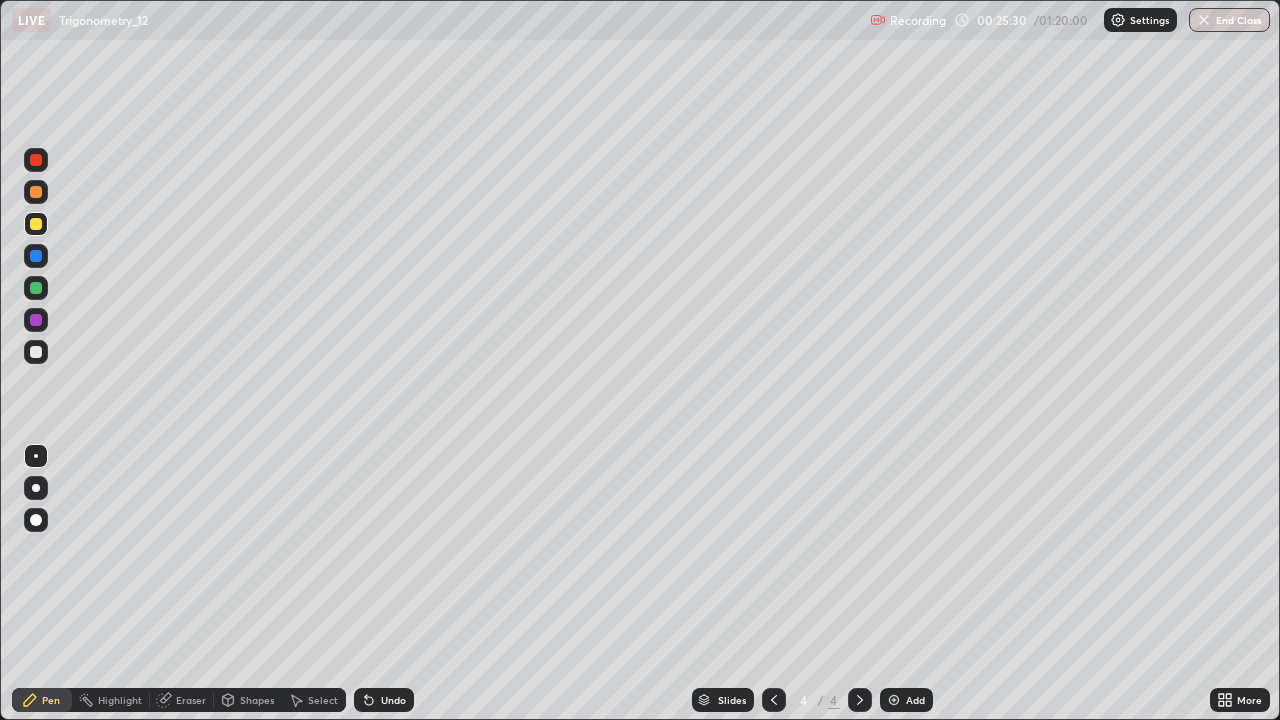 click on "Eraser" at bounding box center (191, 700) 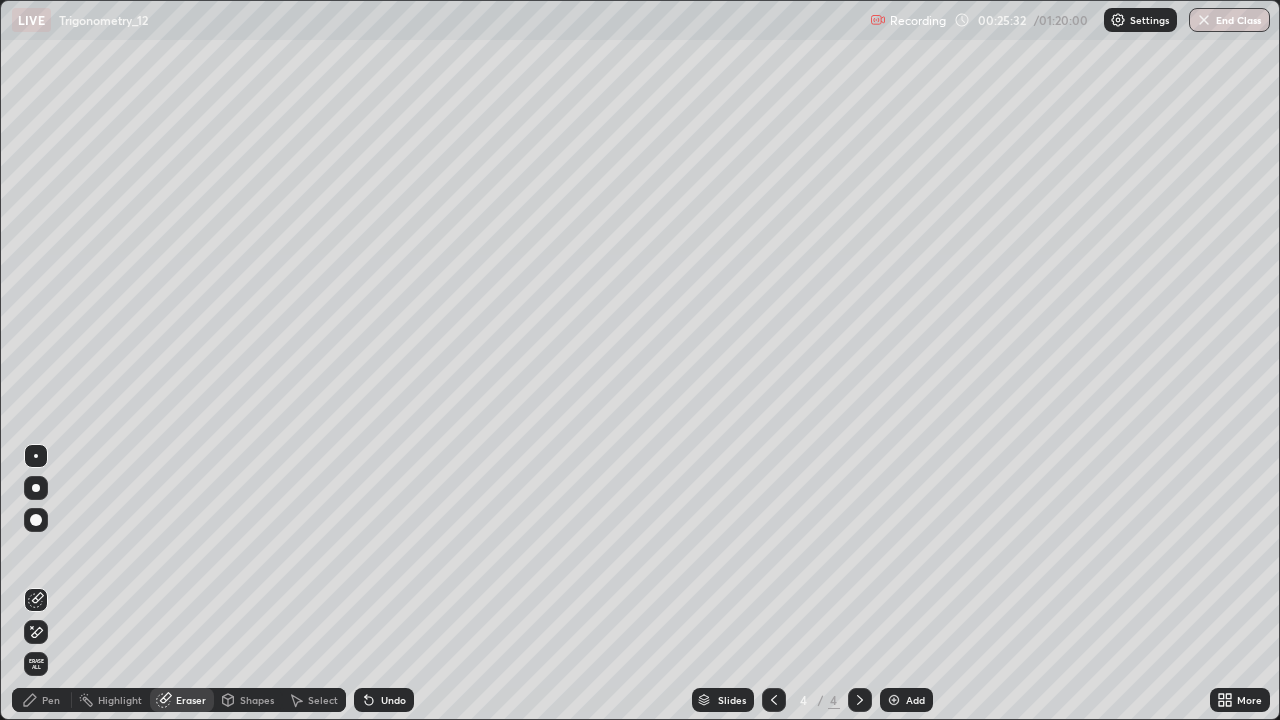 click on "Pen" at bounding box center (42, 700) 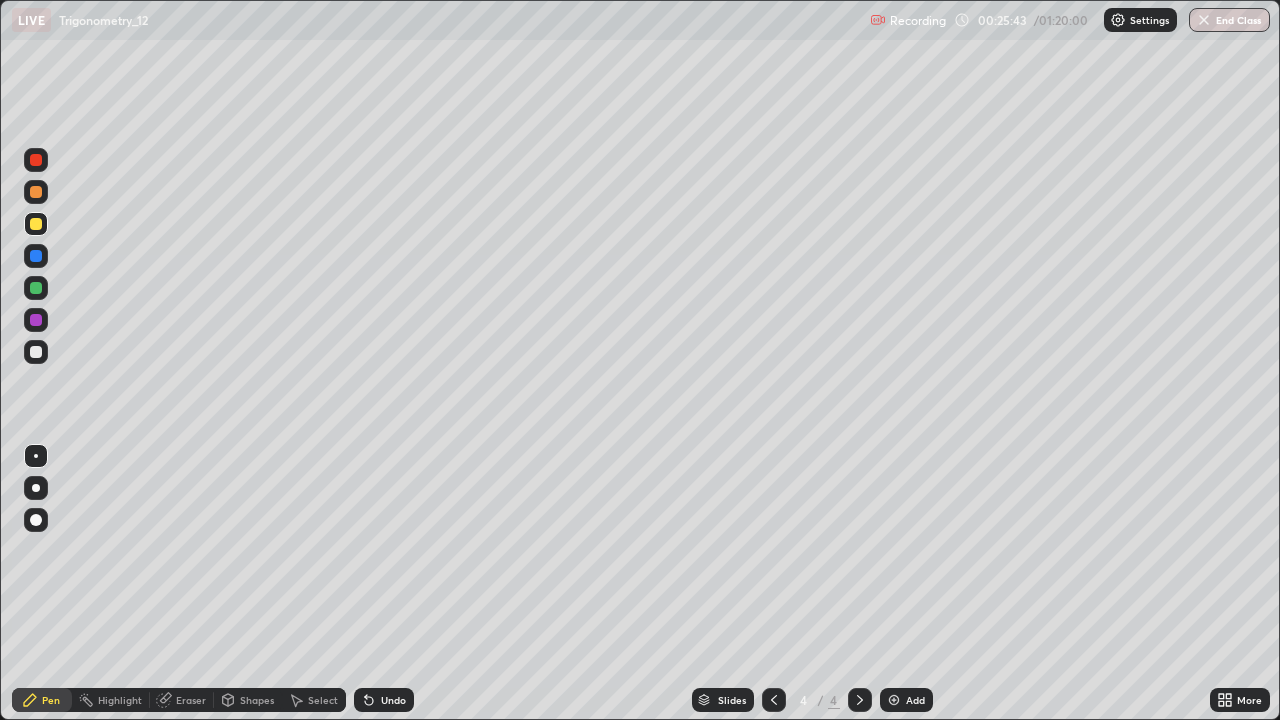 click on "Undo" at bounding box center [384, 700] 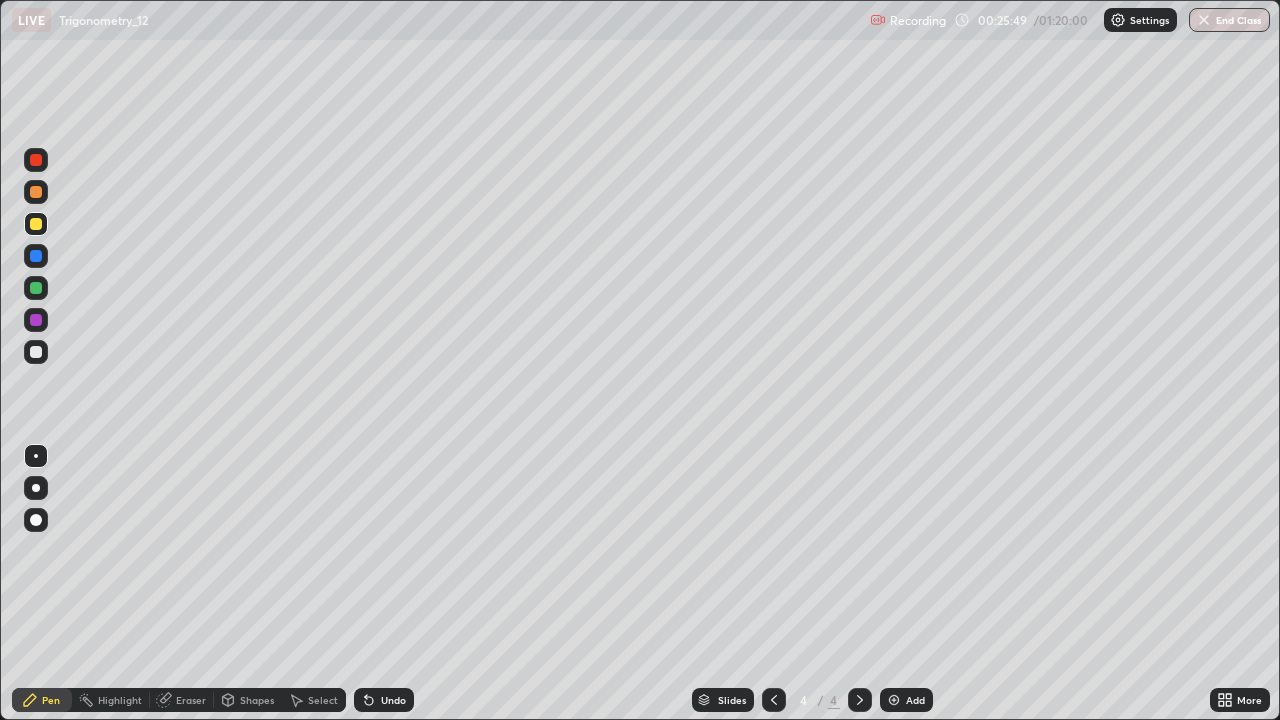 click on "Undo" at bounding box center [393, 700] 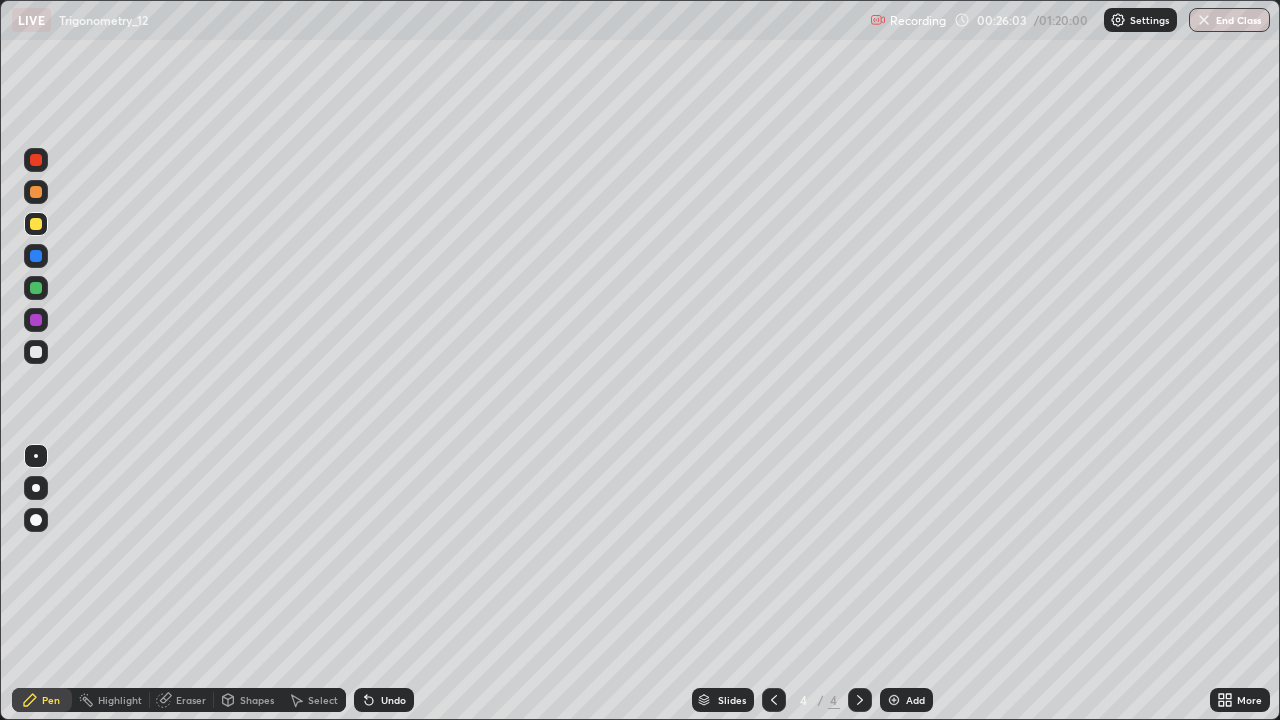 click on "Undo" at bounding box center (384, 700) 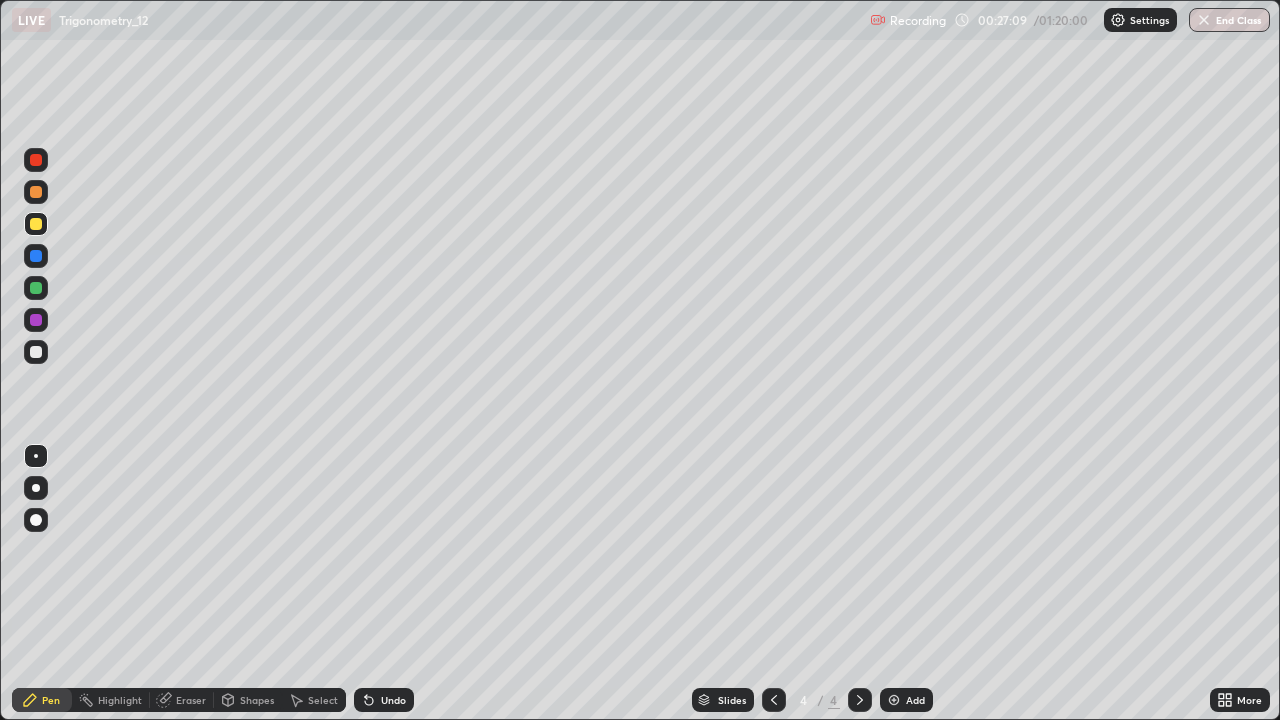 click on "Undo" at bounding box center (384, 700) 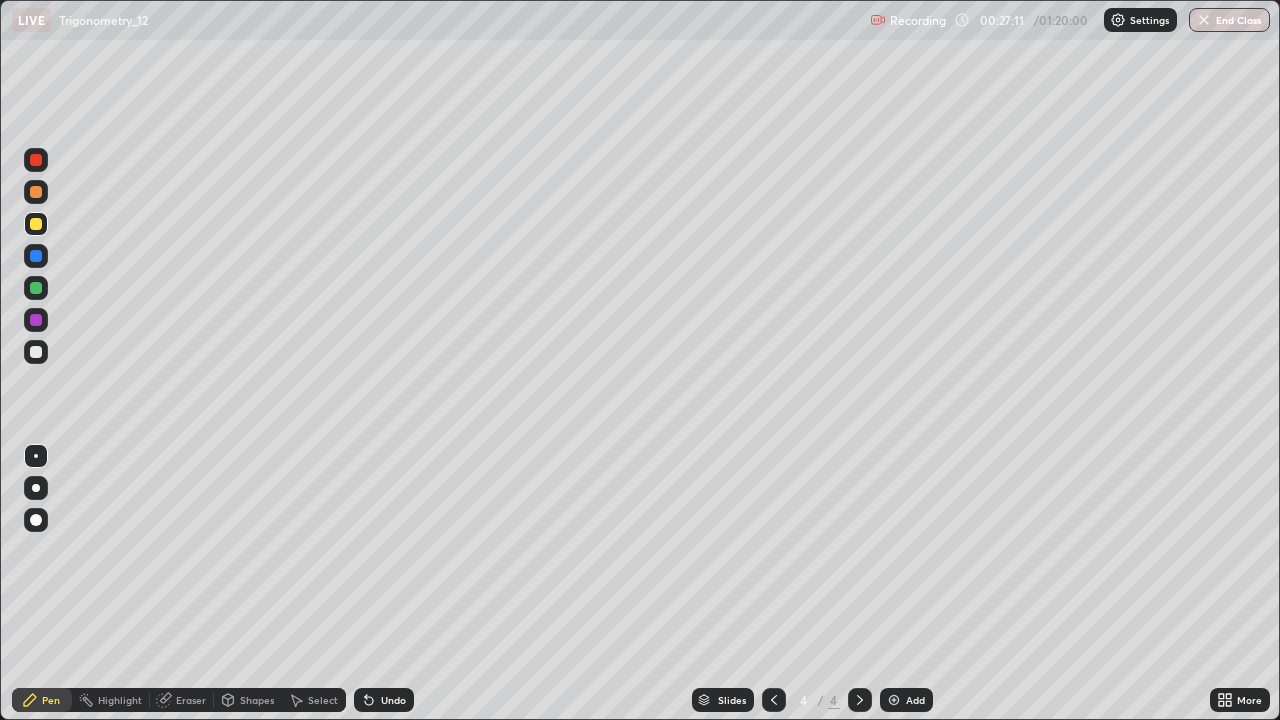 click on "Undo" at bounding box center (384, 700) 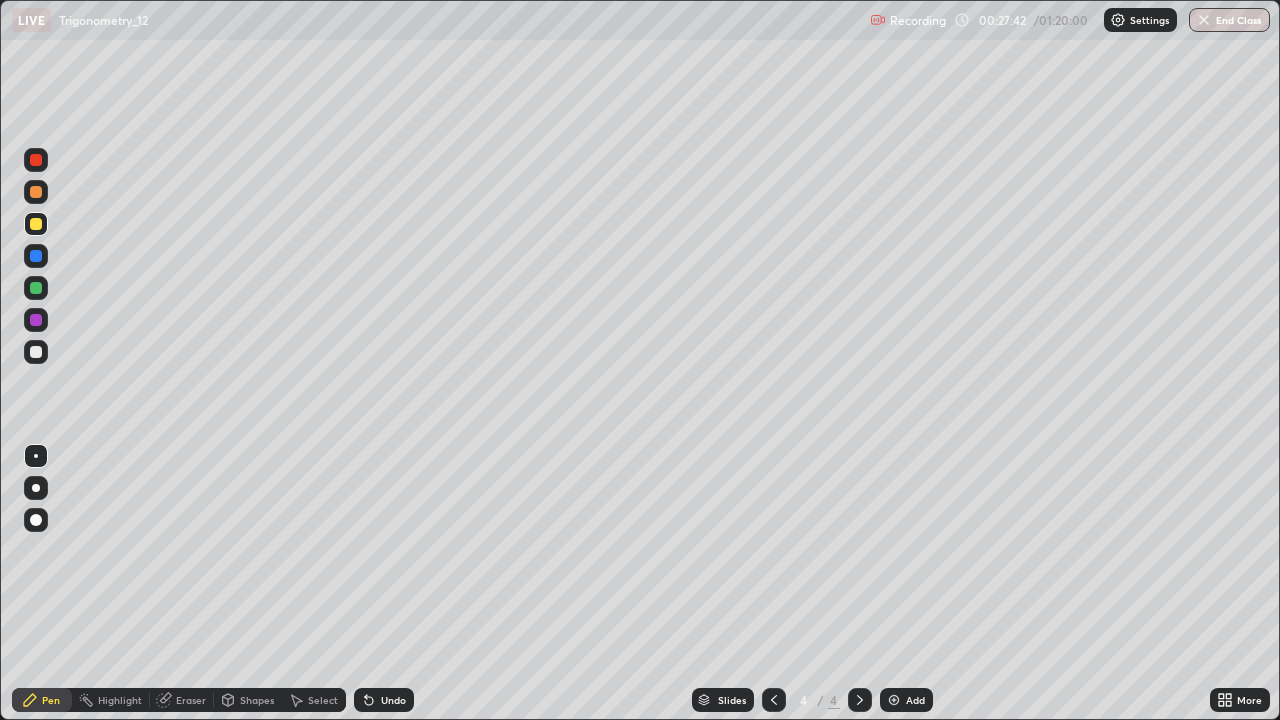 click at bounding box center (36, 288) 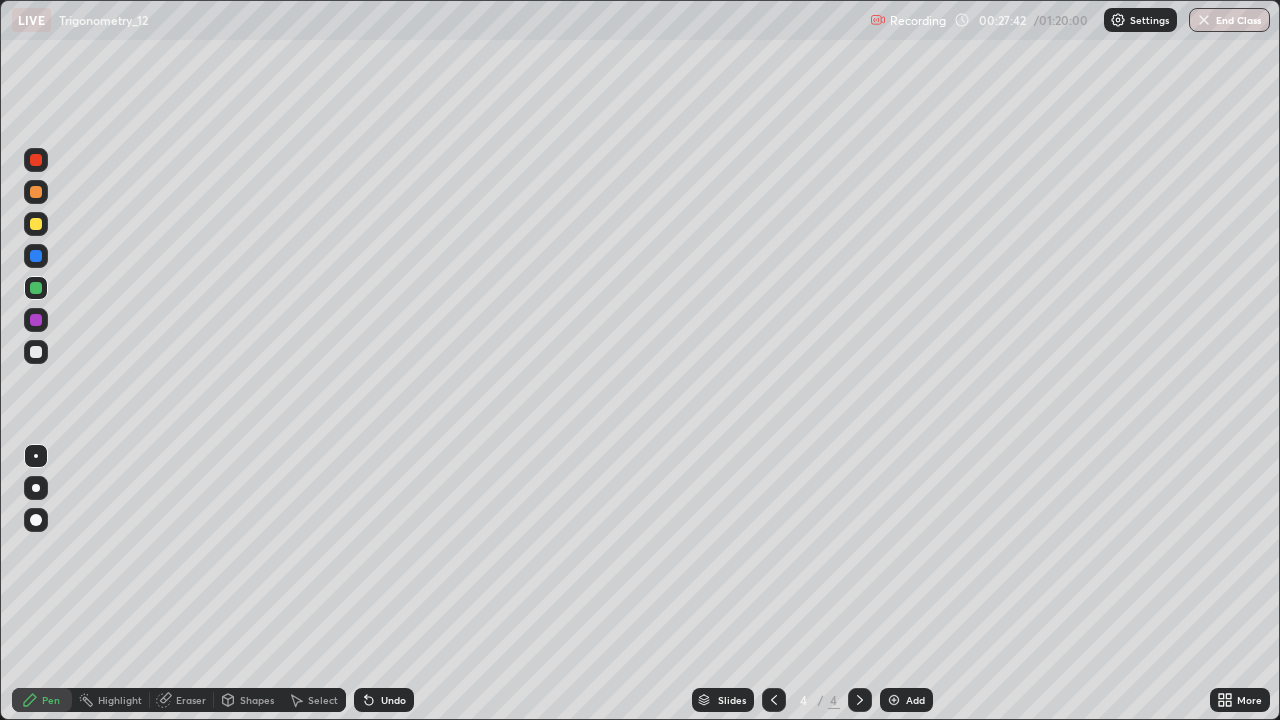 click at bounding box center (36, 352) 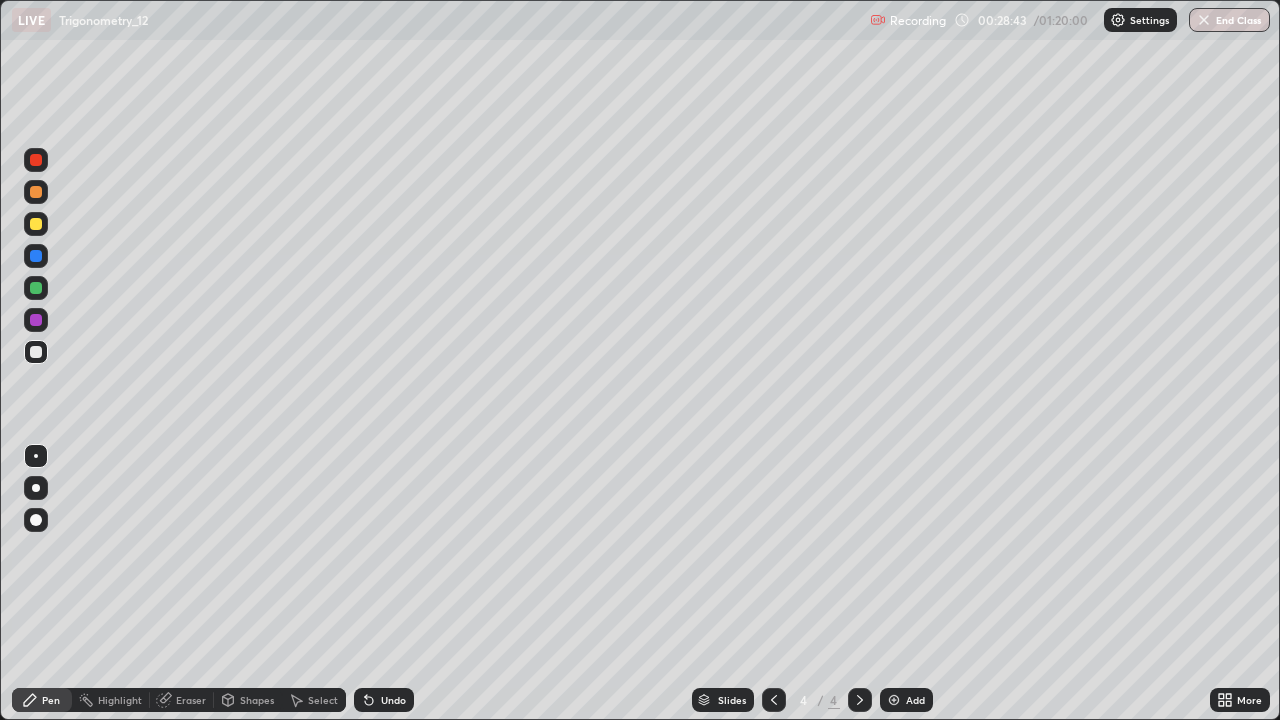 click on "Undo" at bounding box center (384, 700) 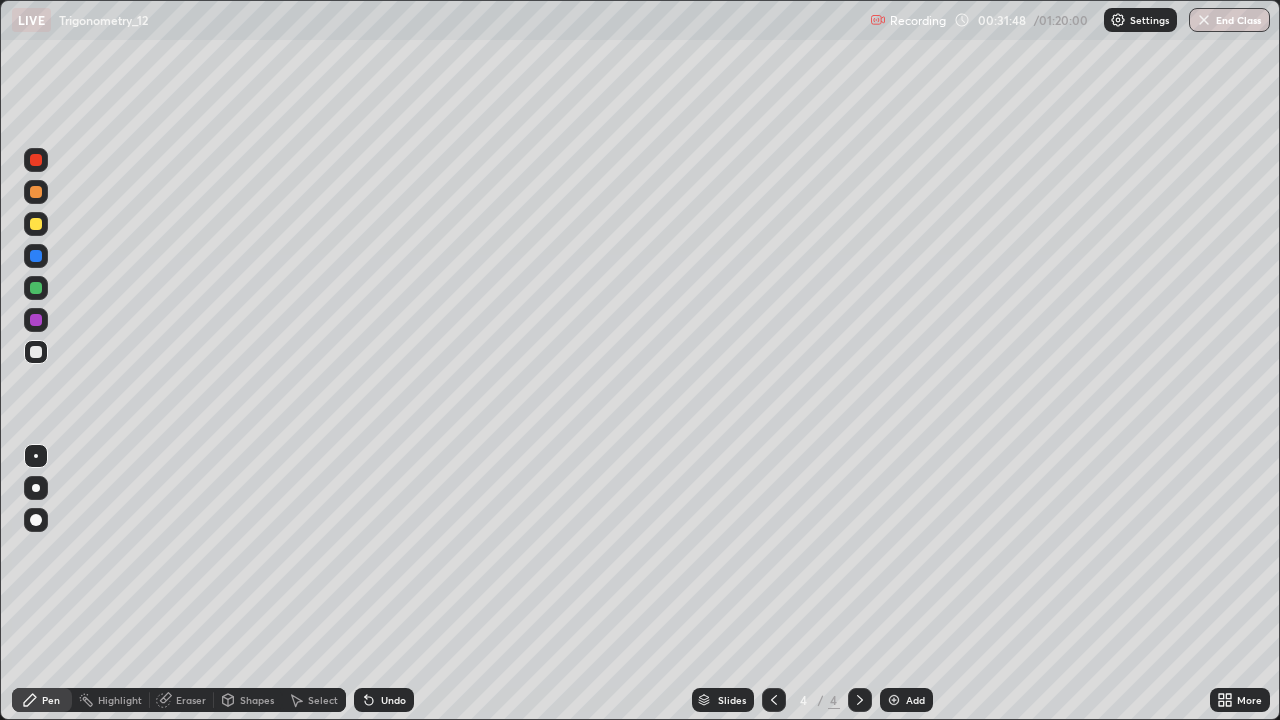 click on "Add" at bounding box center [906, 700] 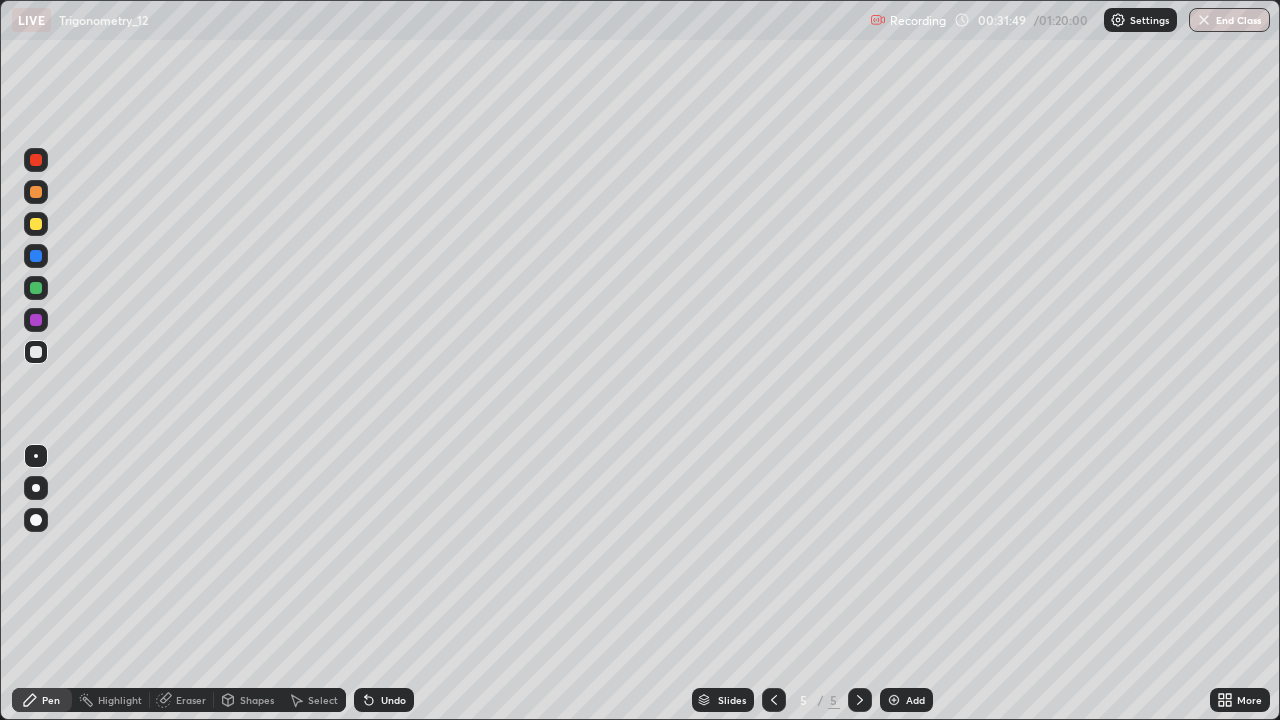 click at bounding box center [36, 224] 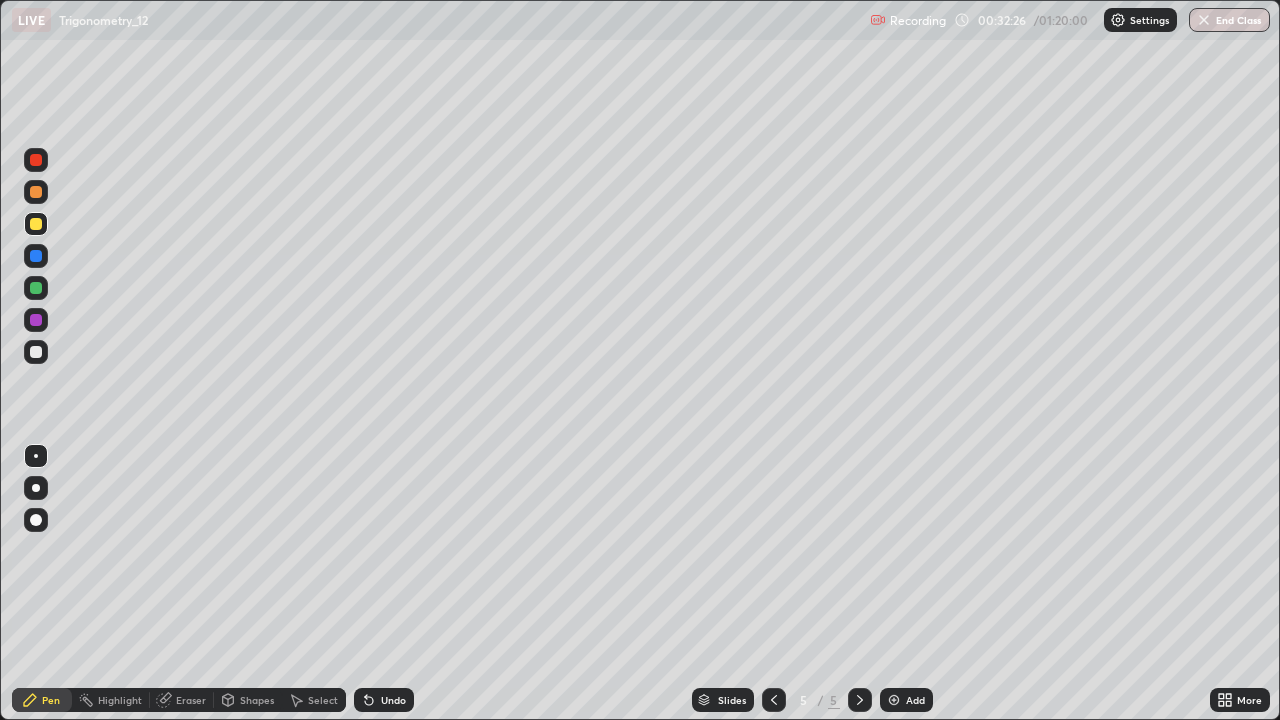 click 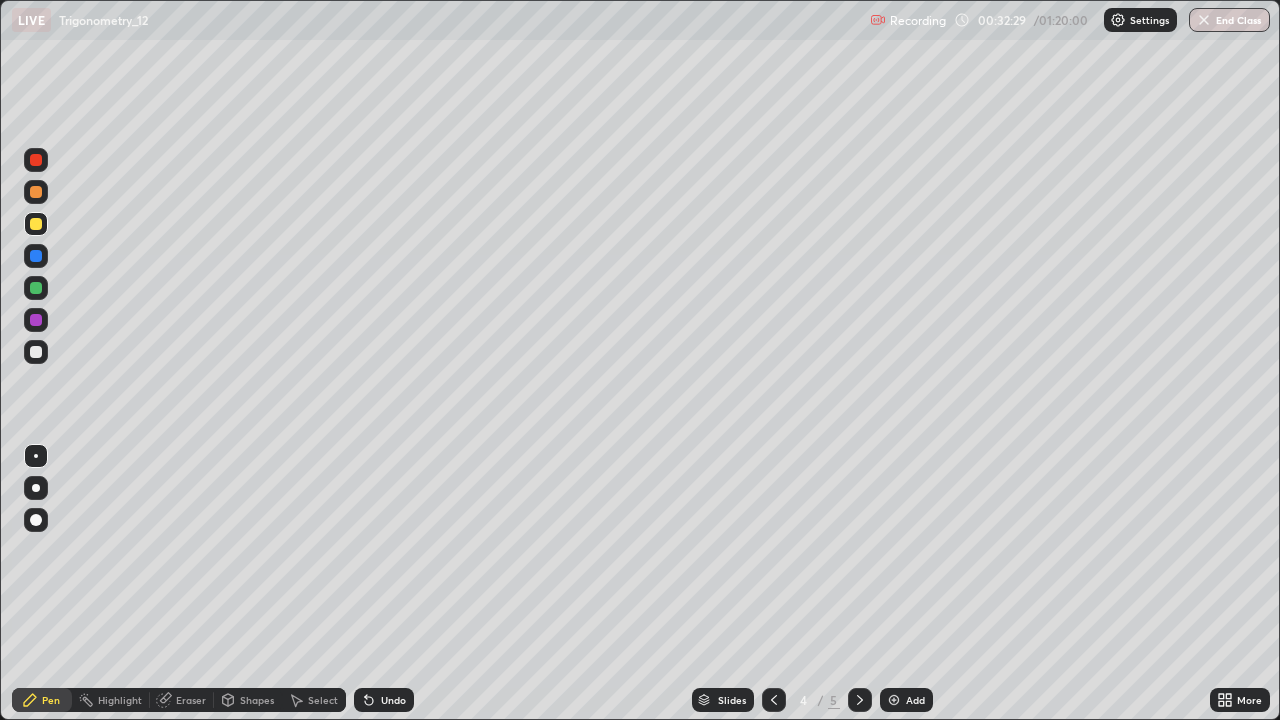 click 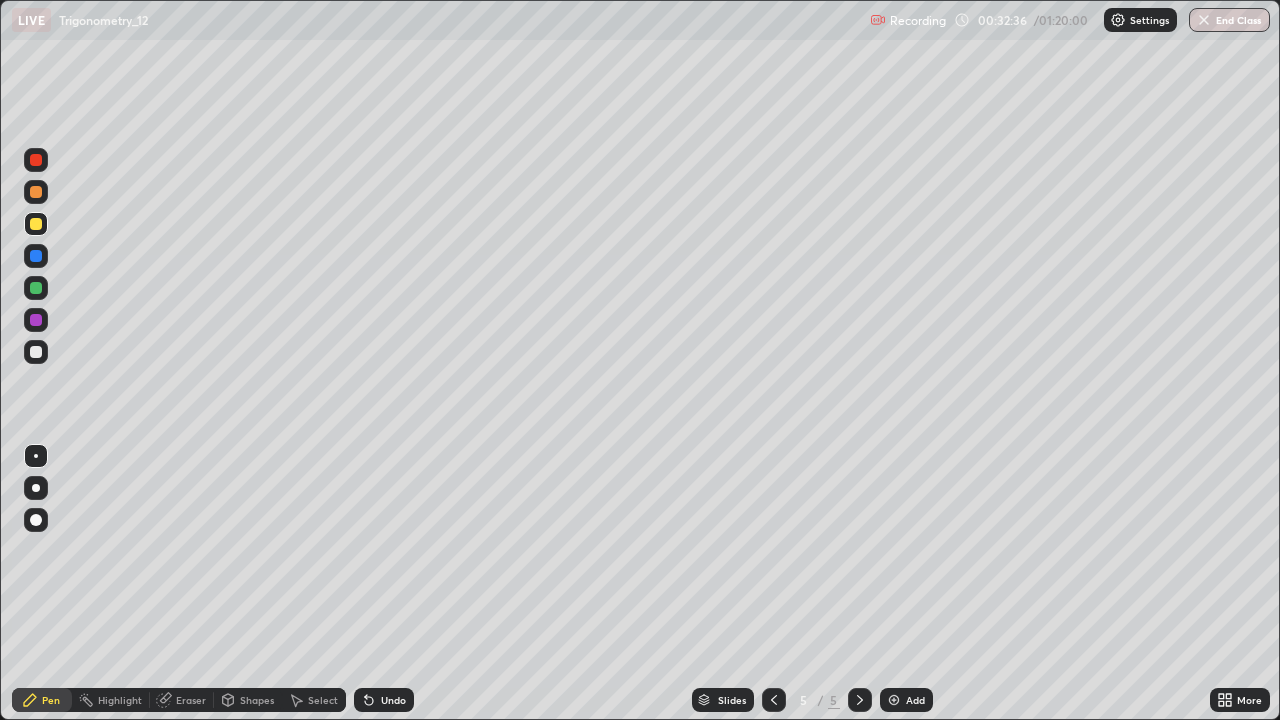click at bounding box center [36, 352] 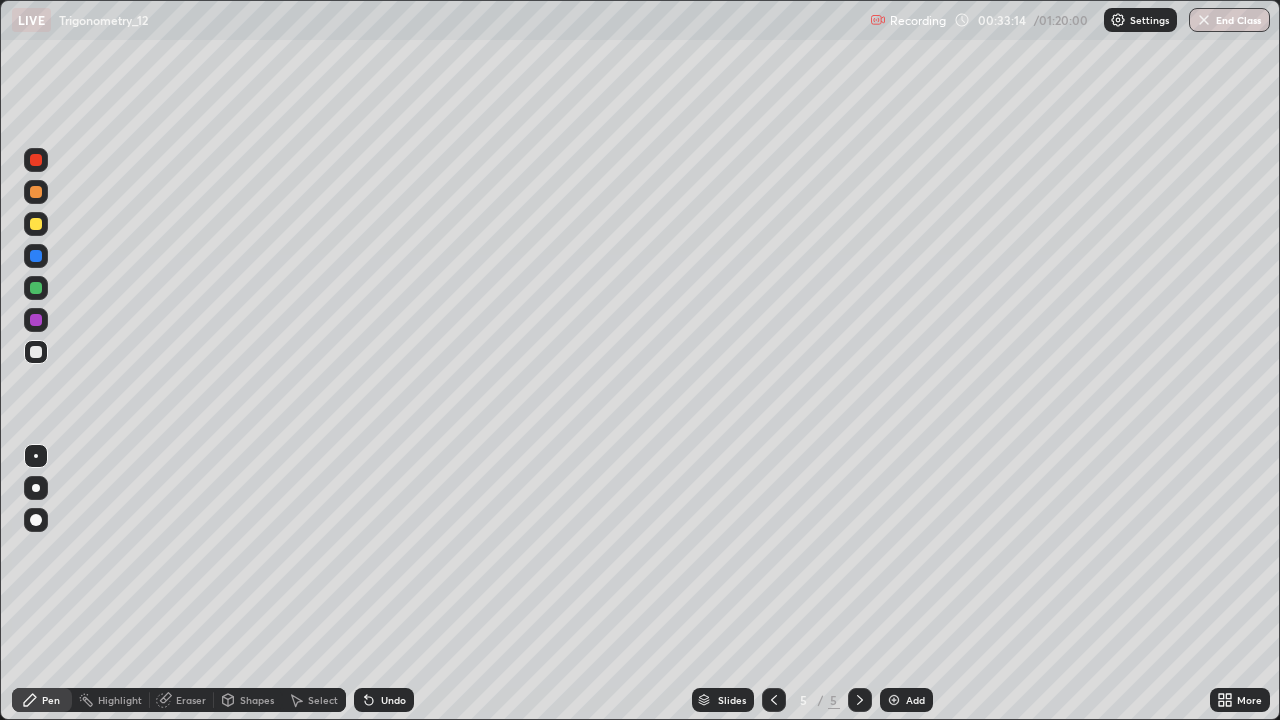 click at bounding box center (36, 224) 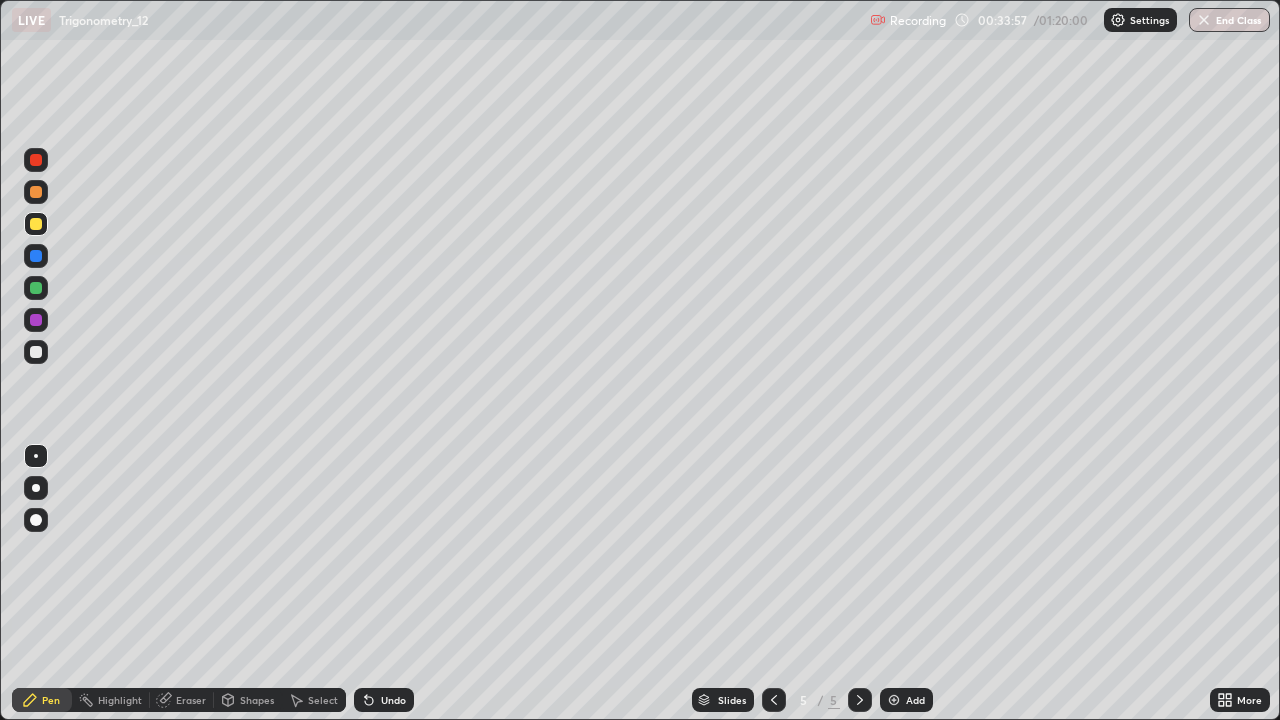 click at bounding box center [36, 352] 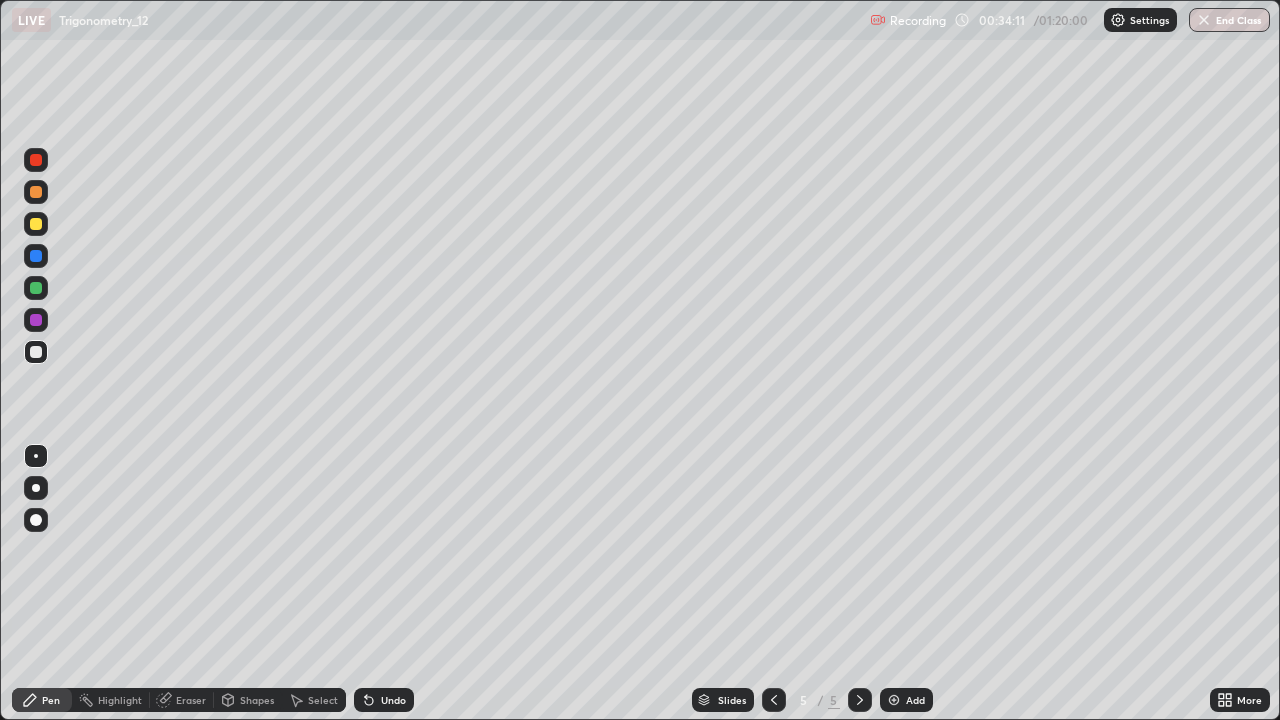 click at bounding box center (36, 256) 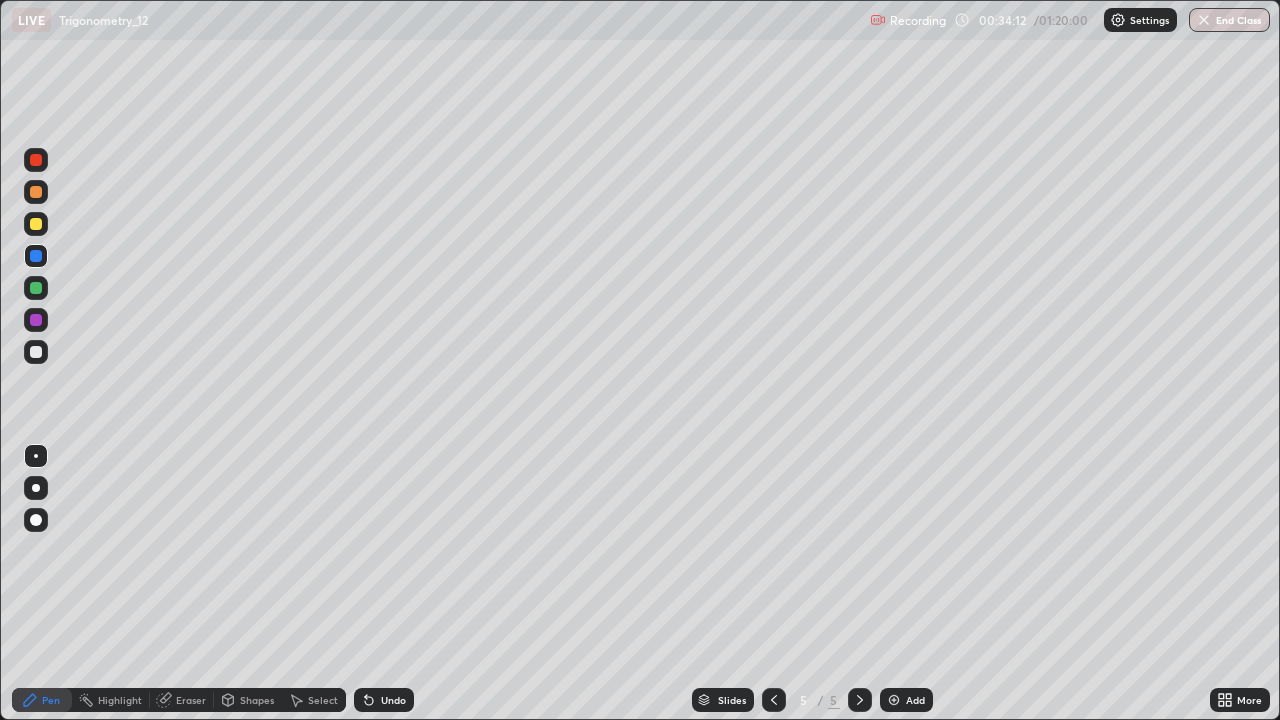 click at bounding box center (36, 352) 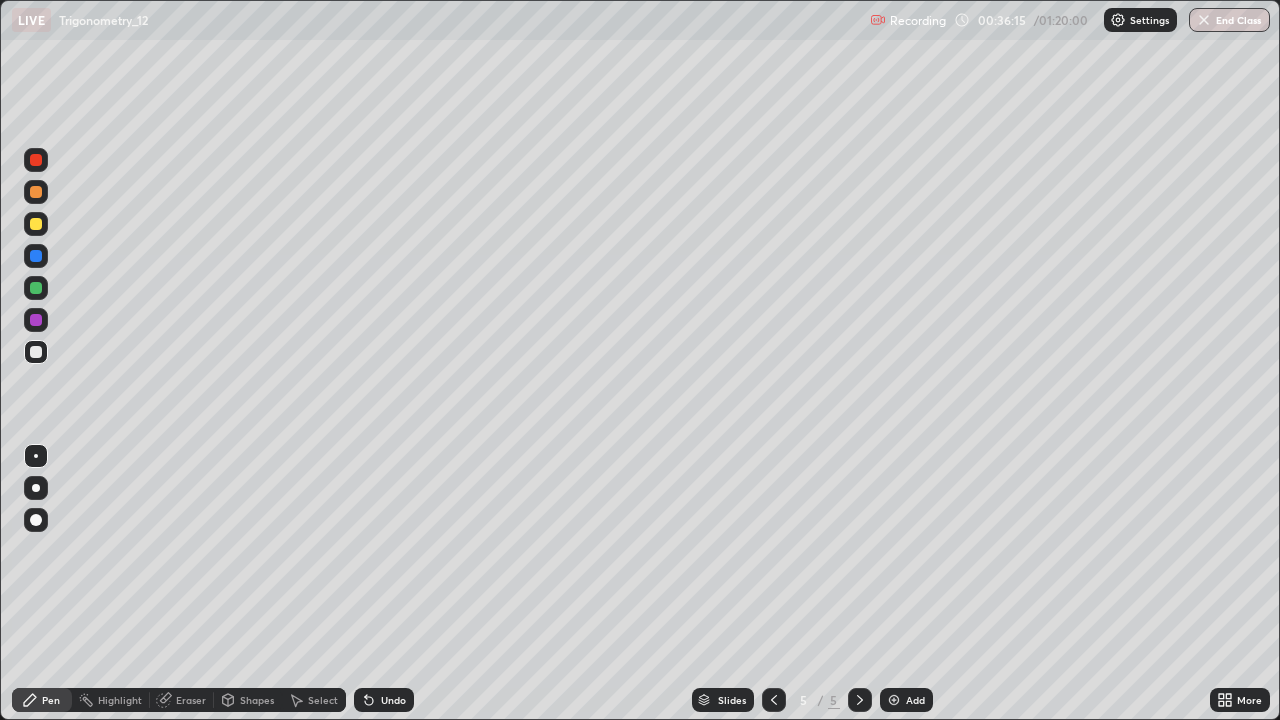 click at bounding box center (36, 224) 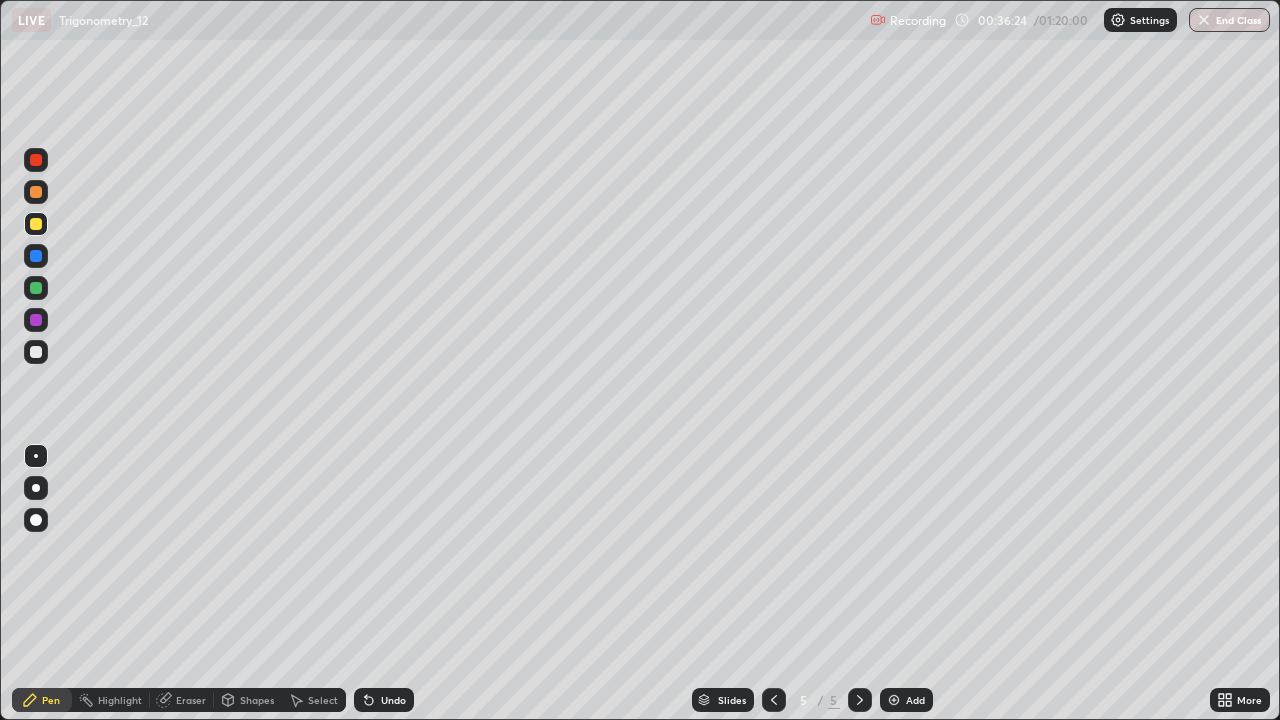 click at bounding box center (36, 224) 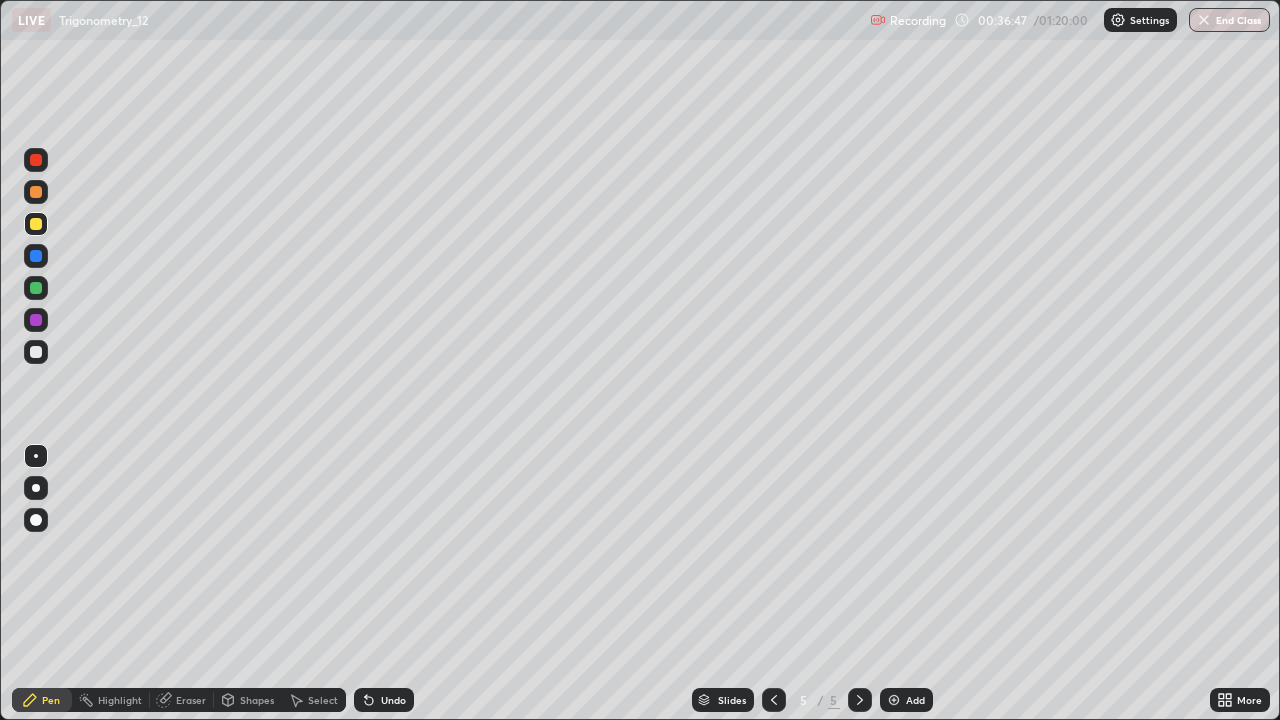 click on "Add" at bounding box center (915, 700) 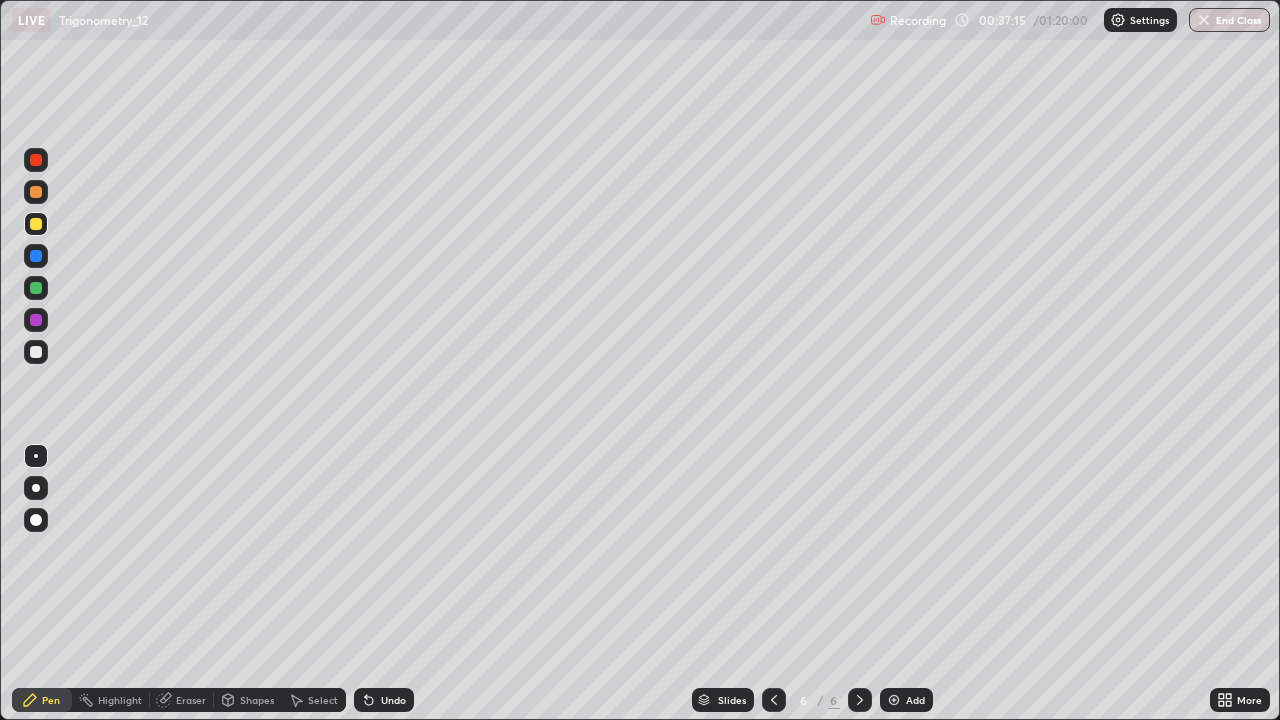 click 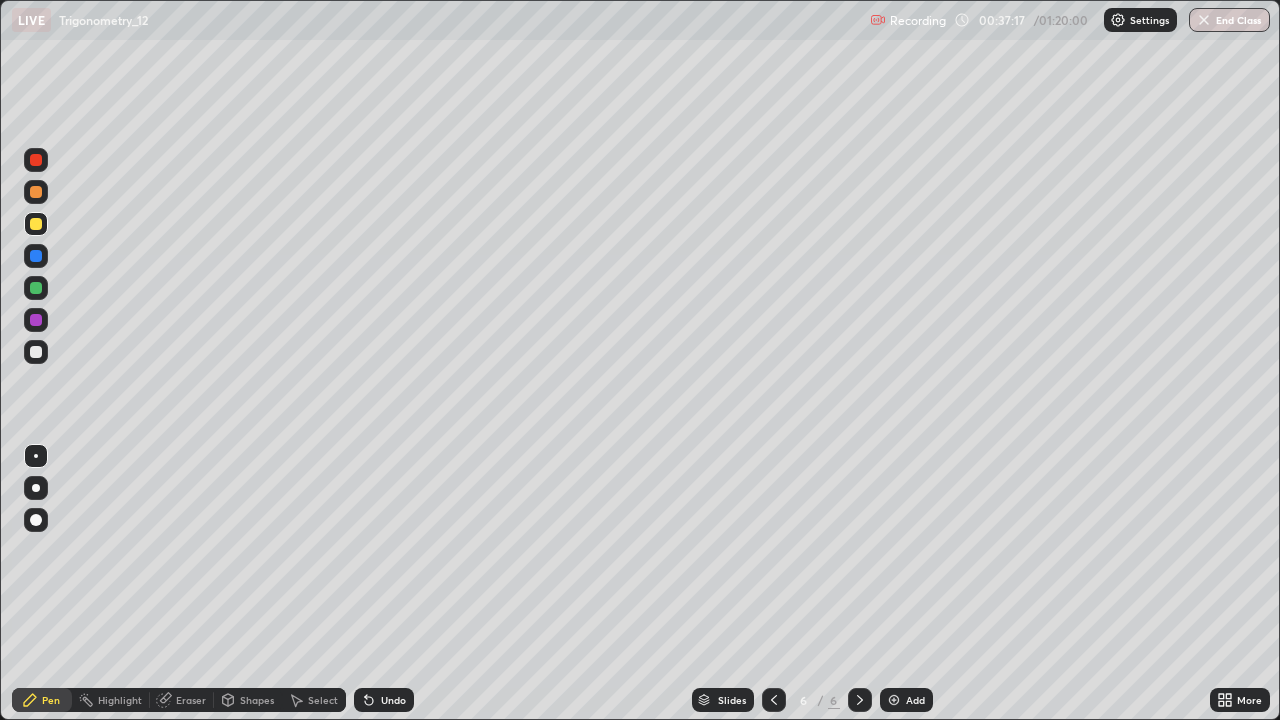 click on "Undo" at bounding box center (393, 700) 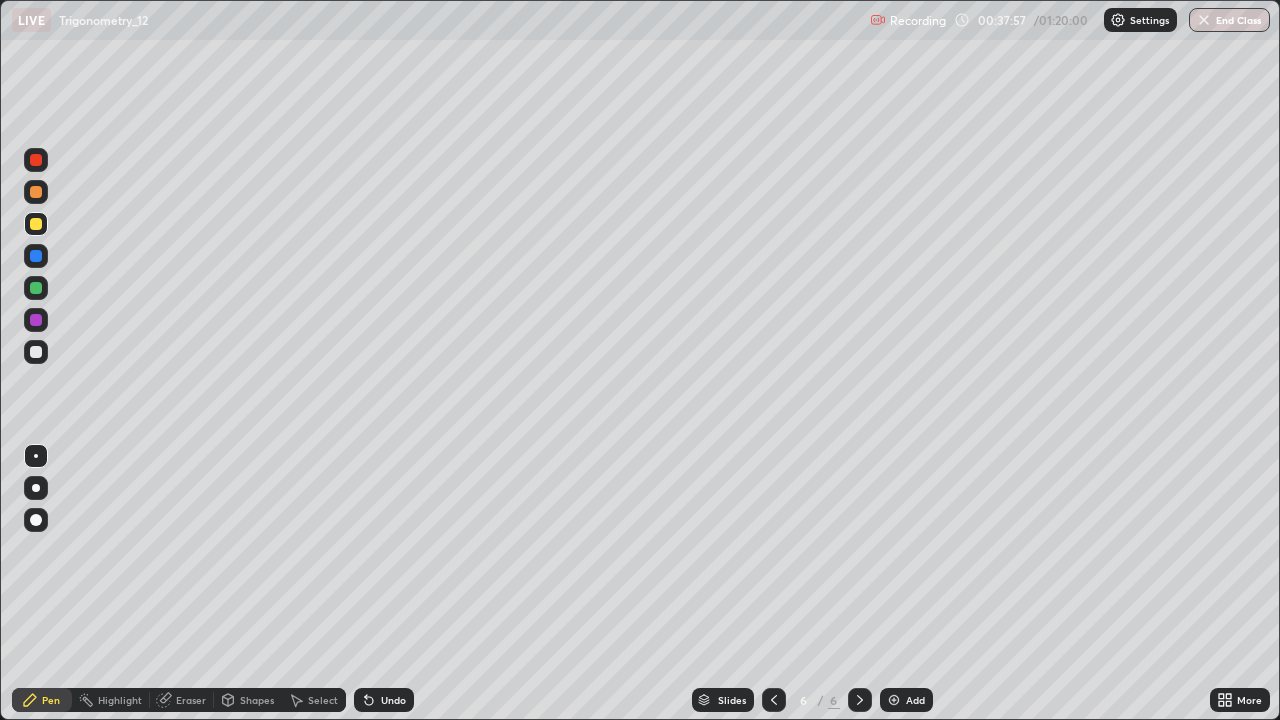 click at bounding box center (36, 352) 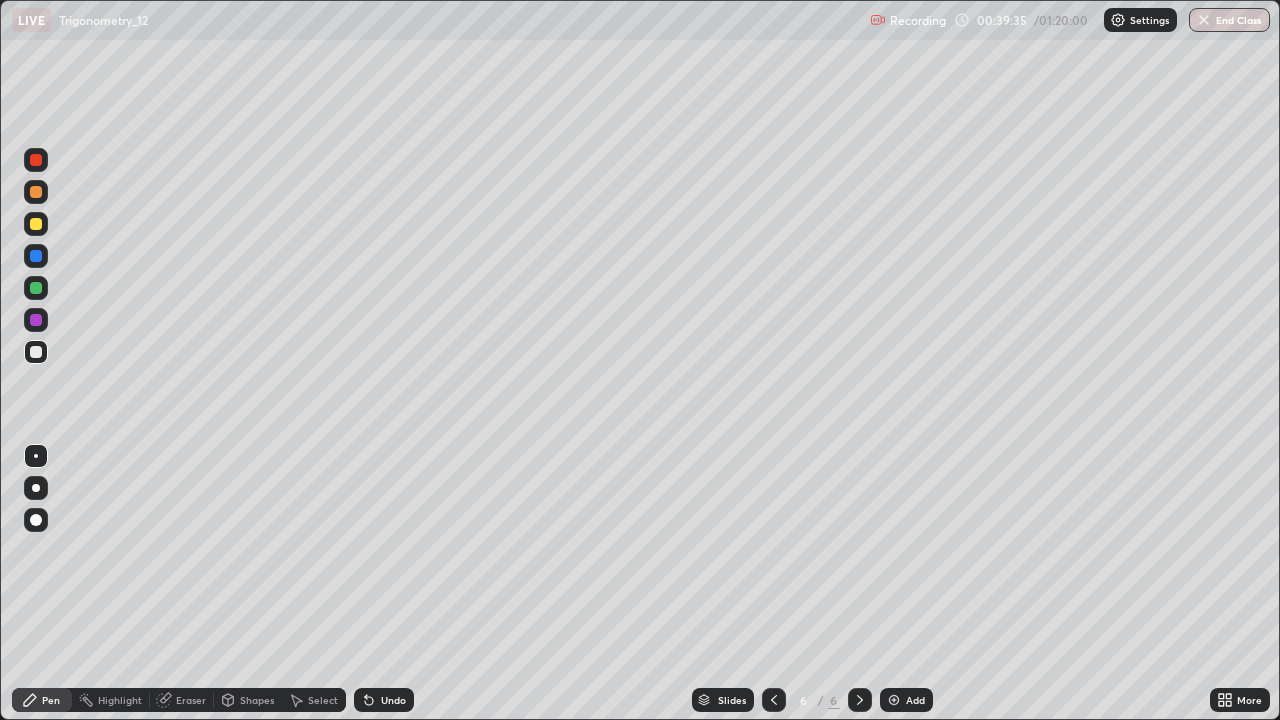 click at bounding box center (36, 288) 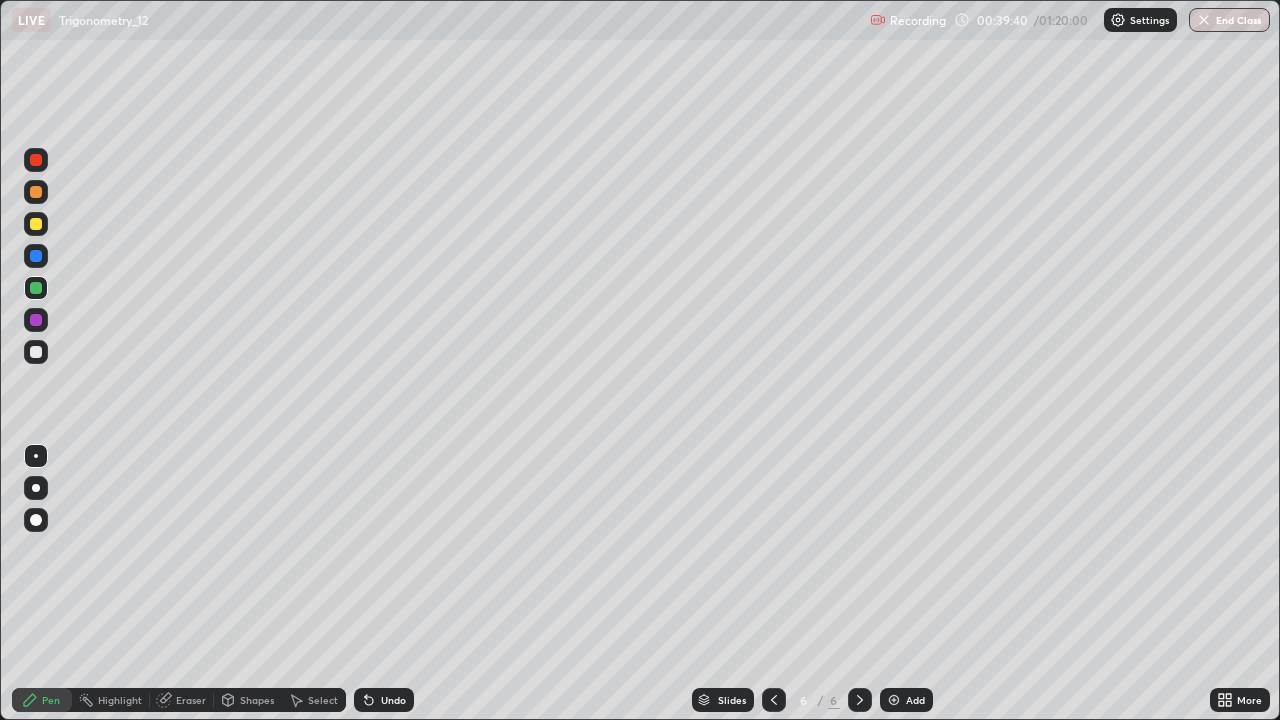 click at bounding box center [36, 352] 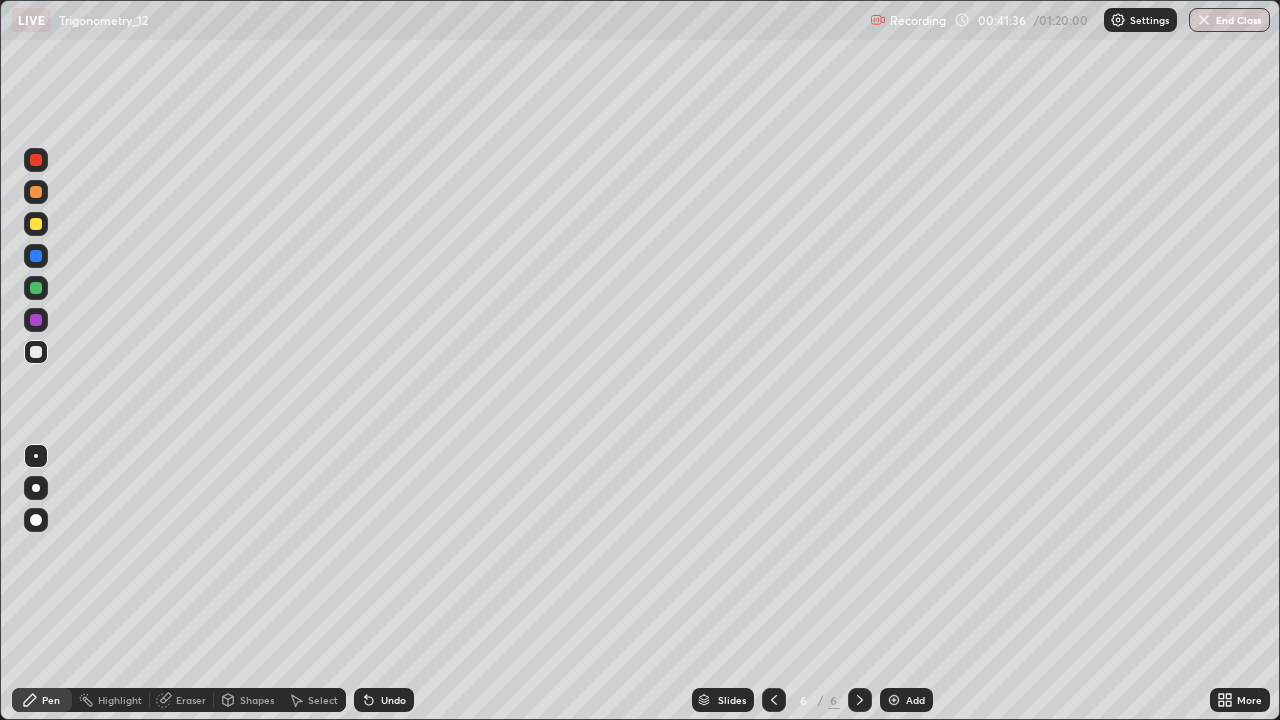 click on "Add" at bounding box center (906, 700) 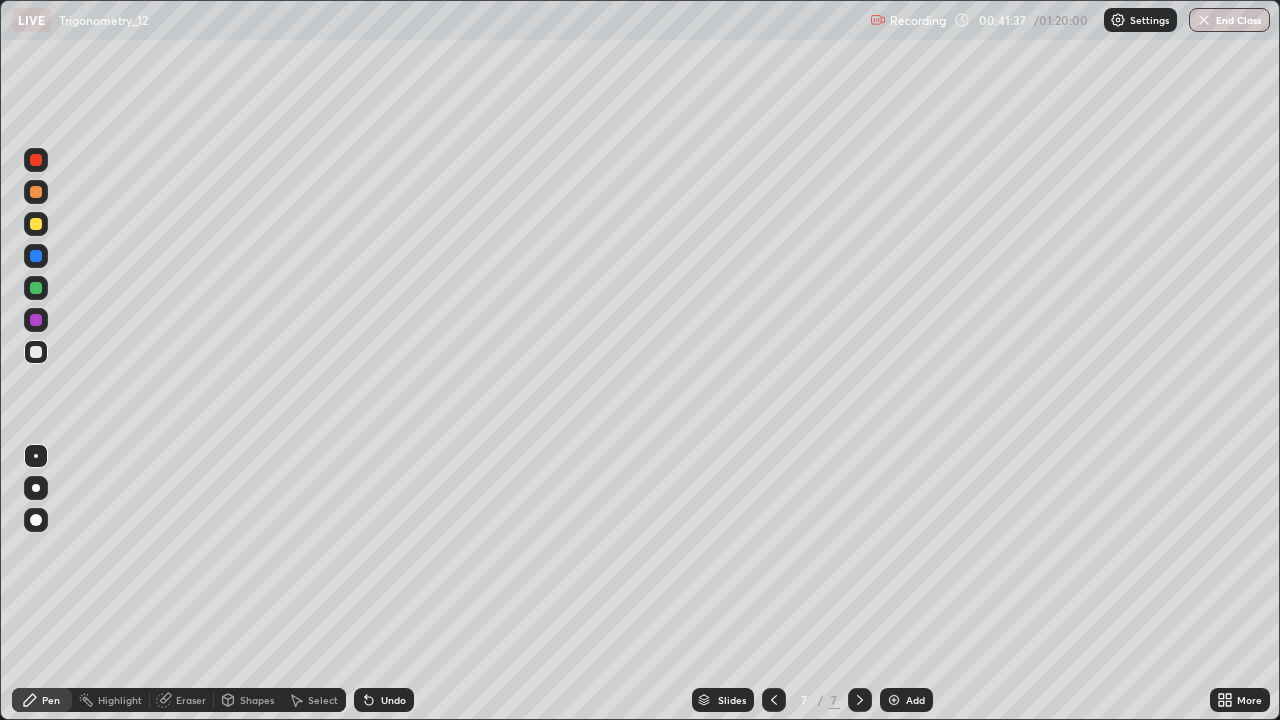 click at bounding box center (36, 224) 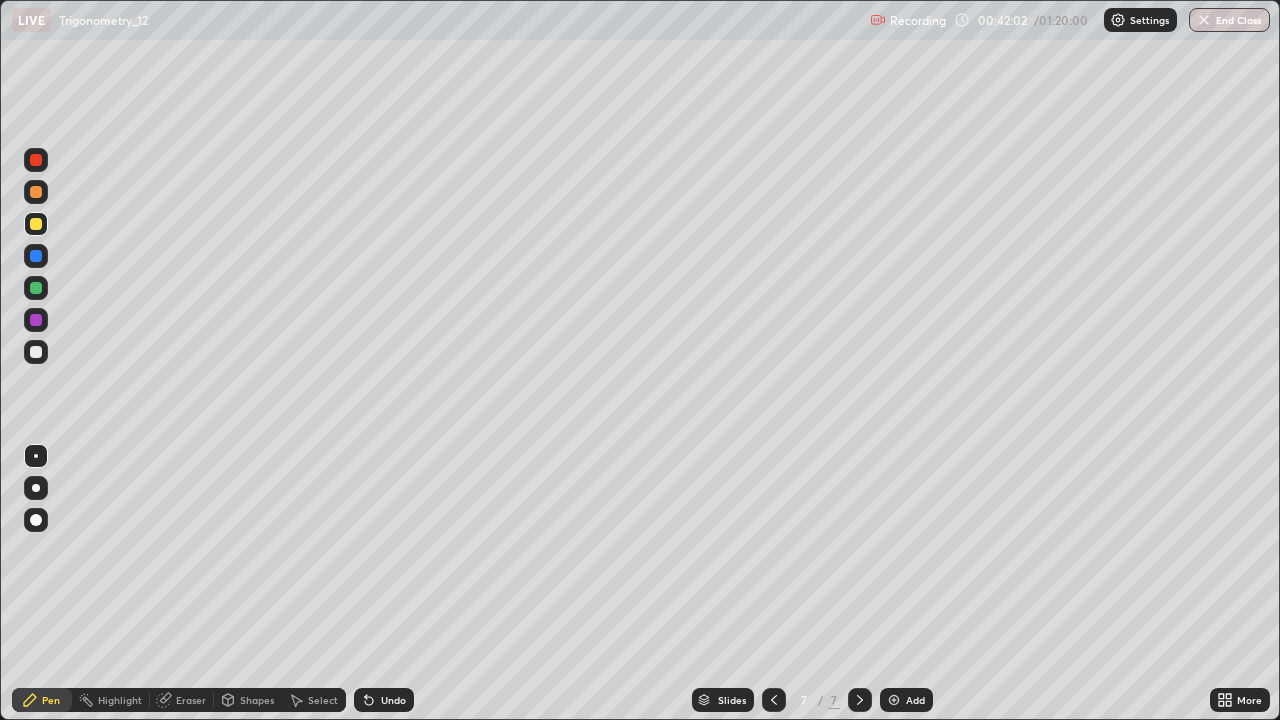 click on "Undo" at bounding box center (384, 700) 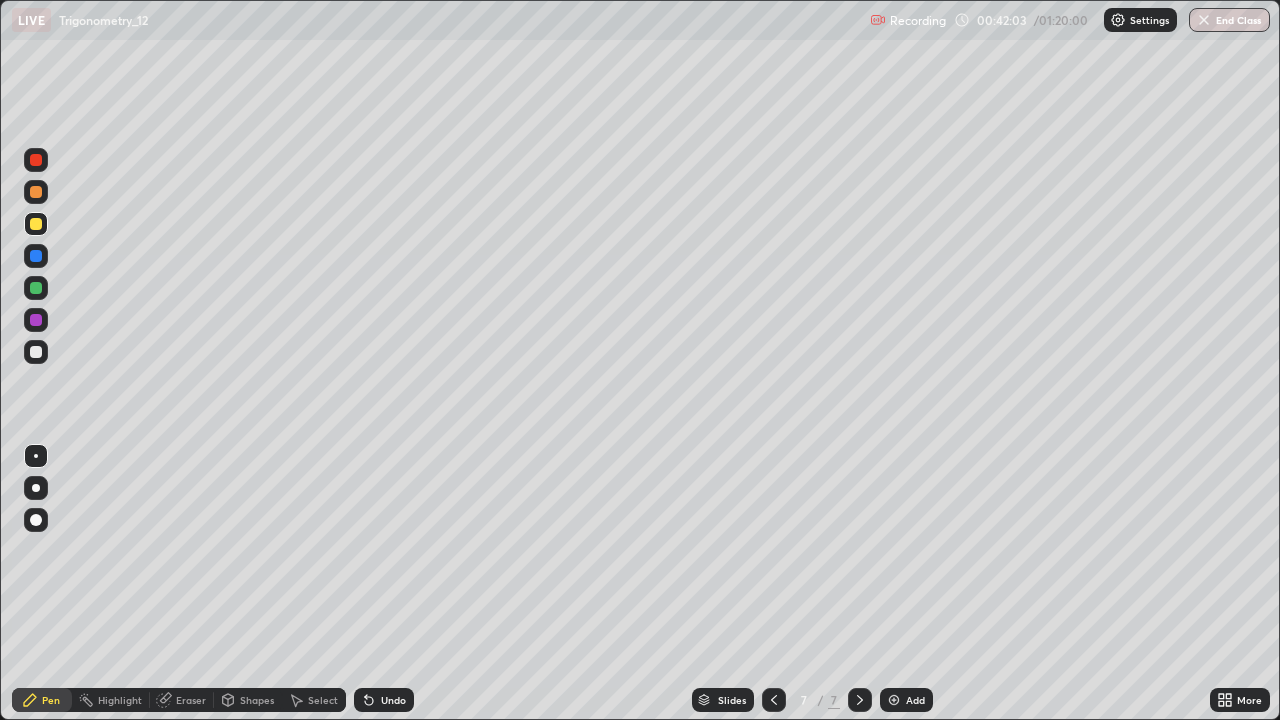 click on "Undo" at bounding box center [393, 700] 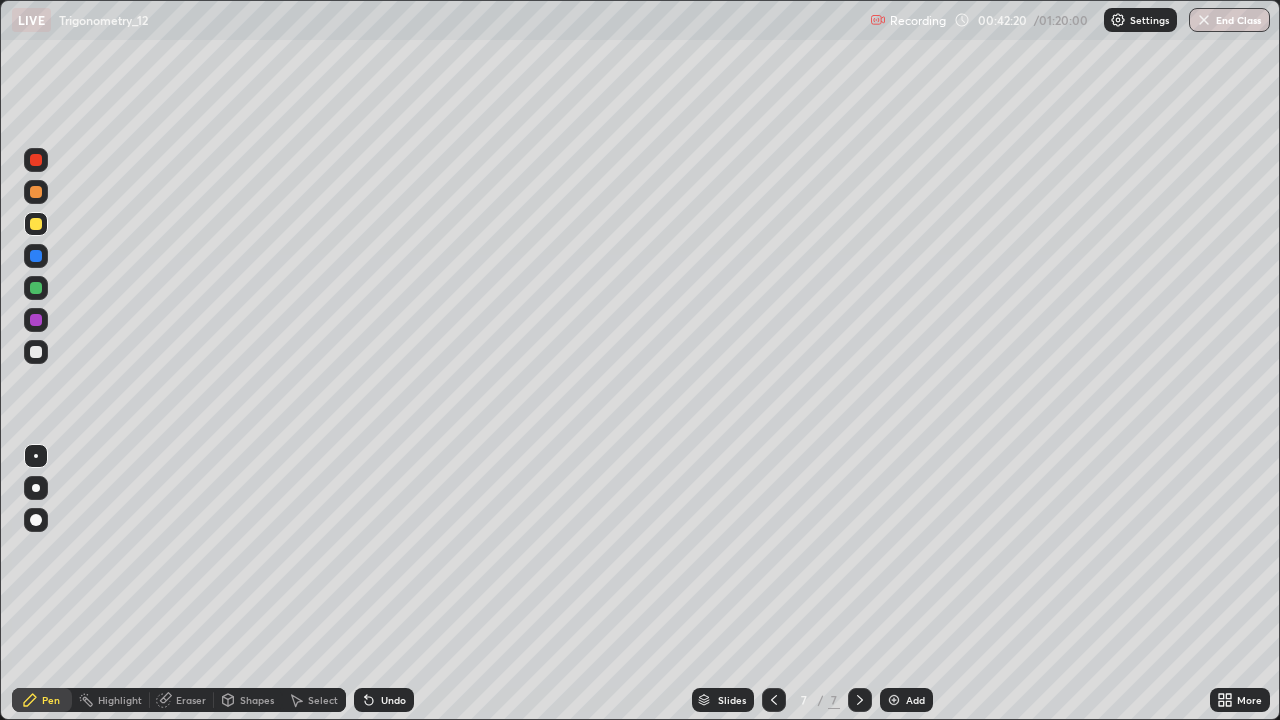 click at bounding box center [36, 352] 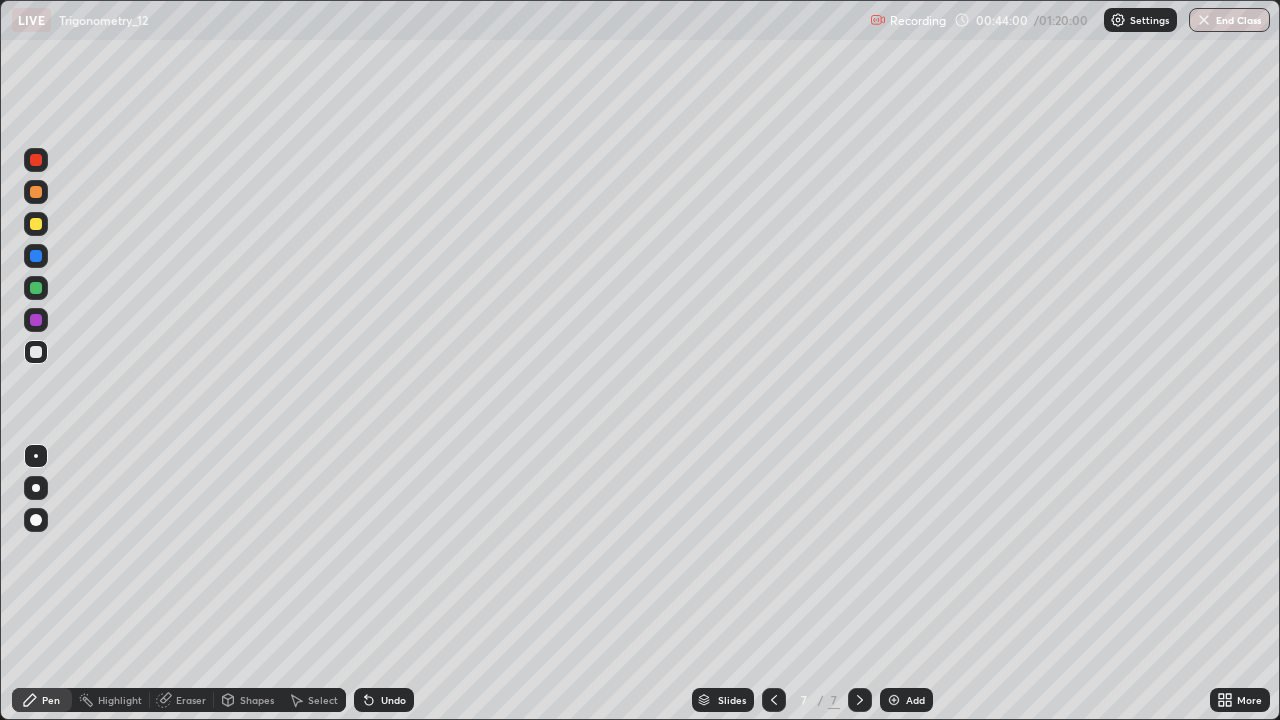 click on "Undo" at bounding box center [393, 700] 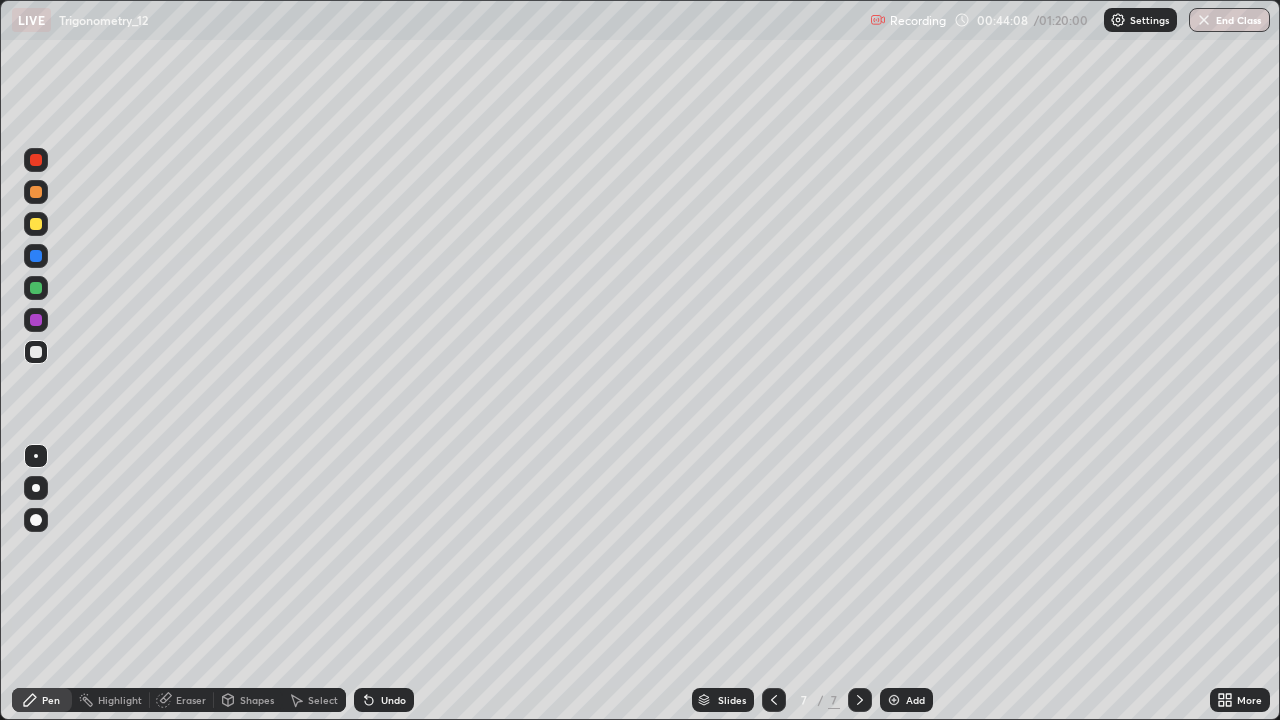 click on "Undo" at bounding box center (393, 700) 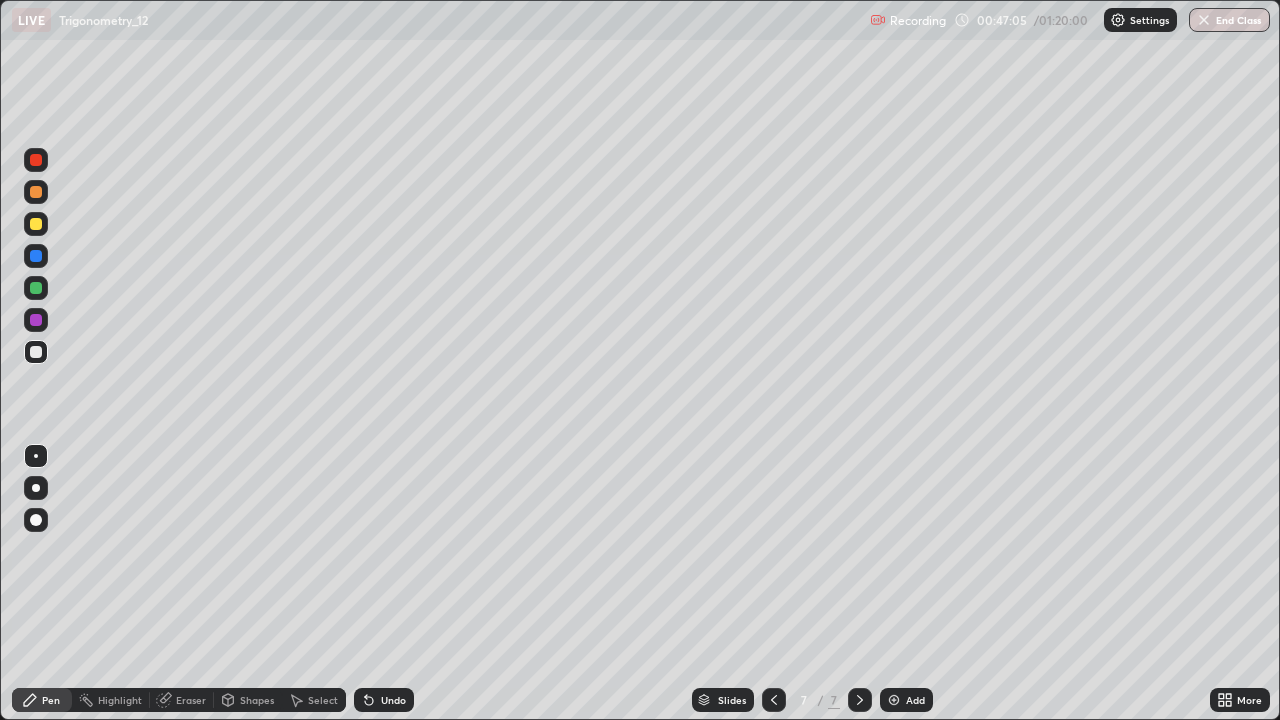 click on "Add" at bounding box center [915, 700] 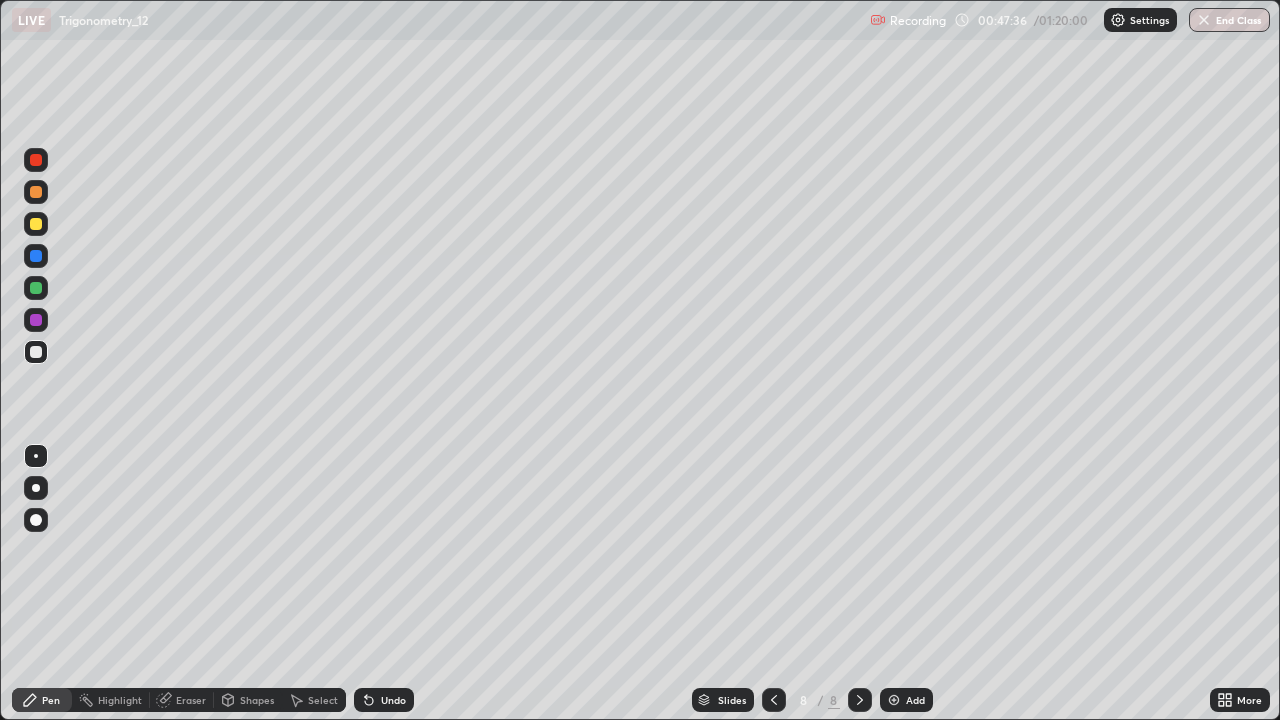 click 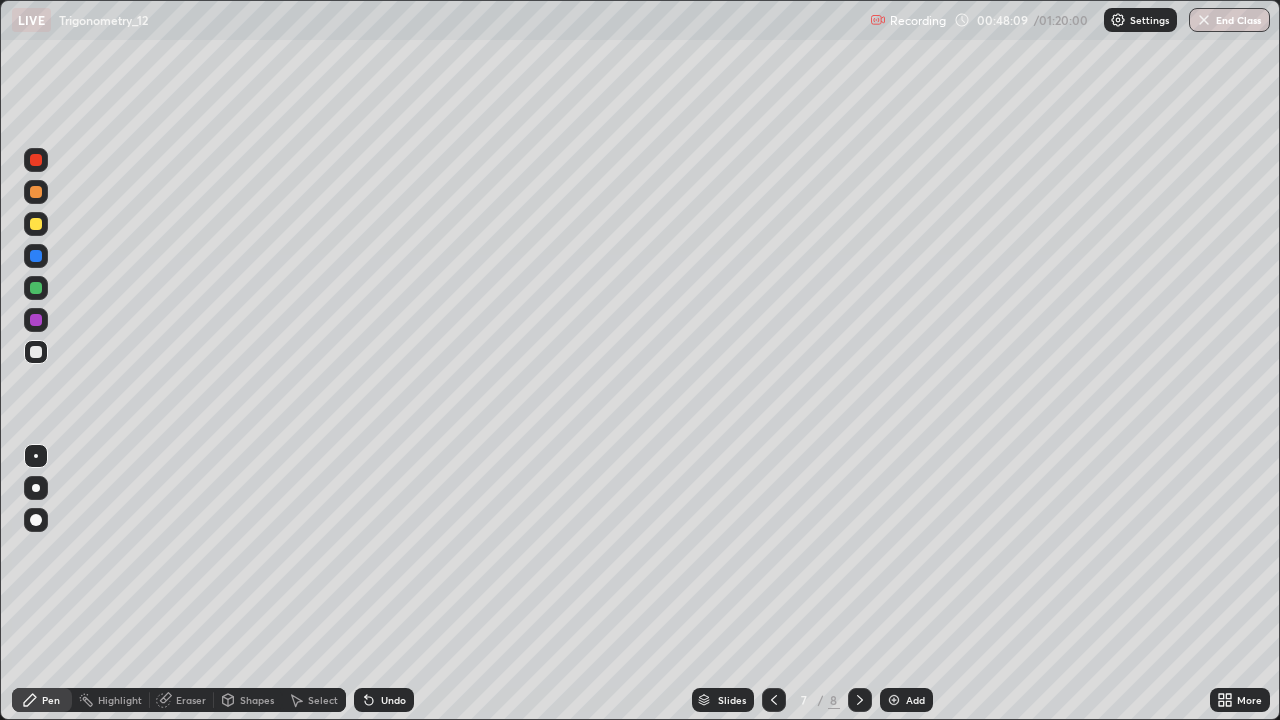 click 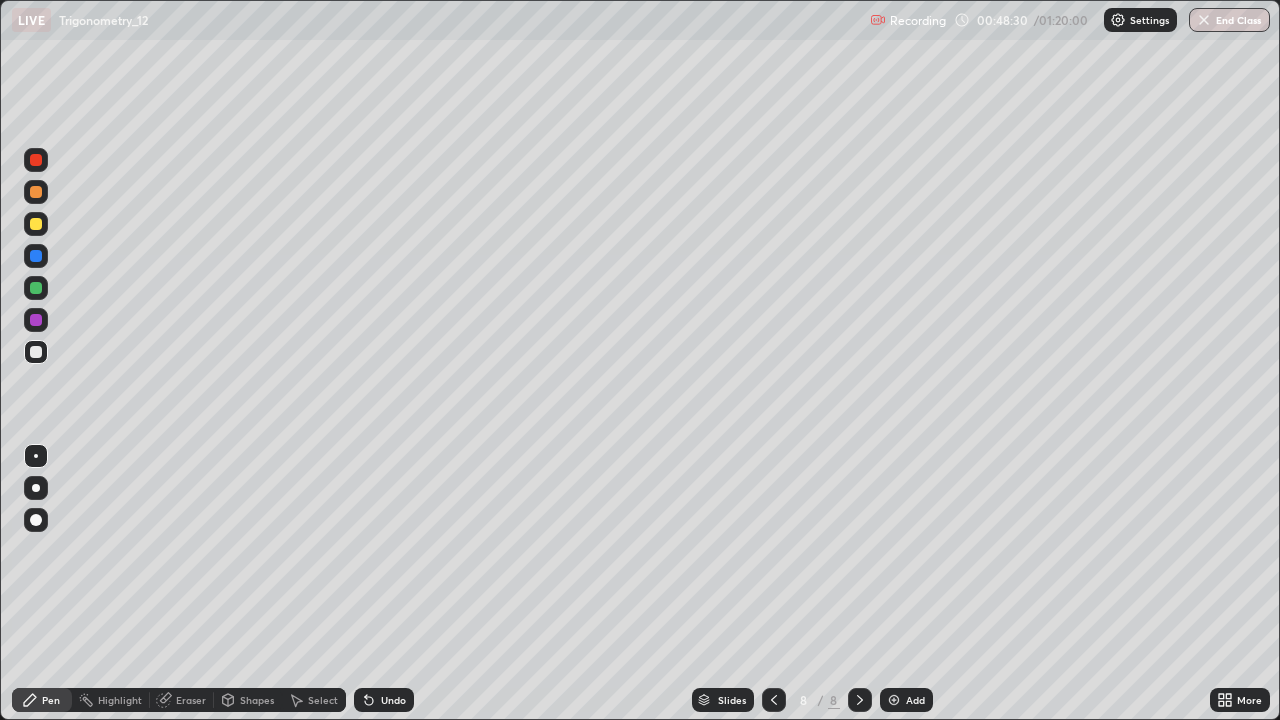 click at bounding box center (36, 224) 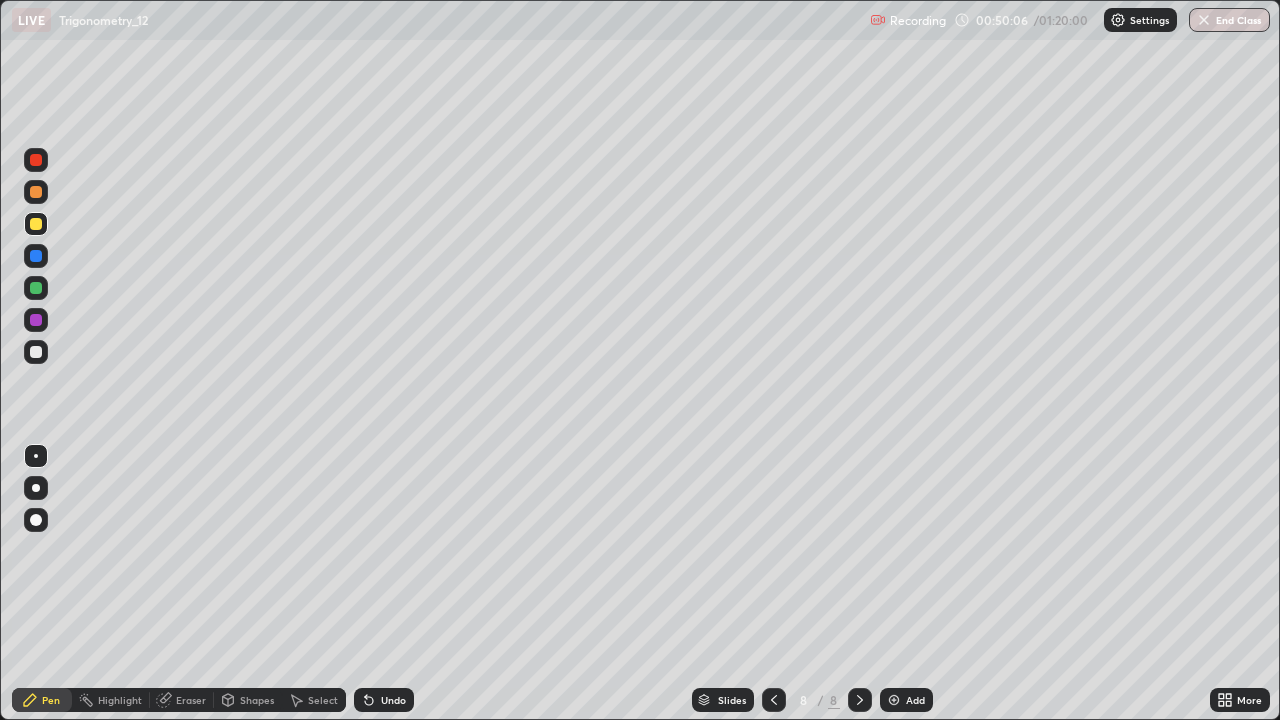 click at bounding box center [36, 352] 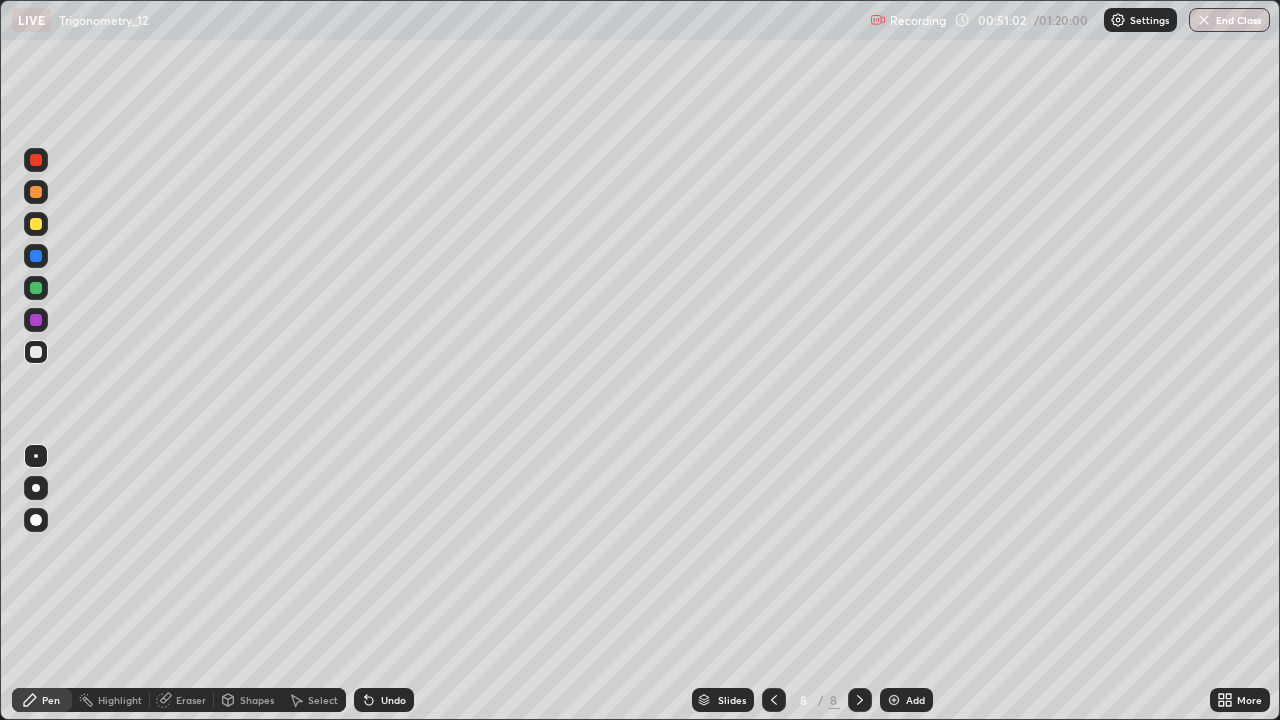 click at bounding box center [36, 288] 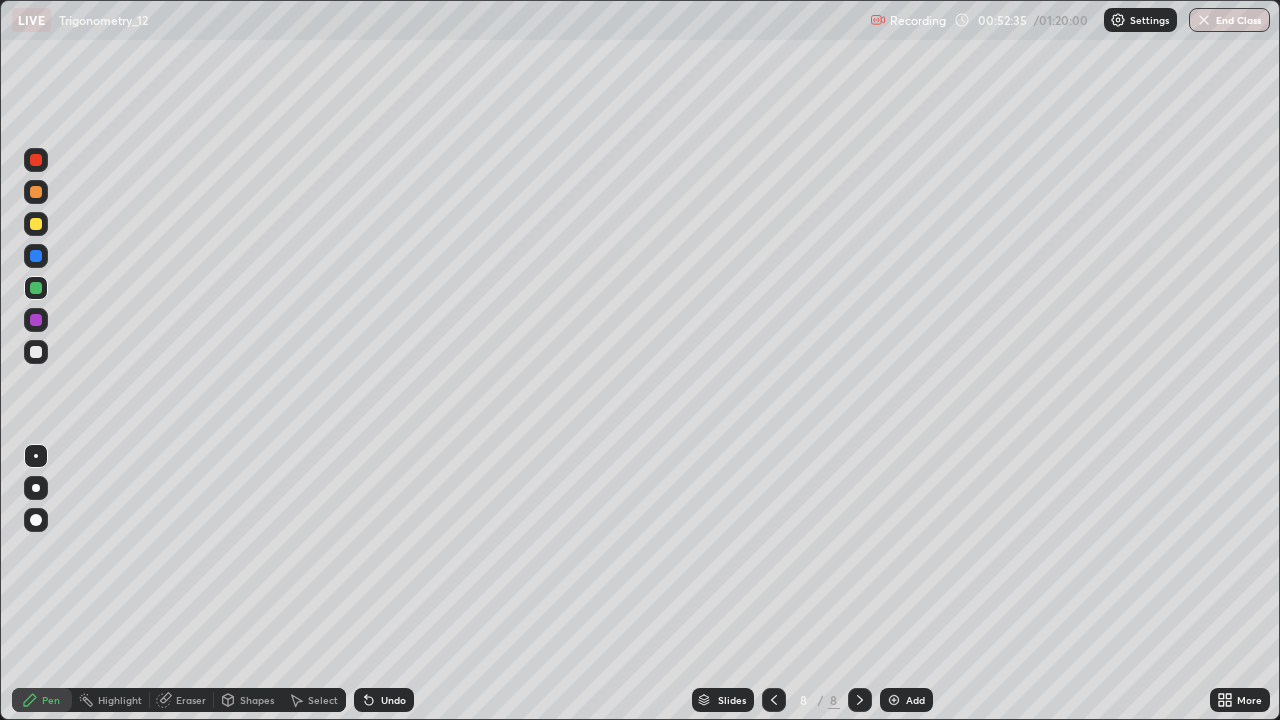 click on "Add" at bounding box center (906, 700) 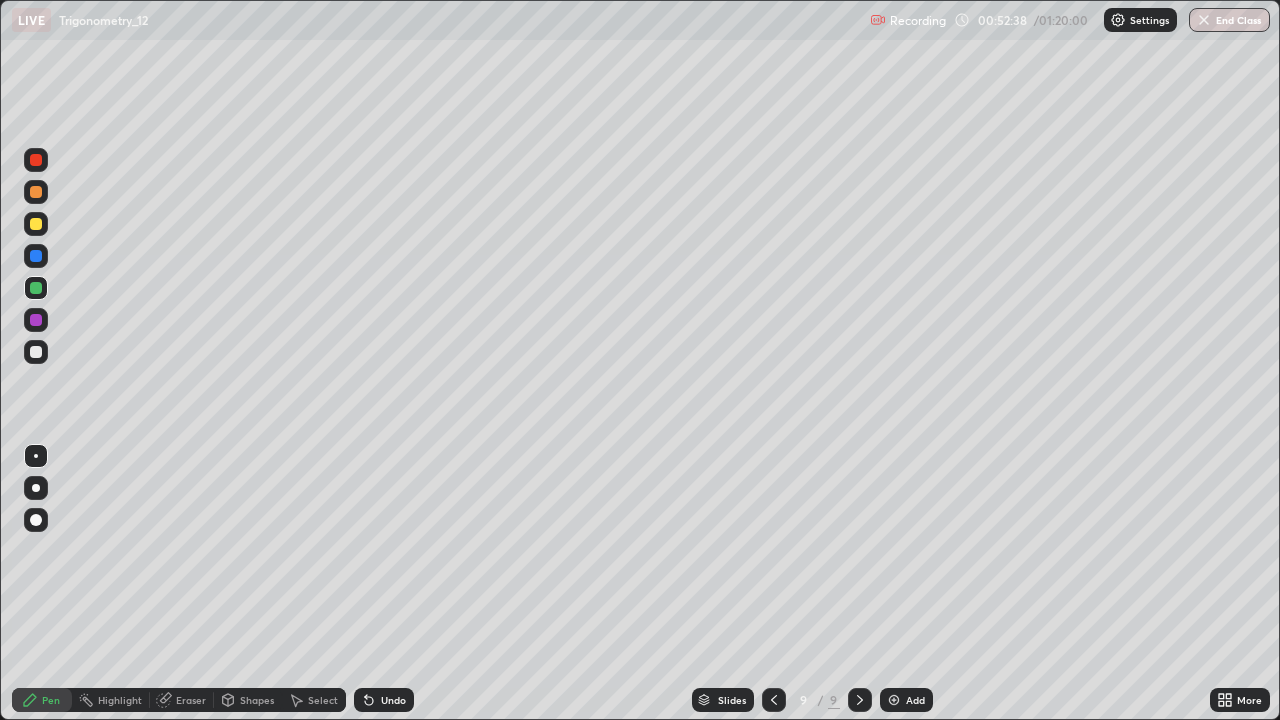 click on "Undo" at bounding box center (393, 700) 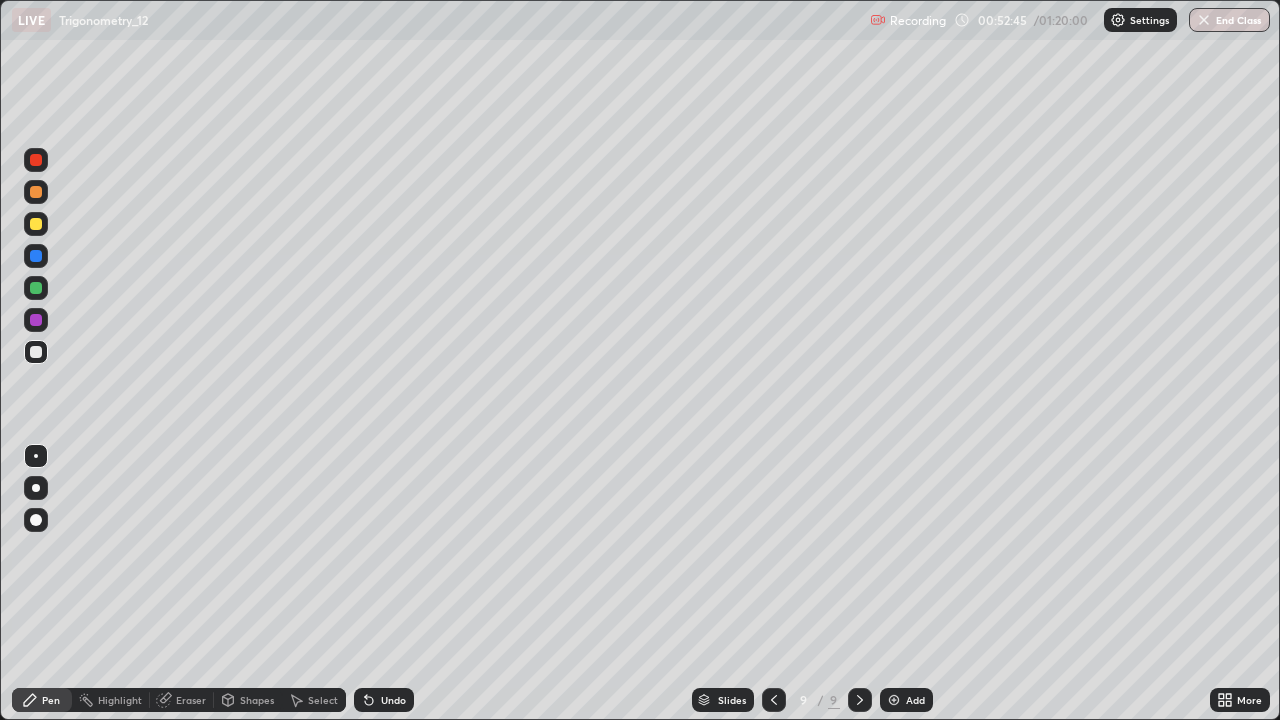 click 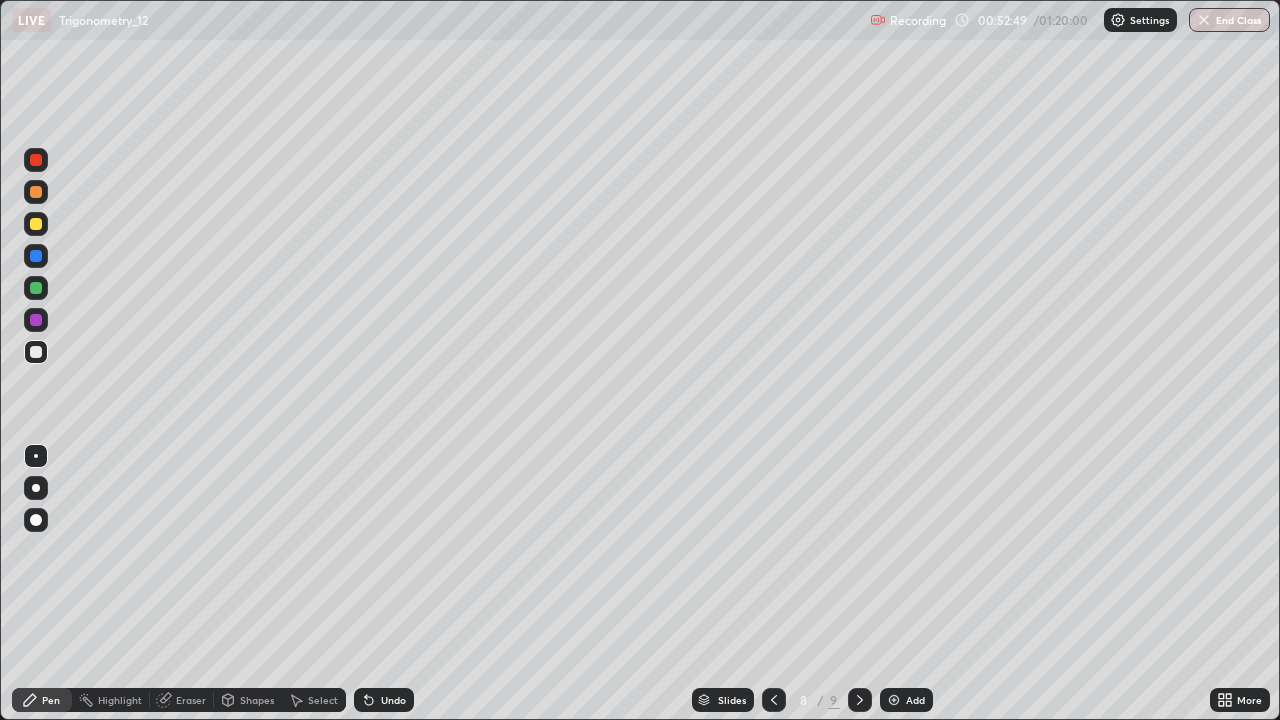 click 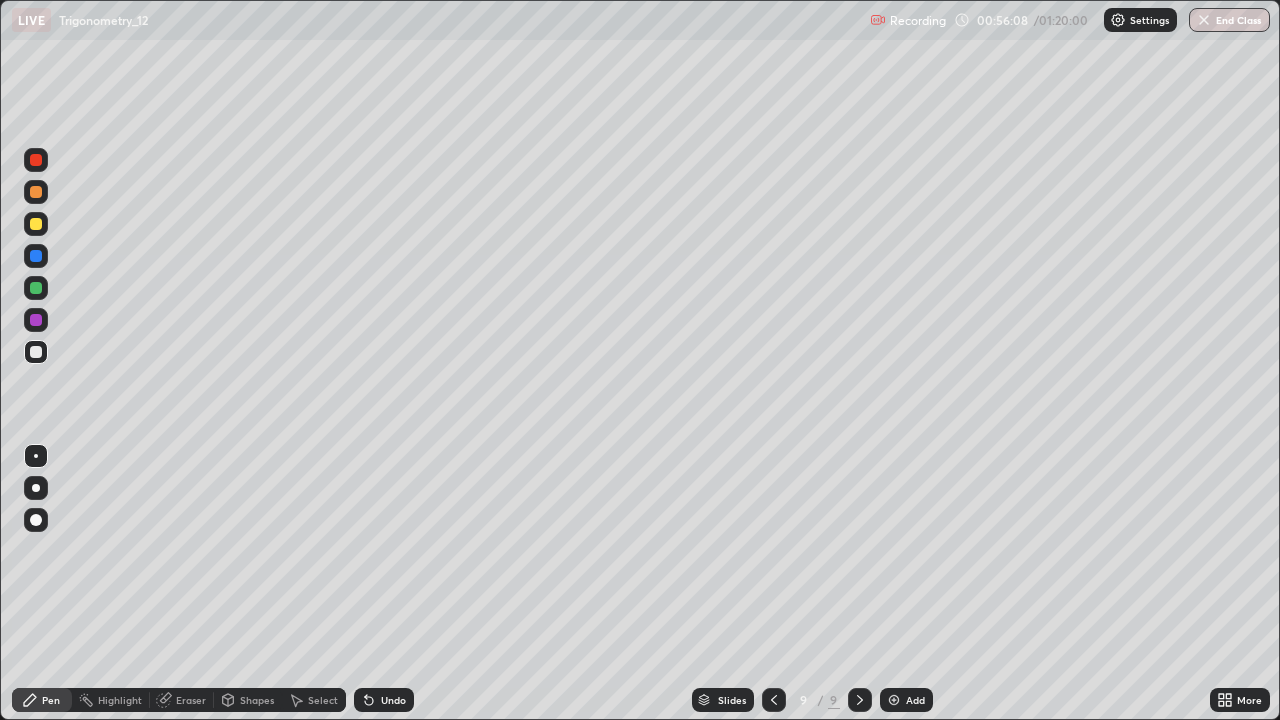click at bounding box center (36, 288) 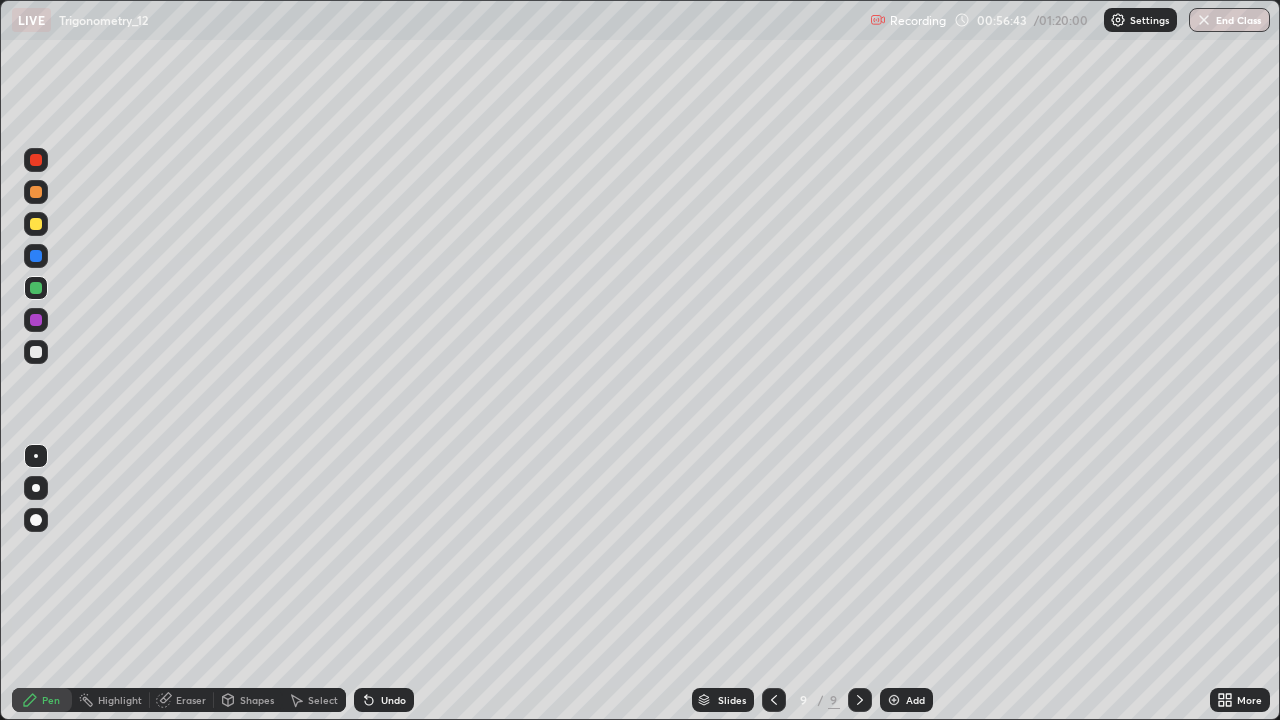click at bounding box center (774, 700) 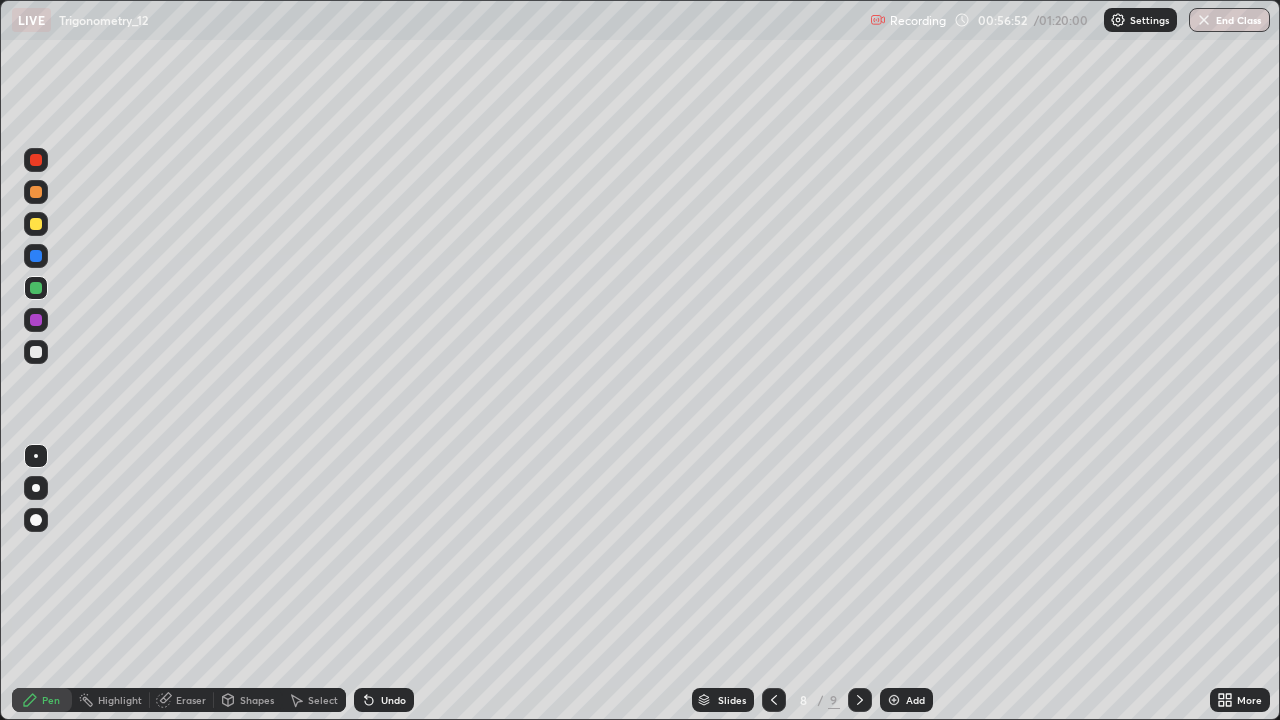 click 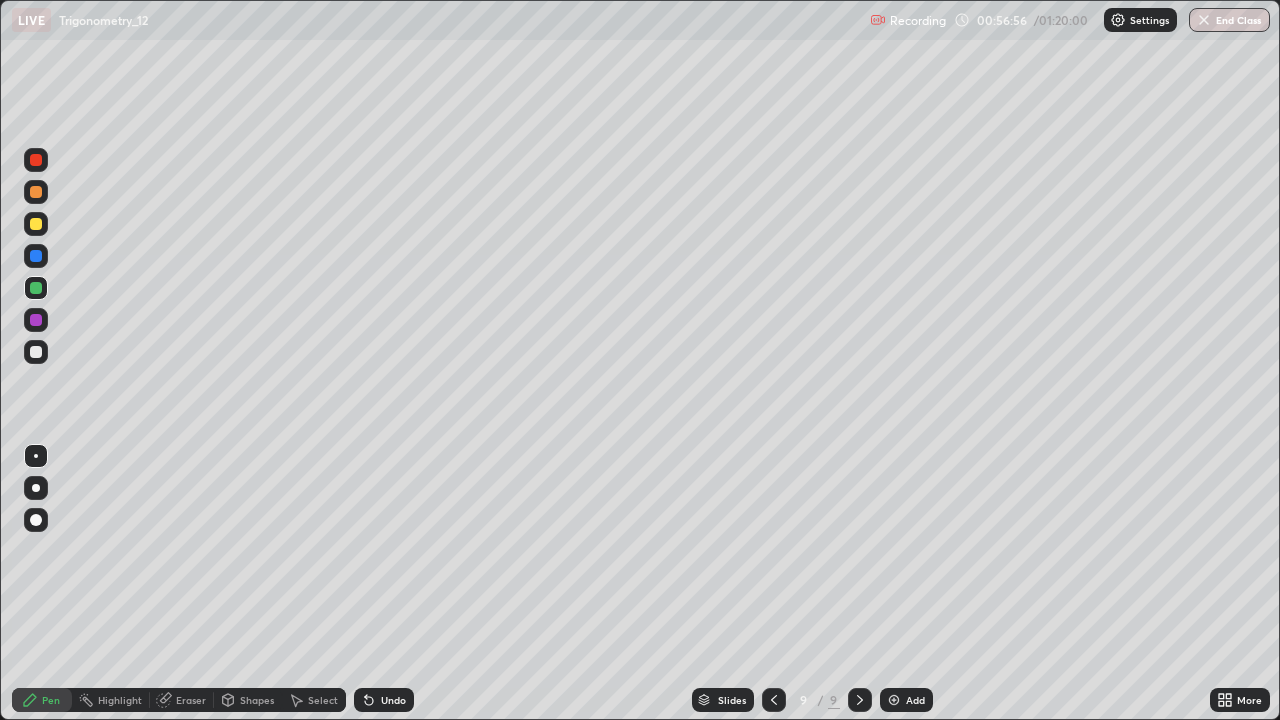 click 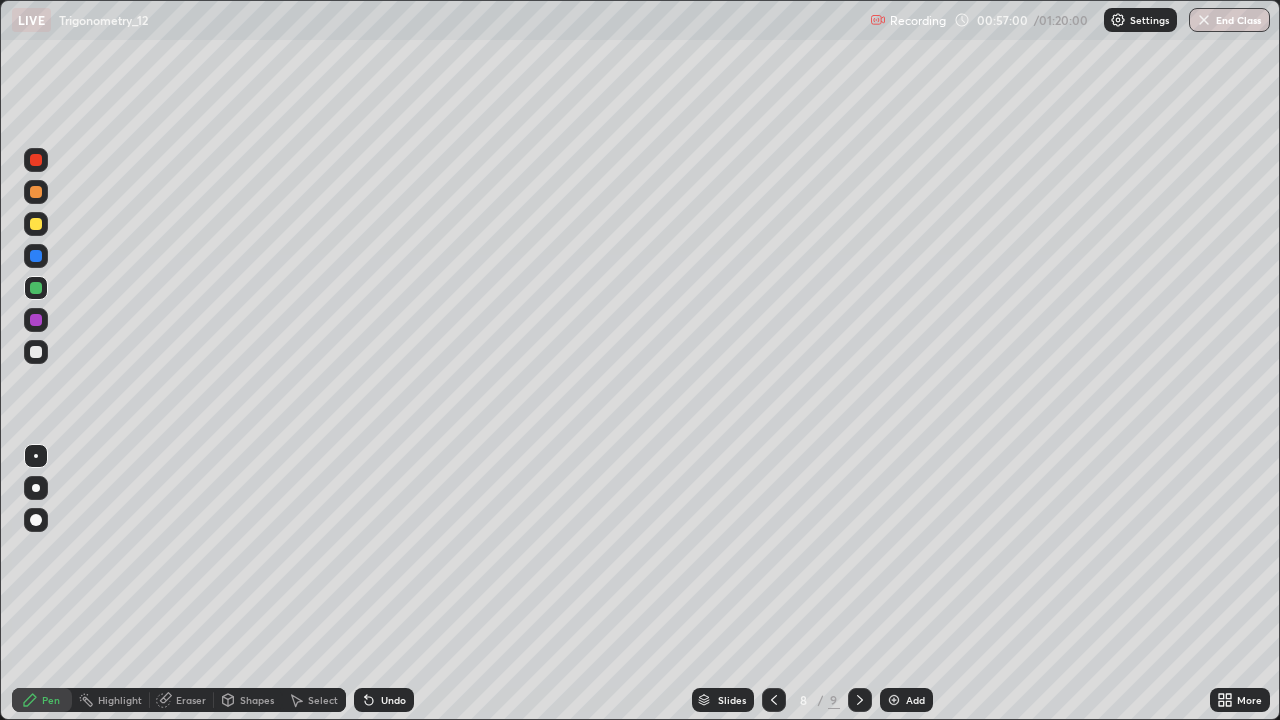 click 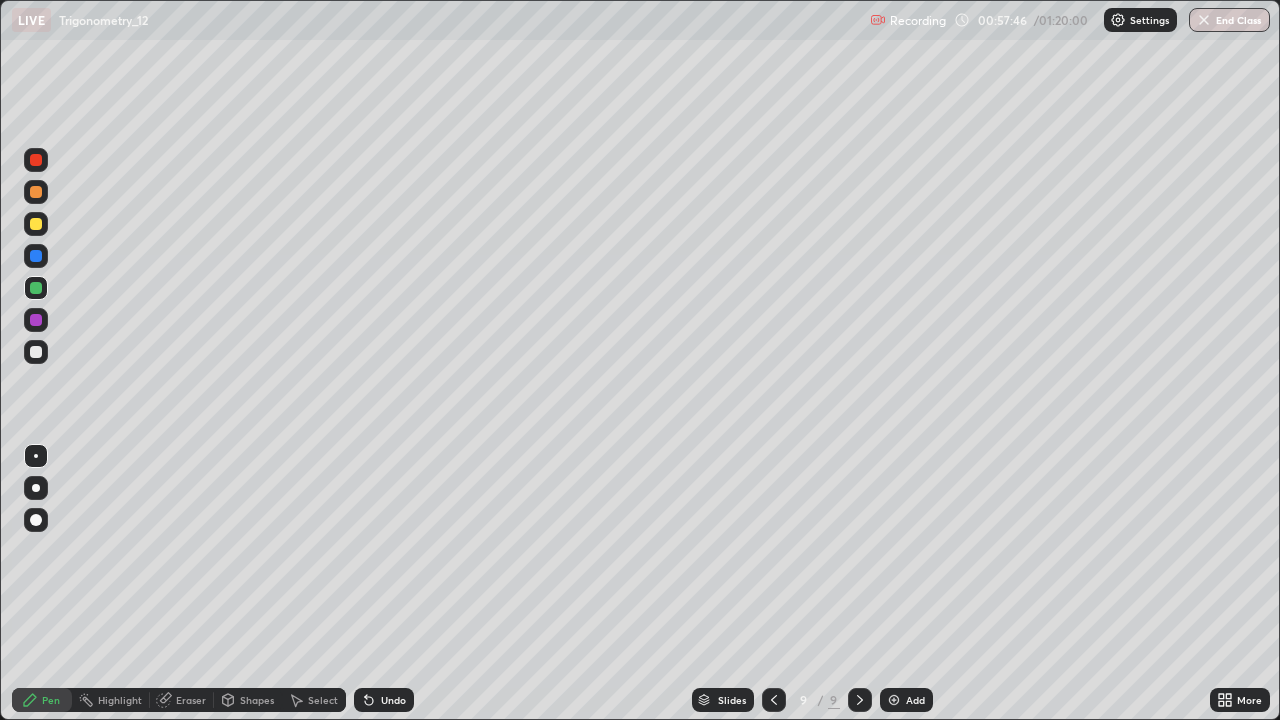 click on "Add" at bounding box center [906, 700] 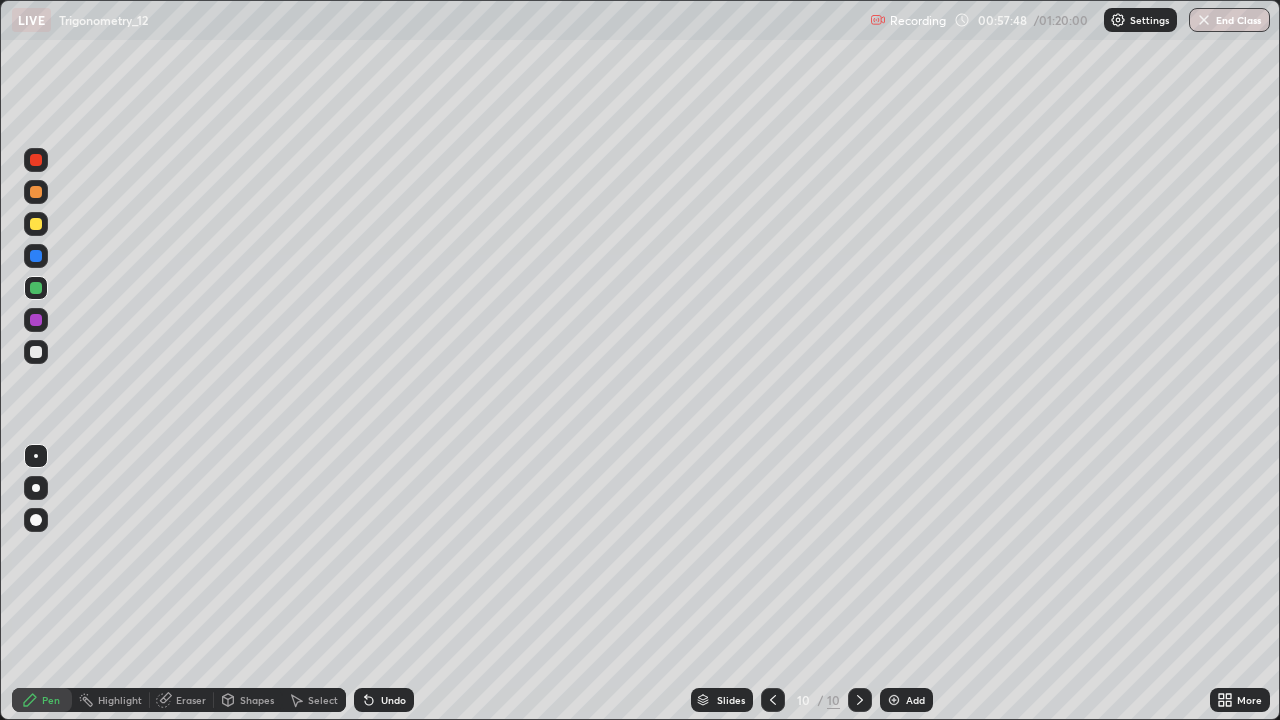 click at bounding box center [36, 224] 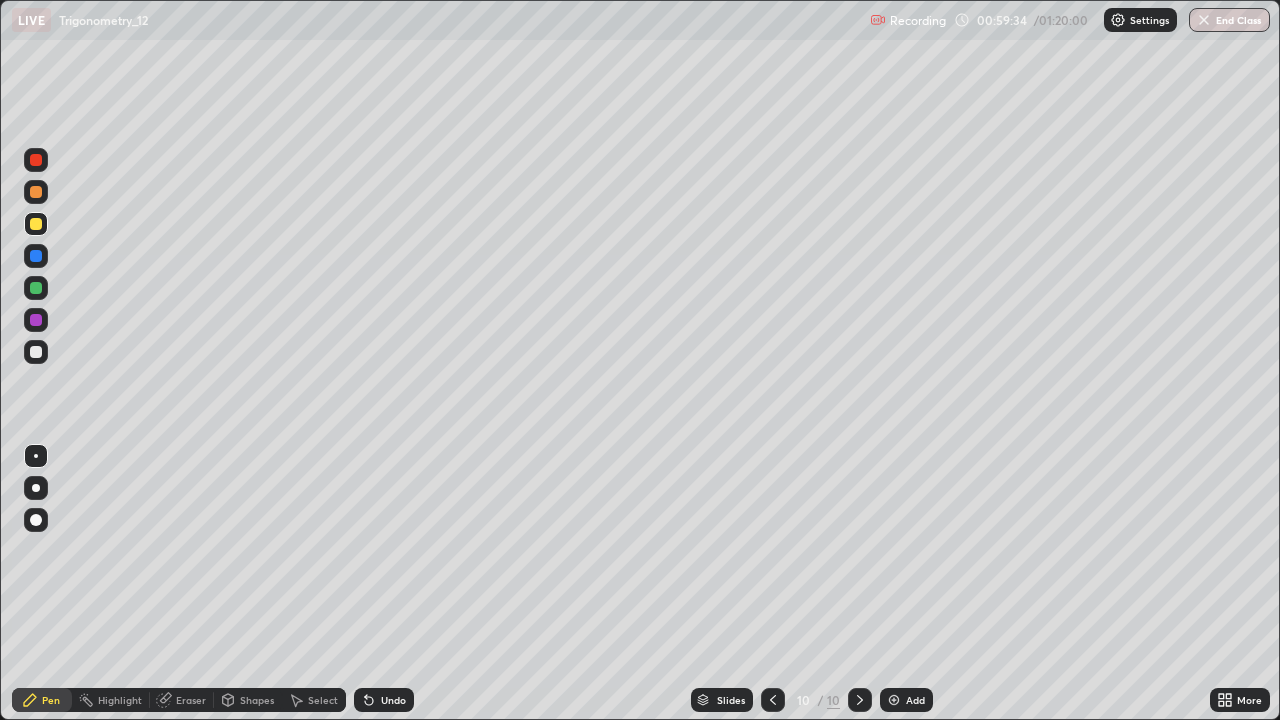 click at bounding box center (36, 352) 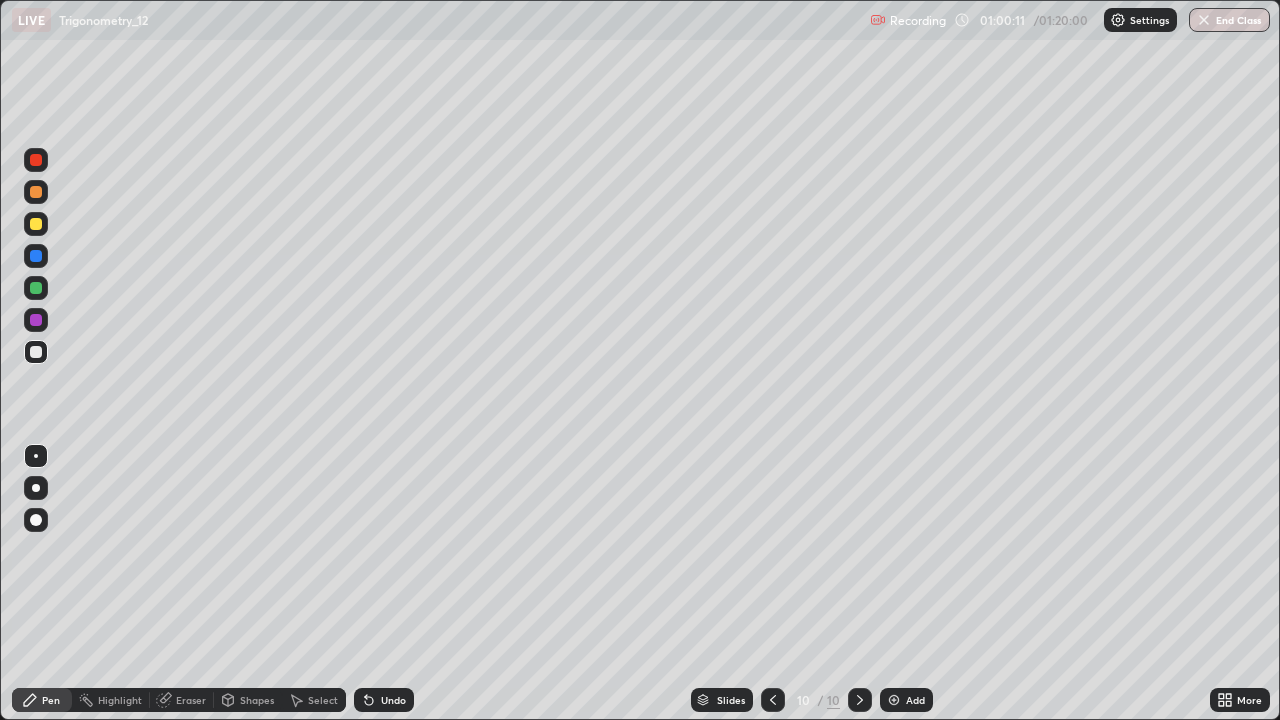 click at bounding box center (36, 288) 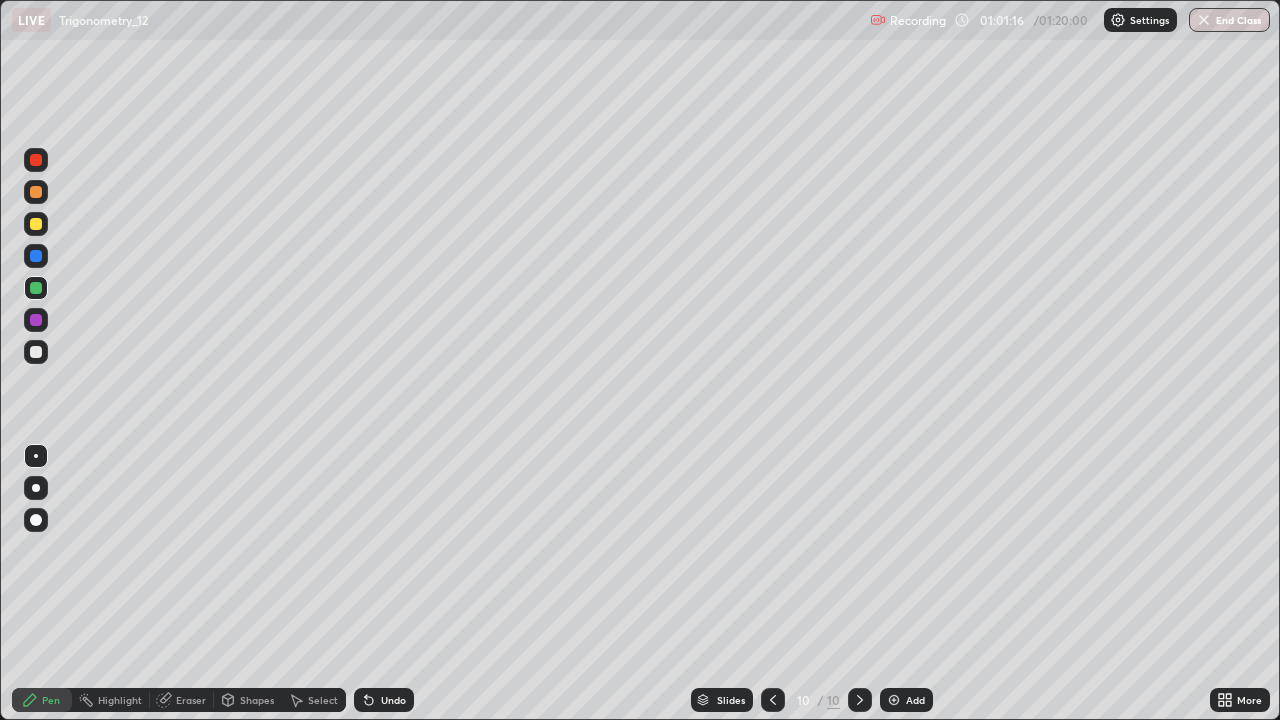 click on "Add" at bounding box center (915, 700) 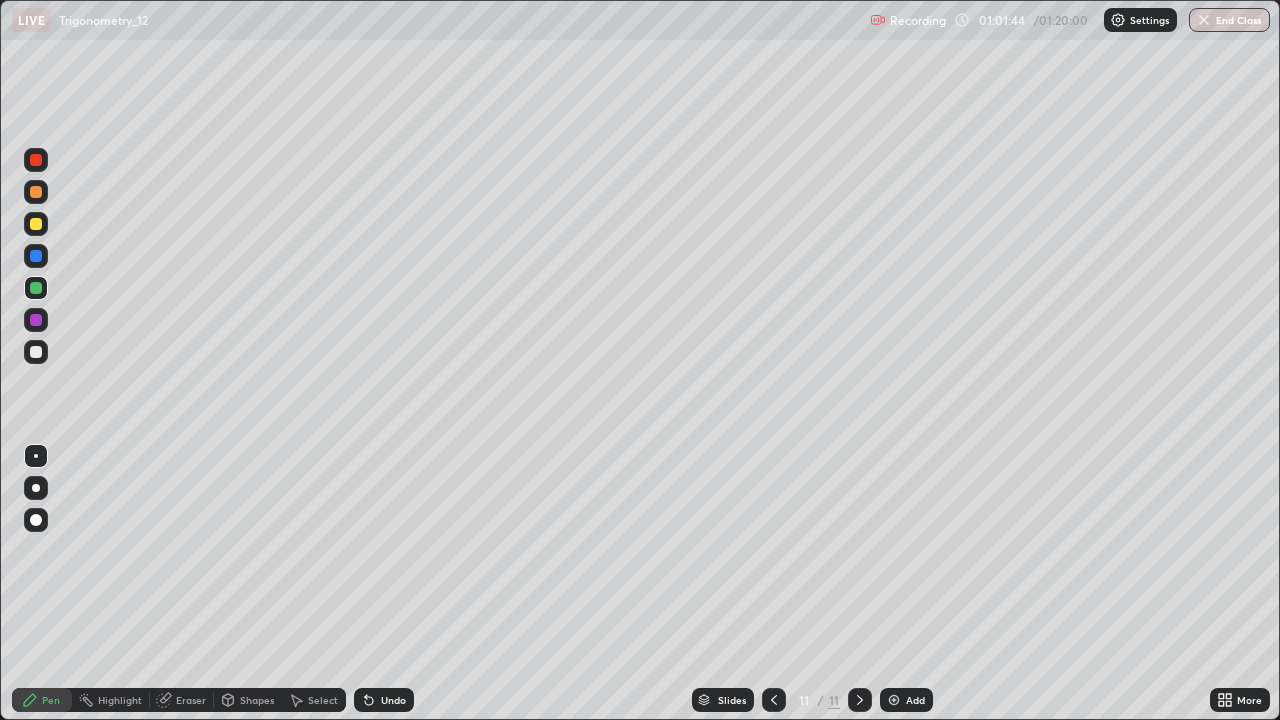 click on "Undo" at bounding box center [393, 700] 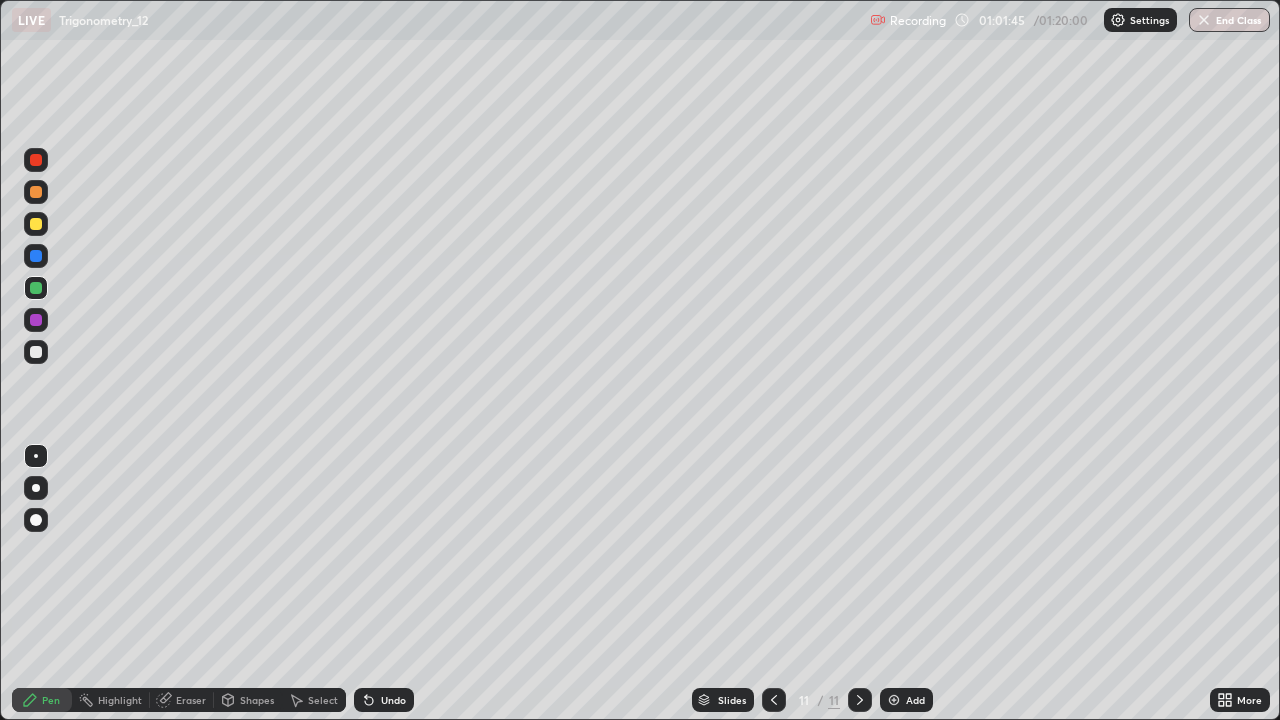 click on "Undo" at bounding box center [393, 700] 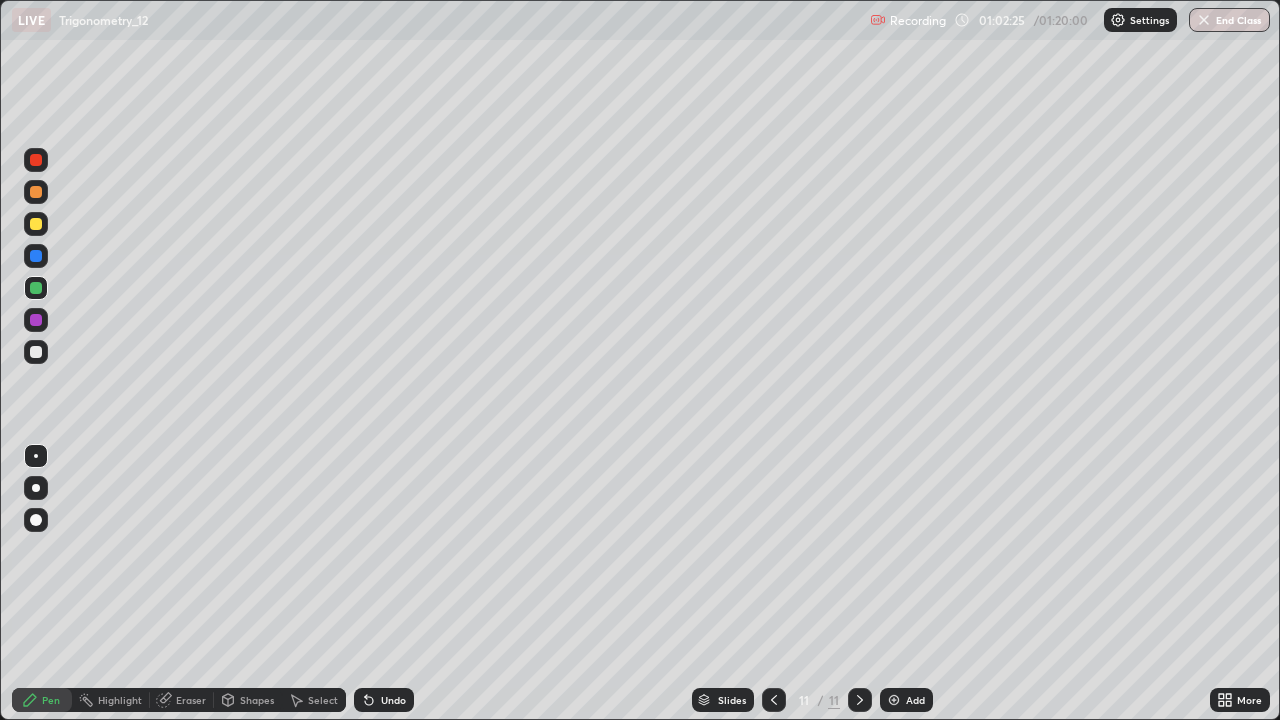 click at bounding box center [774, 700] 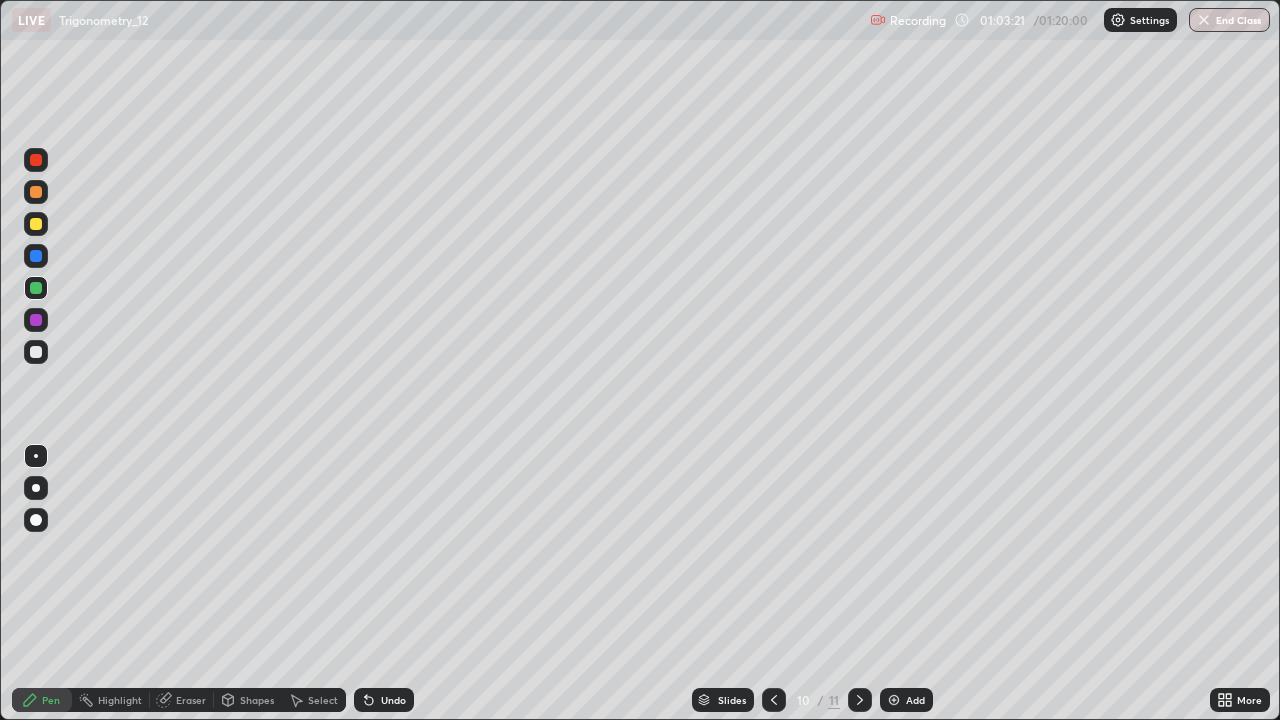 click at bounding box center (860, 700) 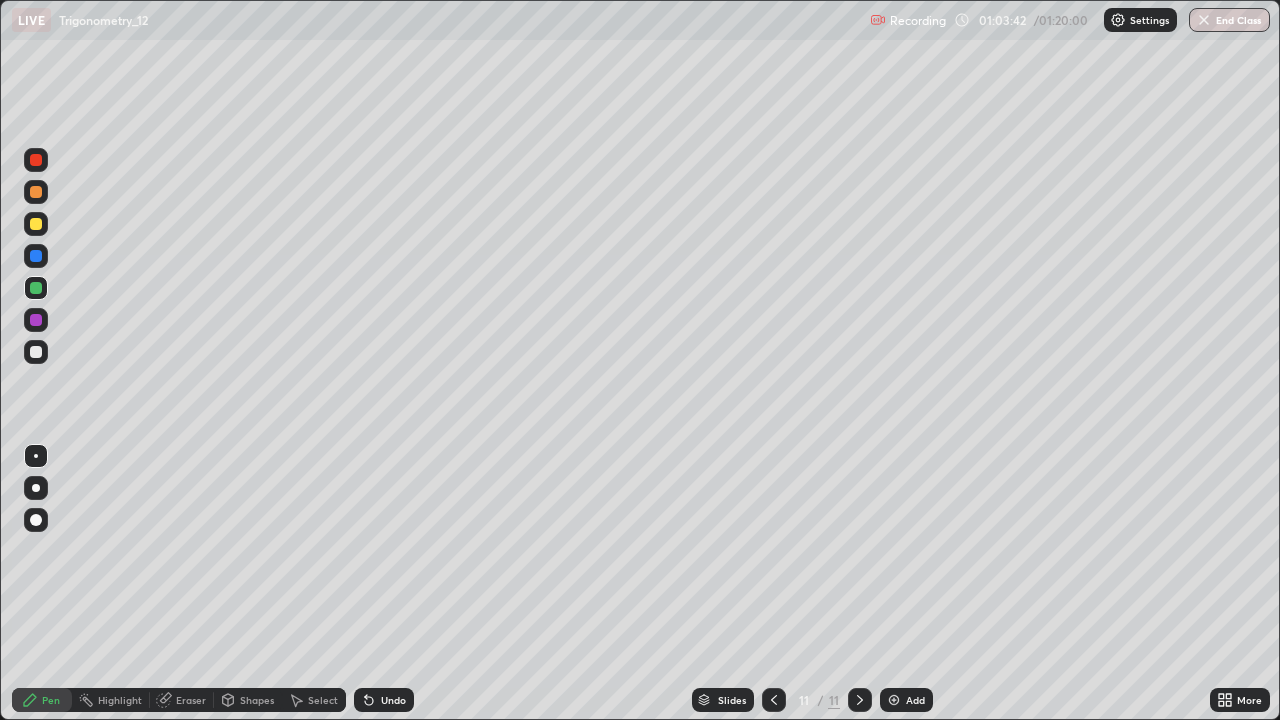 click at bounding box center [36, 352] 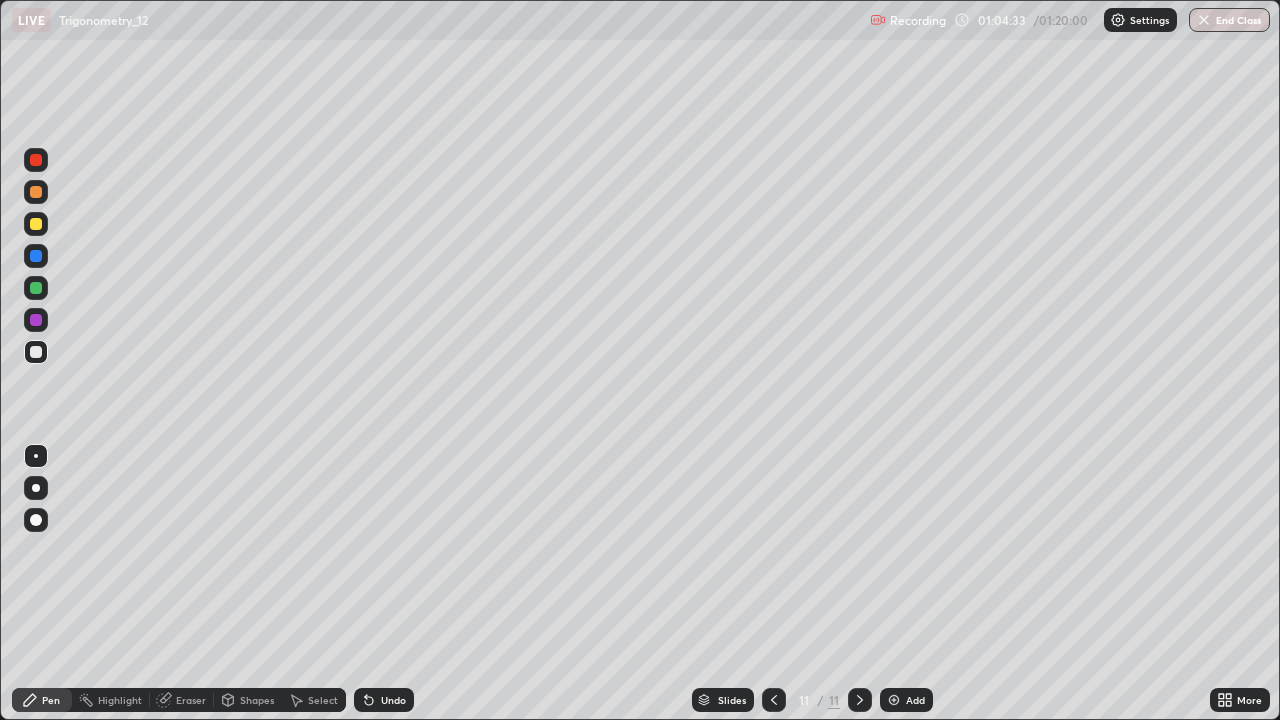 click on "Undo" at bounding box center (384, 700) 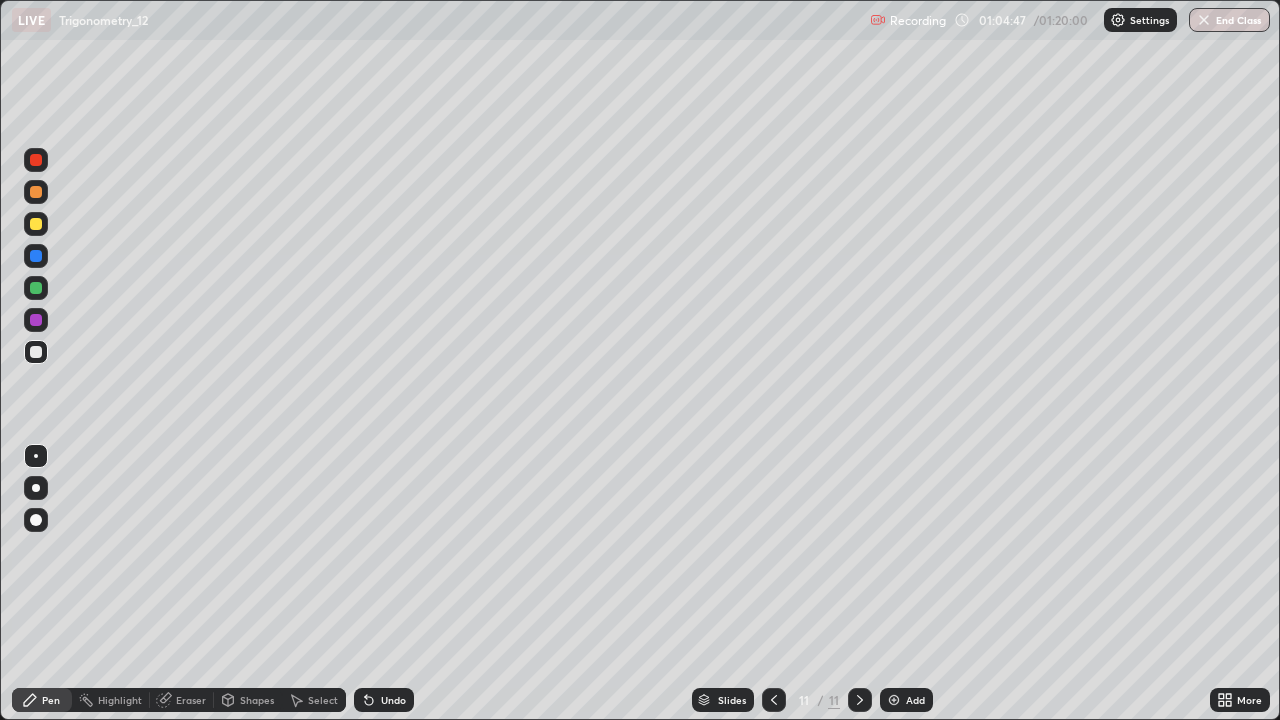 click on "Undo" at bounding box center (393, 700) 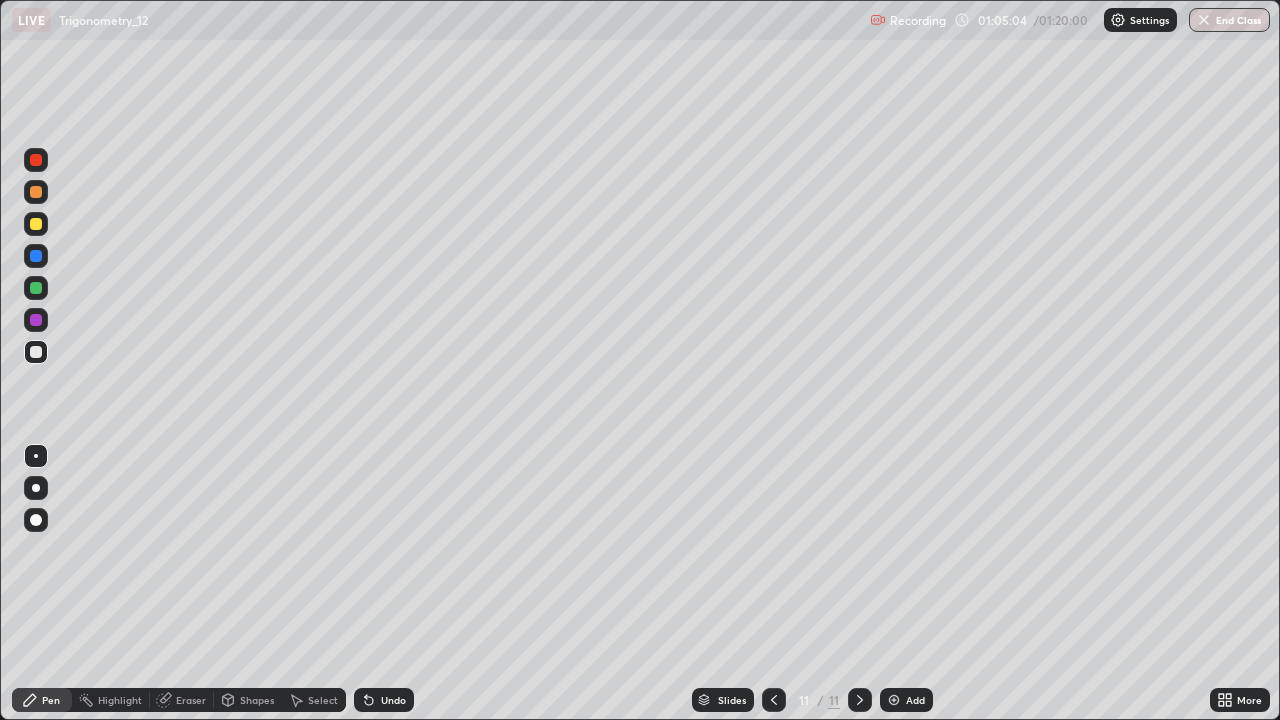 click on "Eraser" at bounding box center (191, 700) 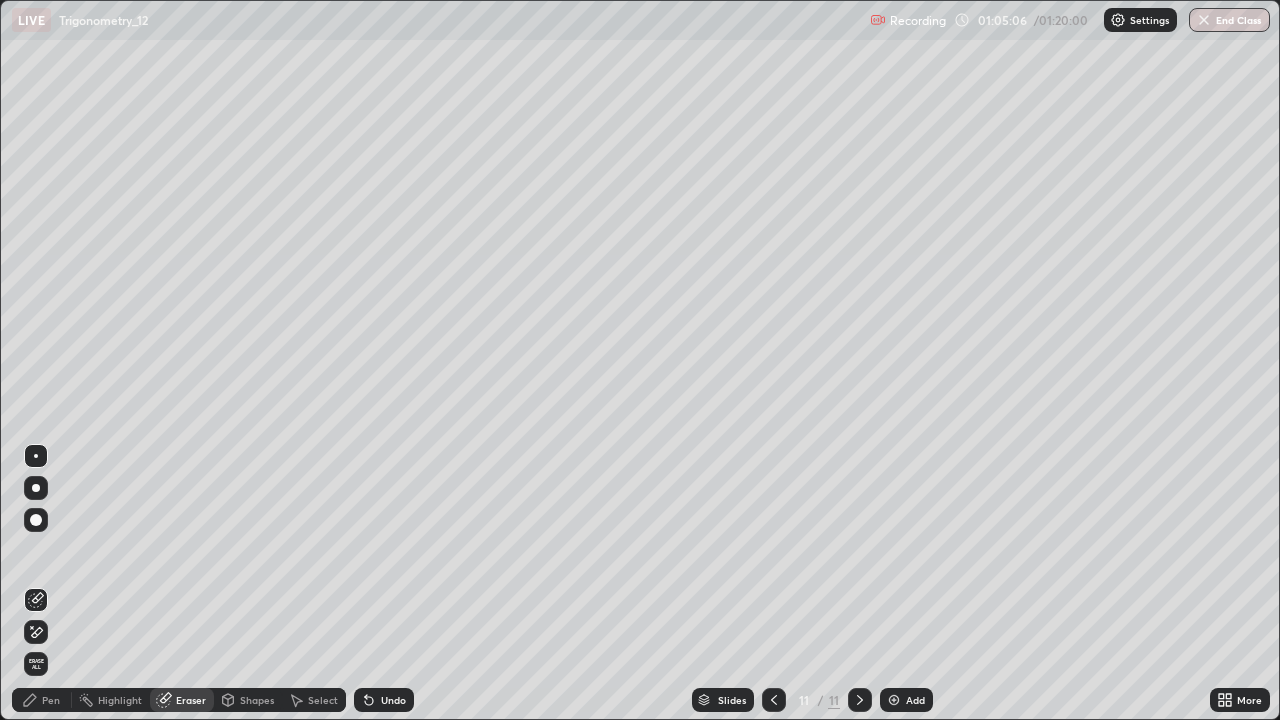 click on "Pen" at bounding box center [51, 700] 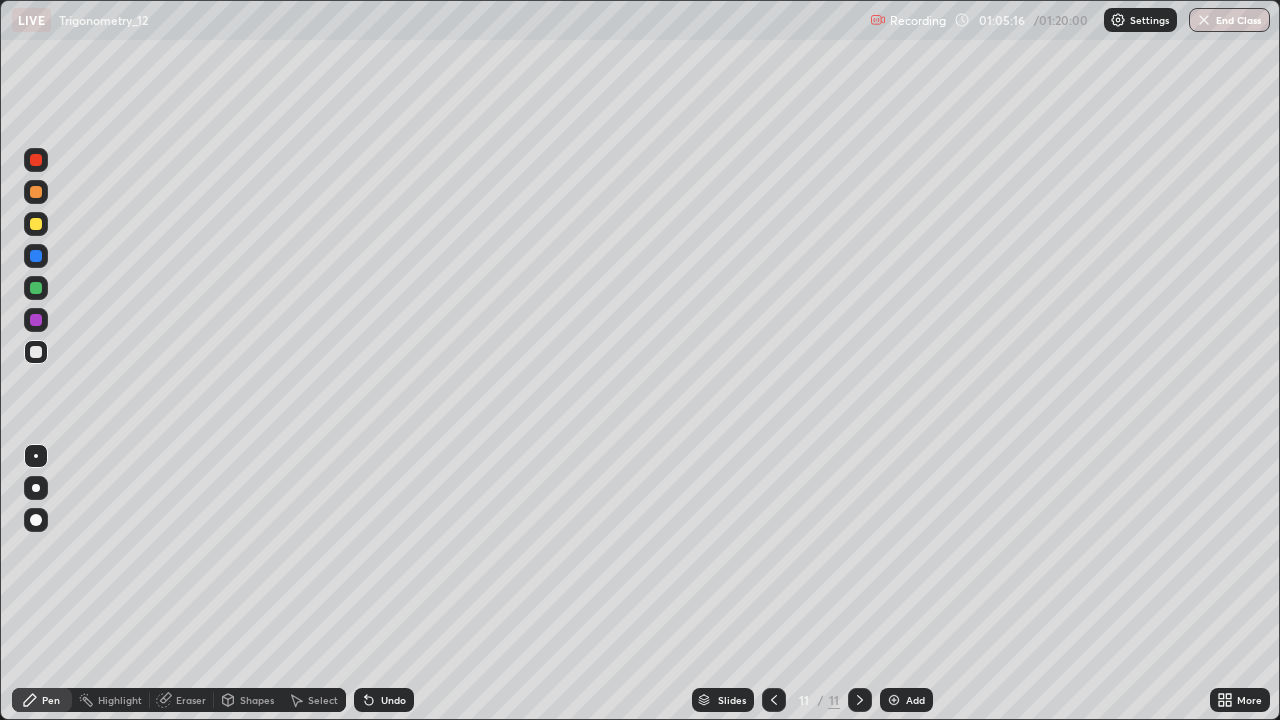 click at bounding box center (36, 256) 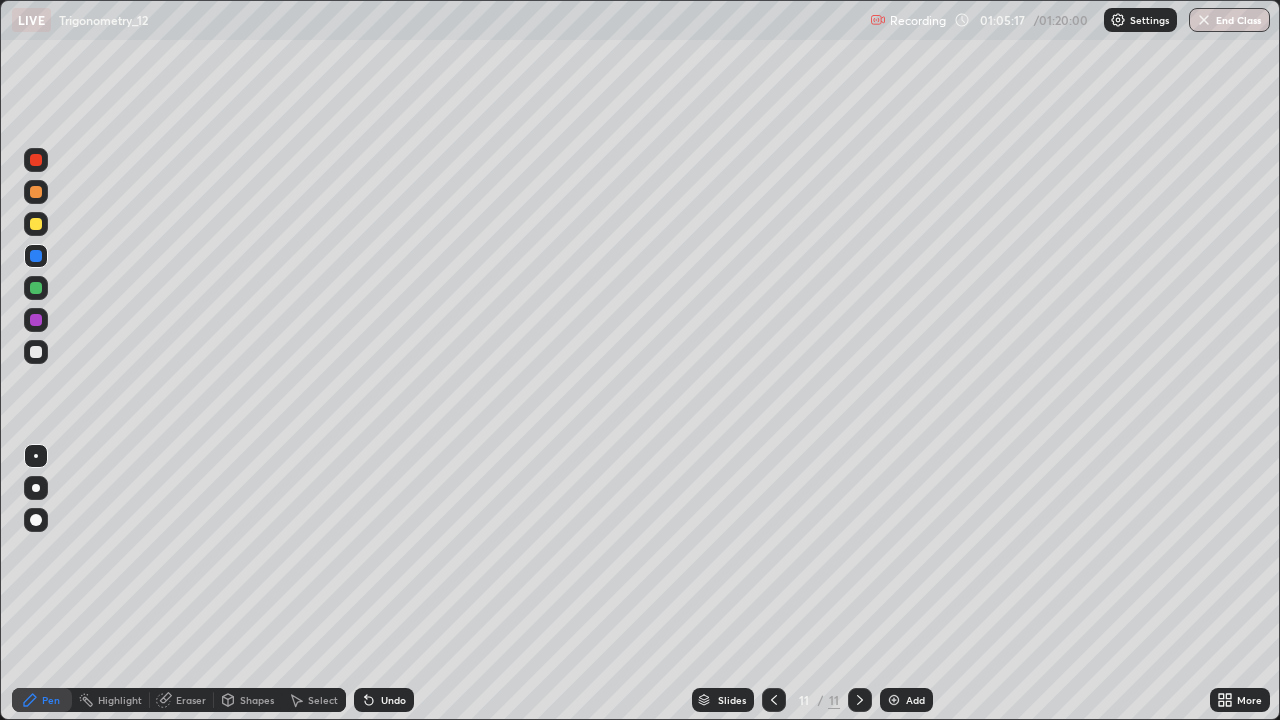 click at bounding box center (36, 224) 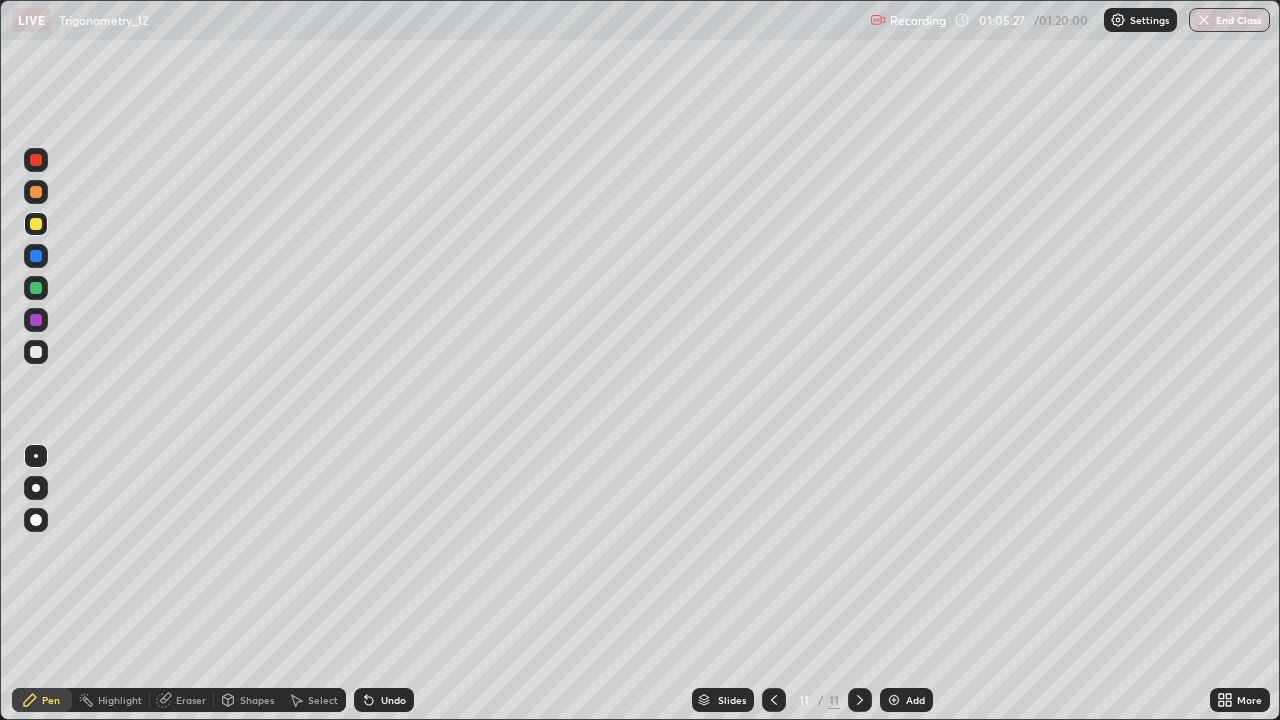 click on "Undo" at bounding box center (384, 700) 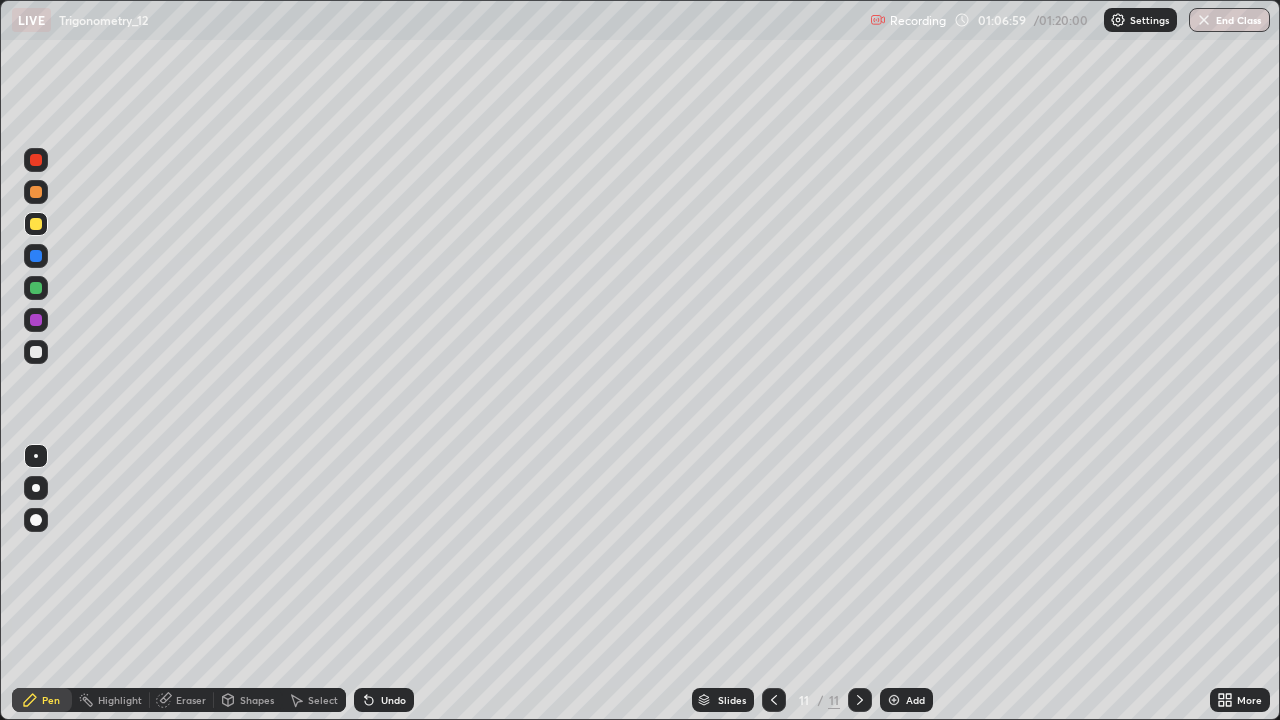 click at bounding box center (36, 288) 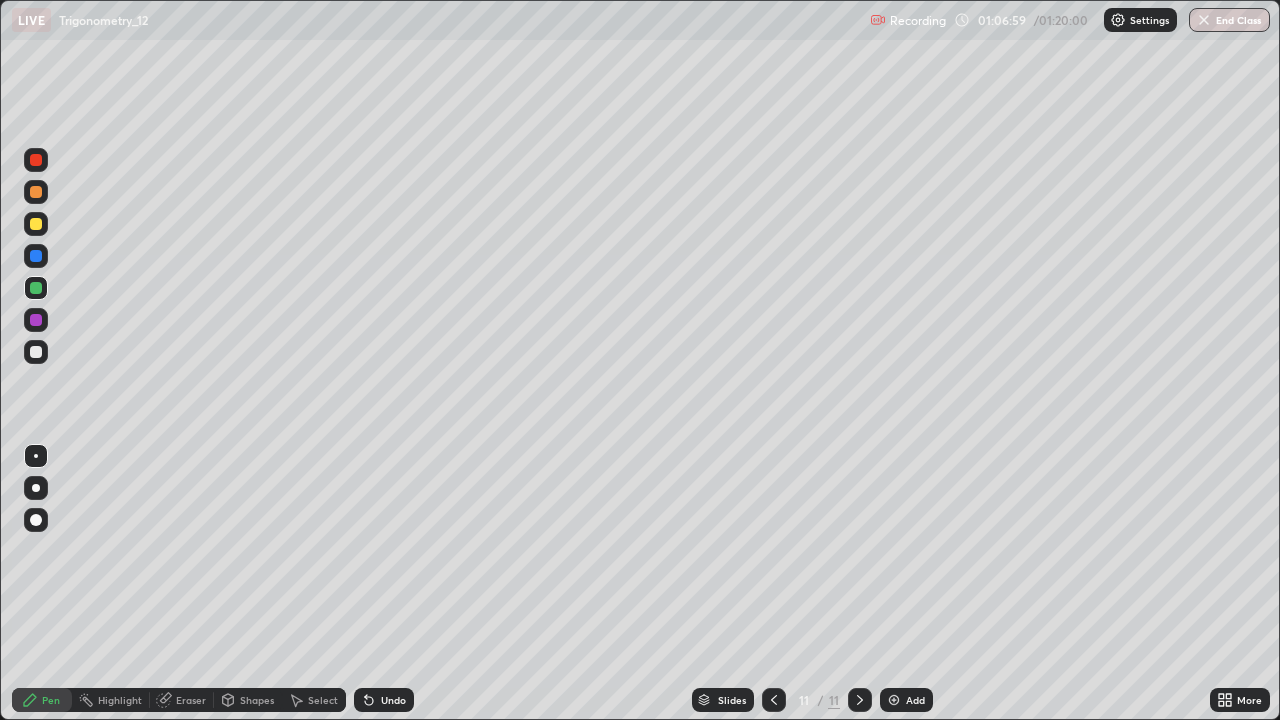 click at bounding box center (36, 256) 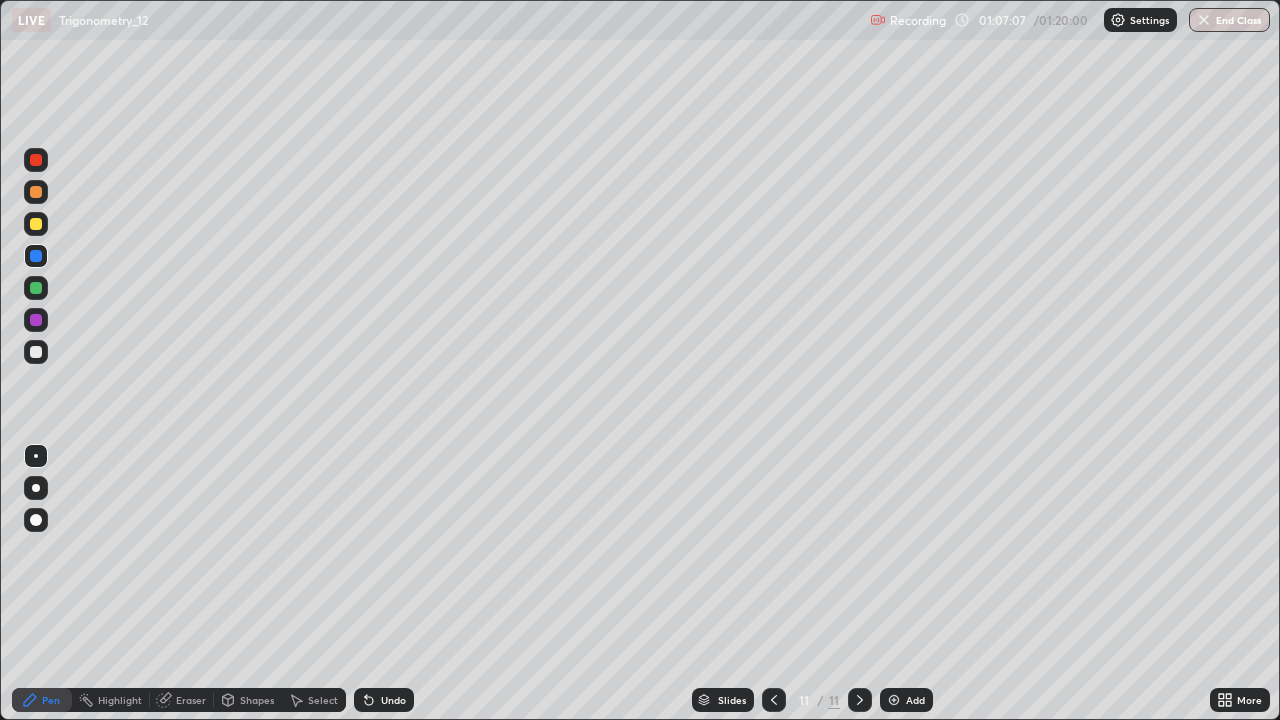 click on "Undo" at bounding box center (384, 700) 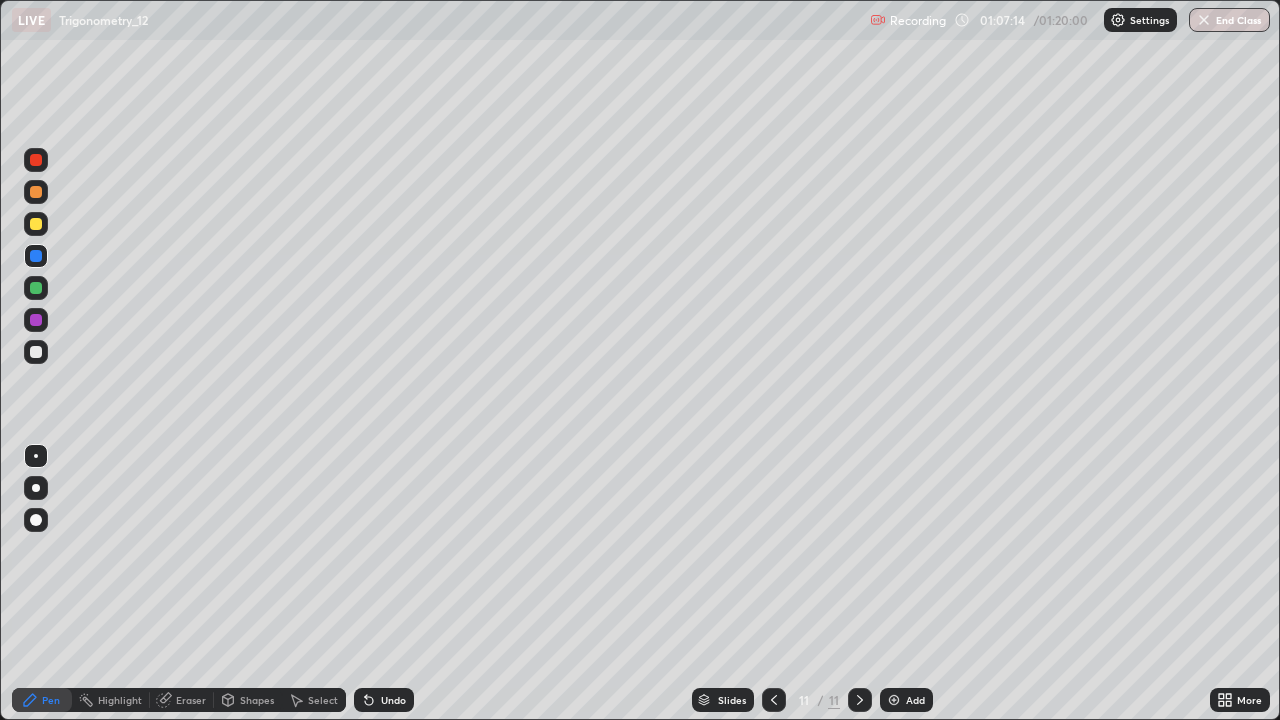 click on "Undo" at bounding box center (393, 700) 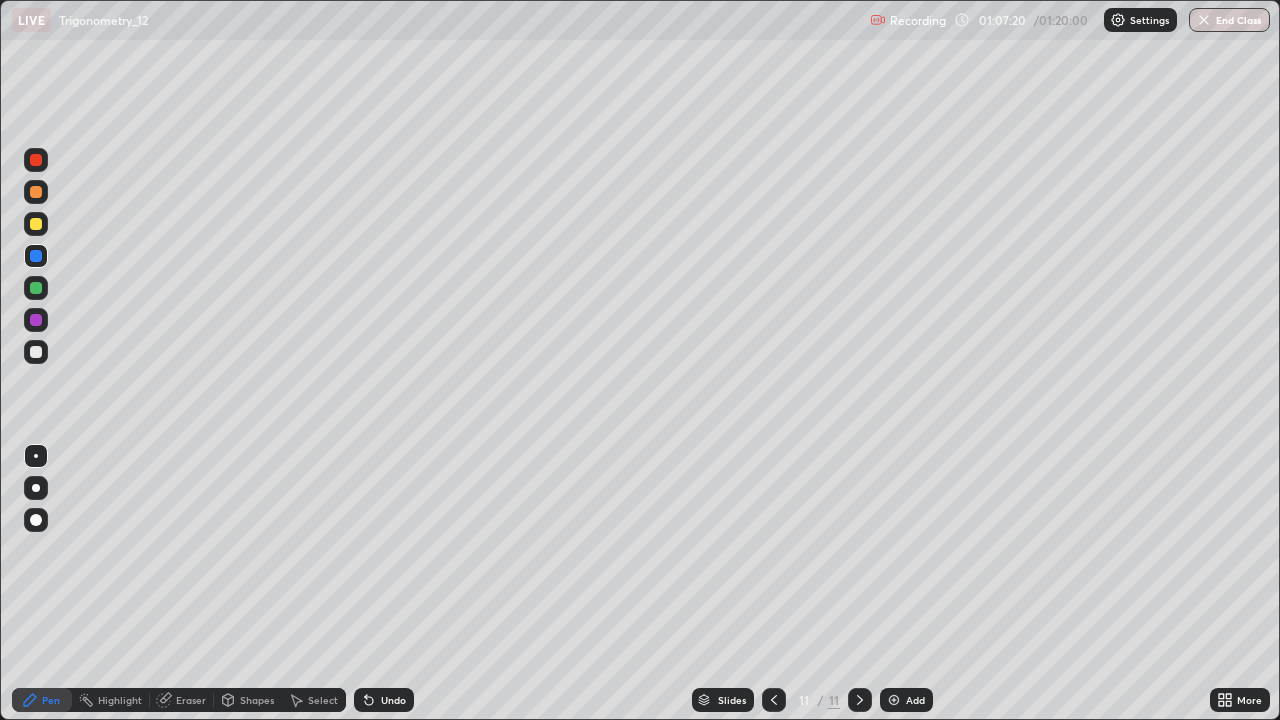click on "Undo" at bounding box center (393, 700) 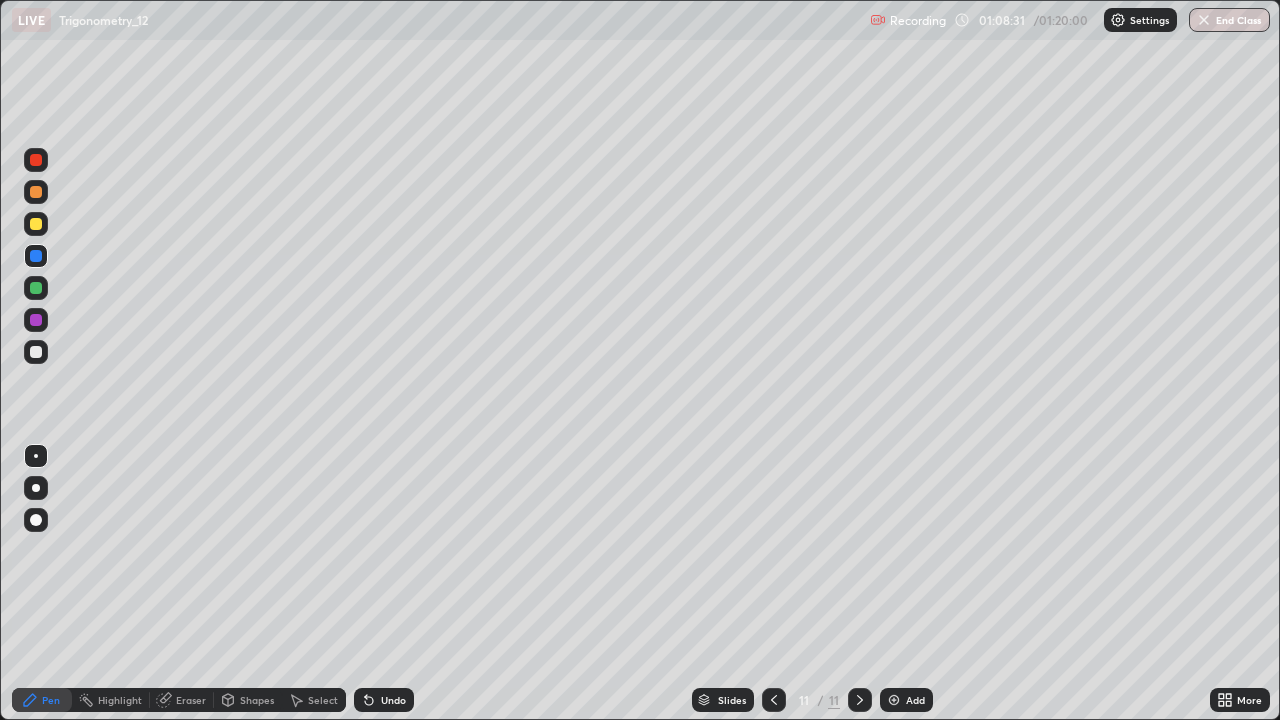 click on "Add" at bounding box center (915, 700) 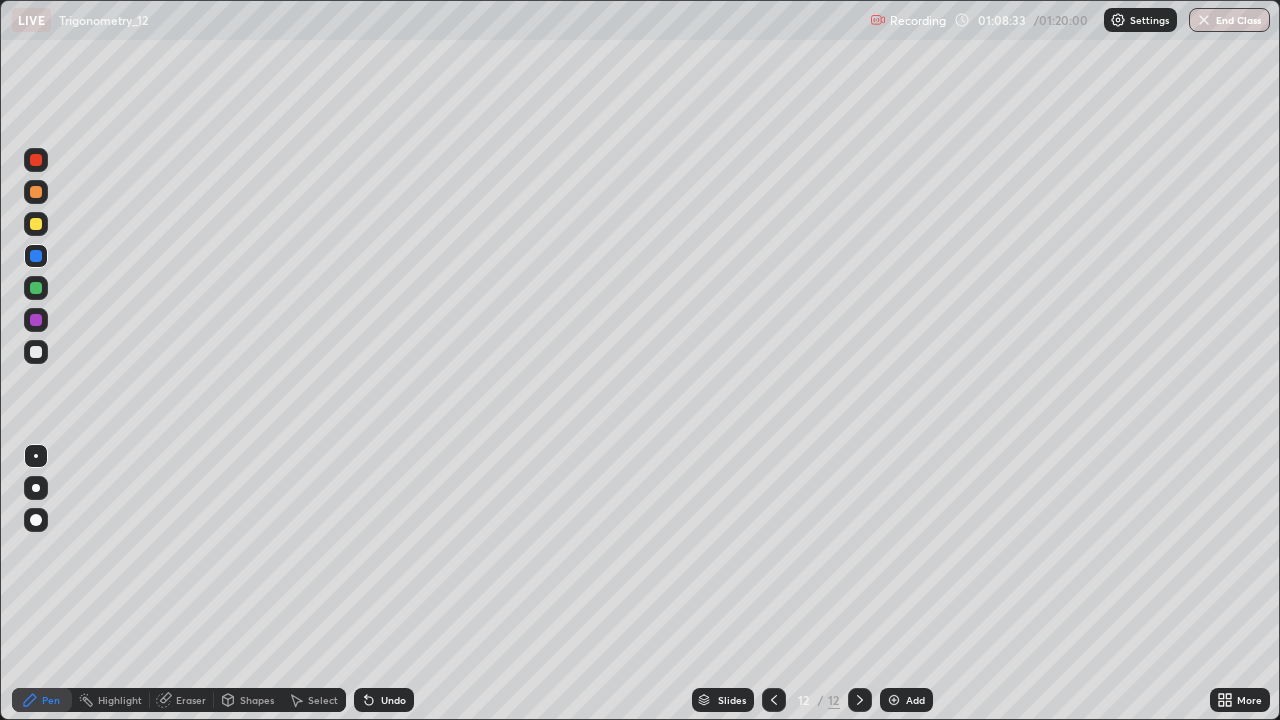 click at bounding box center (36, 352) 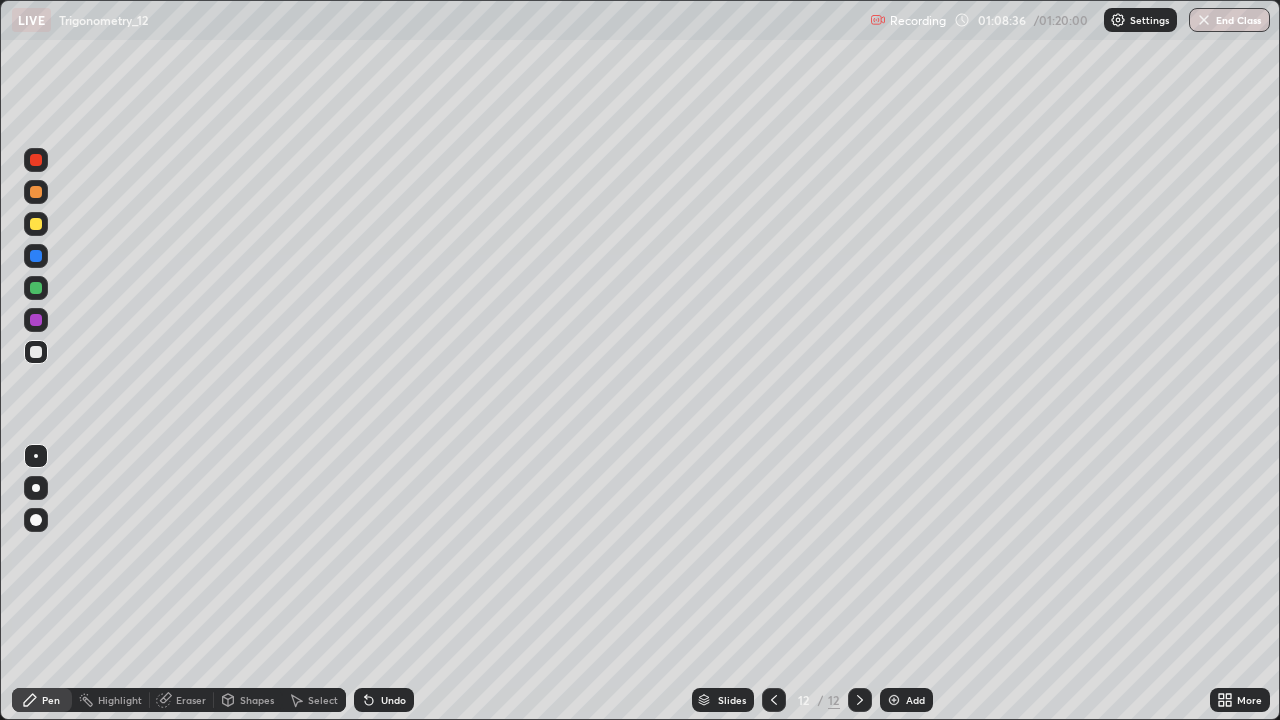 click at bounding box center [36, 224] 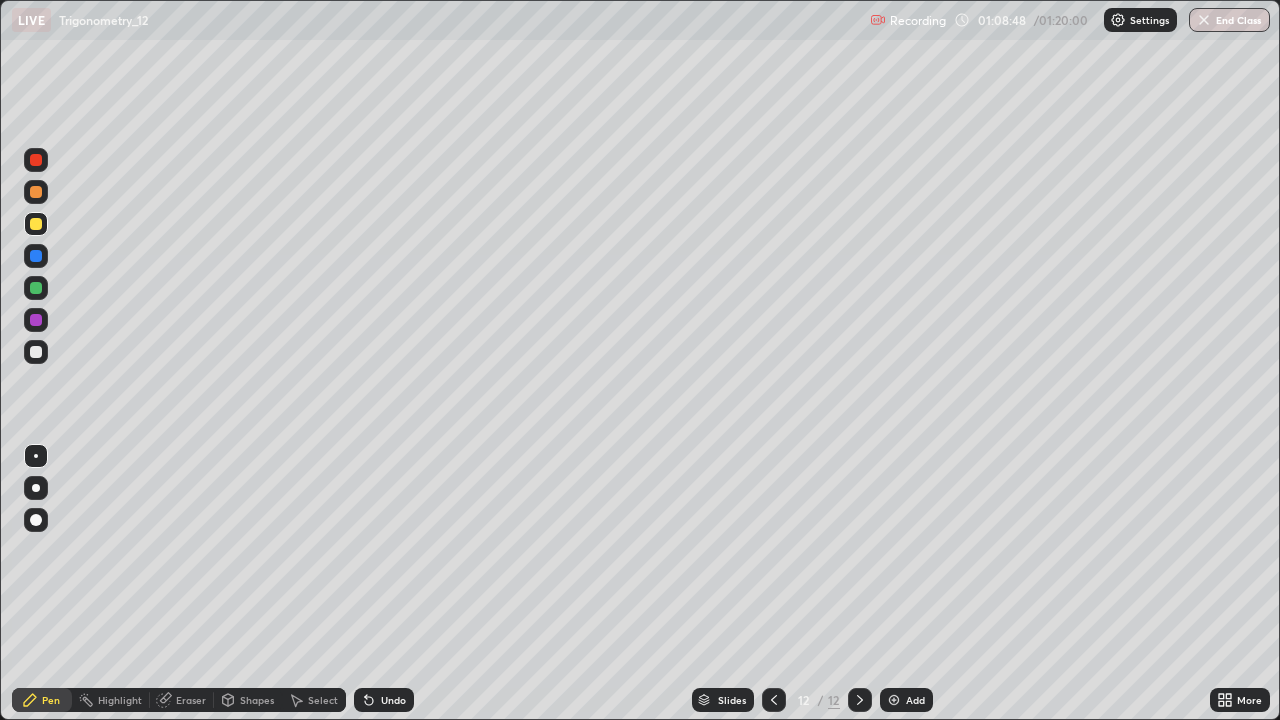 click on "Undo" at bounding box center (384, 700) 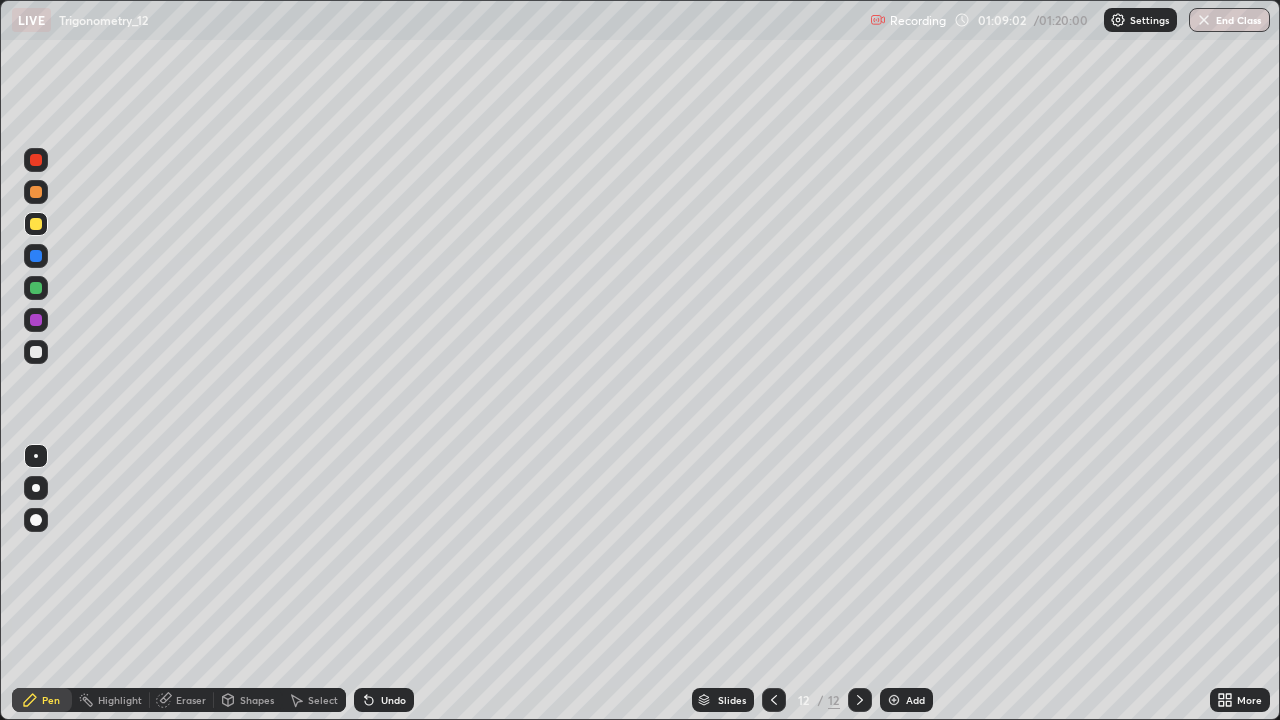 click at bounding box center [36, 352] 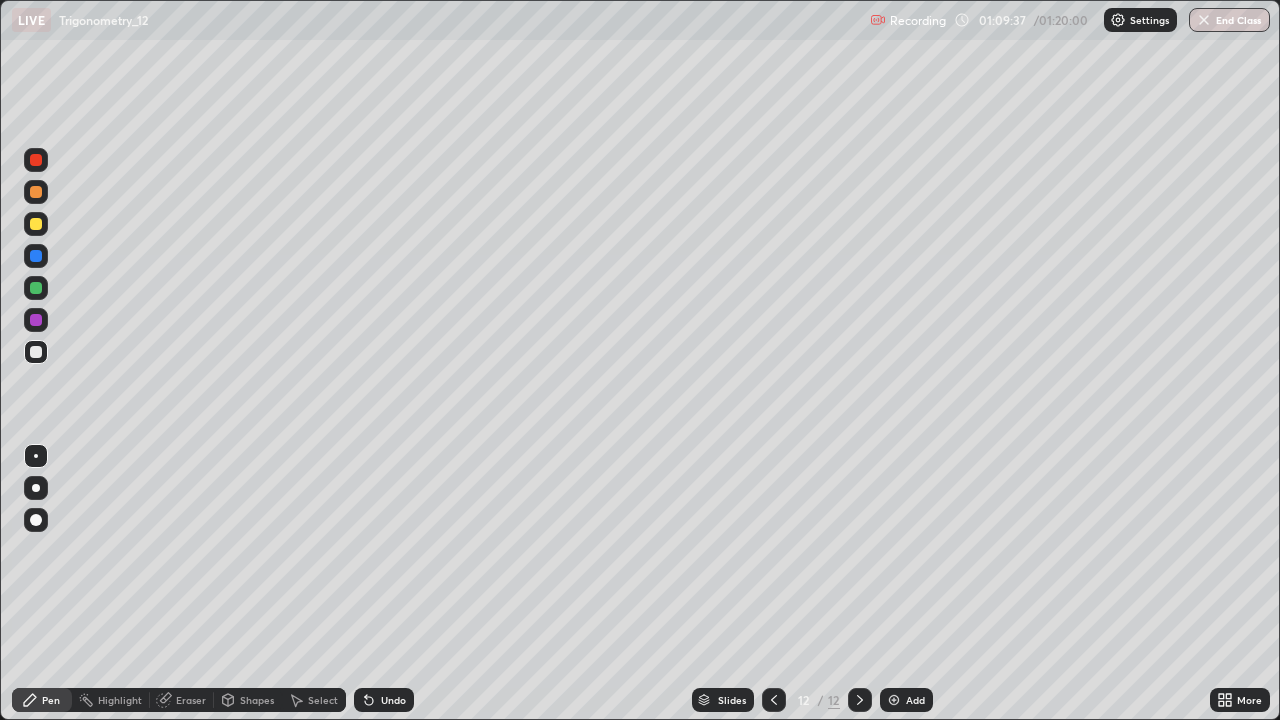 click on "Undo" at bounding box center [393, 700] 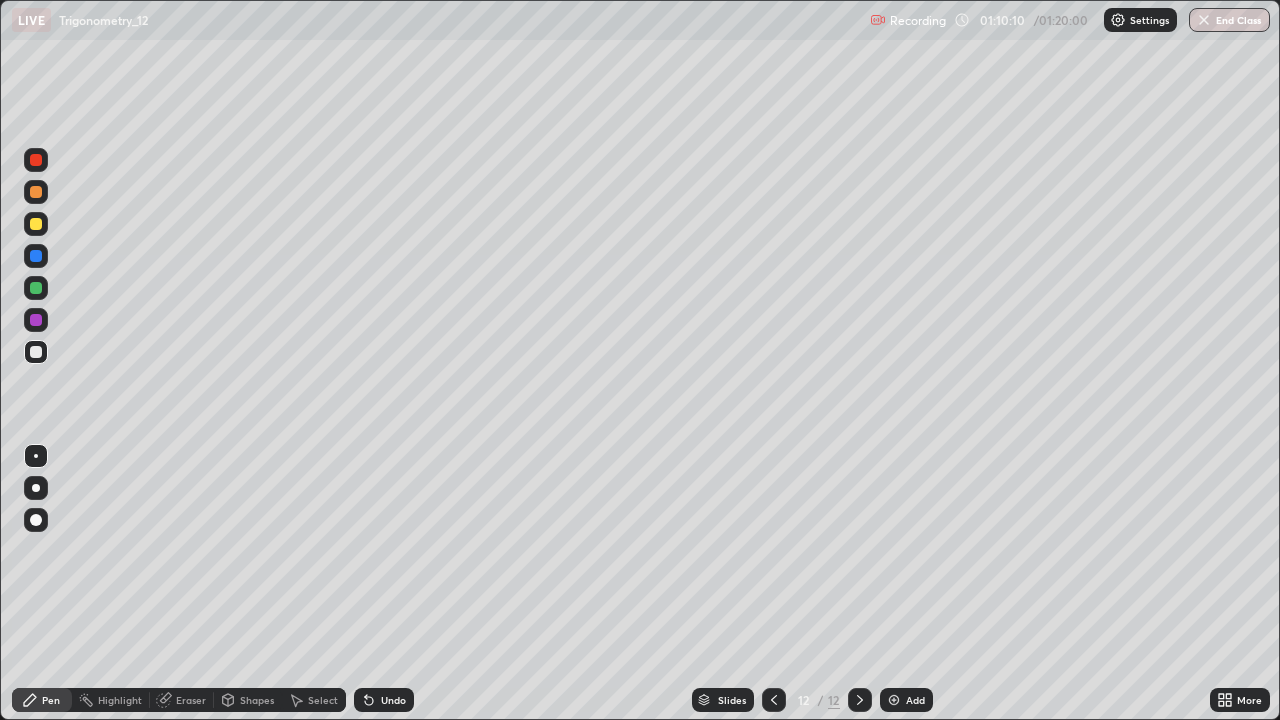 click at bounding box center [36, 288] 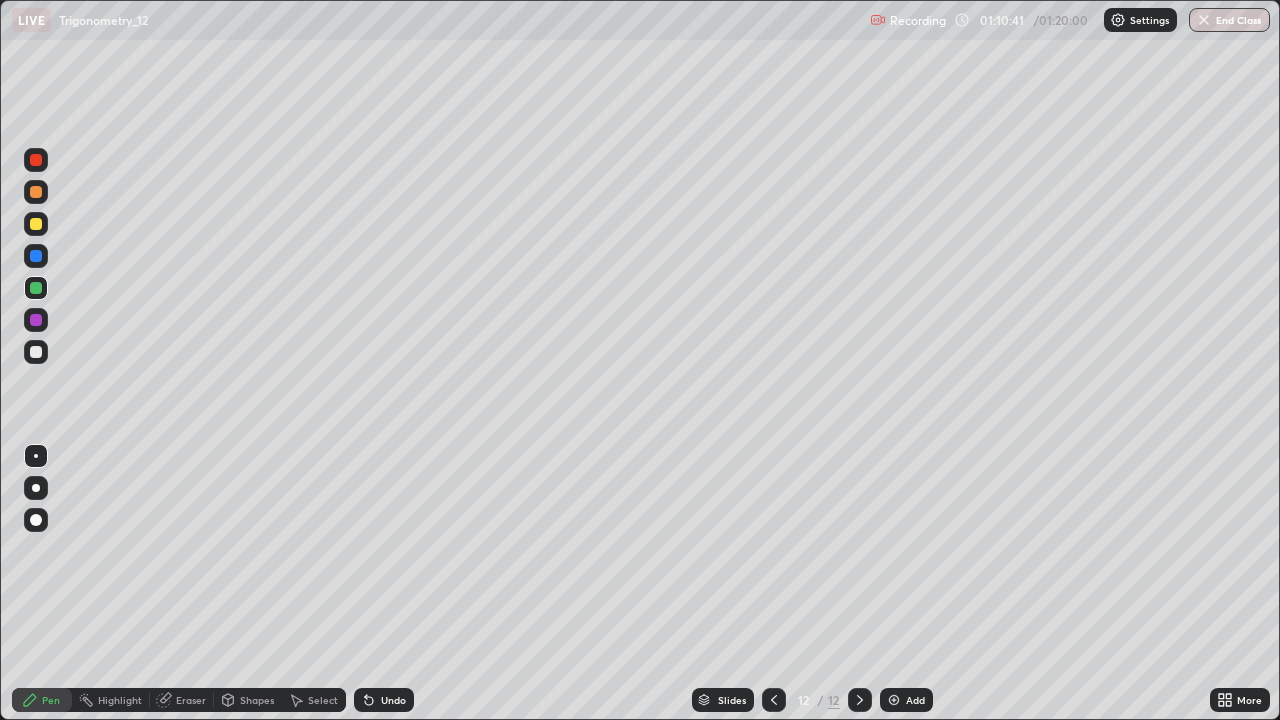click at bounding box center (36, 352) 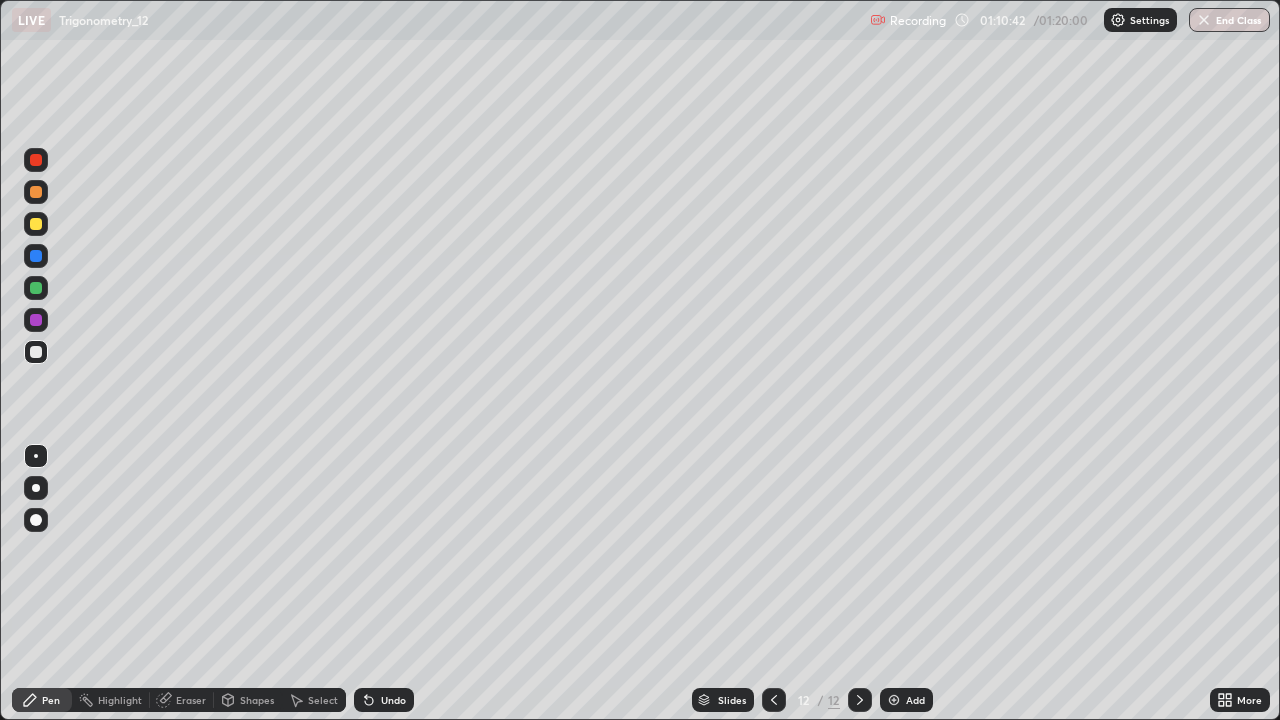 click at bounding box center [36, 224] 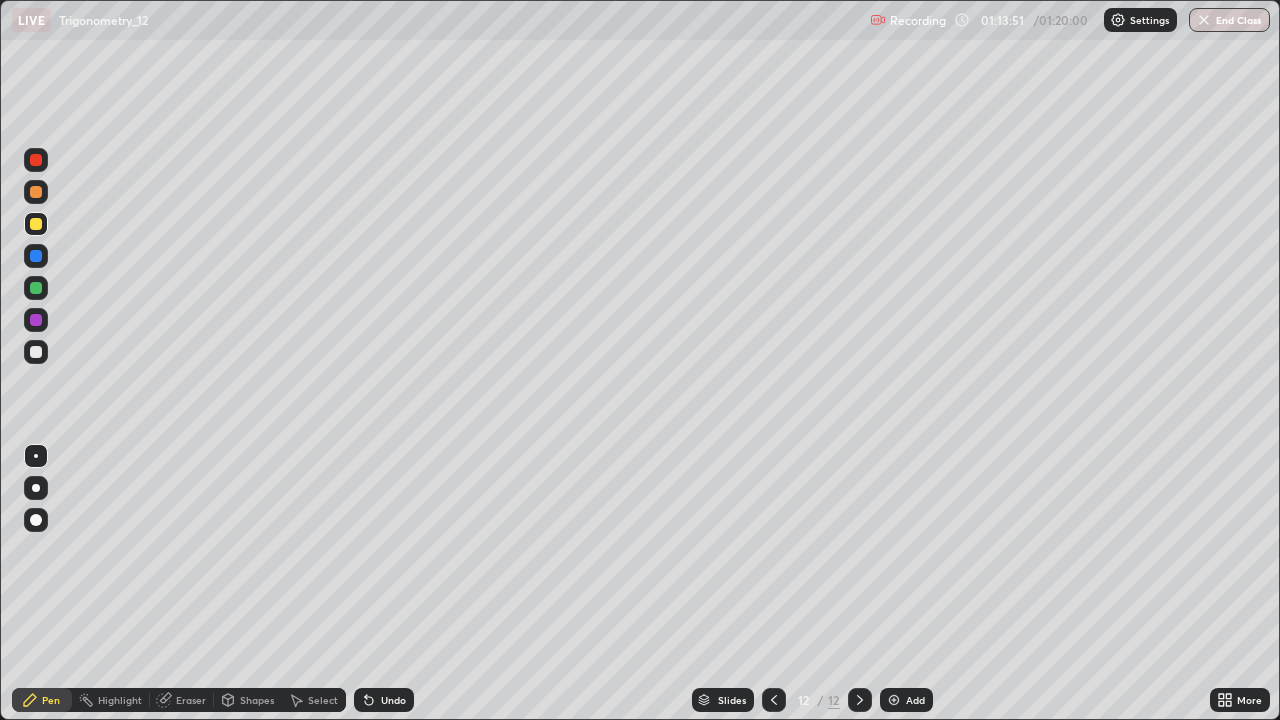 click on "Add" at bounding box center [915, 700] 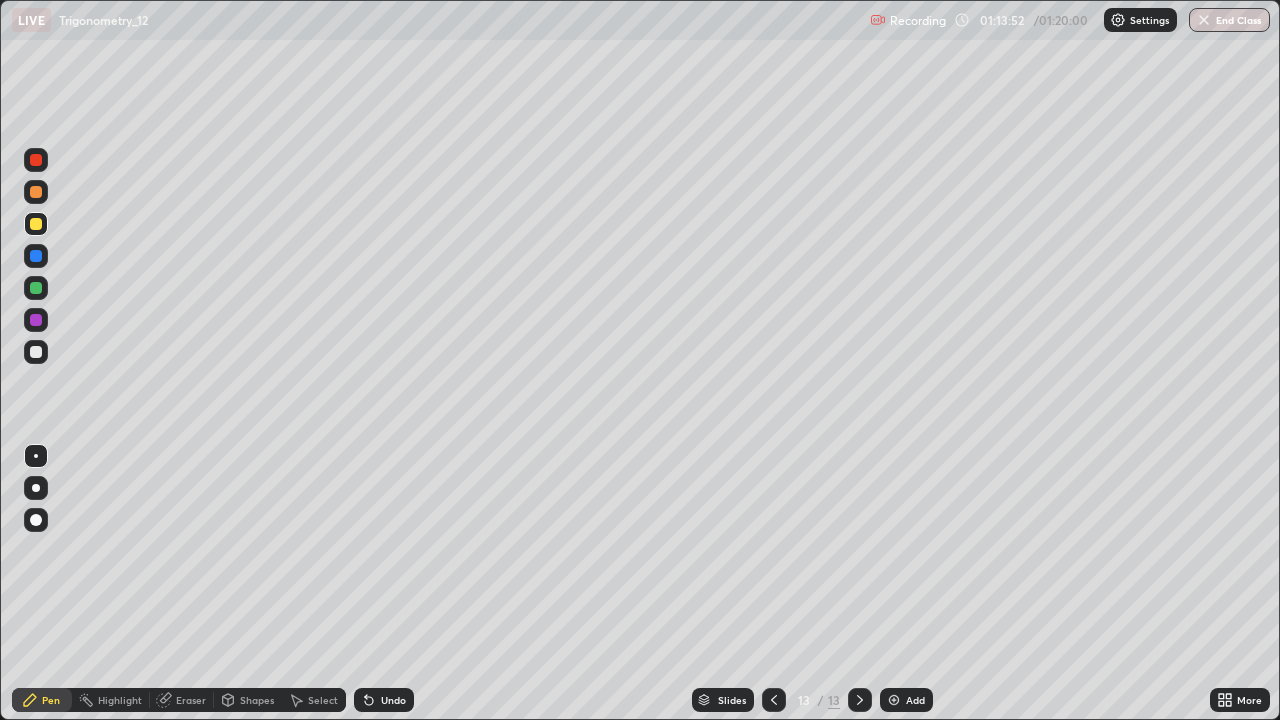 click at bounding box center [36, 224] 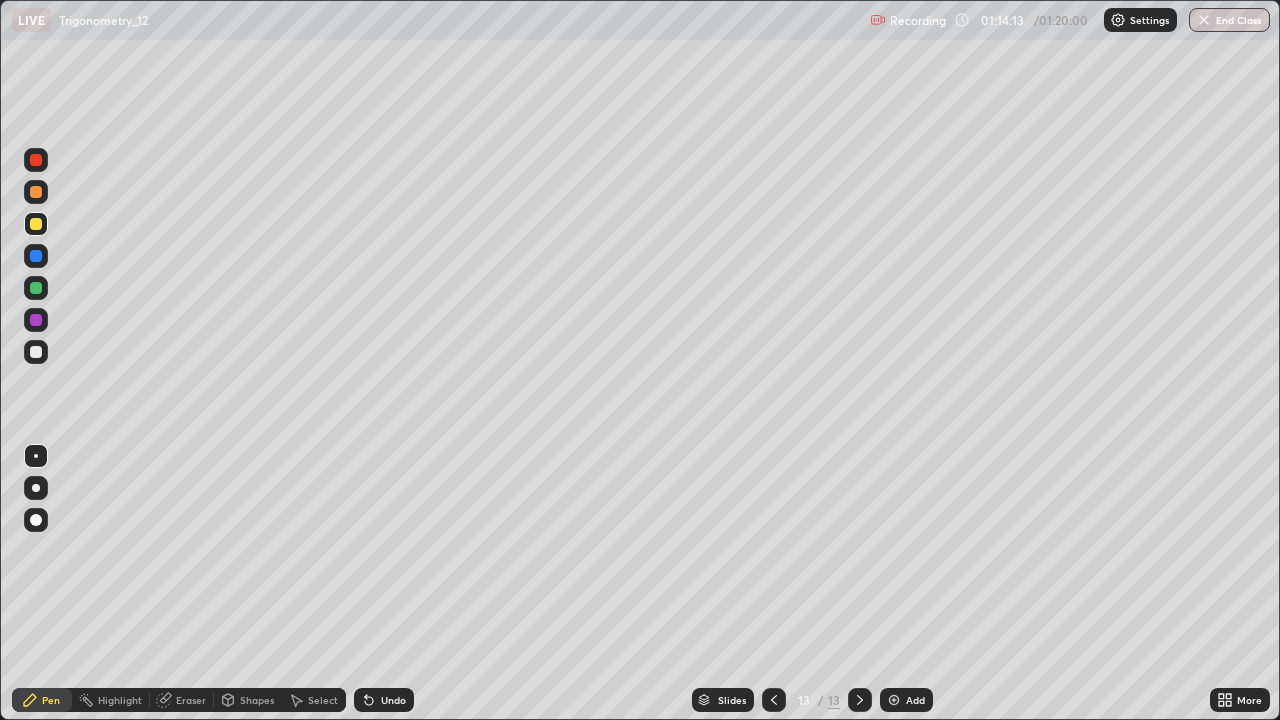 click at bounding box center [36, 352] 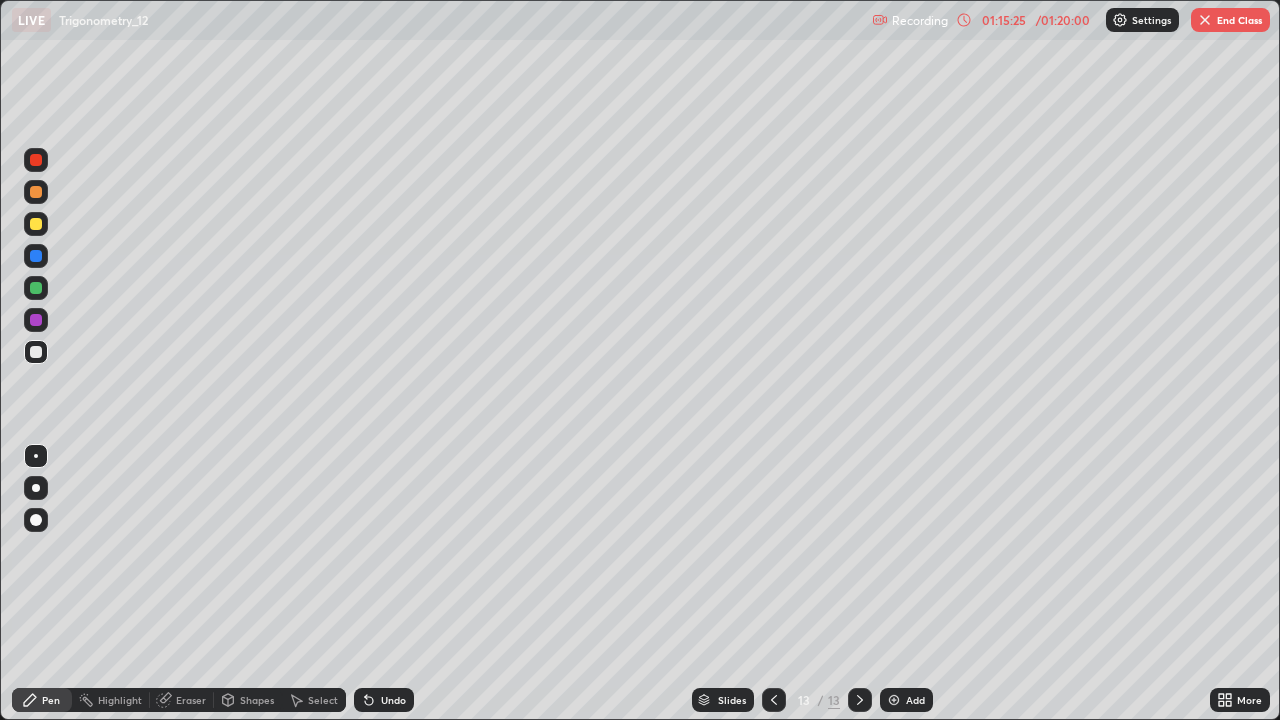 click on "Add" at bounding box center [915, 700] 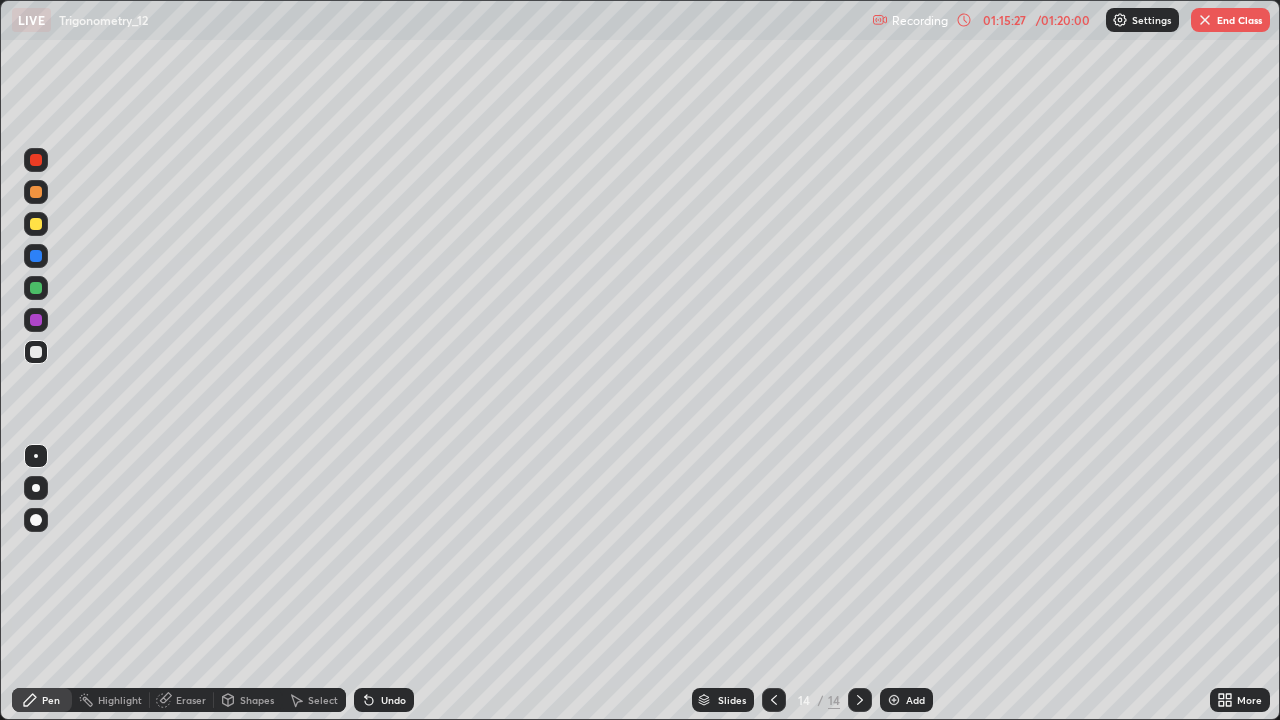 click at bounding box center [36, 224] 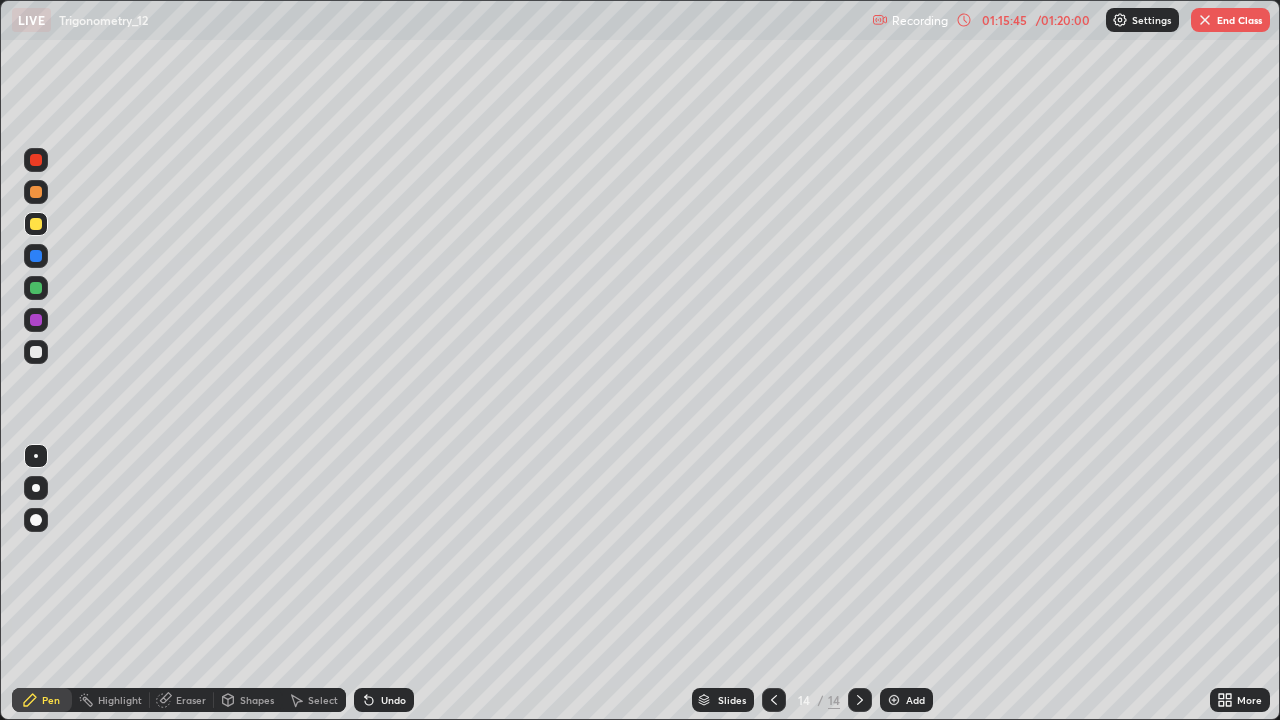 click on "Undo" at bounding box center (384, 700) 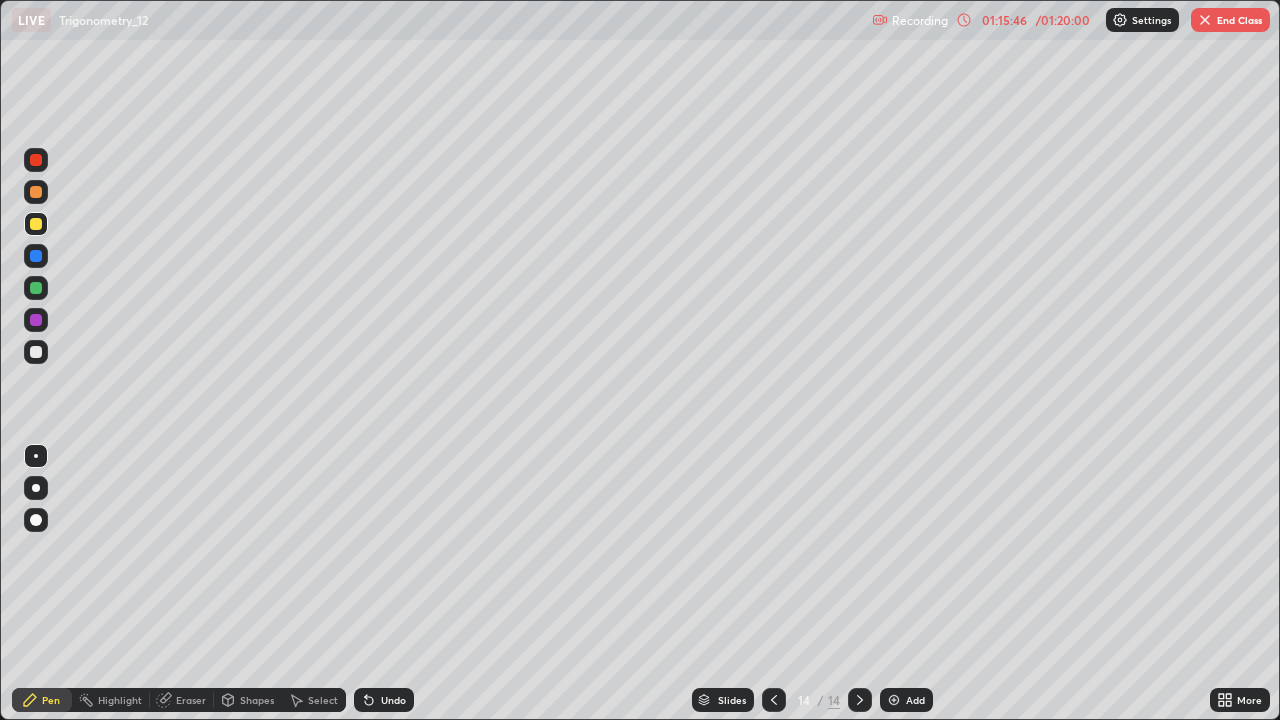 click on "Undo" at bounding box center (393, 700) 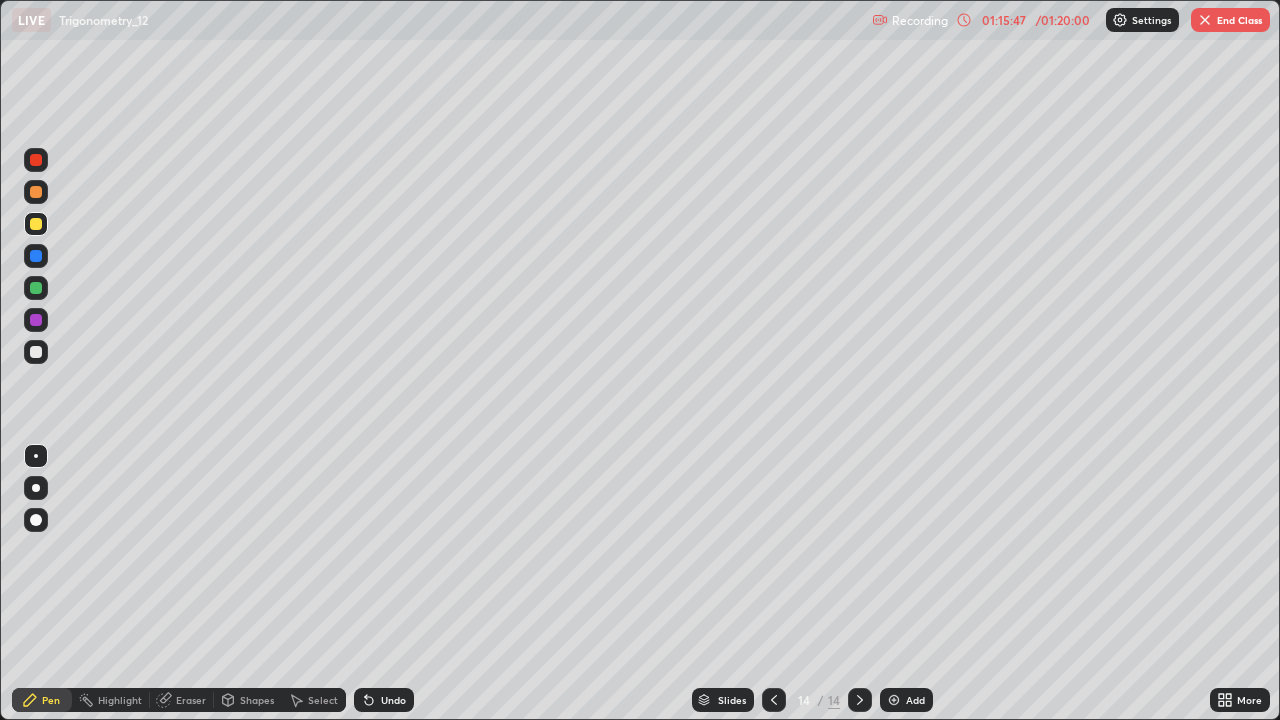 click on "Undo" at bounding box center (384, 700) 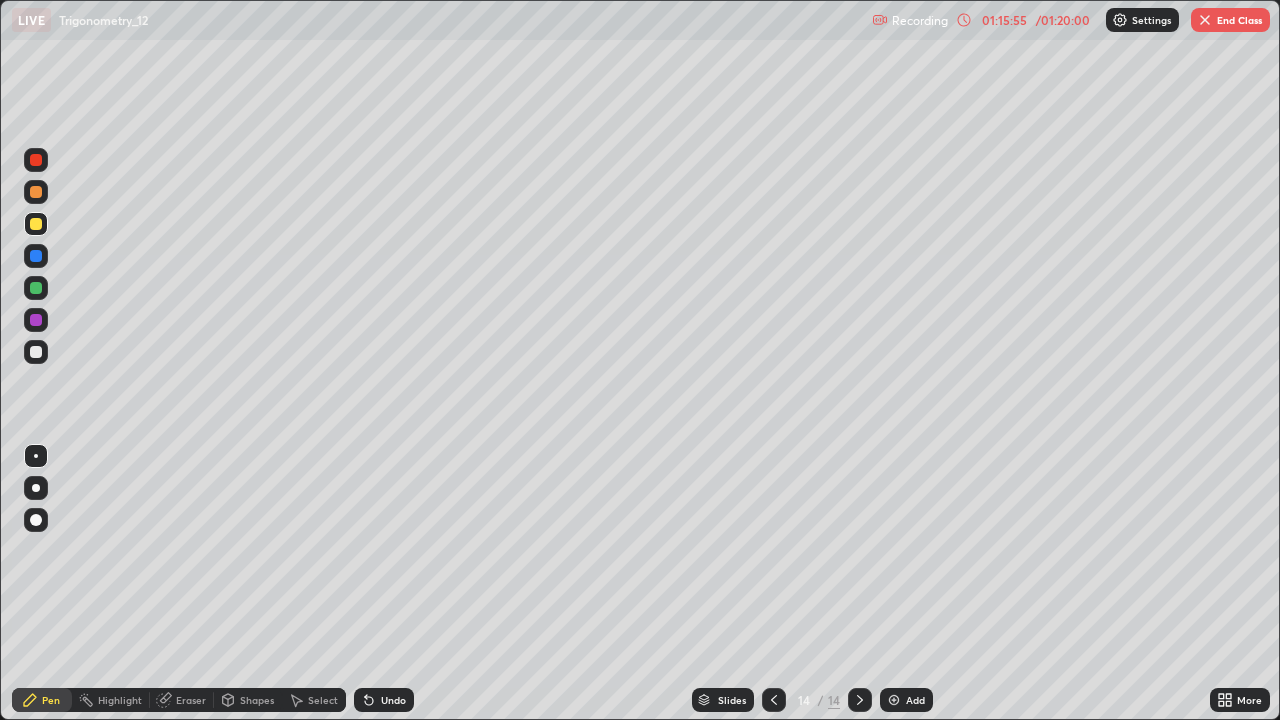 click on "Undo" at bounding box center (384, 700) 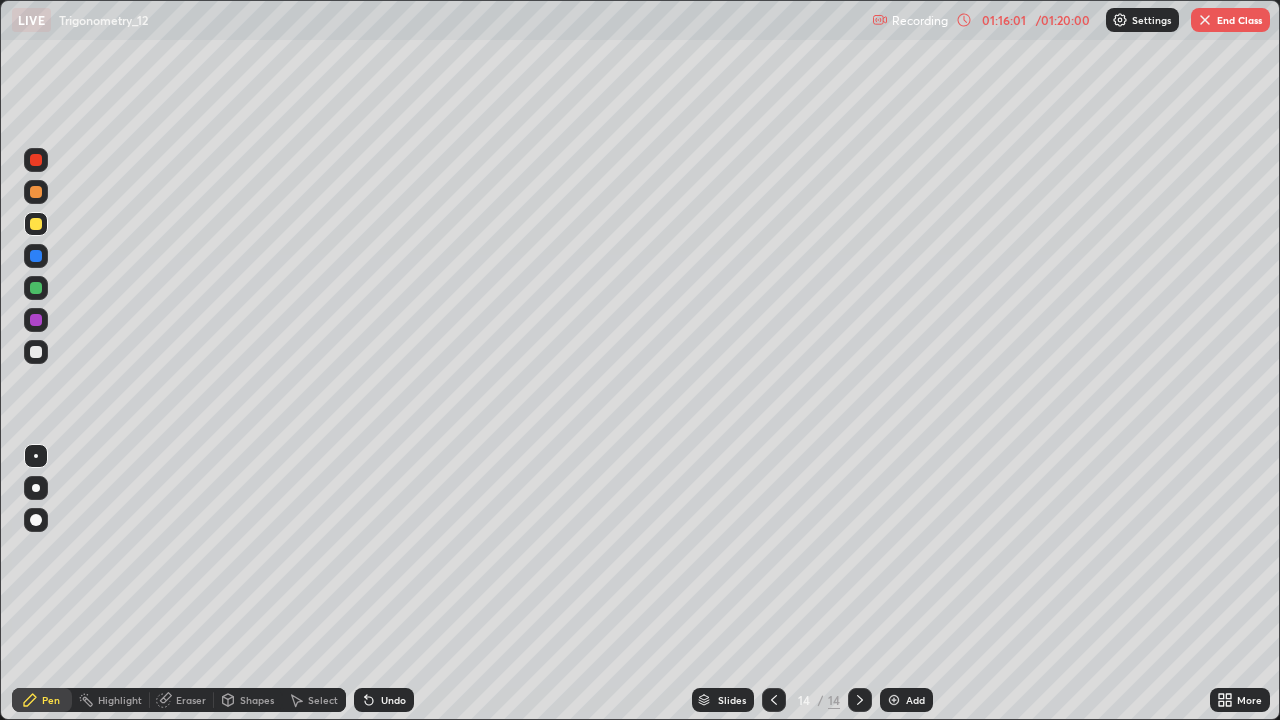 click on "Undo" at bounding box center [384, 700] 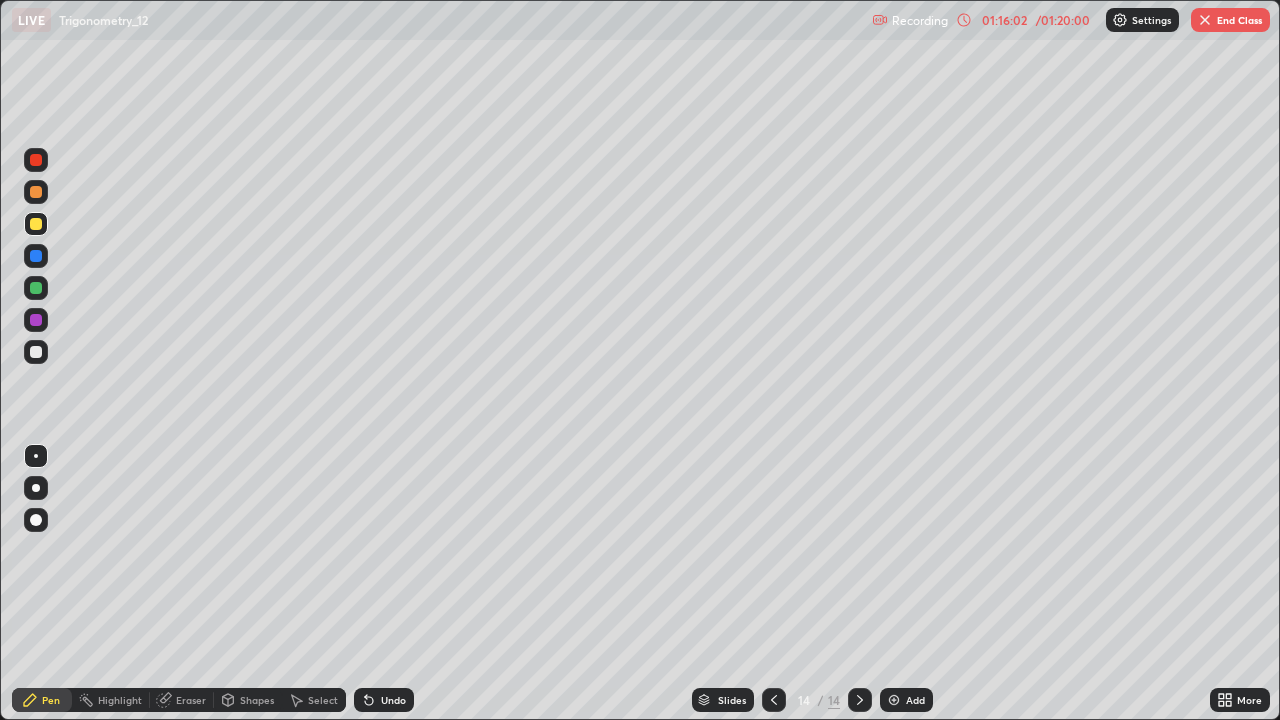click on "Undo" at bounding box center (393, 700) 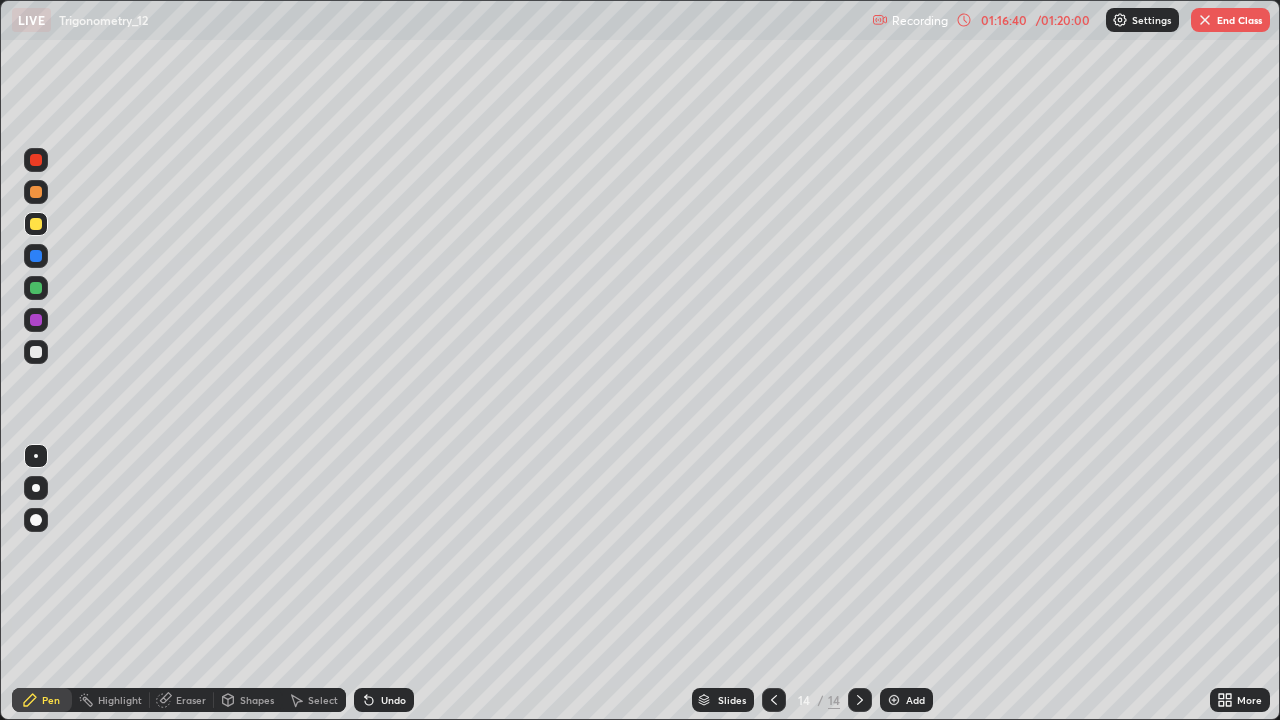 click on "Undo" at bounding box center [384, 700] 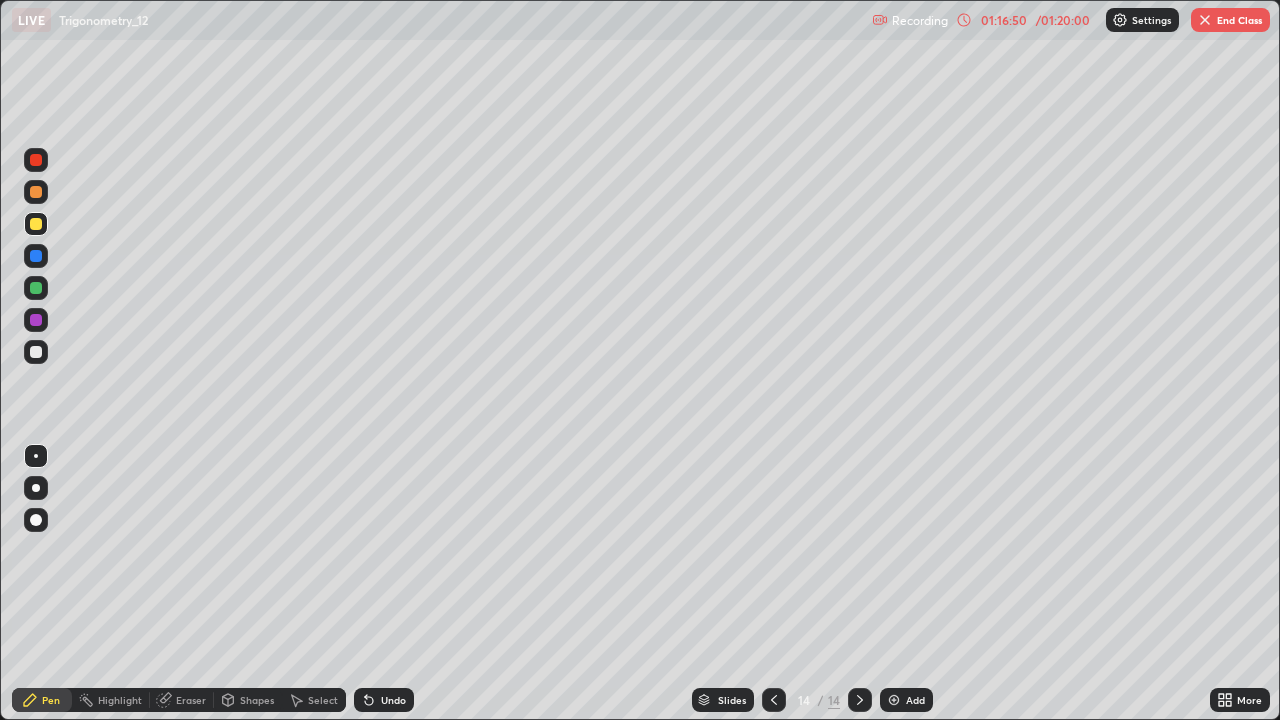 click at bounding box center [36, 352] 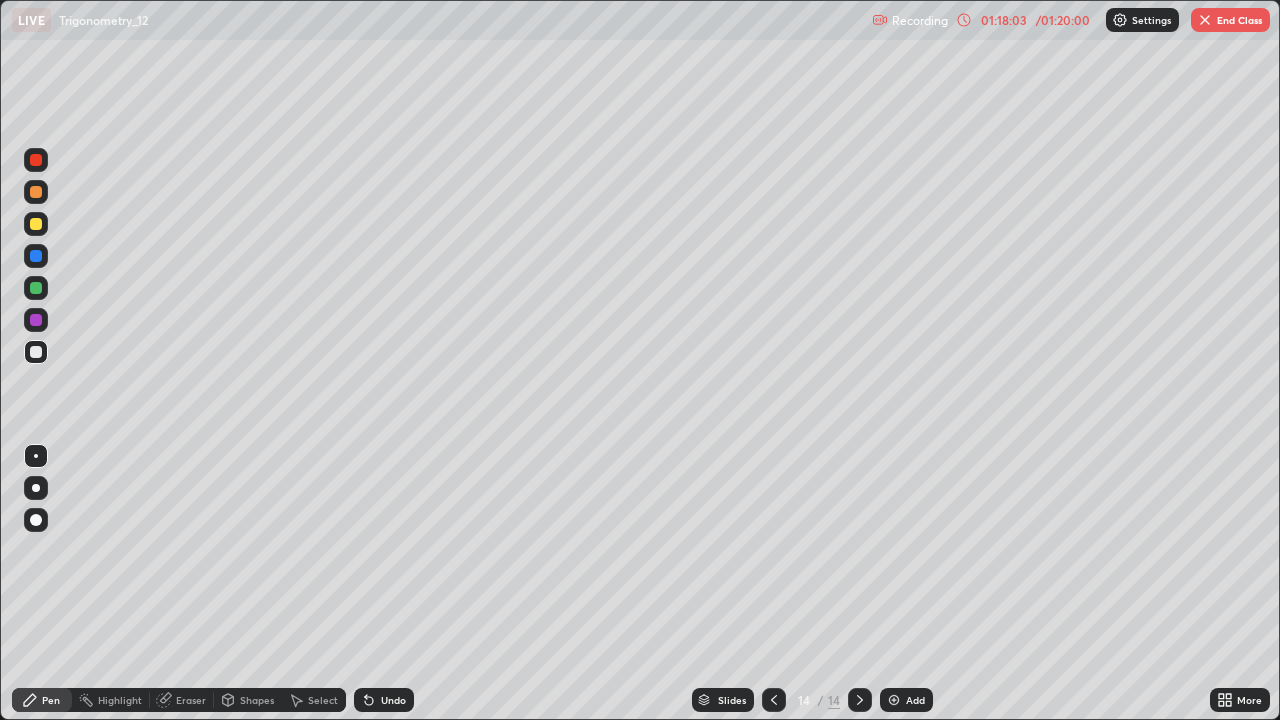 click on "Undo" at bounding box center (393, 700) 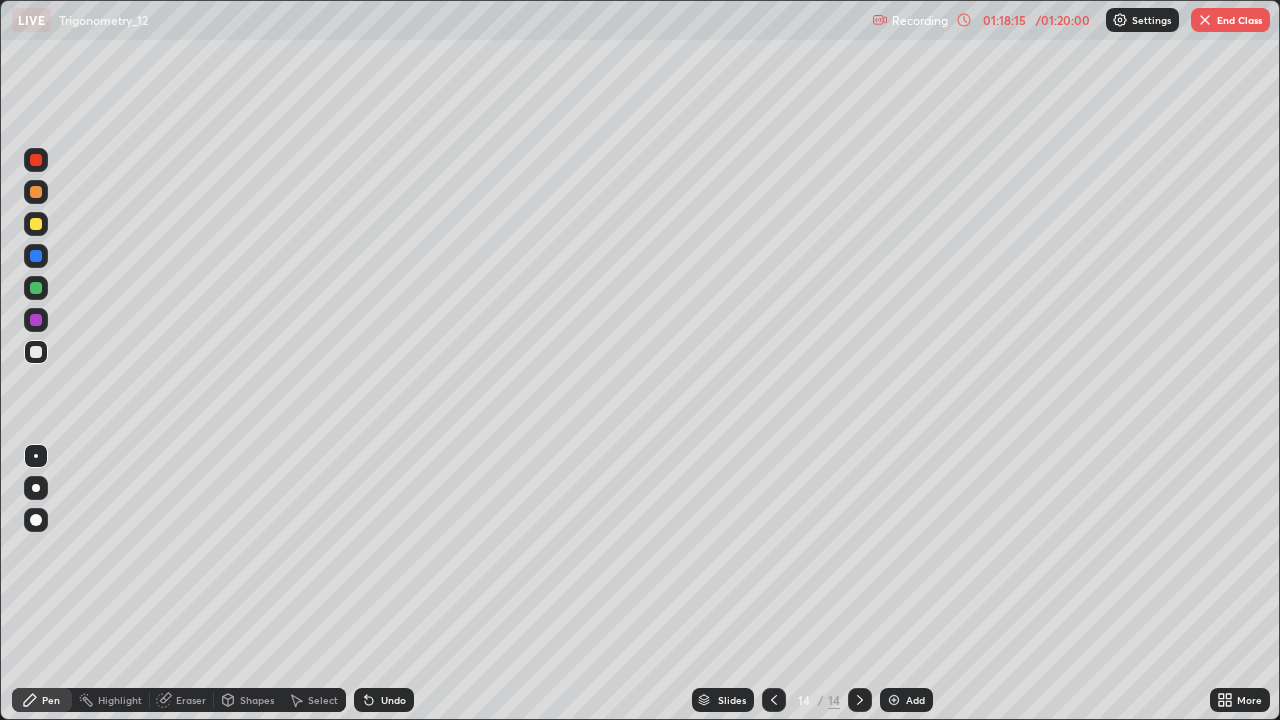 click at bounding box center (36, 192) 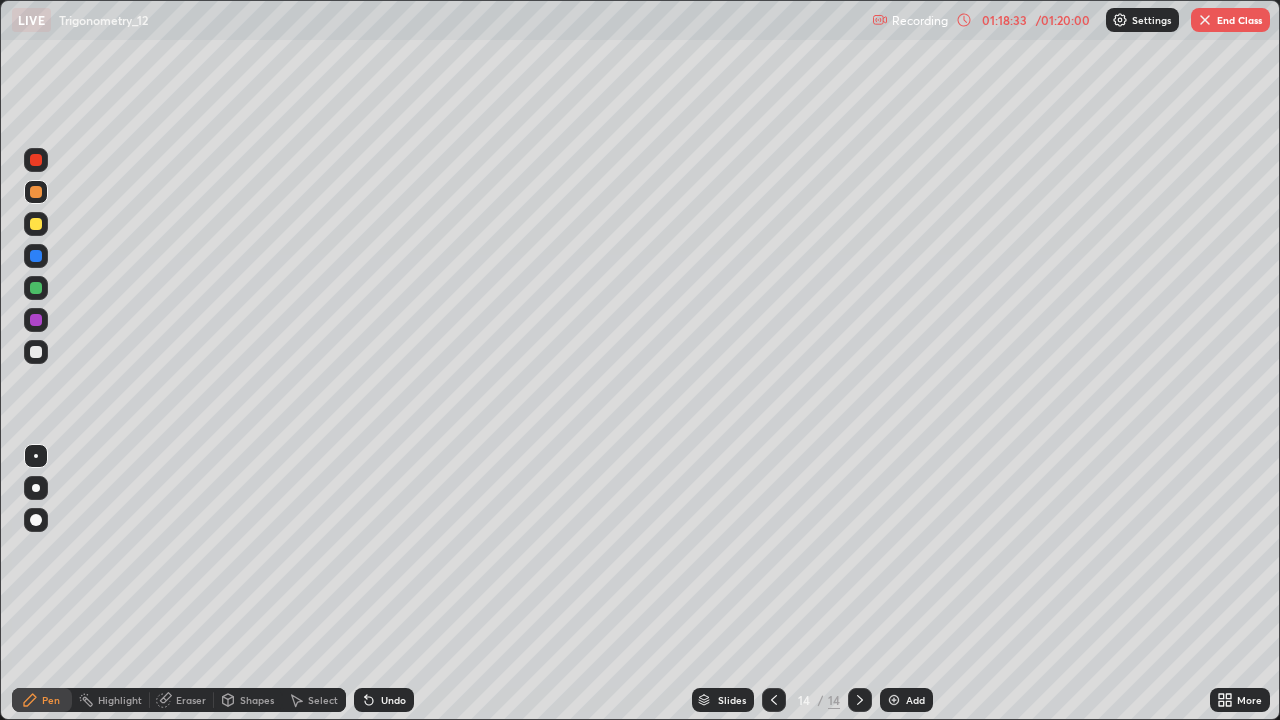 click at bounding box center [36, 352] 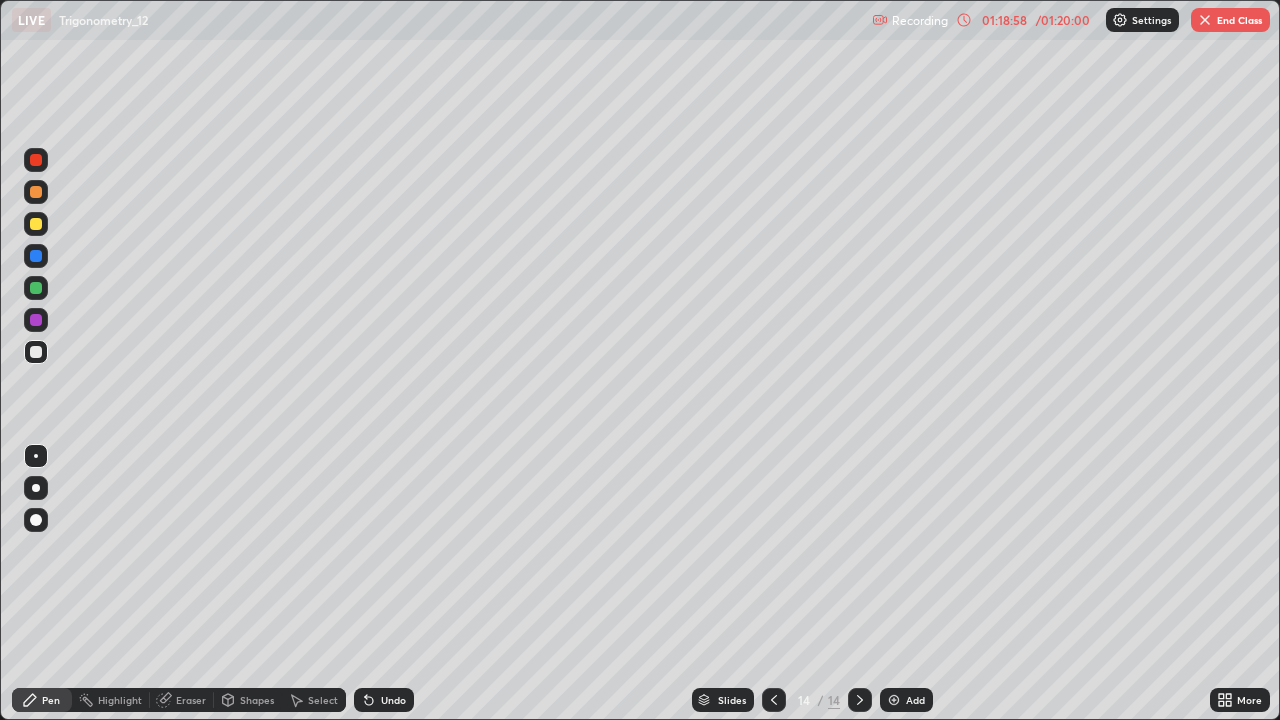 click on "Add" at bounding box center (906, 700) 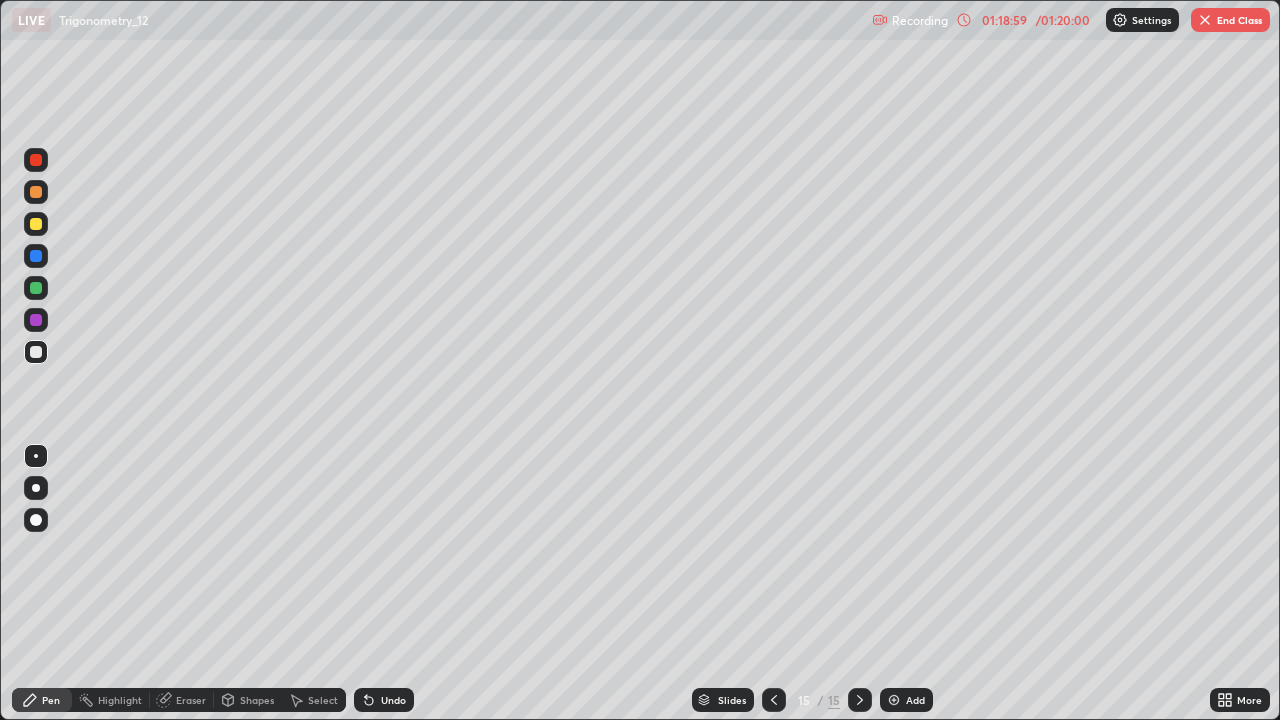 click at bounding box center [36, 224] 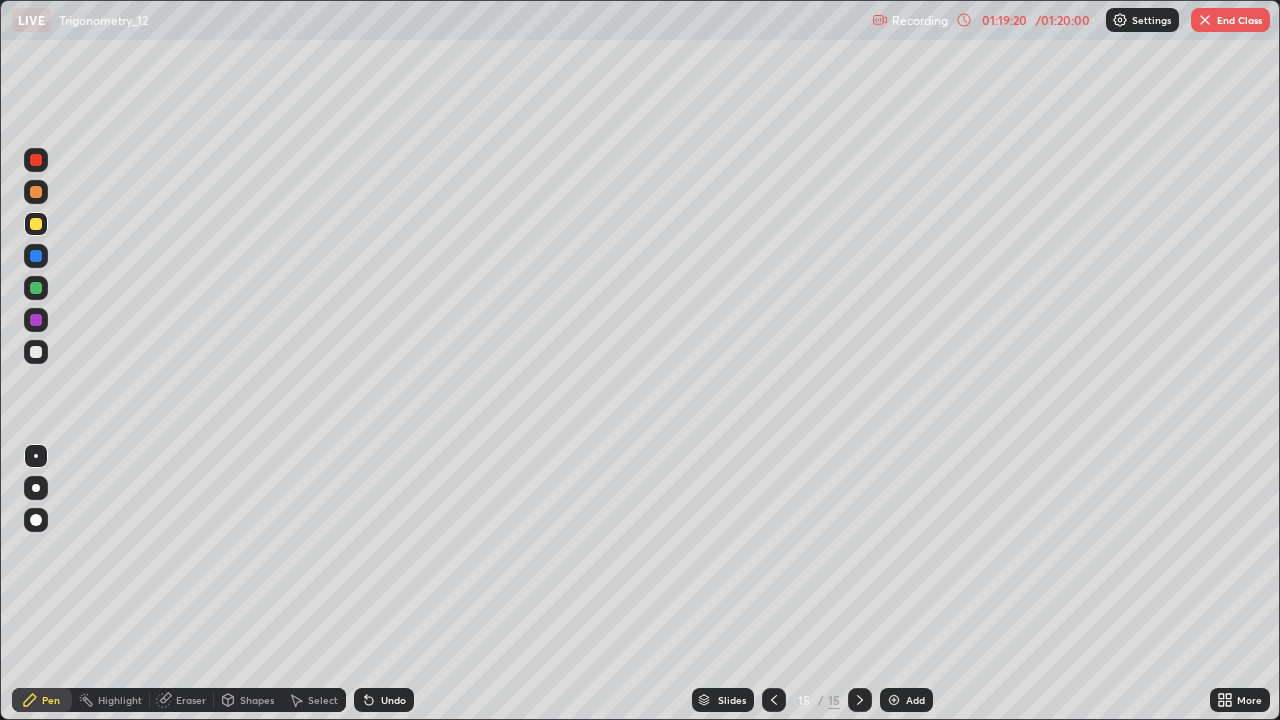 click at bounding box center [36, 352] 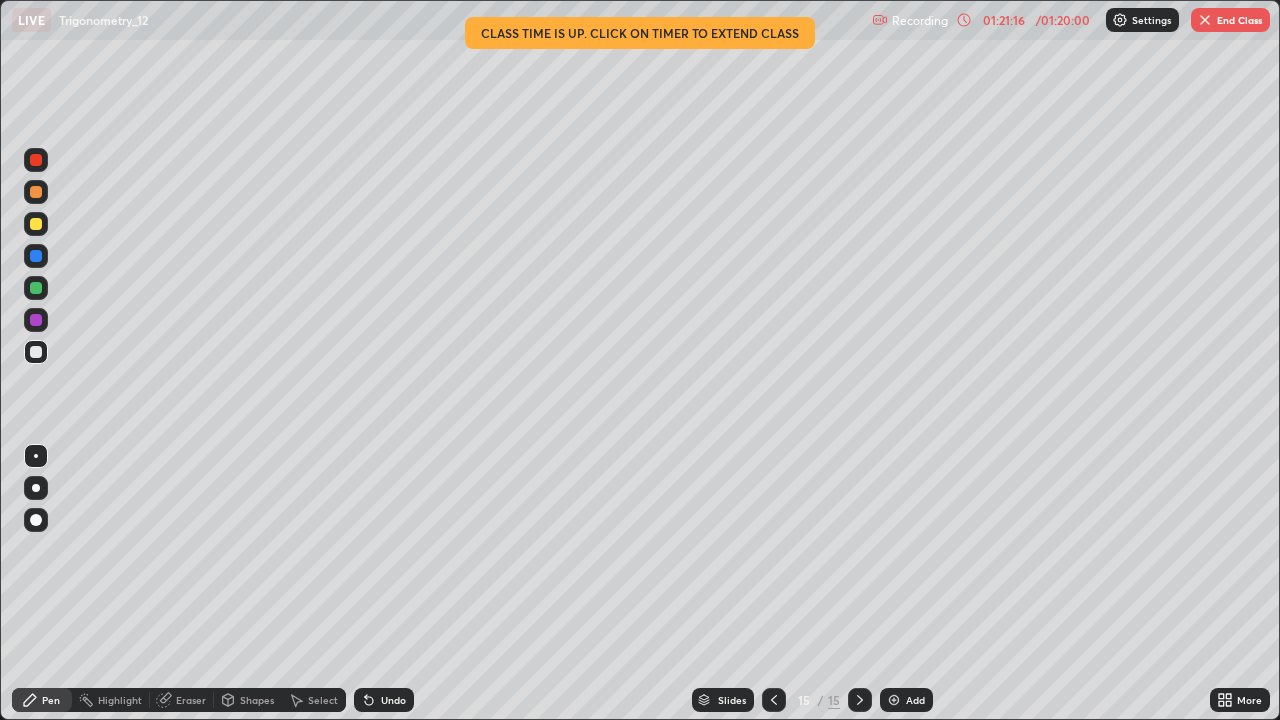 click on "Slides 15 / 15 Add" at bounding box center (812, 700) 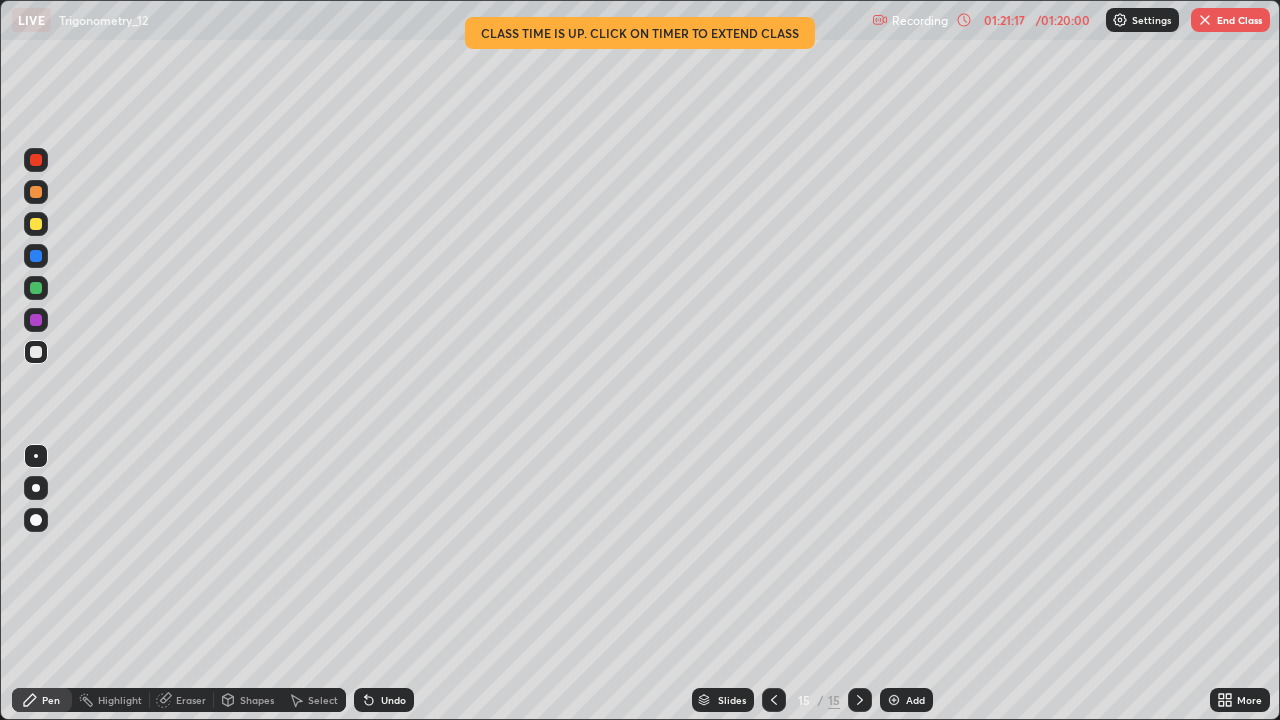 click on "Add" at bounding box center (906, 700) 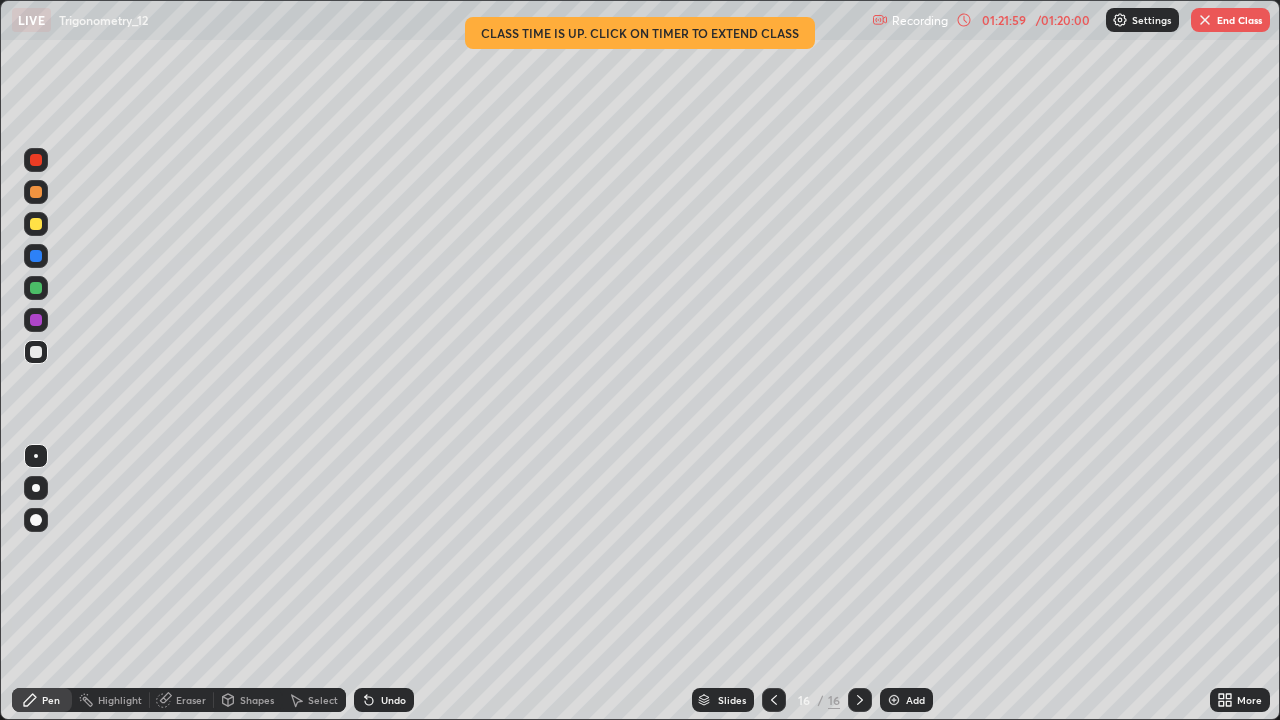 click on "Eraser" at bounding box center [191, 700] 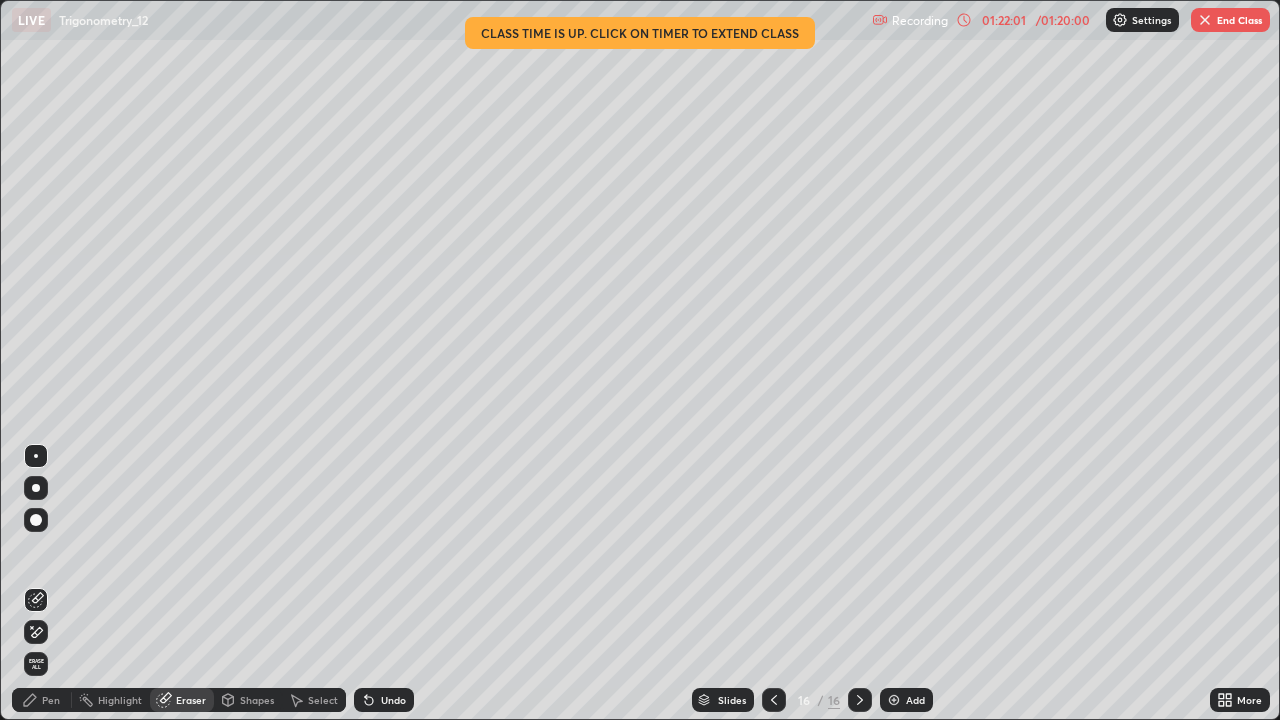click on "Pen" at bounding box center (51, 700) 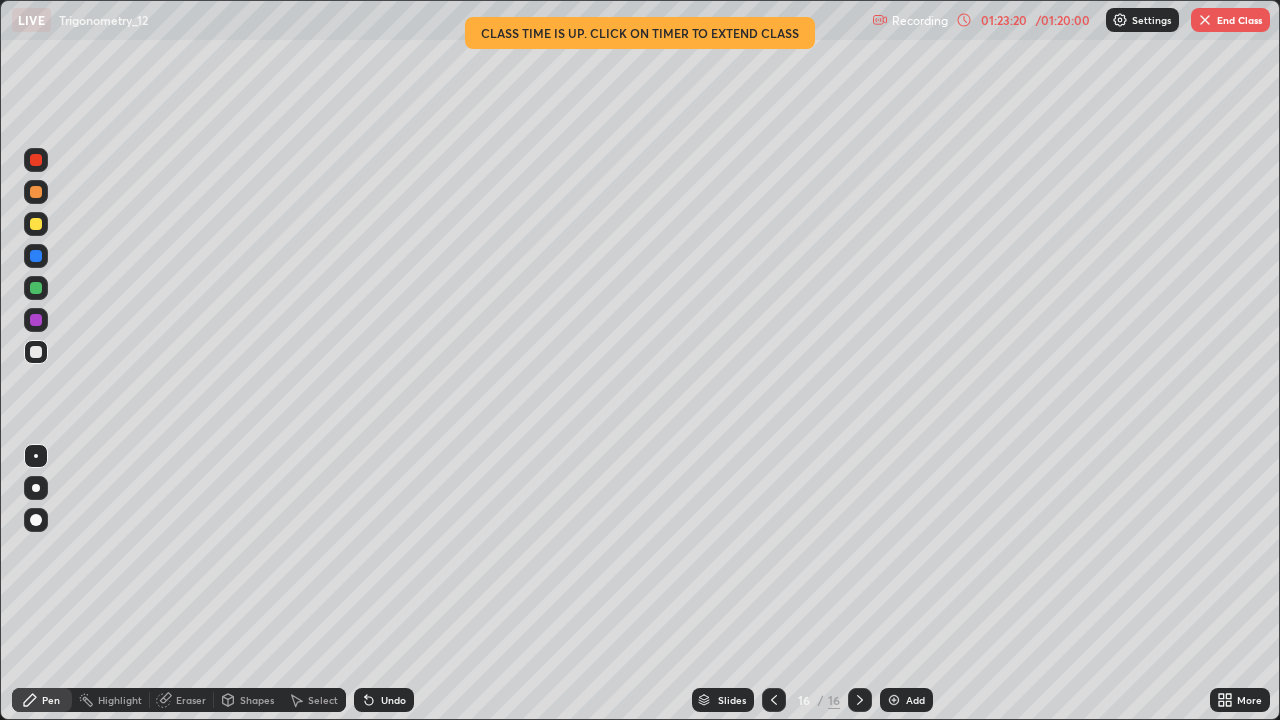click on "End Class" at bounding box center [1230, 20] 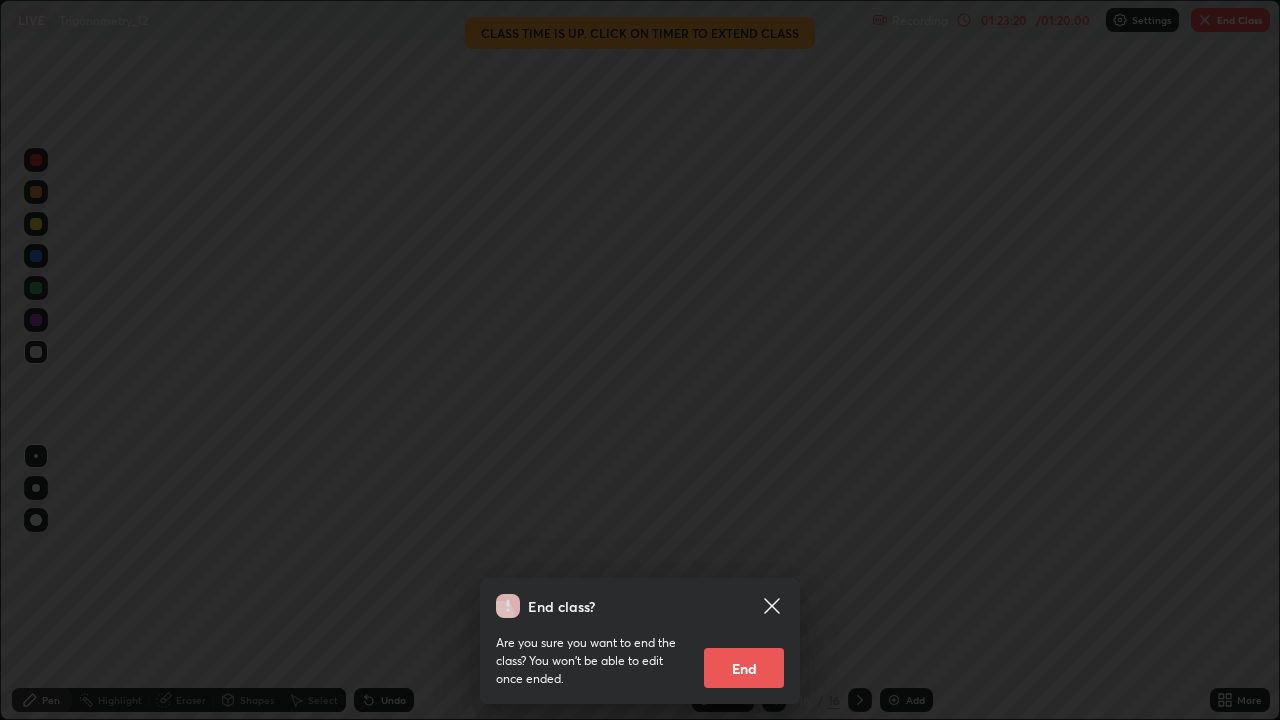 click at bounding box center (640, 360) 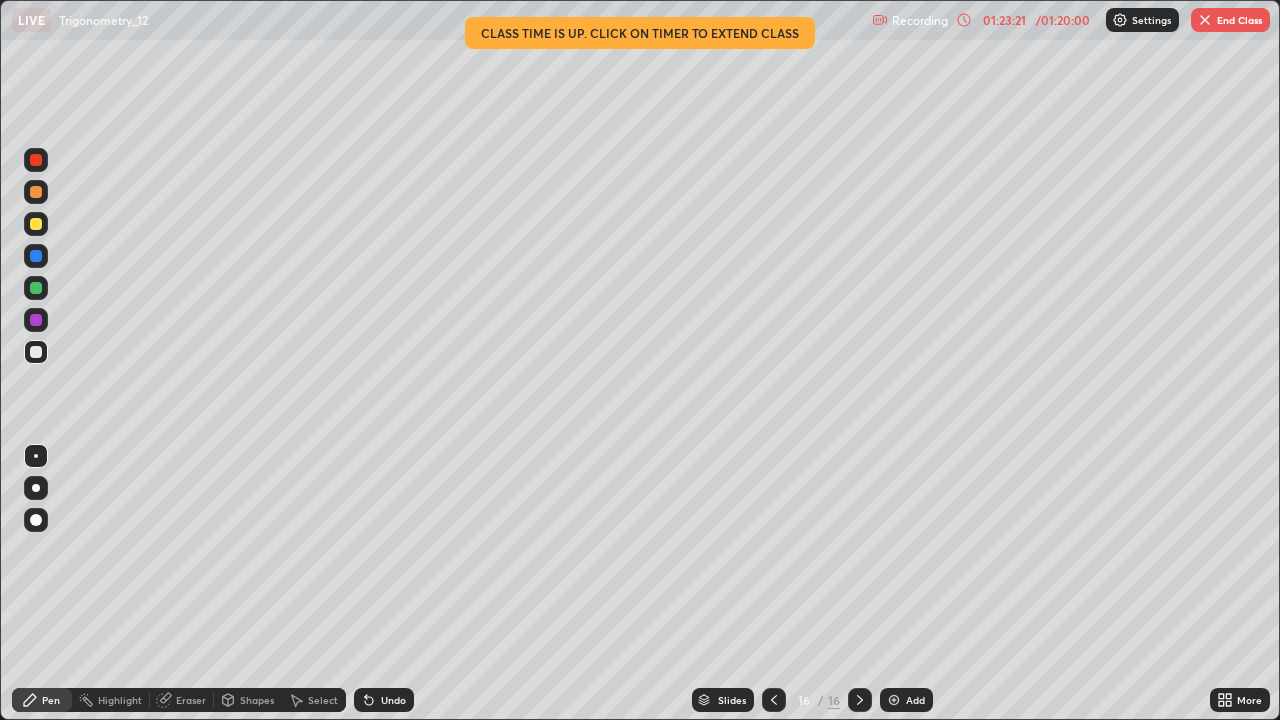 click on "End Class" at bounding box center (1230, 20) 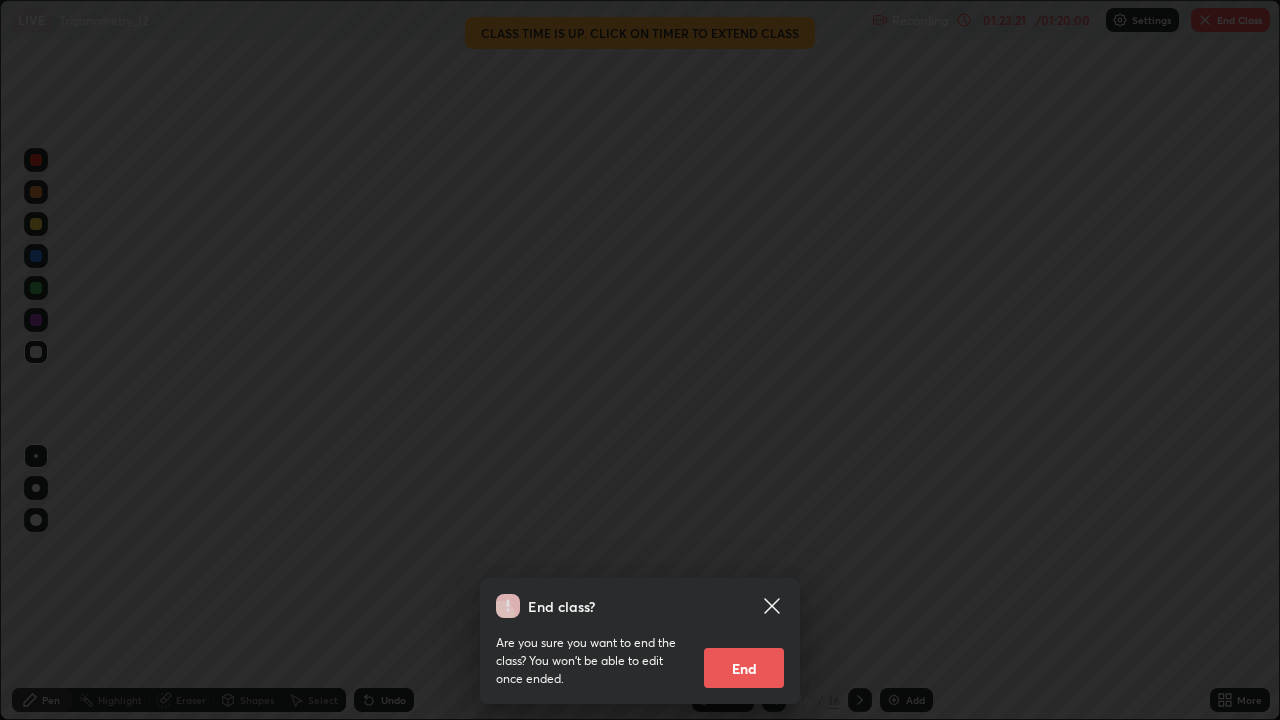 click on "End class? Are you sure you want to end the class? You won’t be able to edit once ended. End" at bounding box center [640, 360] 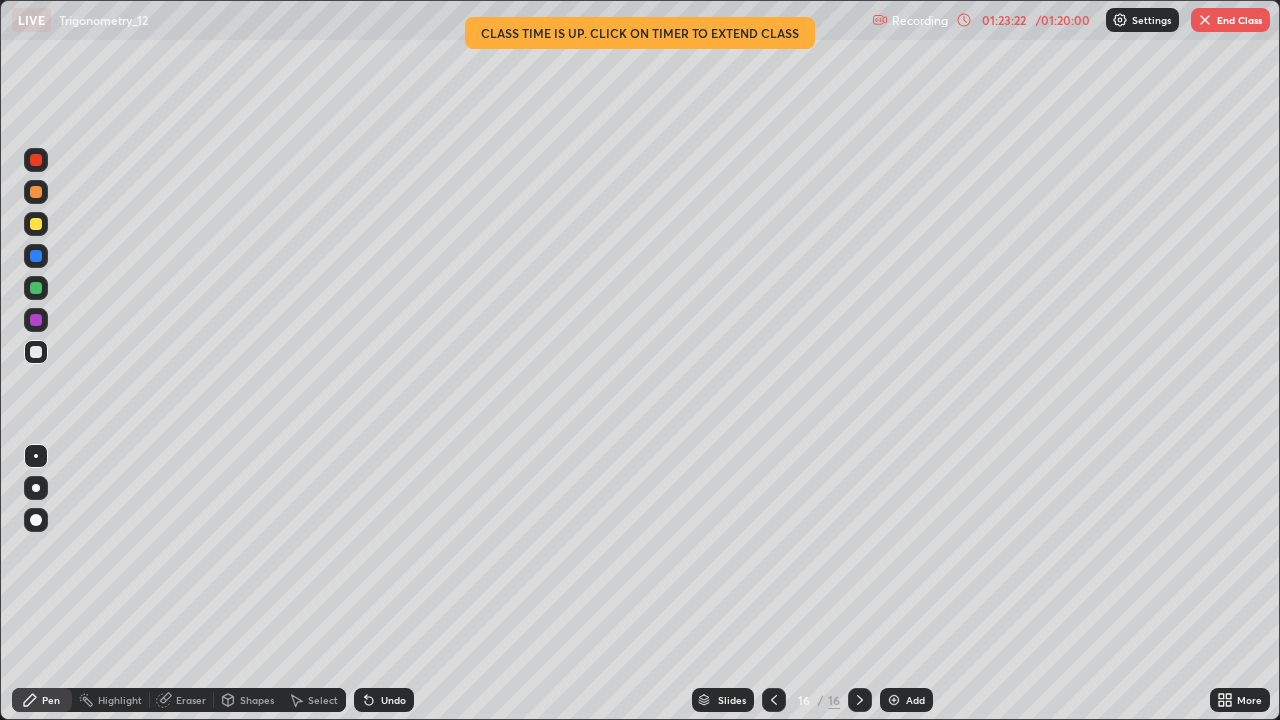click at bounding box center (1205, 20) 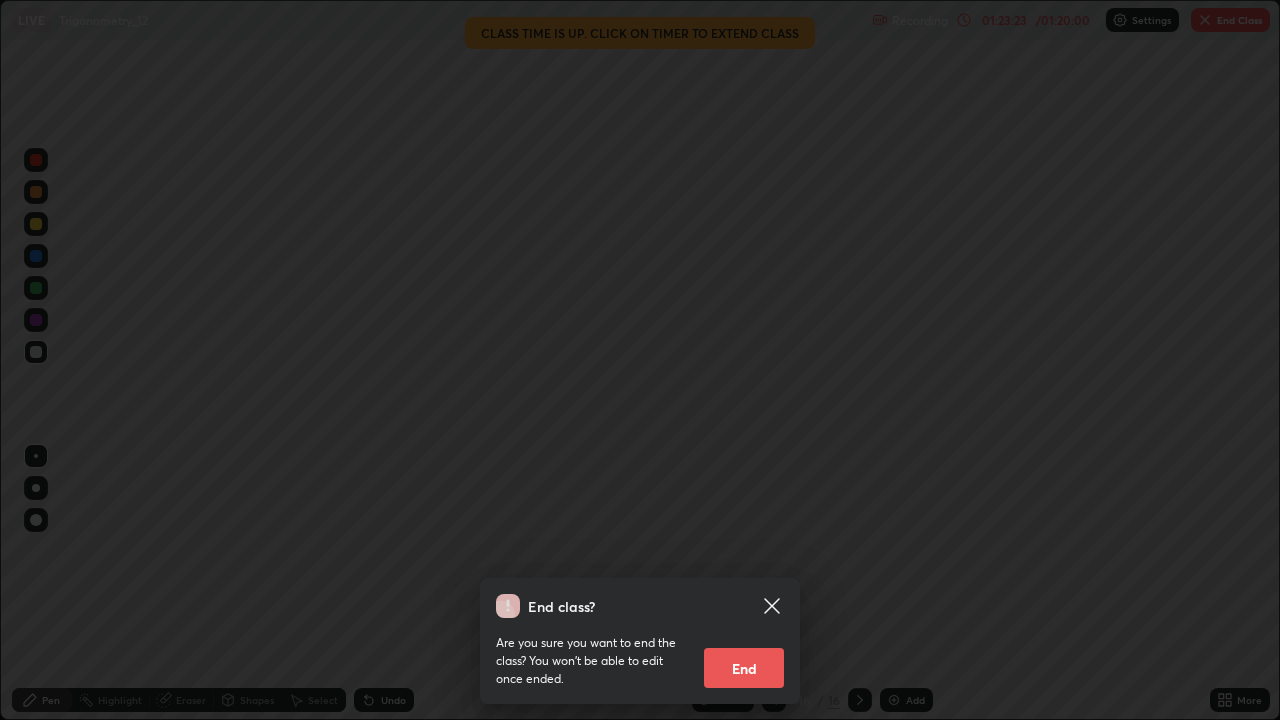 click on "End" at bounding box center (744, 668) 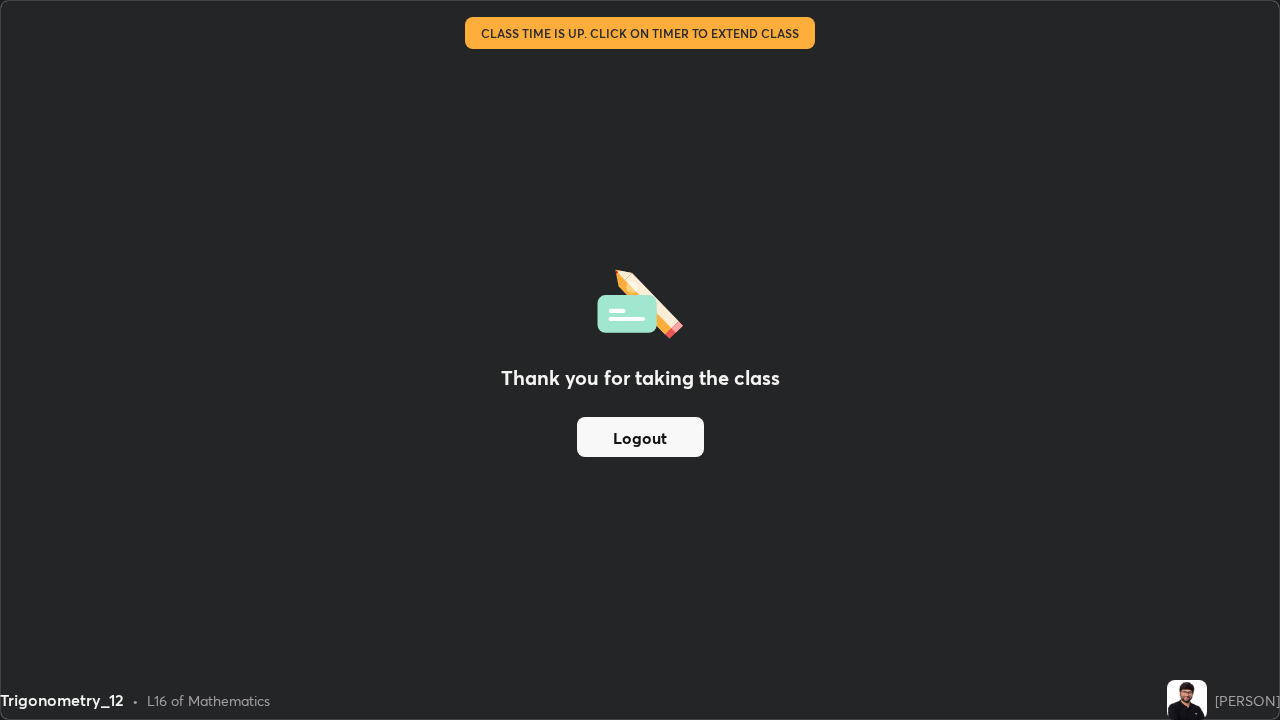 click on "Logout" at bounding box center [640, 437] 